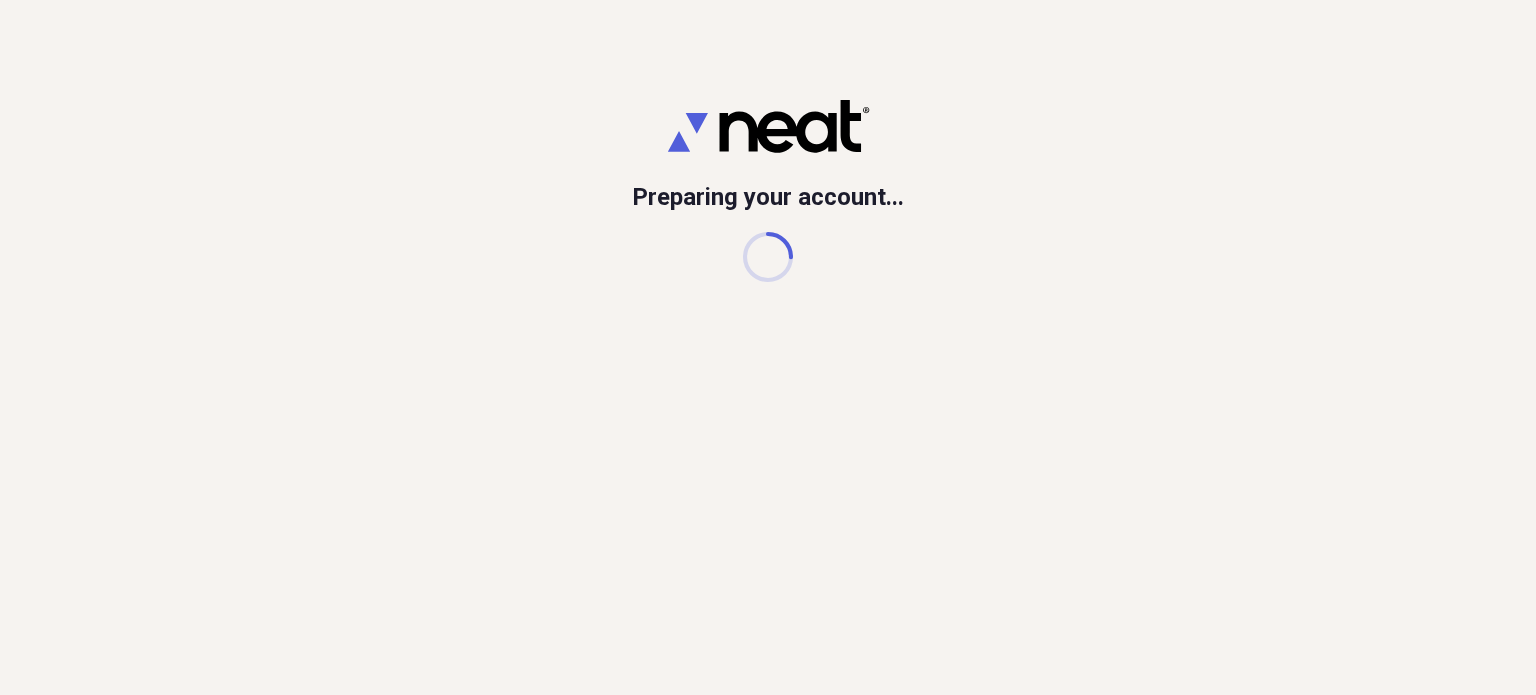 scroll, scrollTop: 0, scrollLeft: 0, axis: both 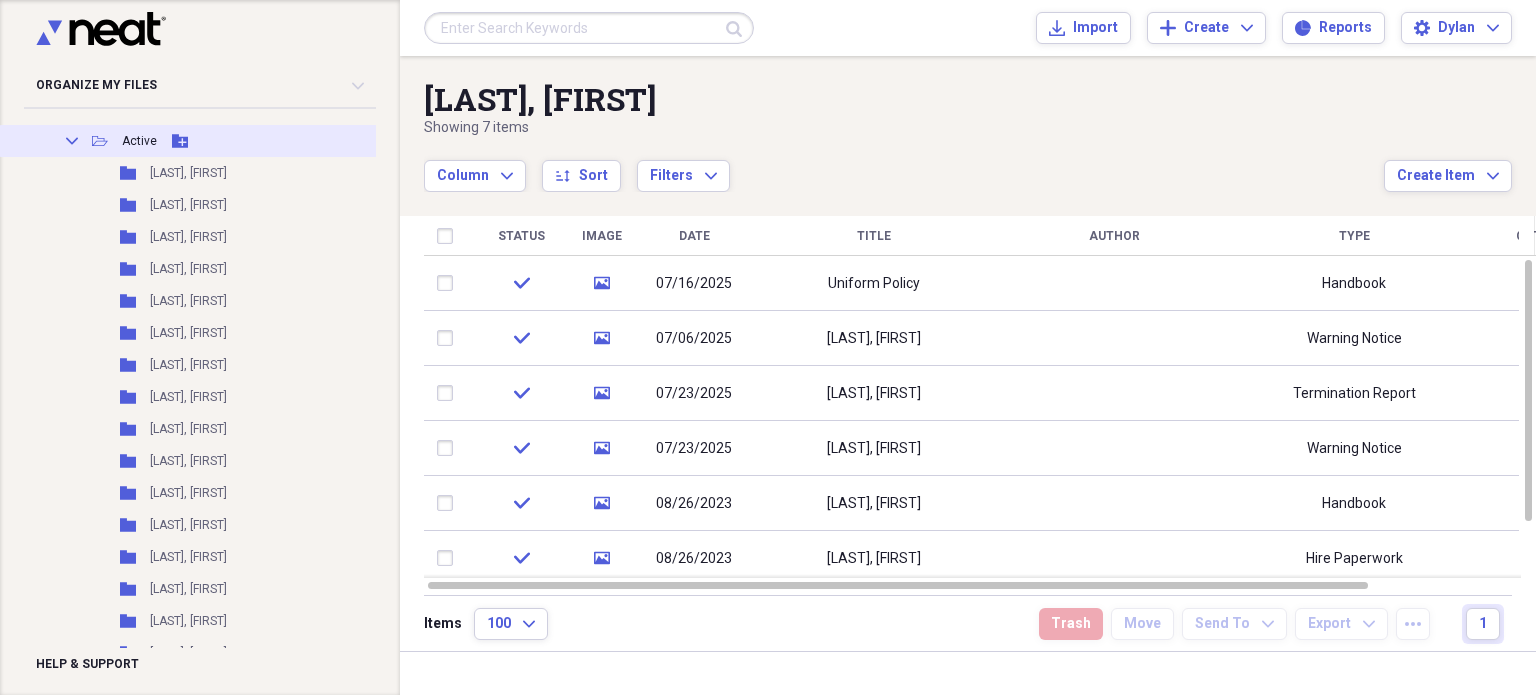 click 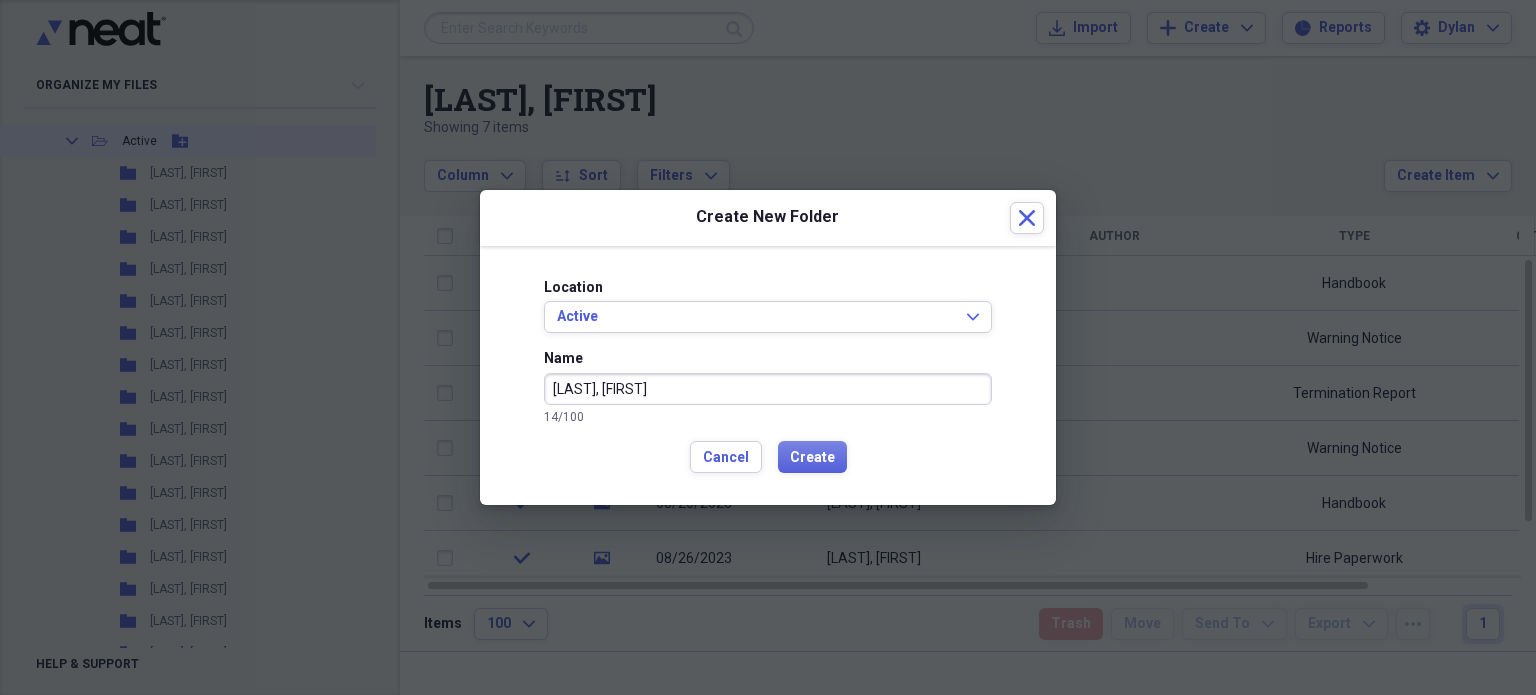 type on "[LAST], [FIRST]" 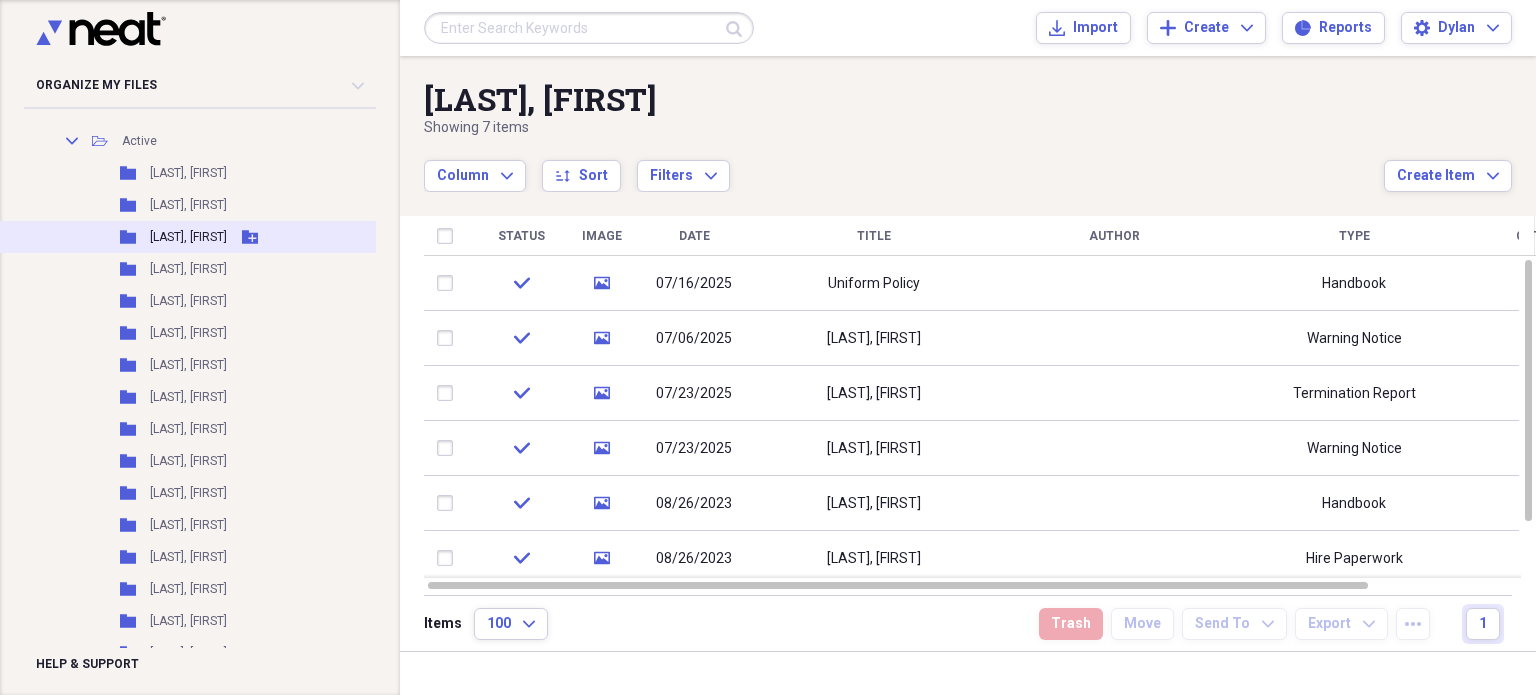scroll, scrollTop: 0, scrollLeft: 0, axis: both 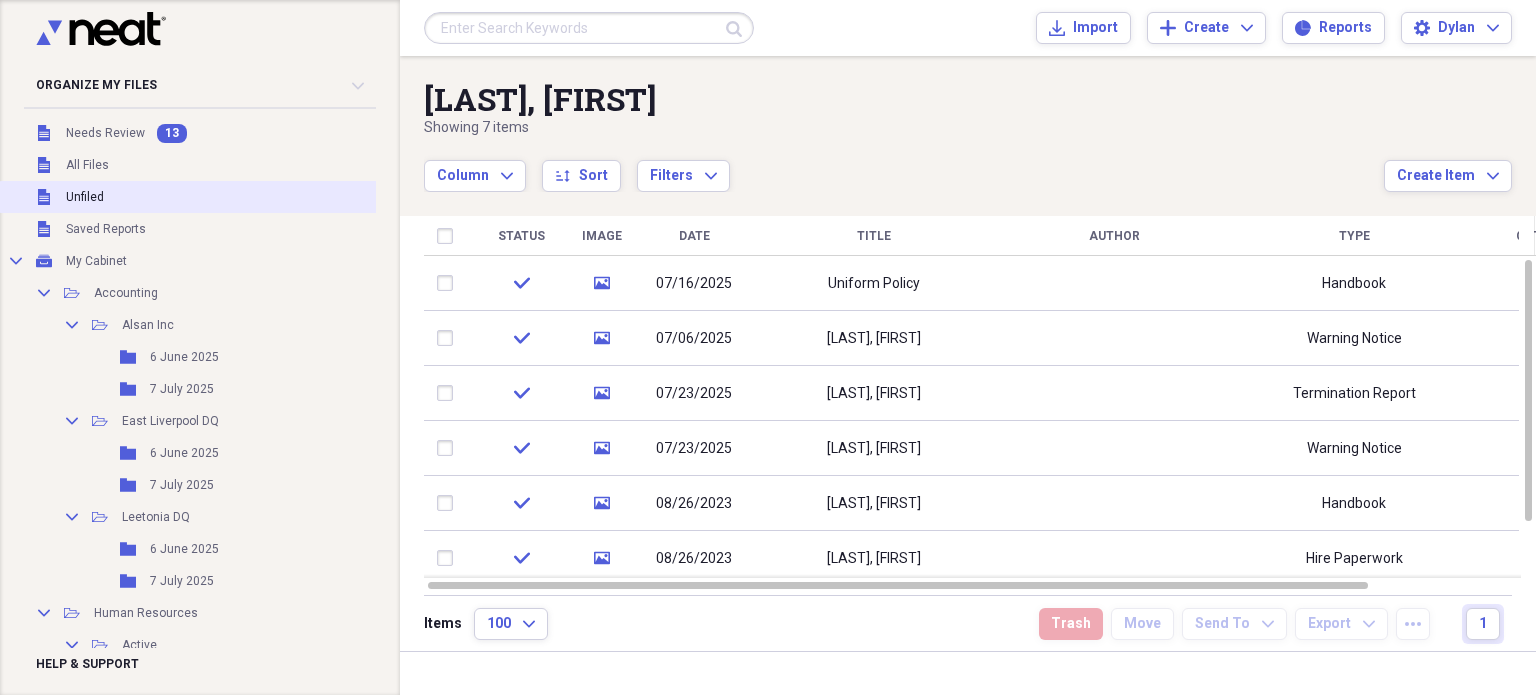 click on "Unfiled Unfiled" at bounding box center [221, 197] 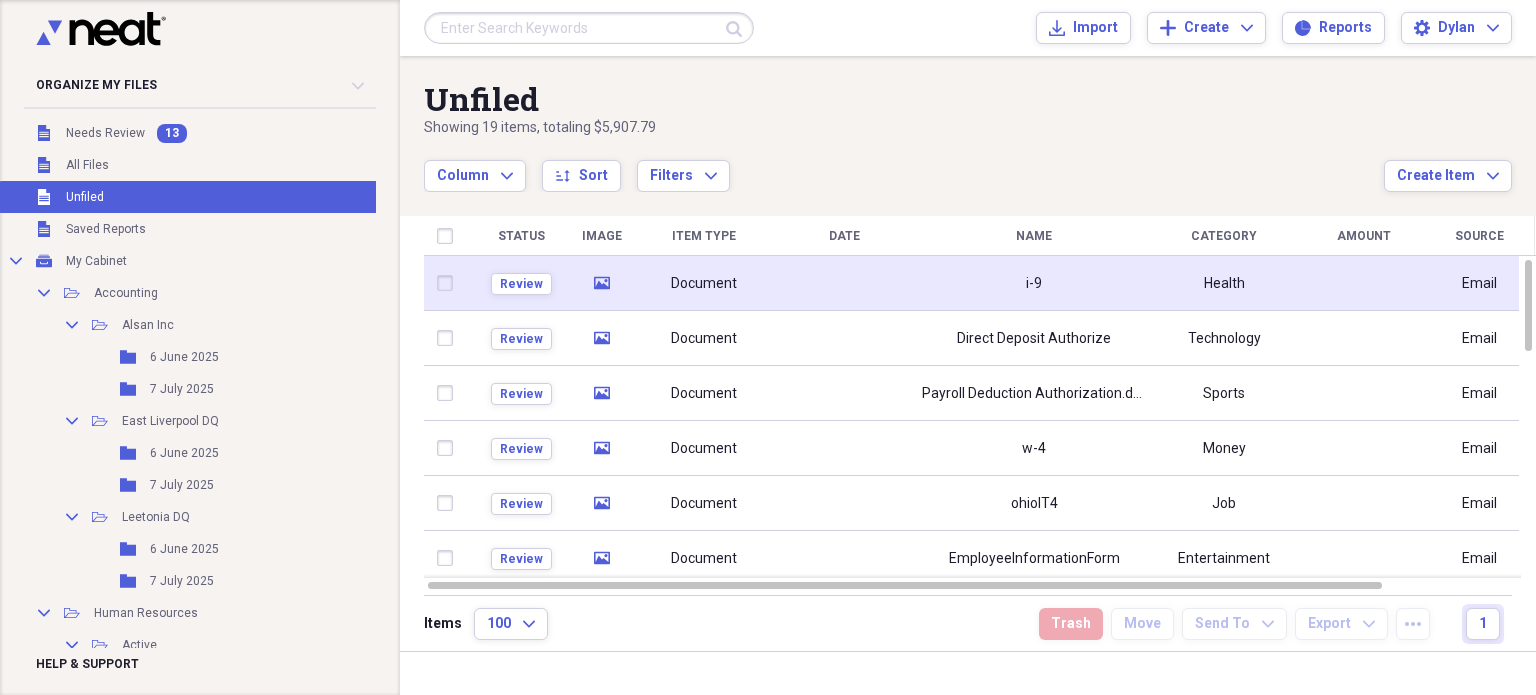 click 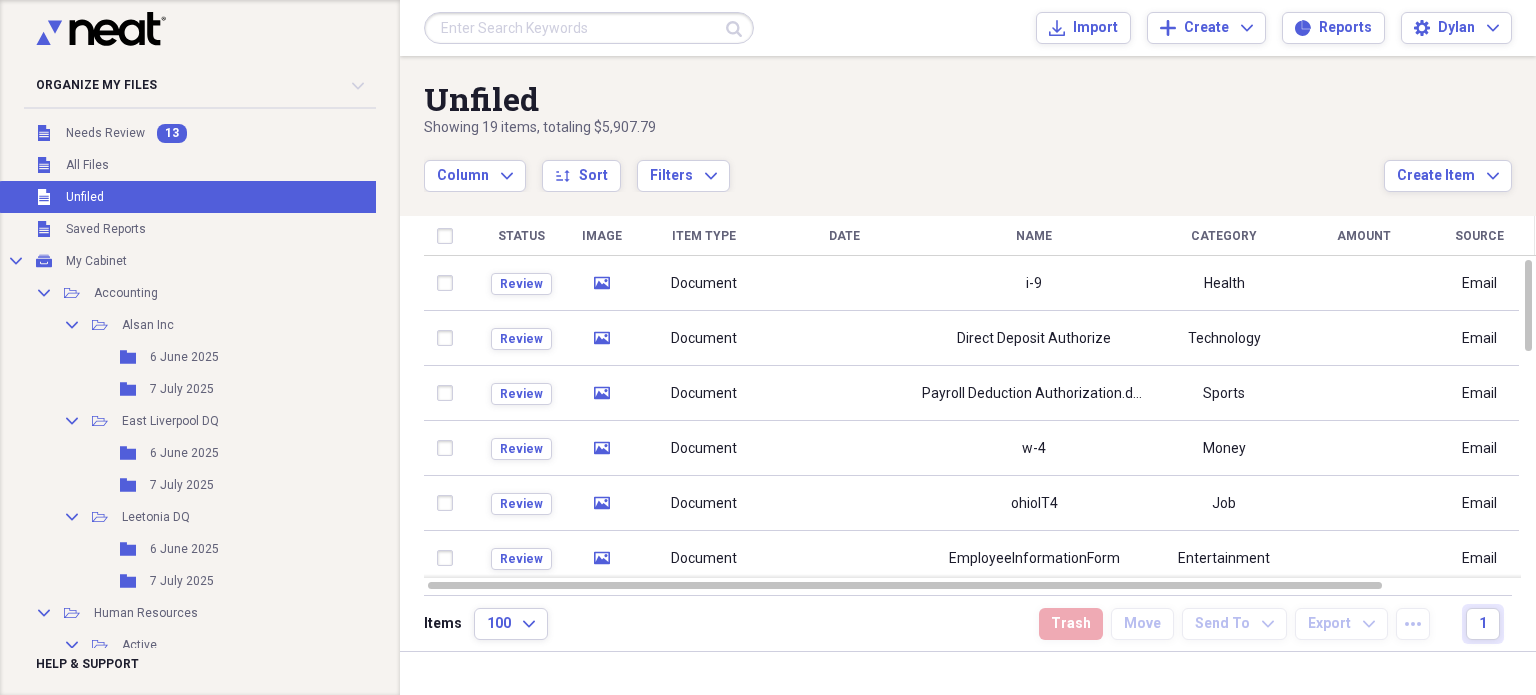 click on "Unfiled Showing 19 items , totaling [PRICE] Column Expand sort Sort Filters  Expand Create Item Expand" at bounding box center (968, 124) 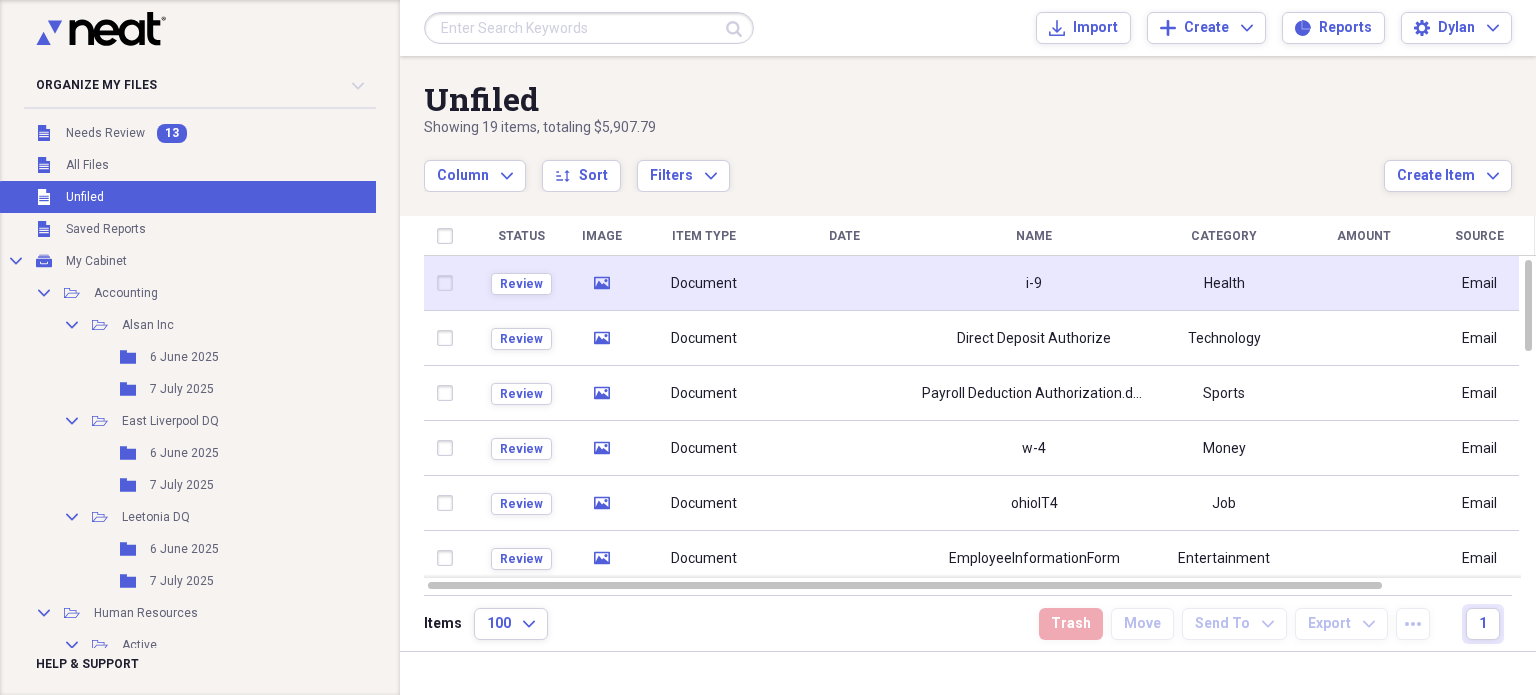 click at bounding box center (449, 283) 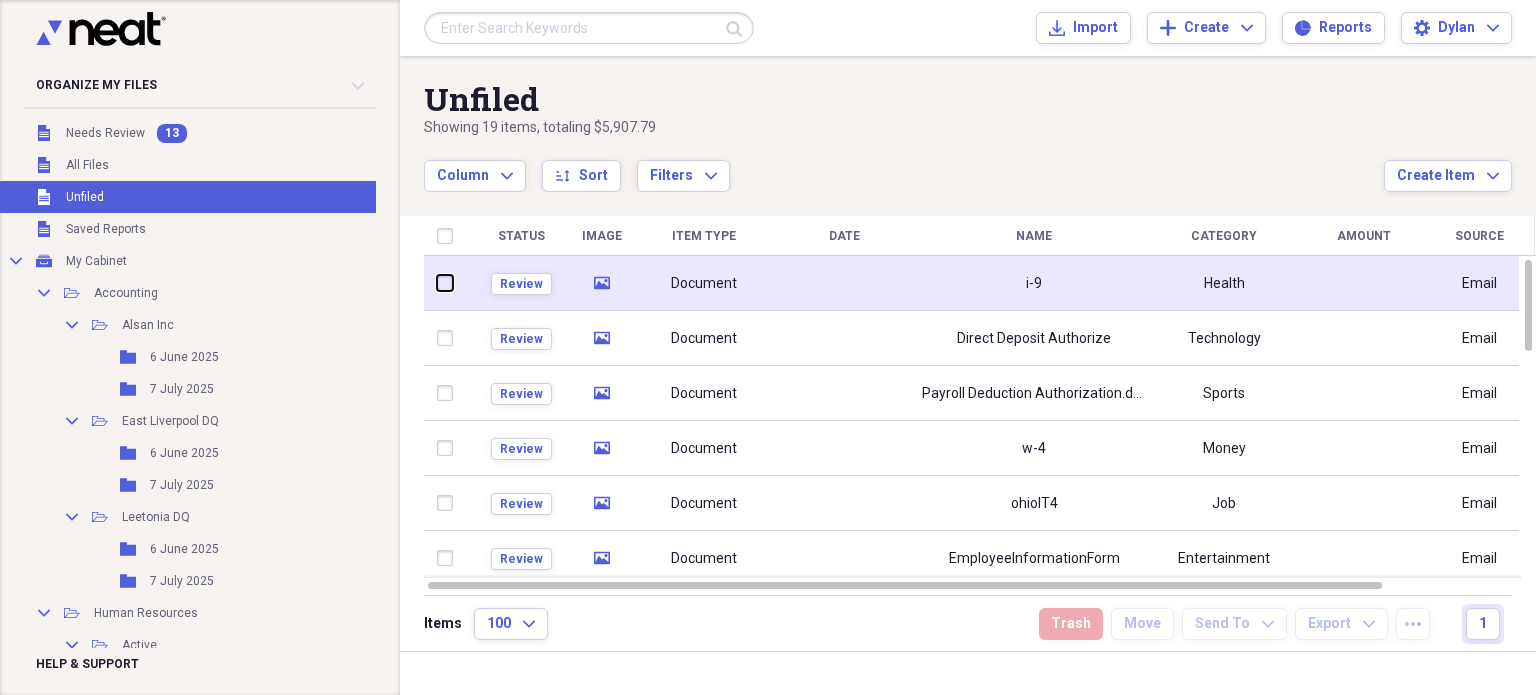 click at bounding box center [437, 283] 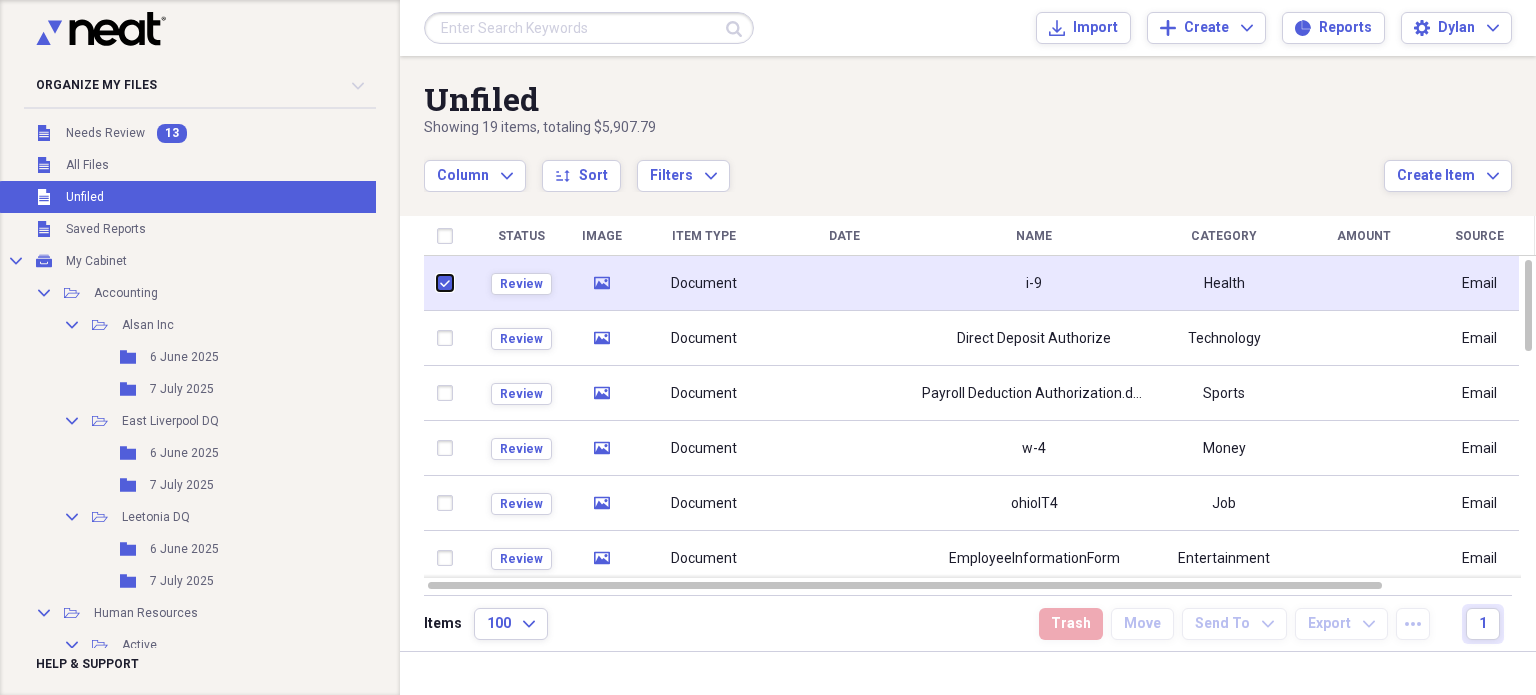 checkbox on "true" 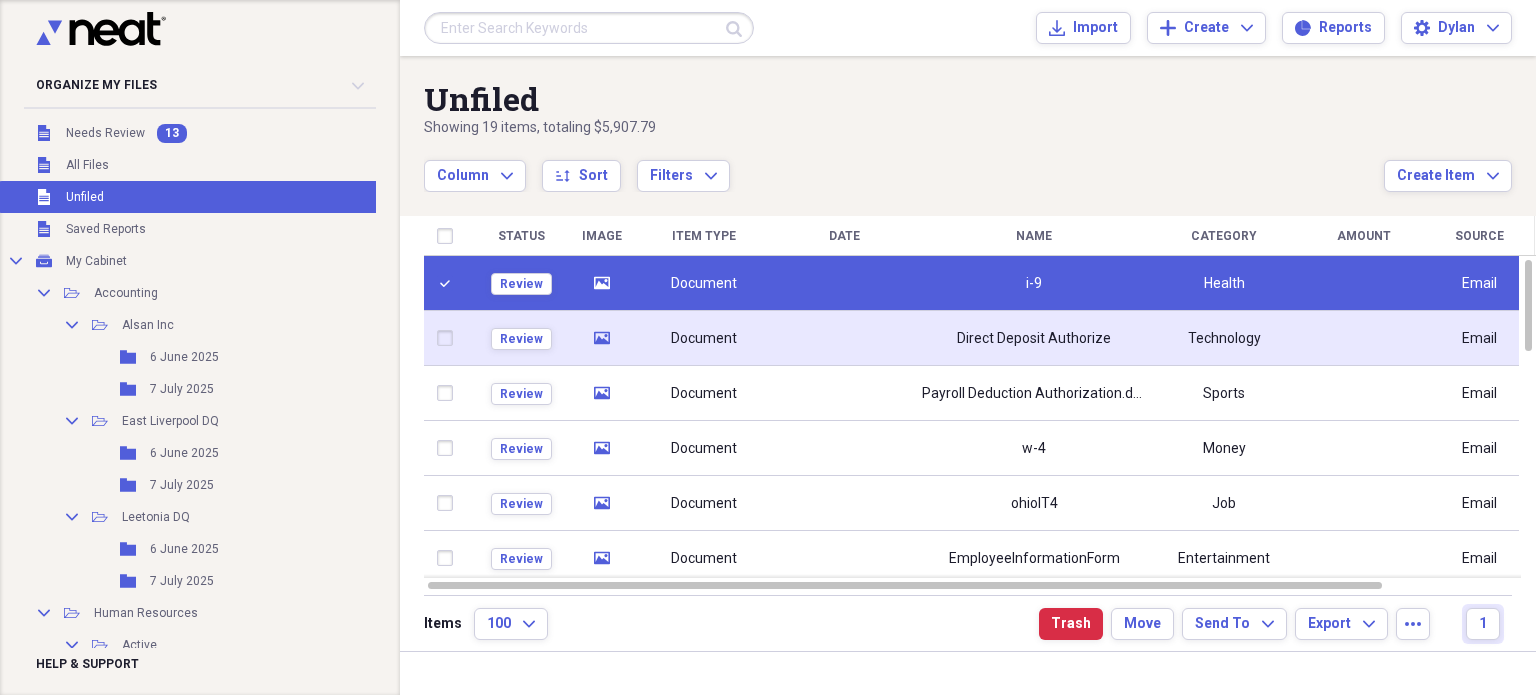 click at bounding box center [449, 338] 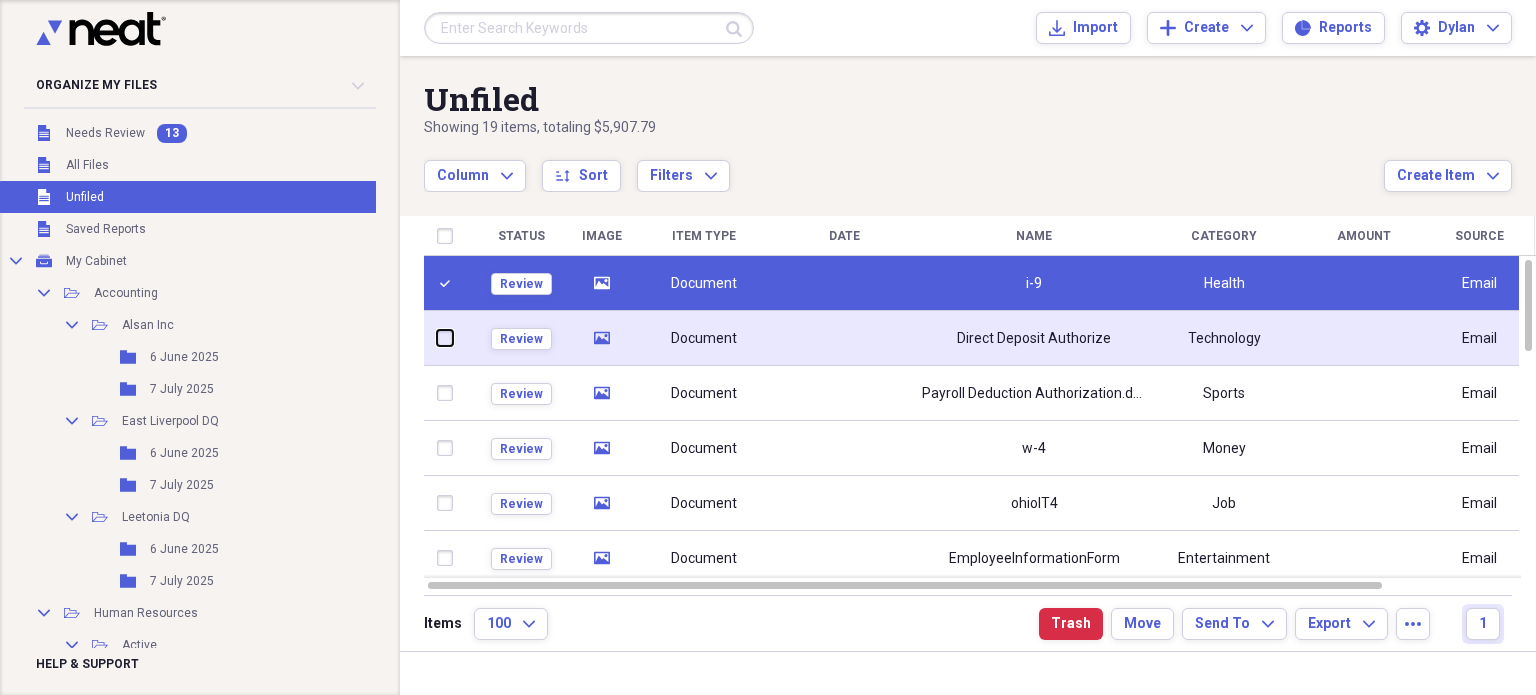 click at bounding box center [437, 338] 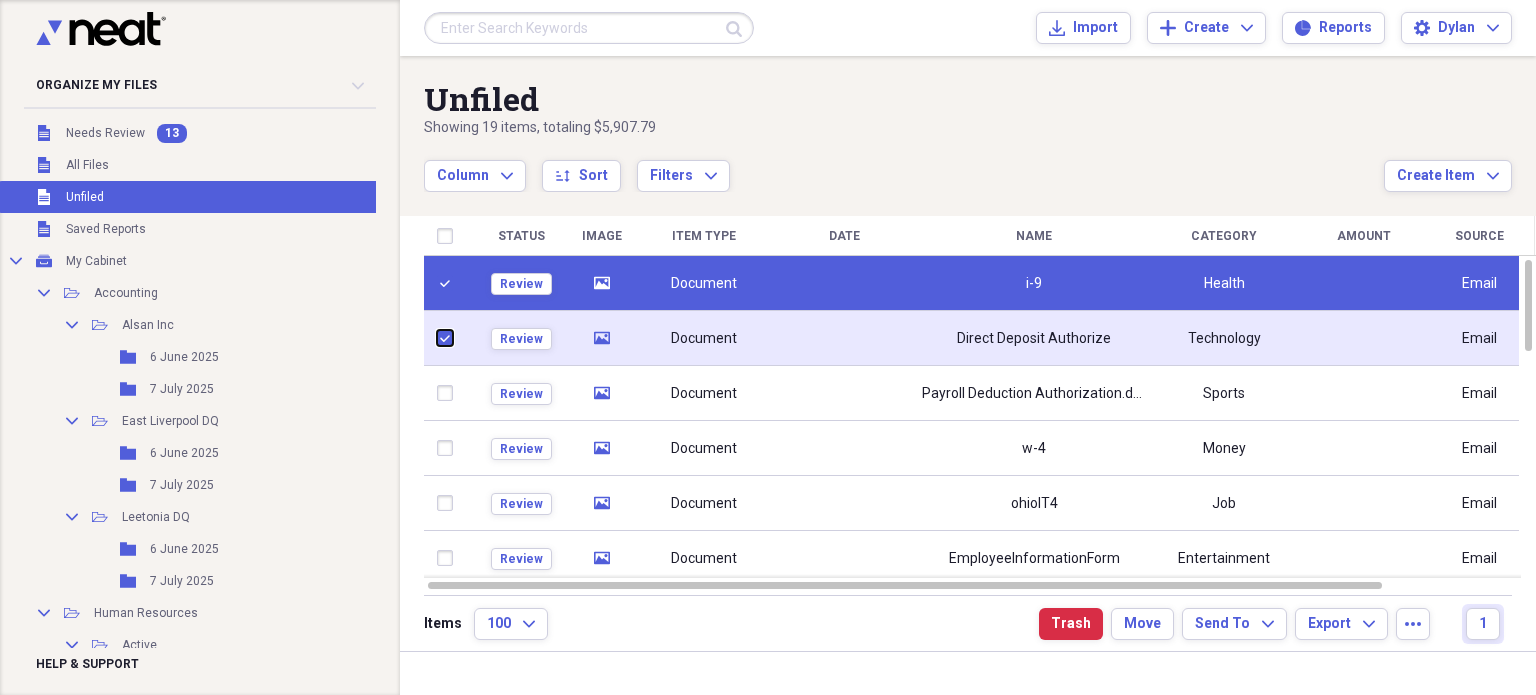 checkbox on "true" 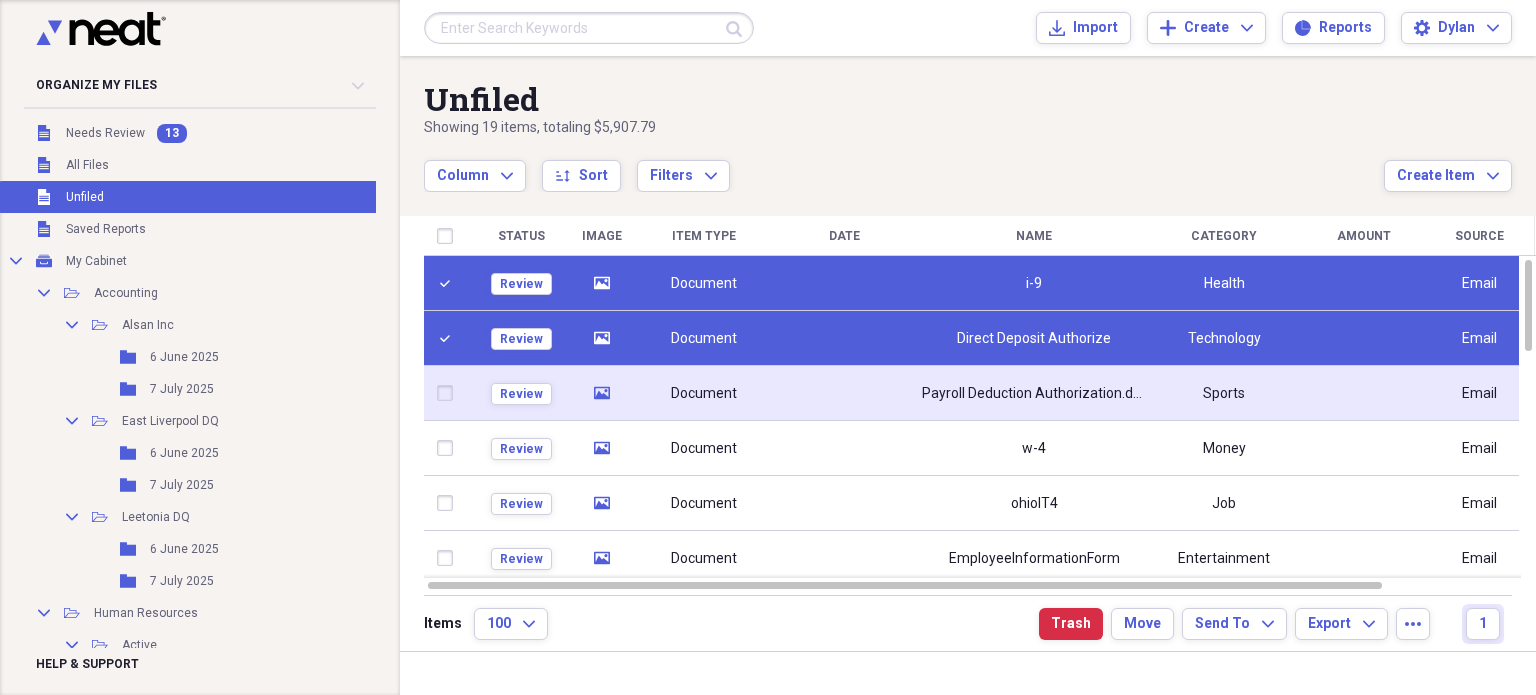 click at bounding box center [449, 393] 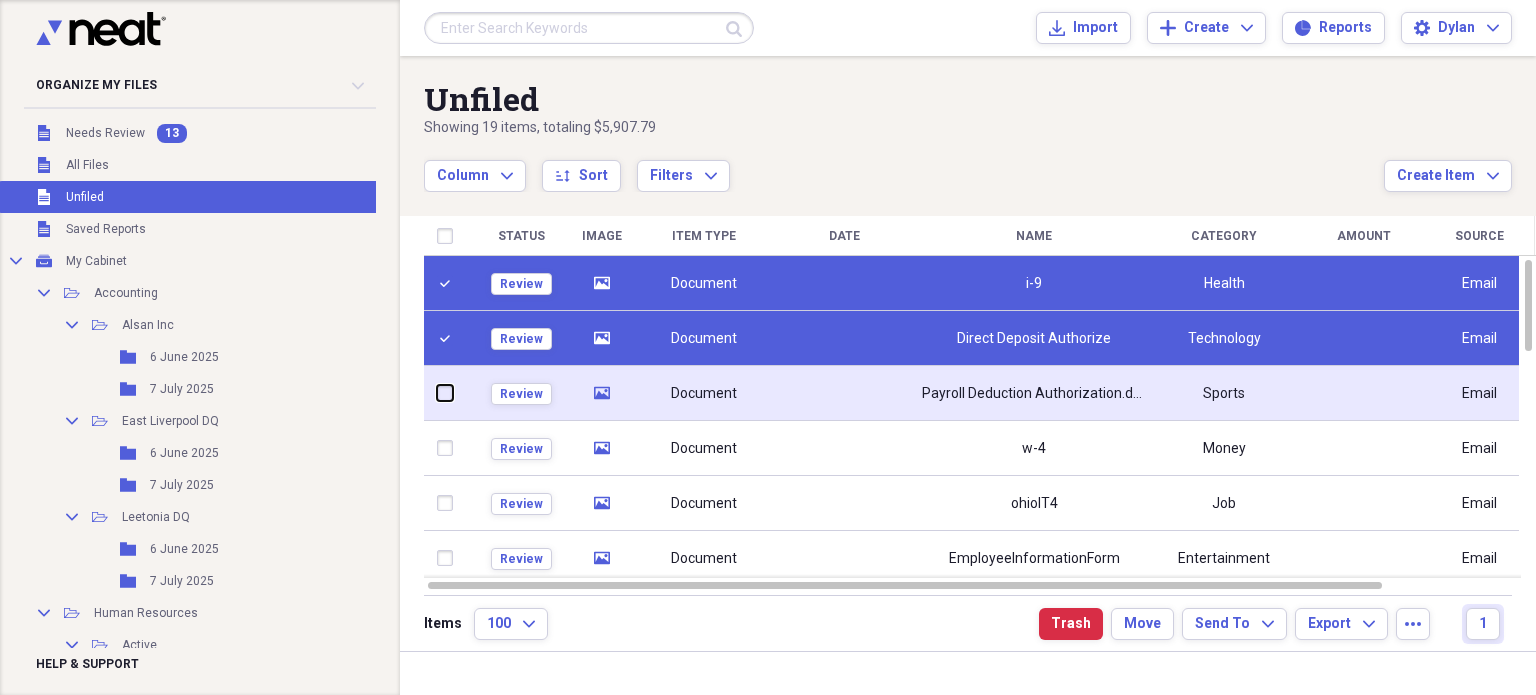click at bounding box center (437, 393) 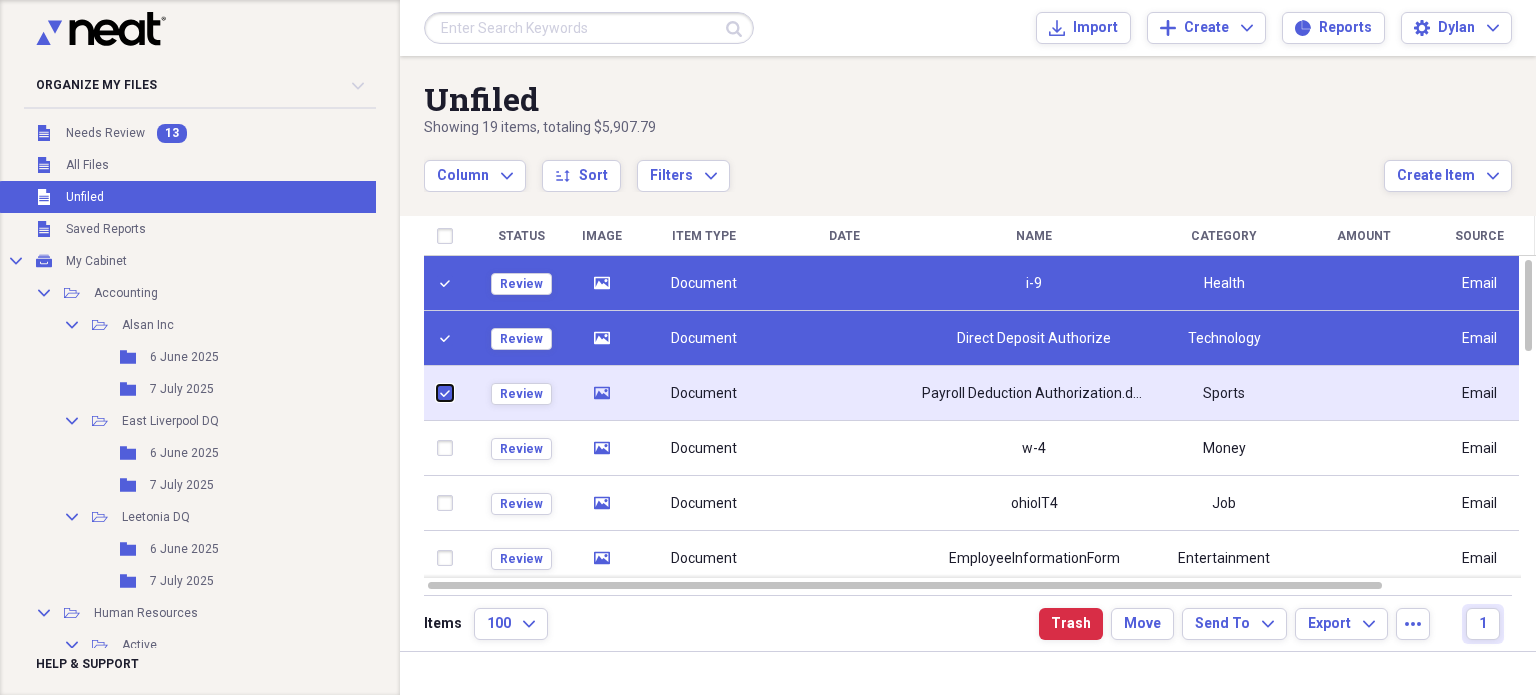 checkbox on "true" 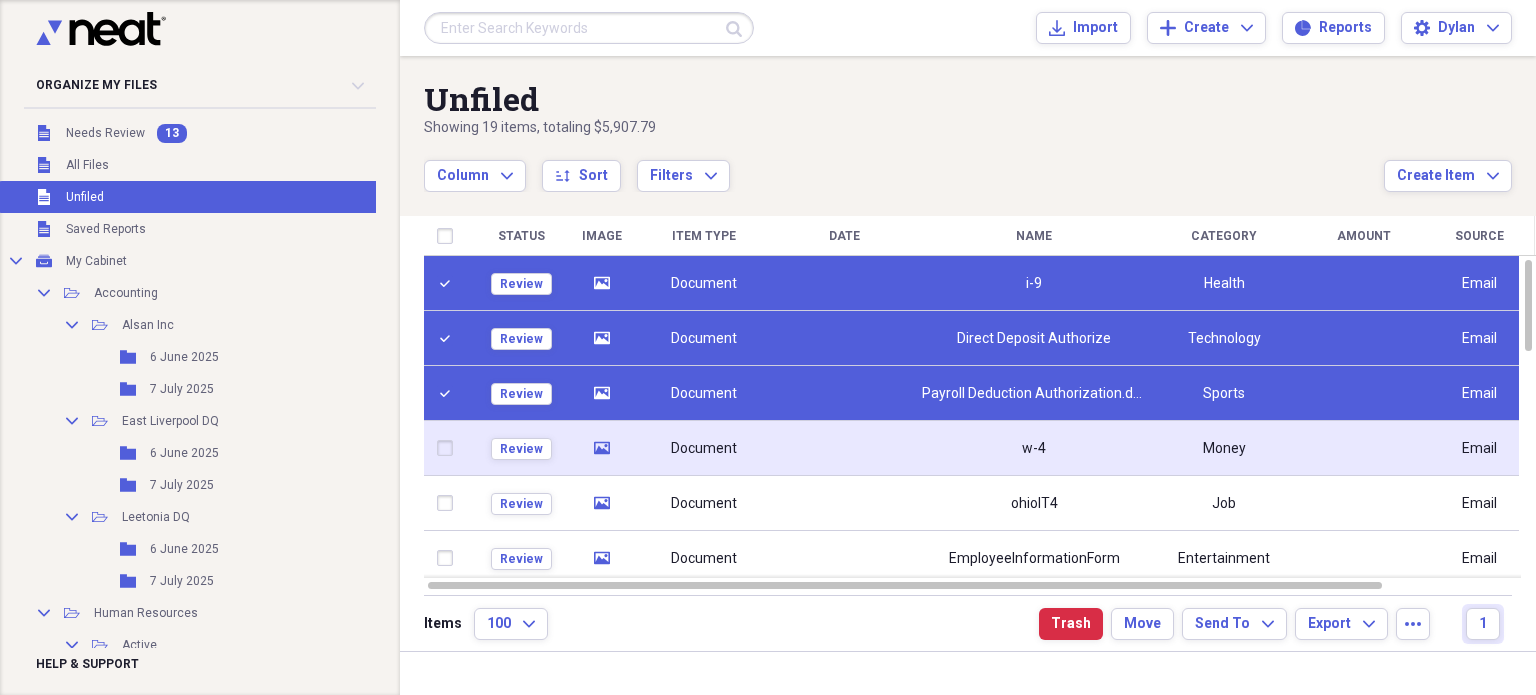 click at bounding box center [449, 448] 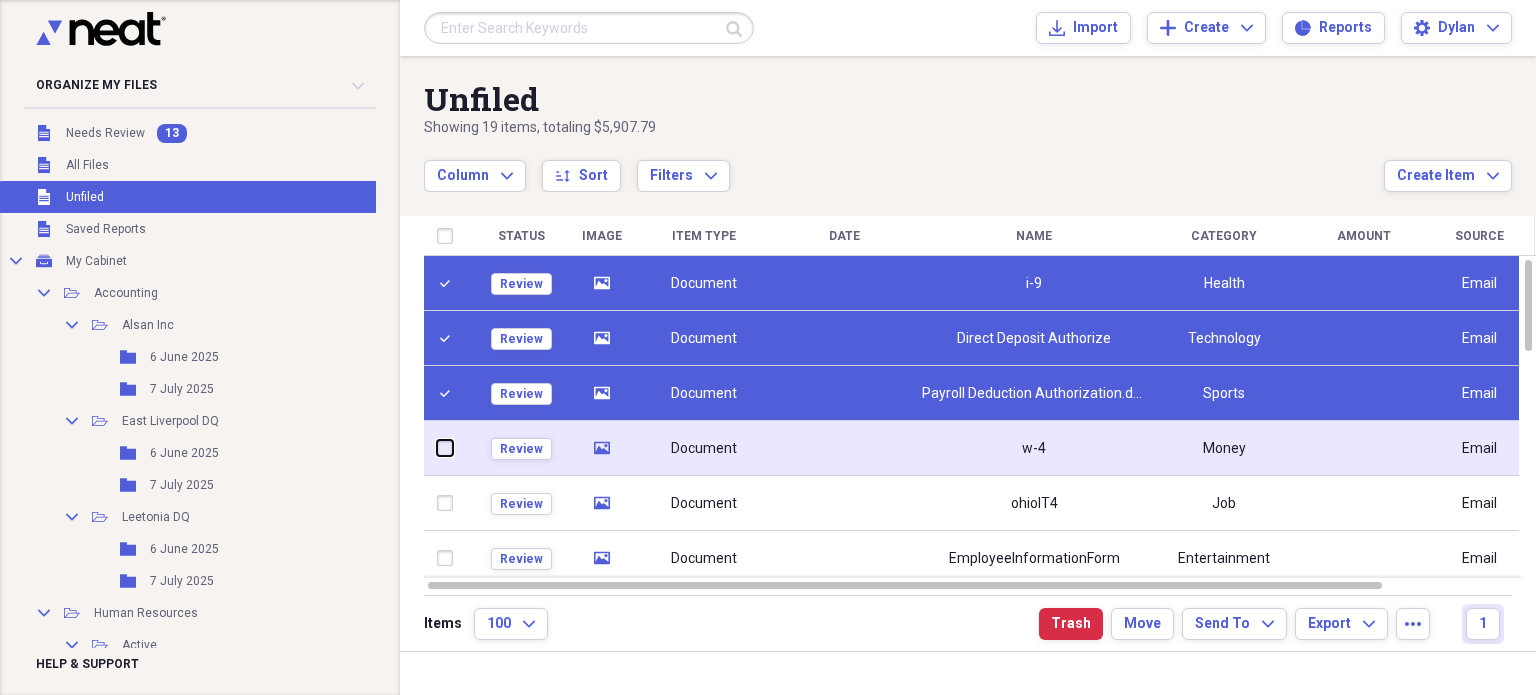 click at bounding box center [437, 448] 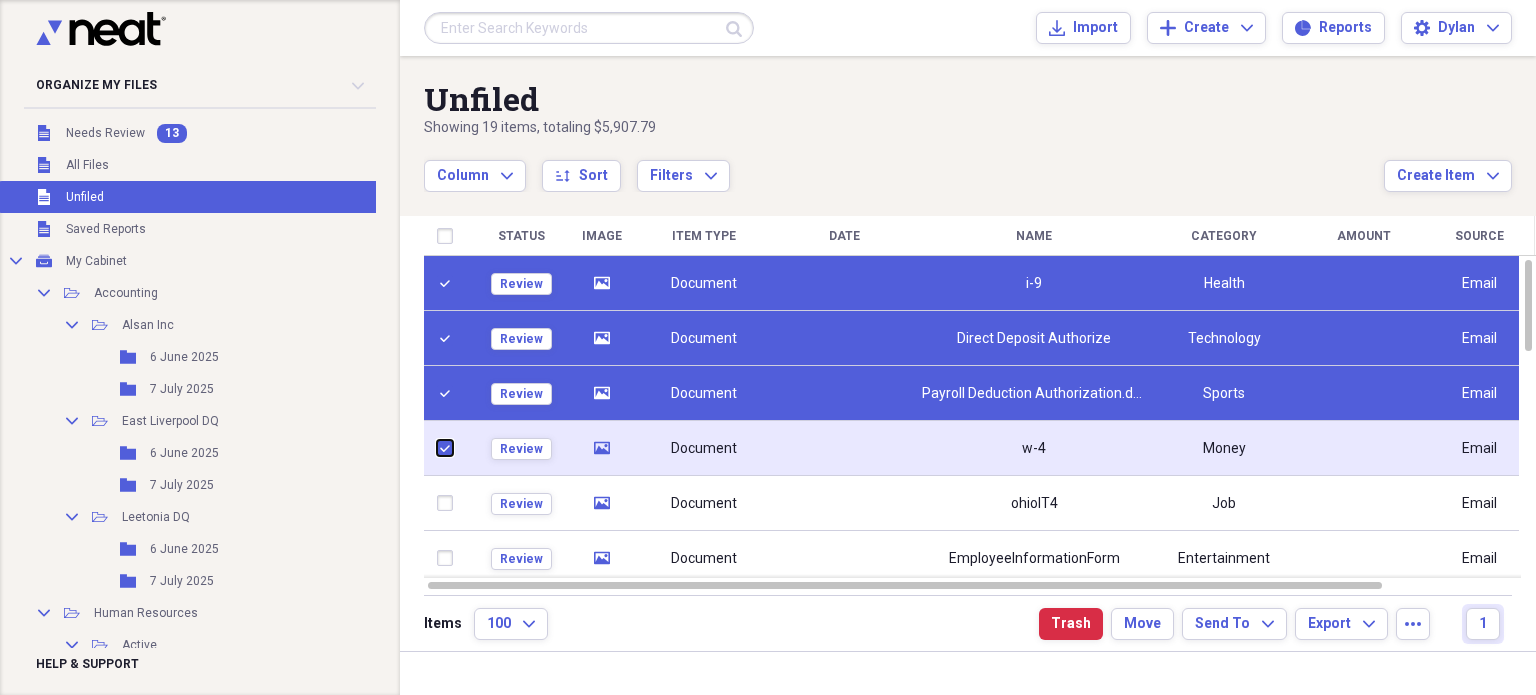 checkbox on "true" 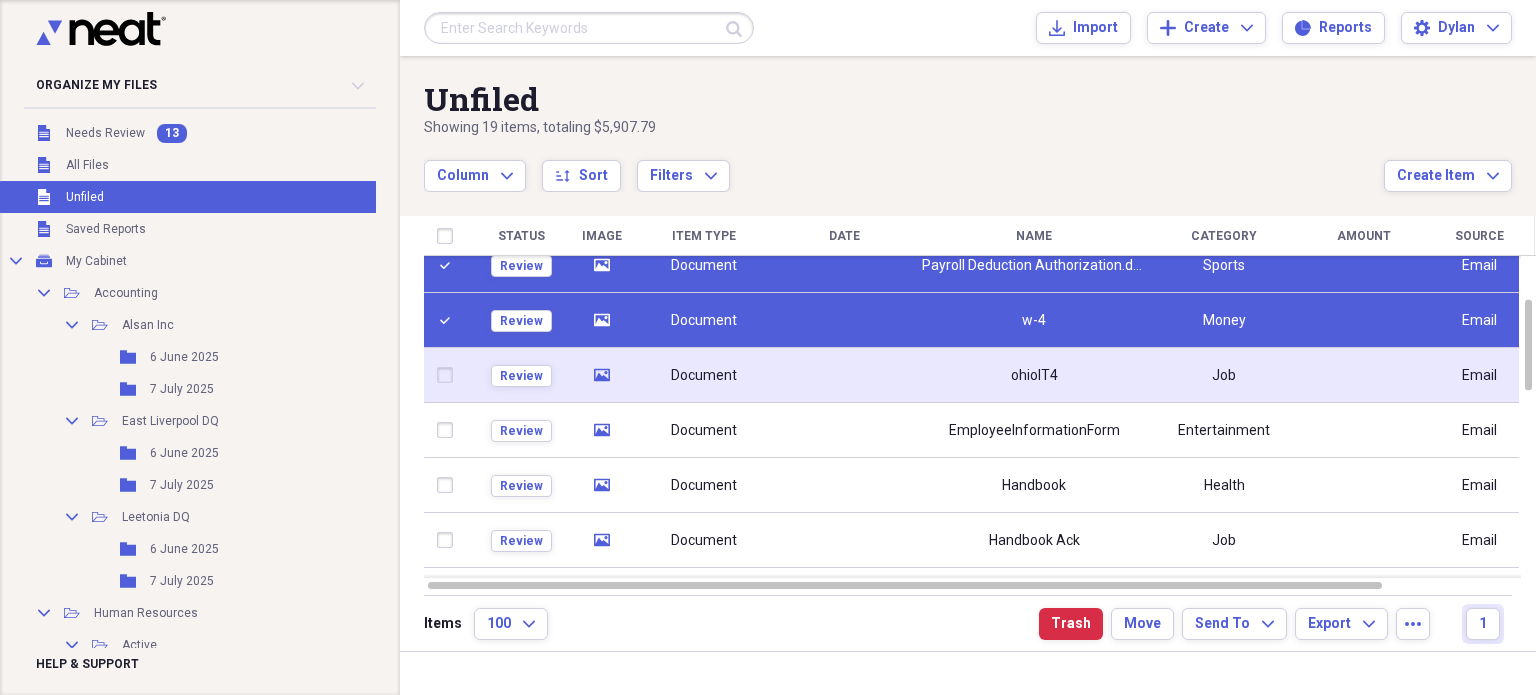 click at bounding box center [449, 375] 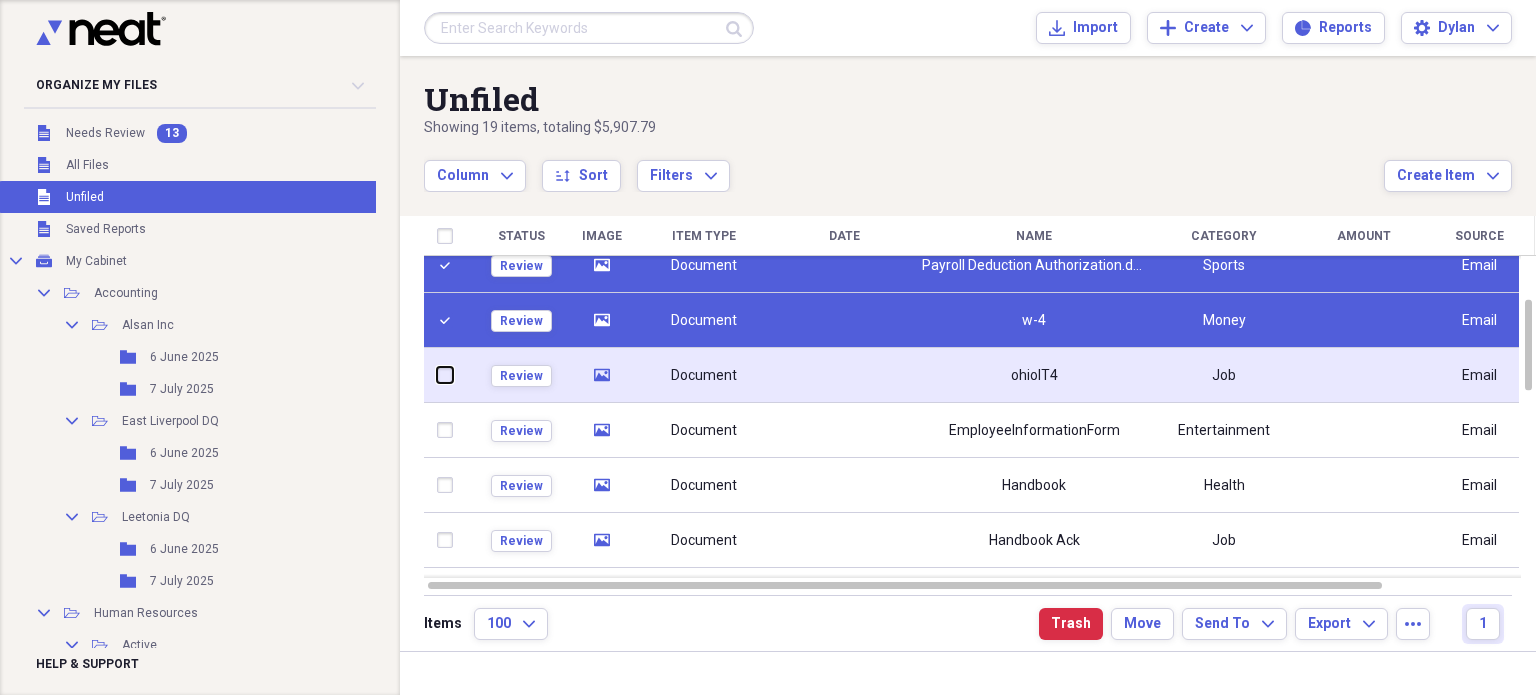 click at bounding box center (437, 375) 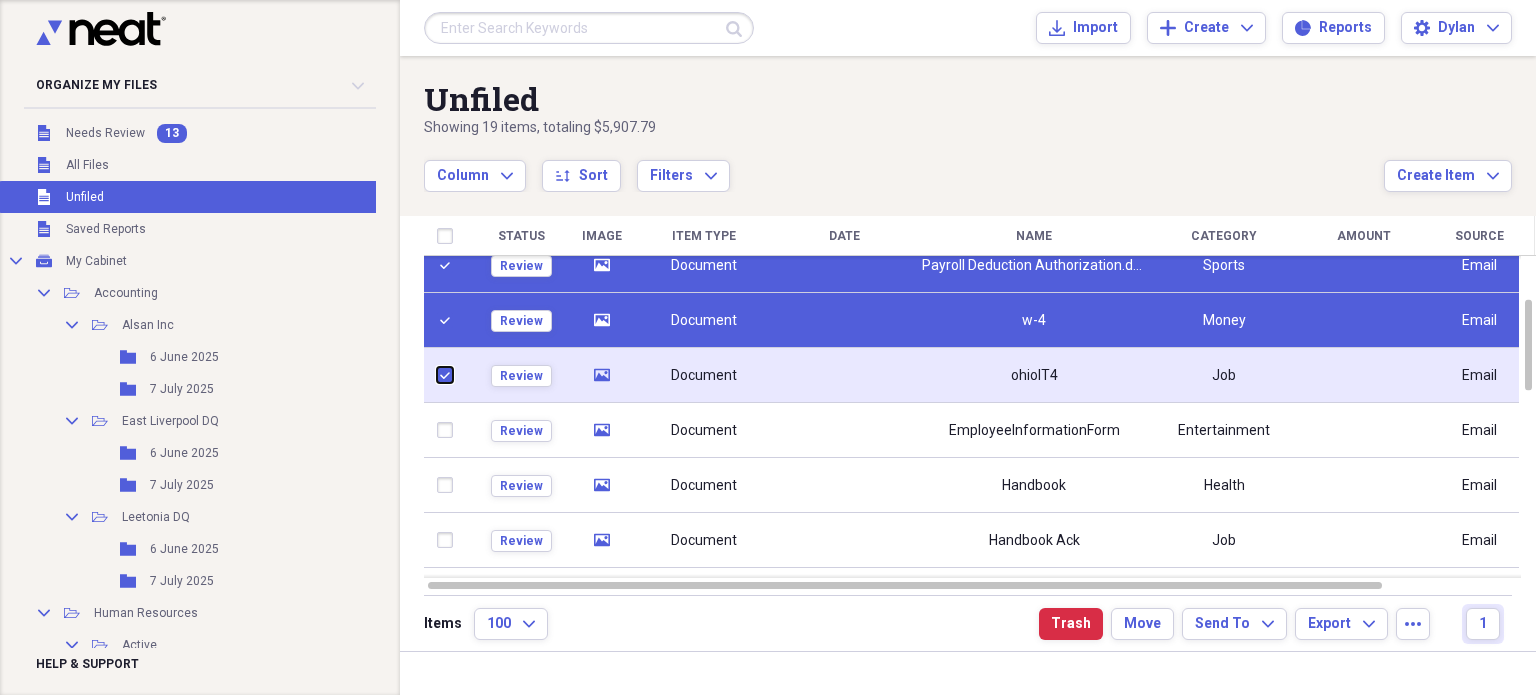 checkbox on "true" 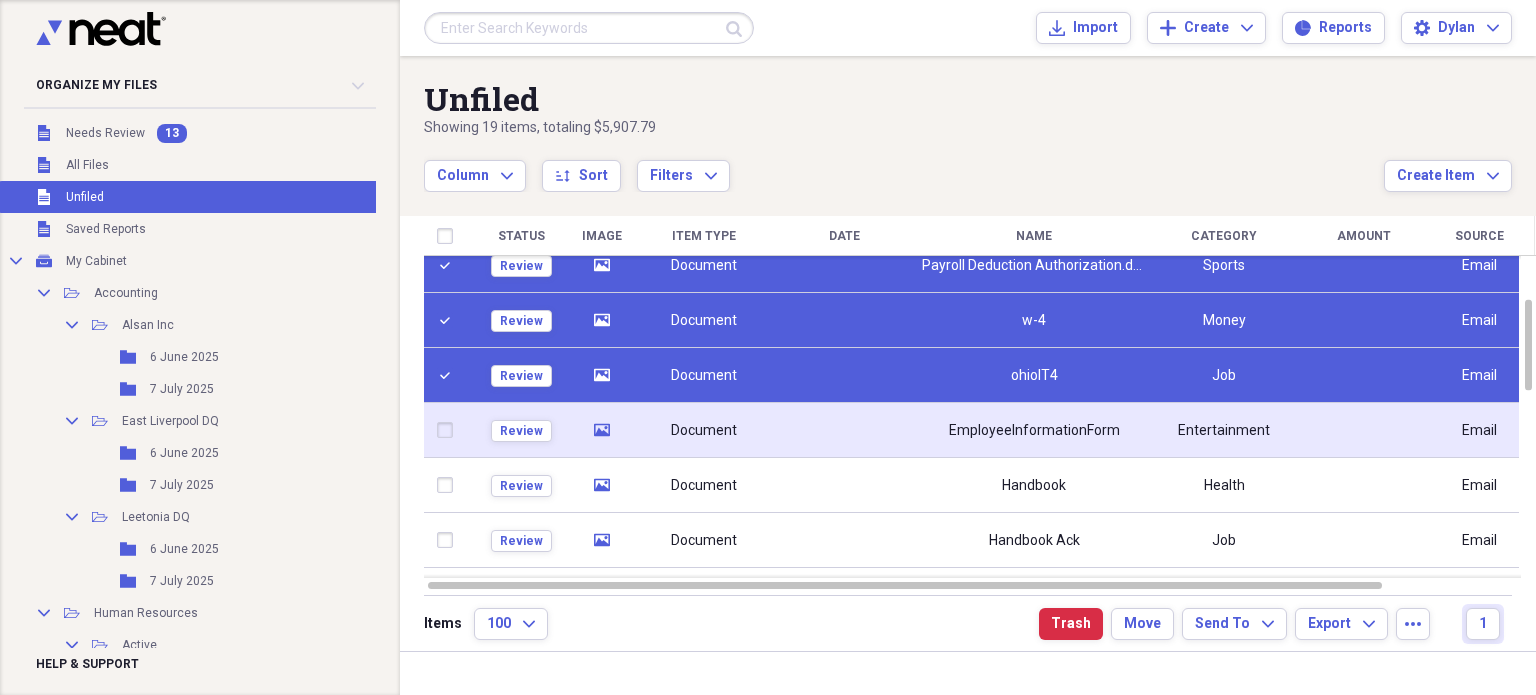 click at bounding box center [449, 430] 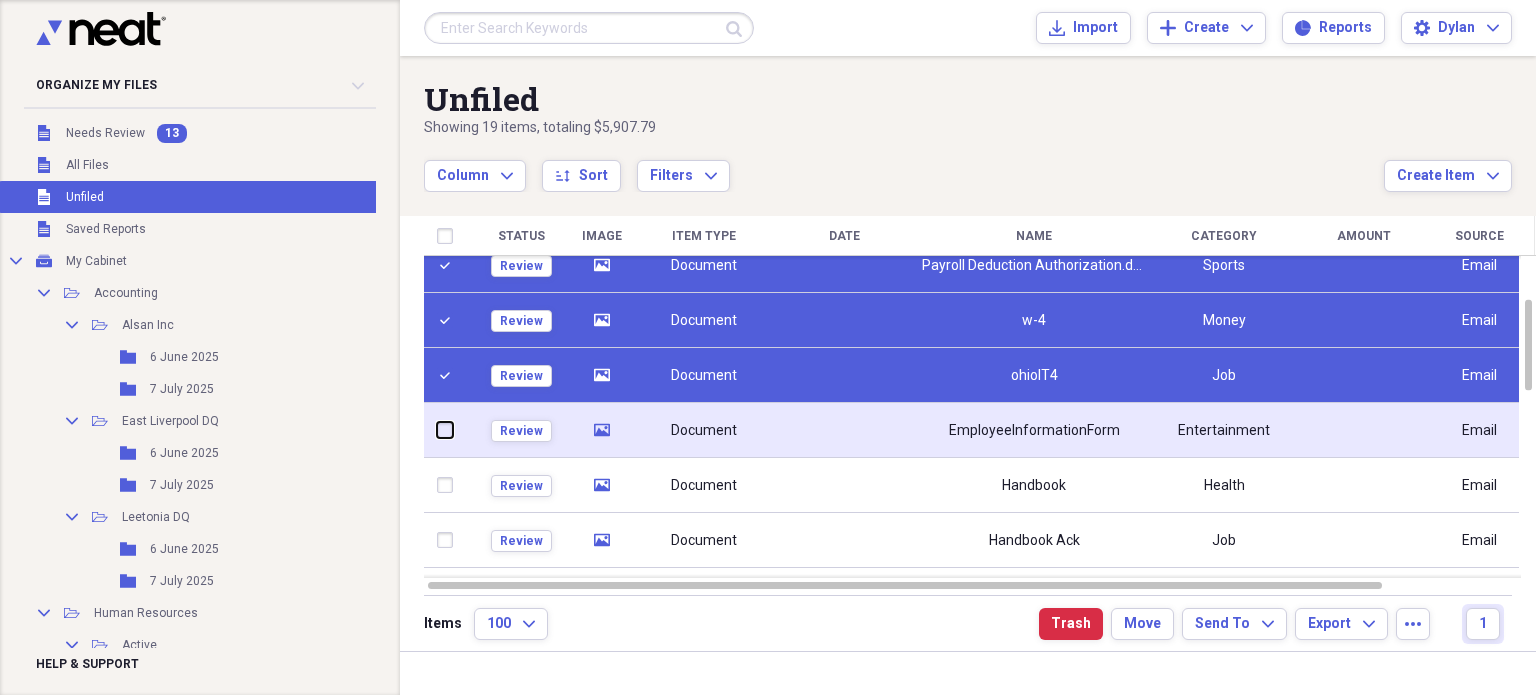 click at bounding box center (437, 430) 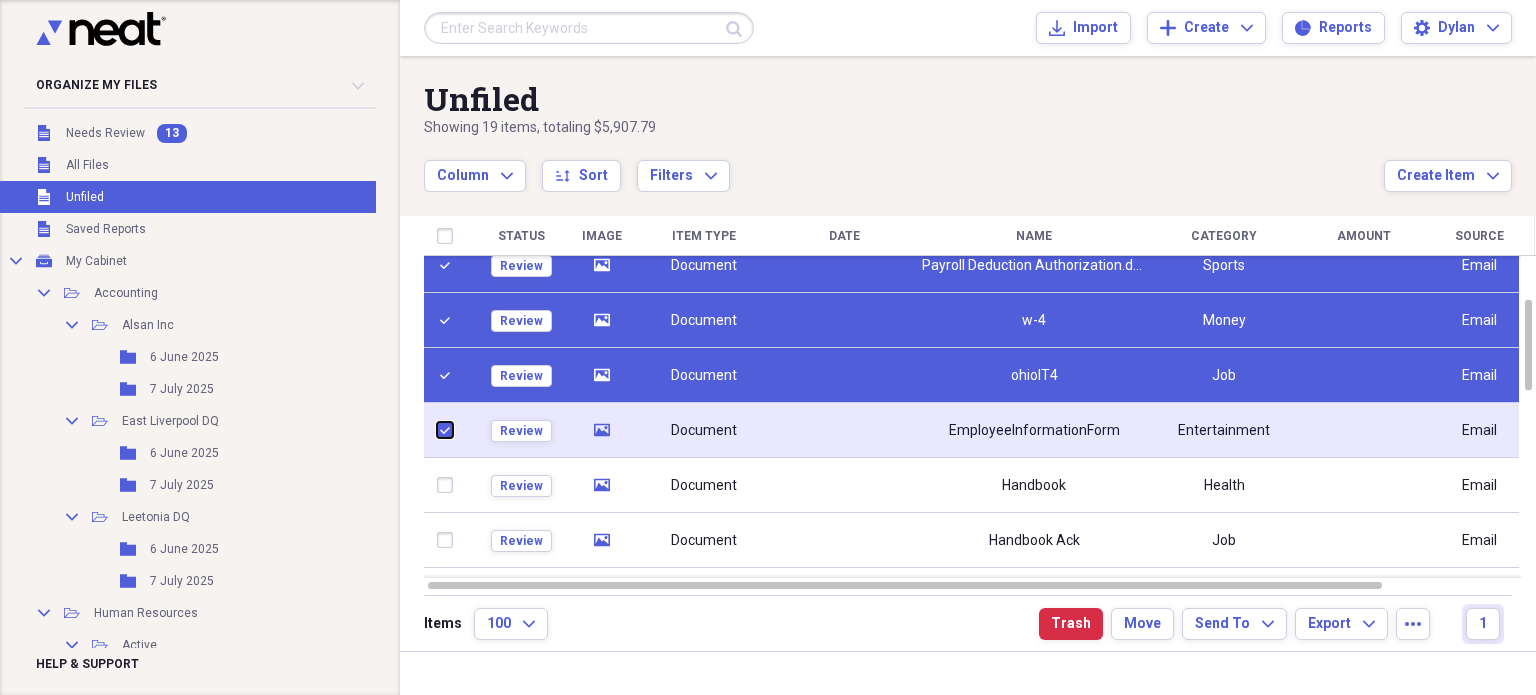 checkbox on "true" 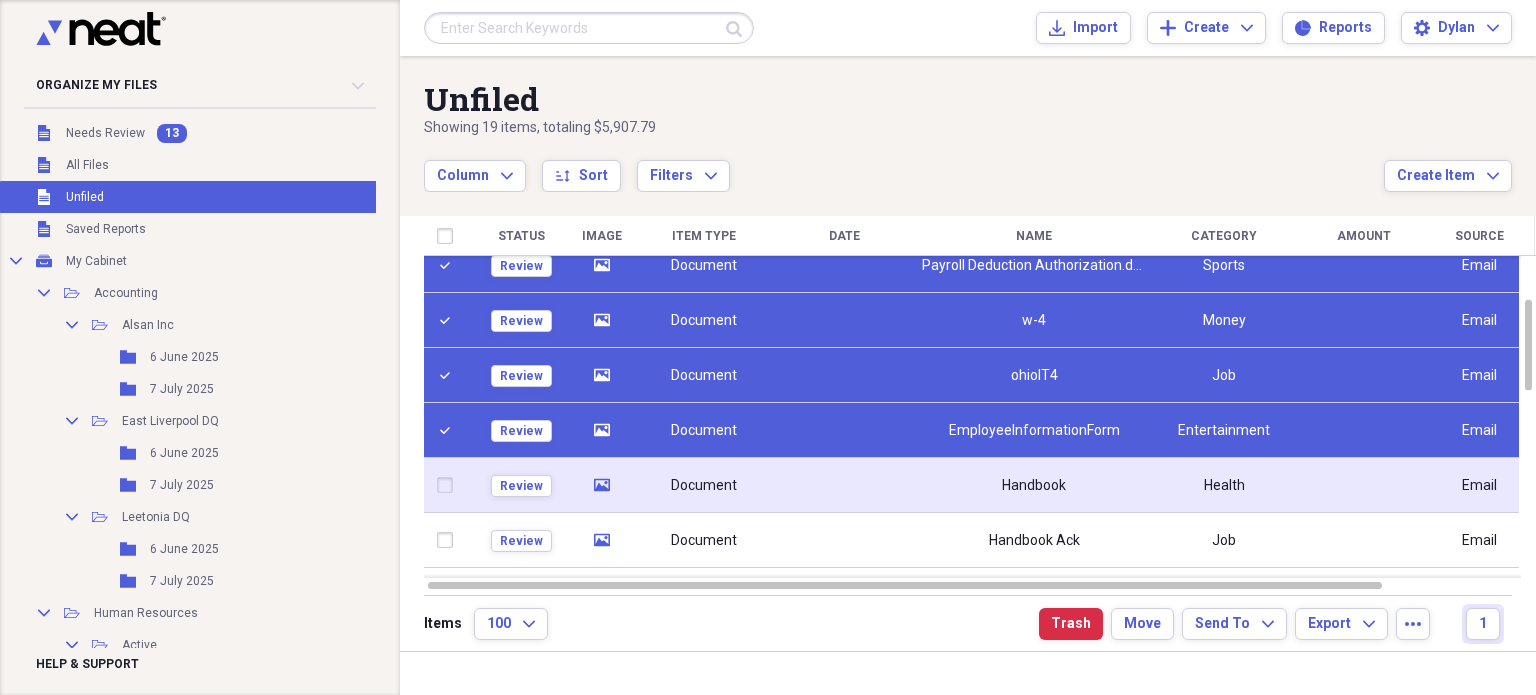 click at bounding box center [449, 485] 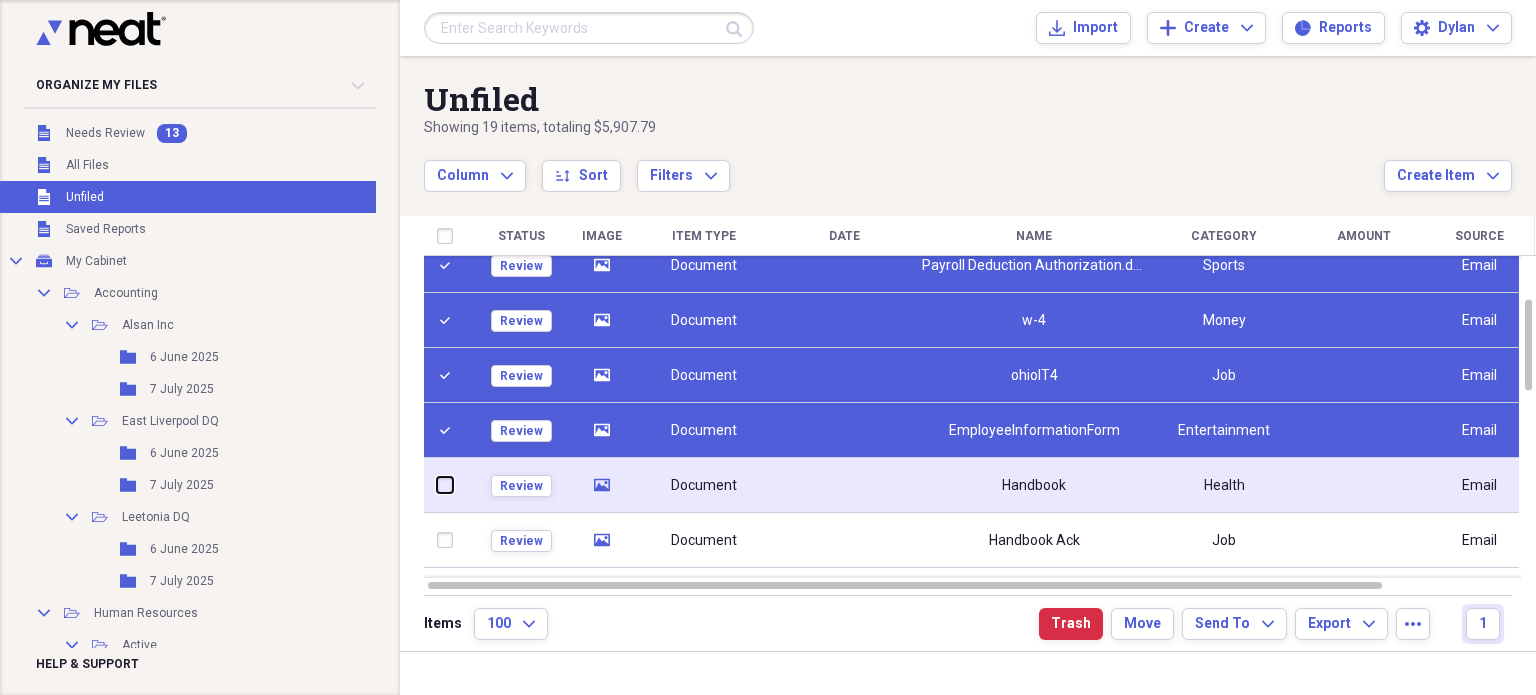 click at bounding box center [437, 485] 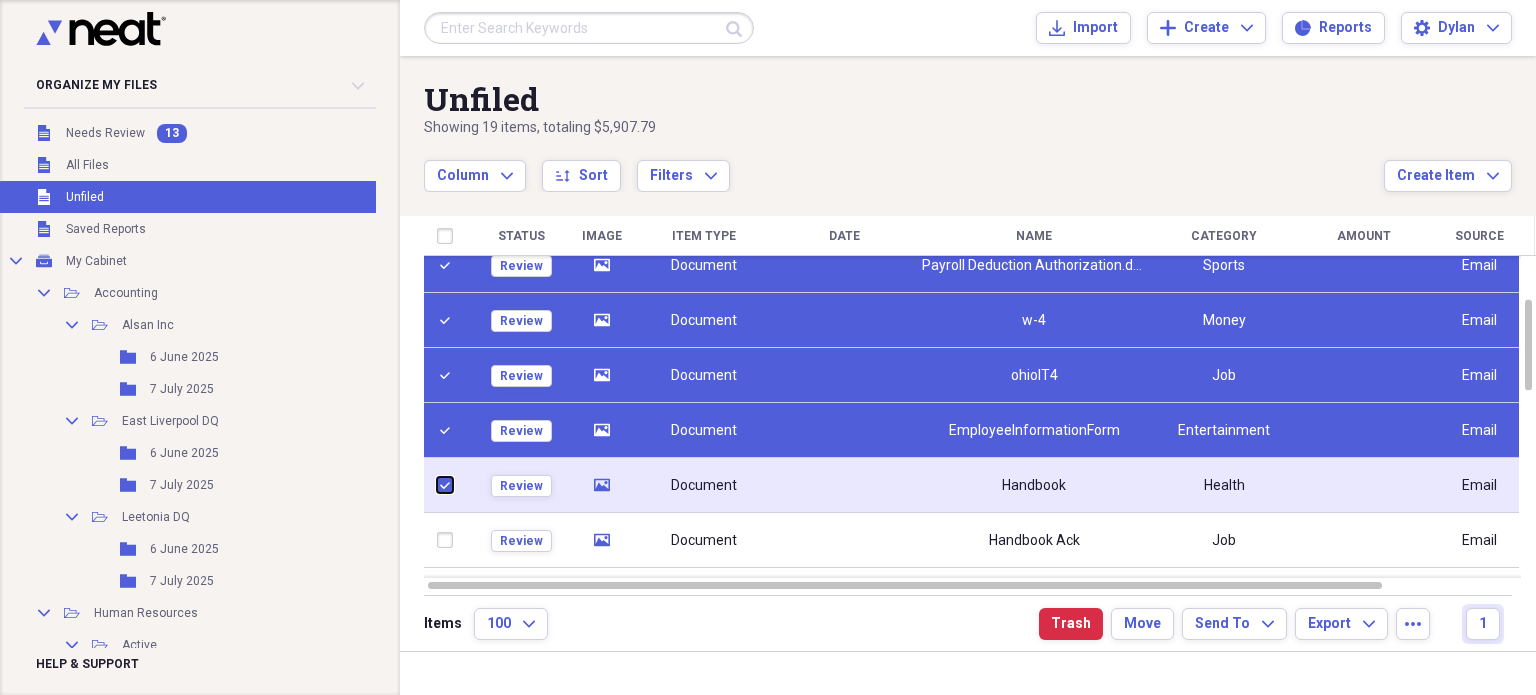 checkbox on "true" 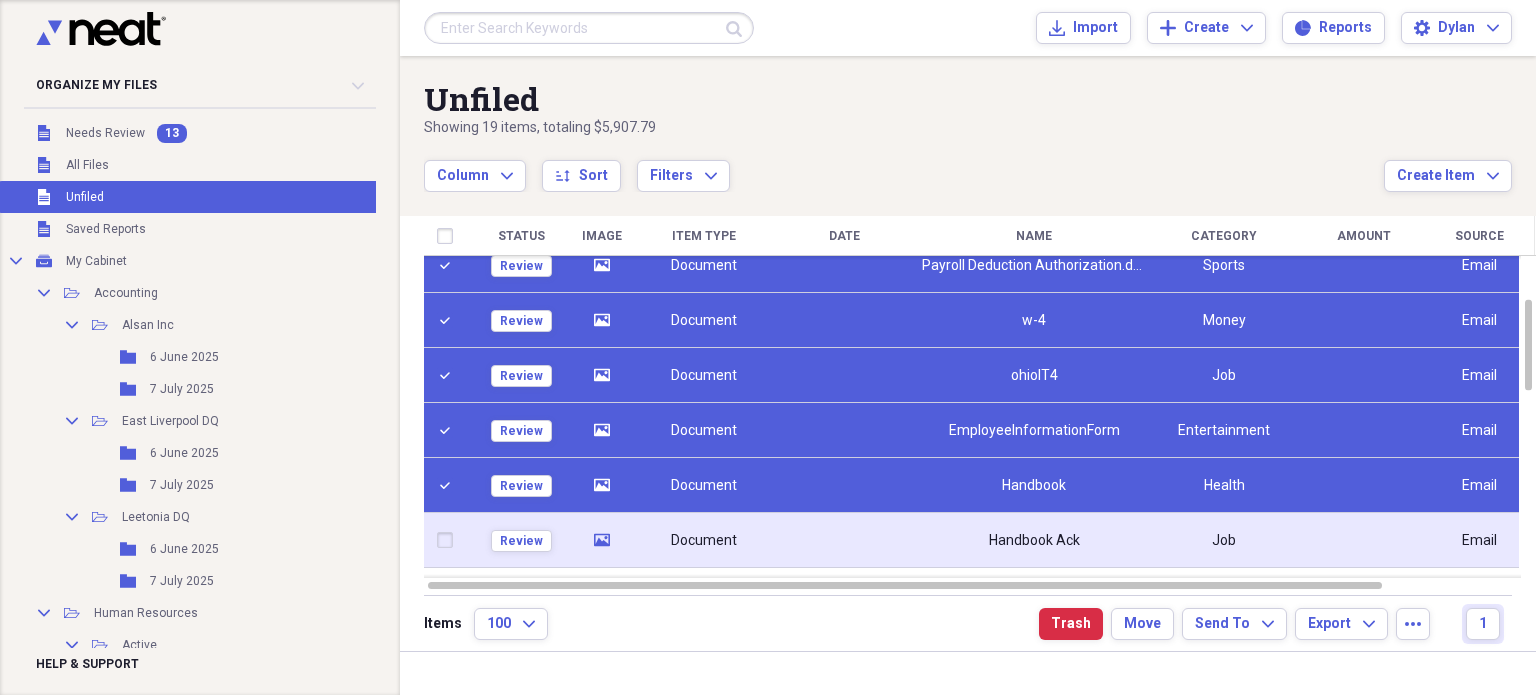 click at bounding box center (449, 540) 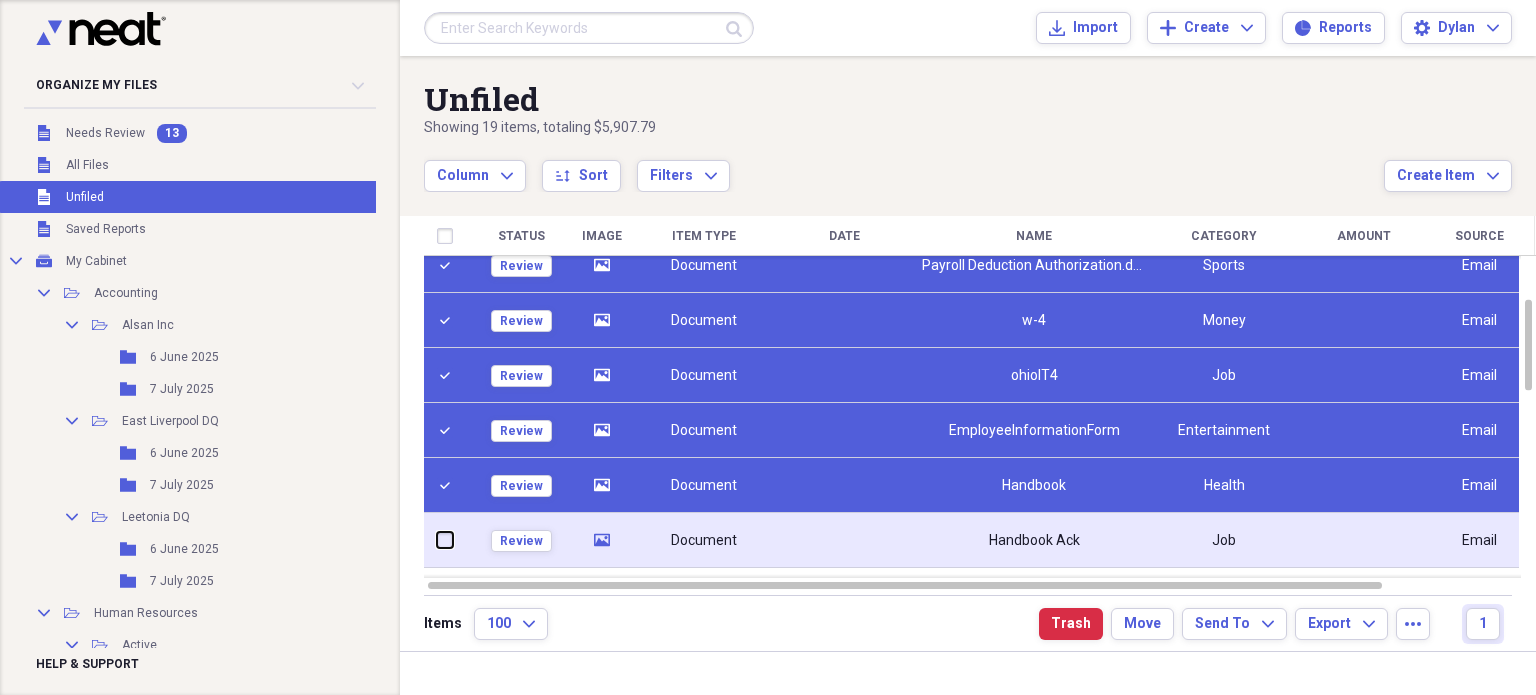 click at bounding box center (437, 540) 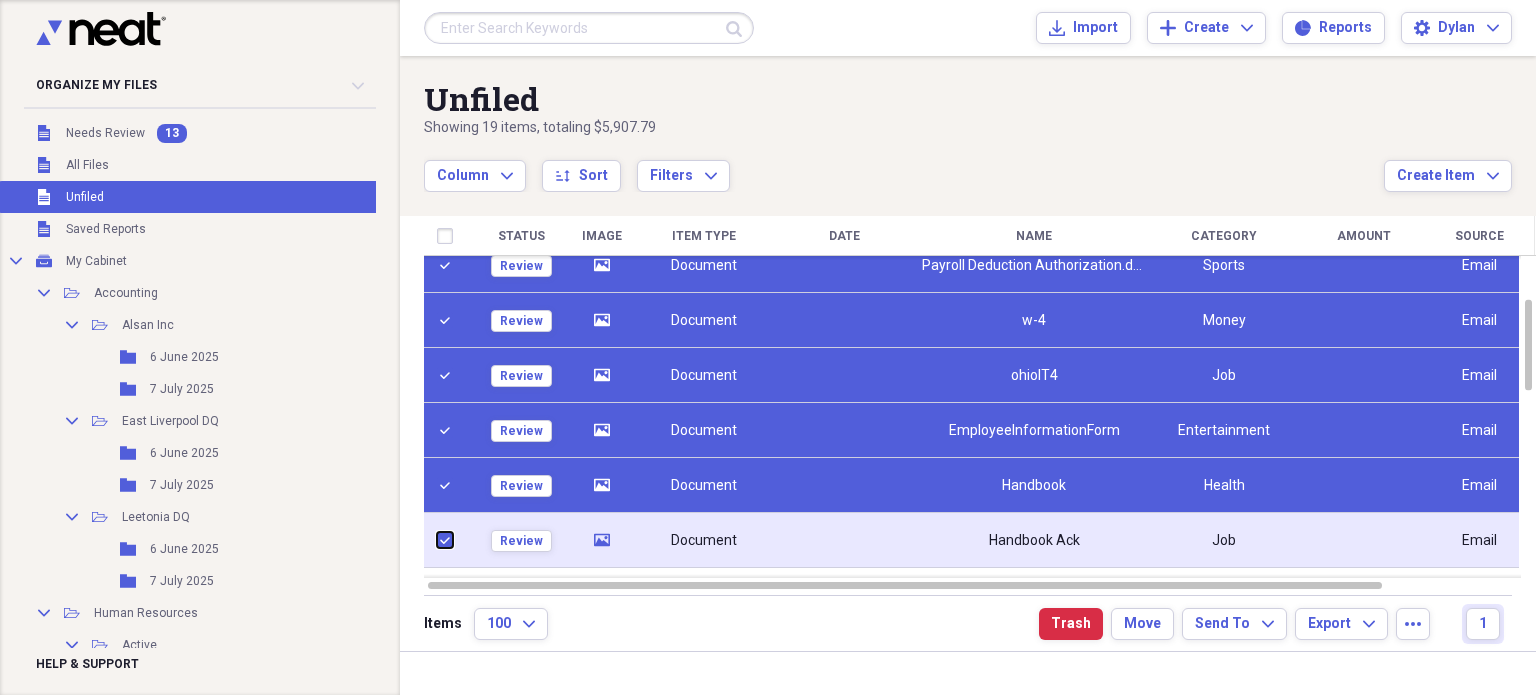 checkbox on "true" 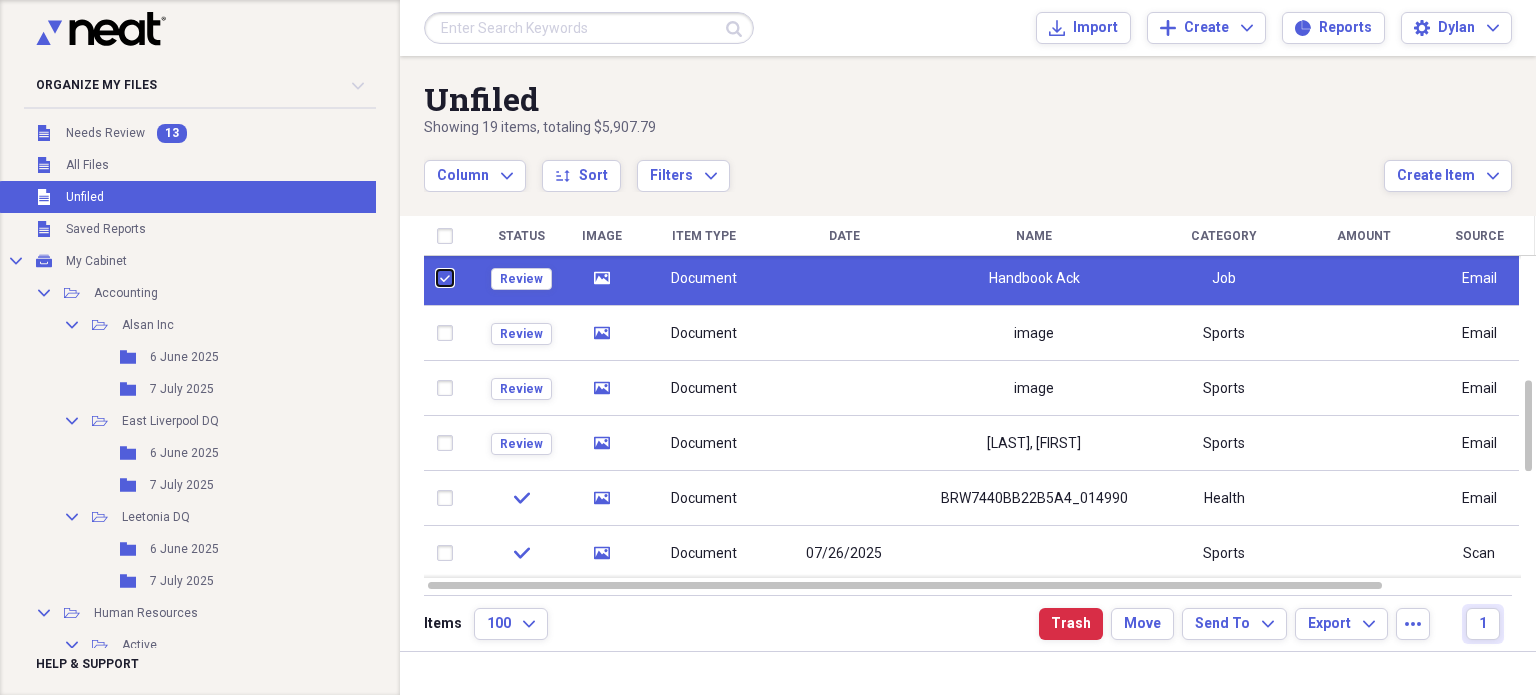 checkbox on "false" 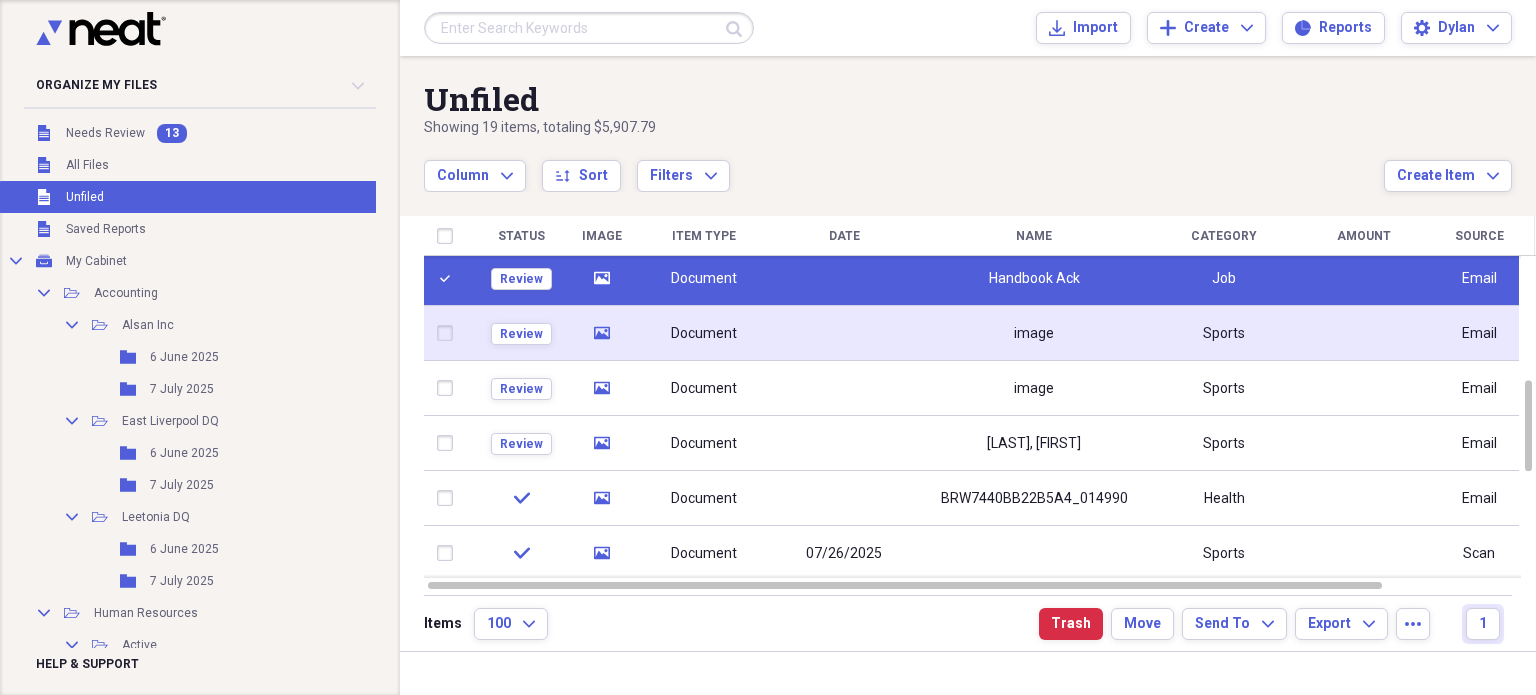 click at bounding box center (449, 333) 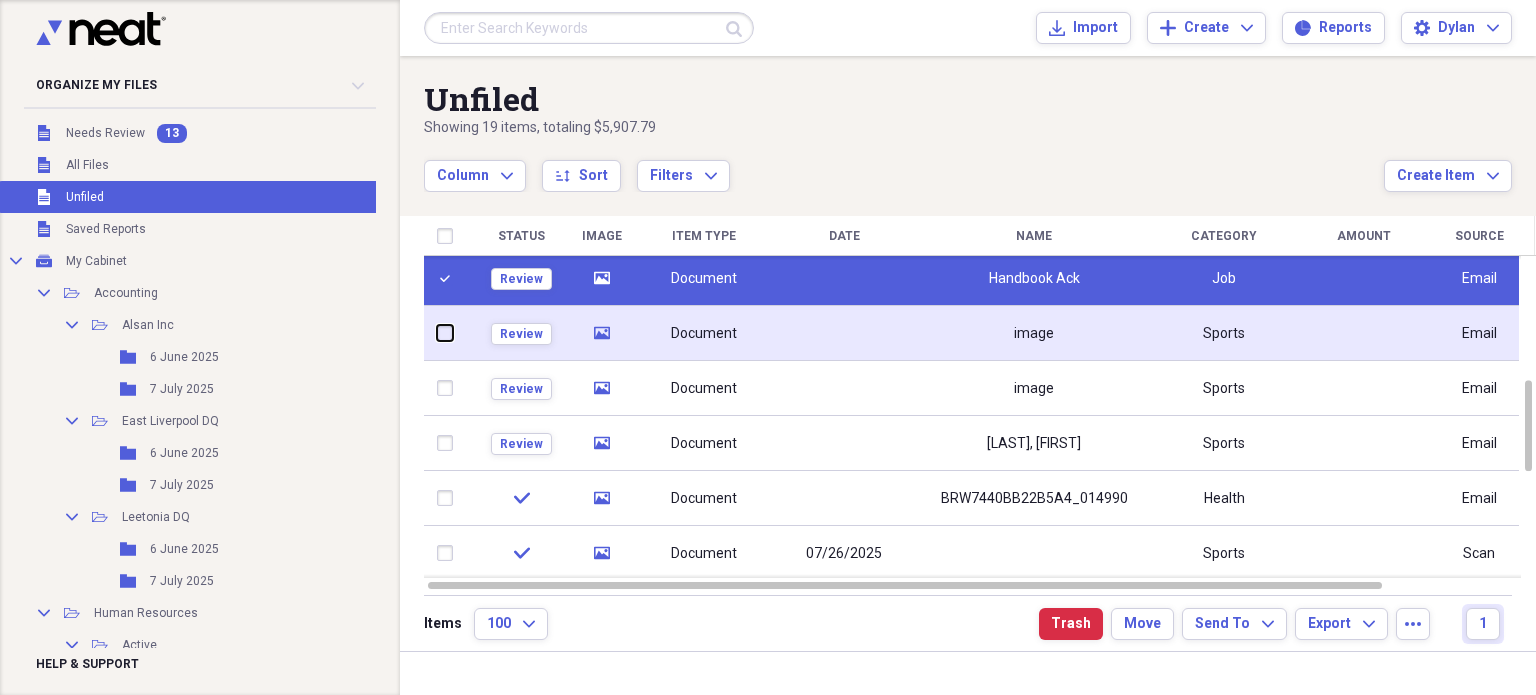 click at bounding box center [437, 333] 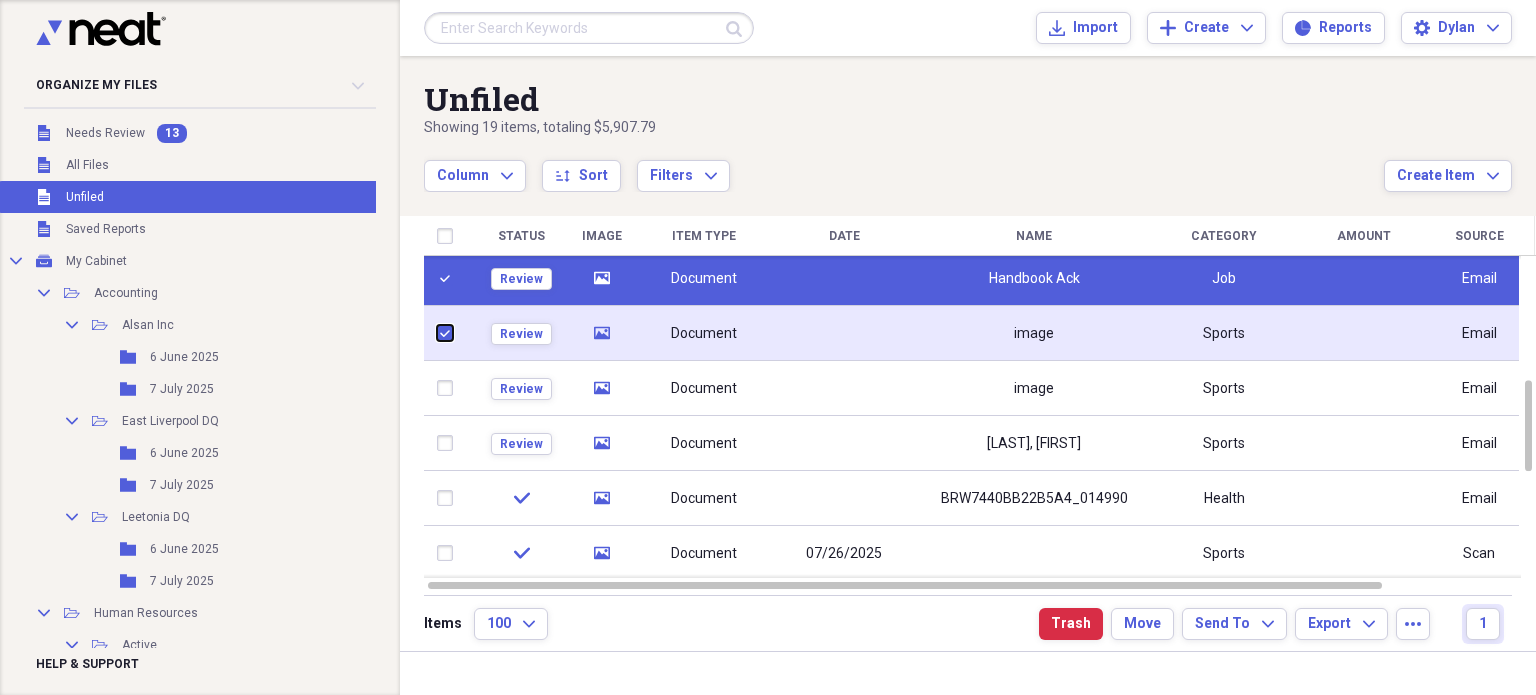 checkbox on "true" 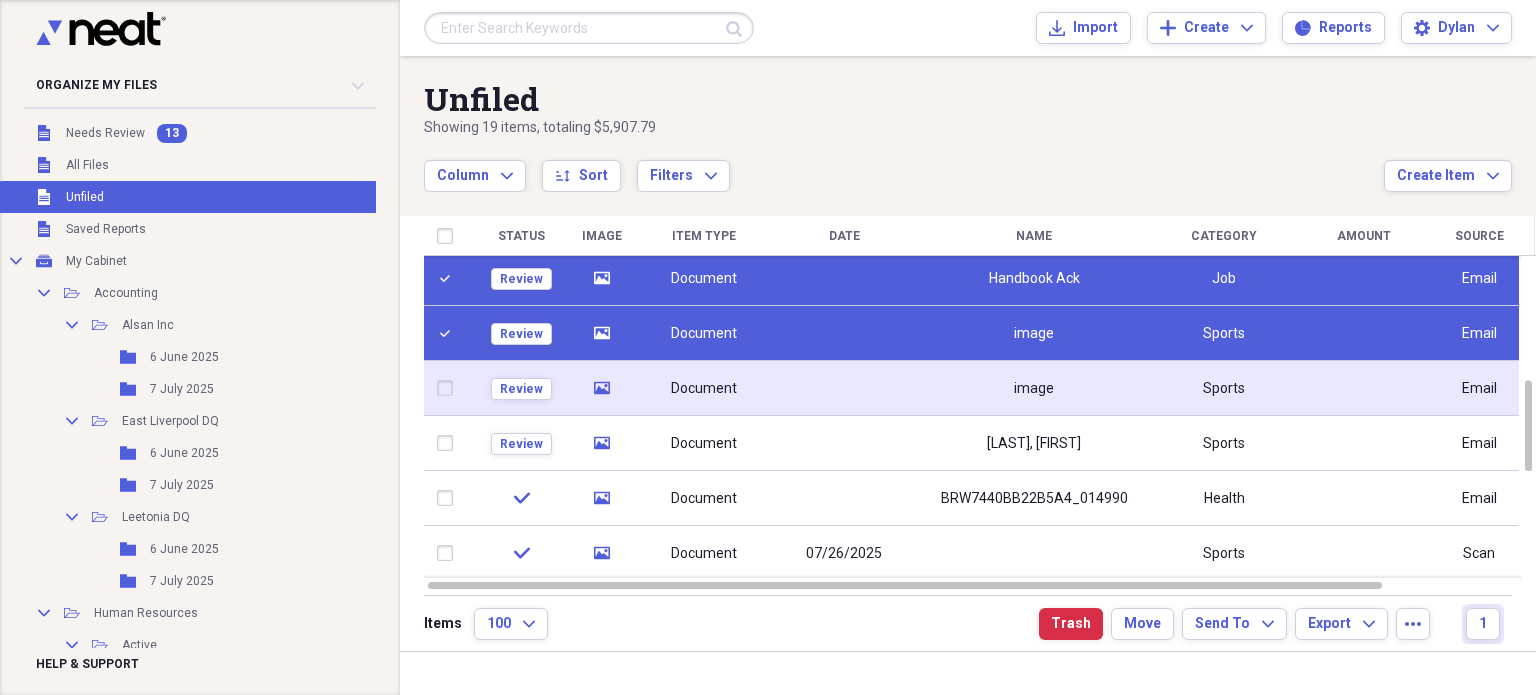 click at bounding box center (449, 388) 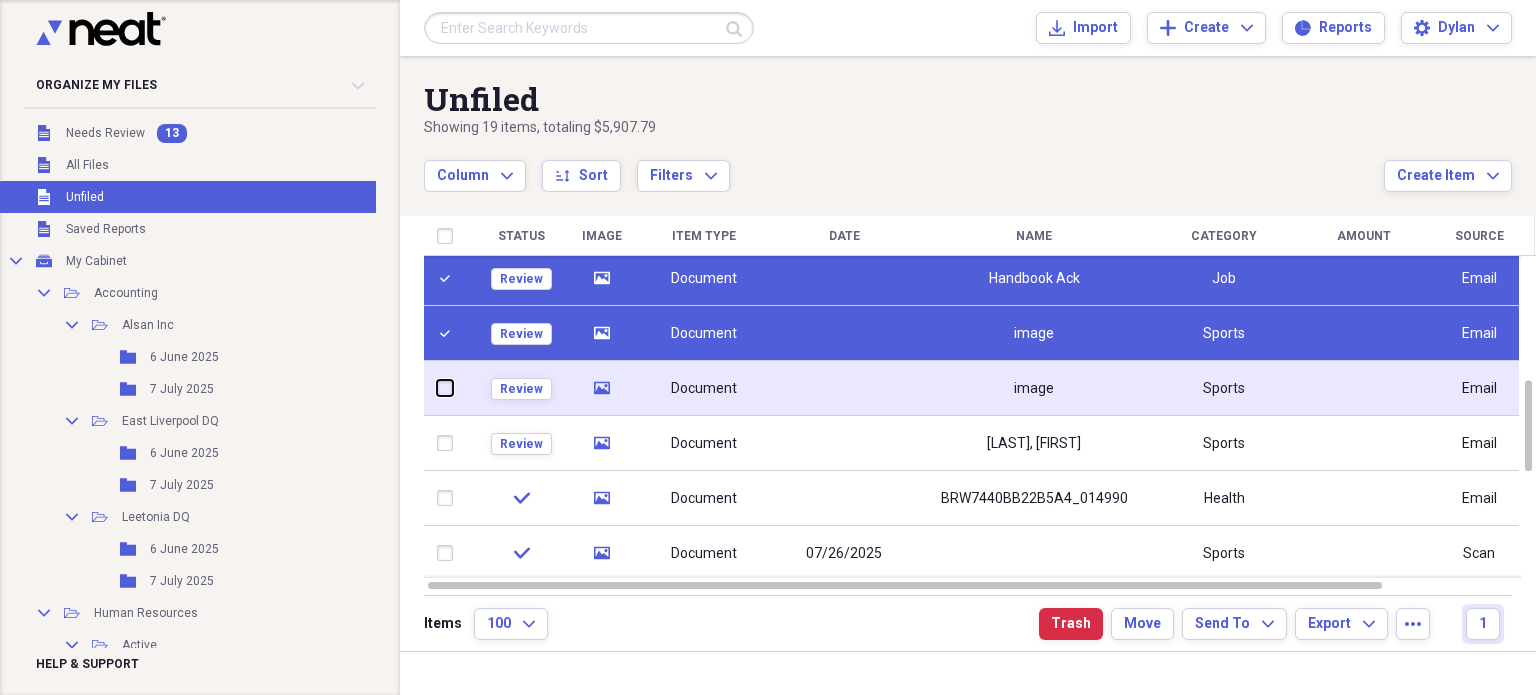 click at bounding box center [437, 388] 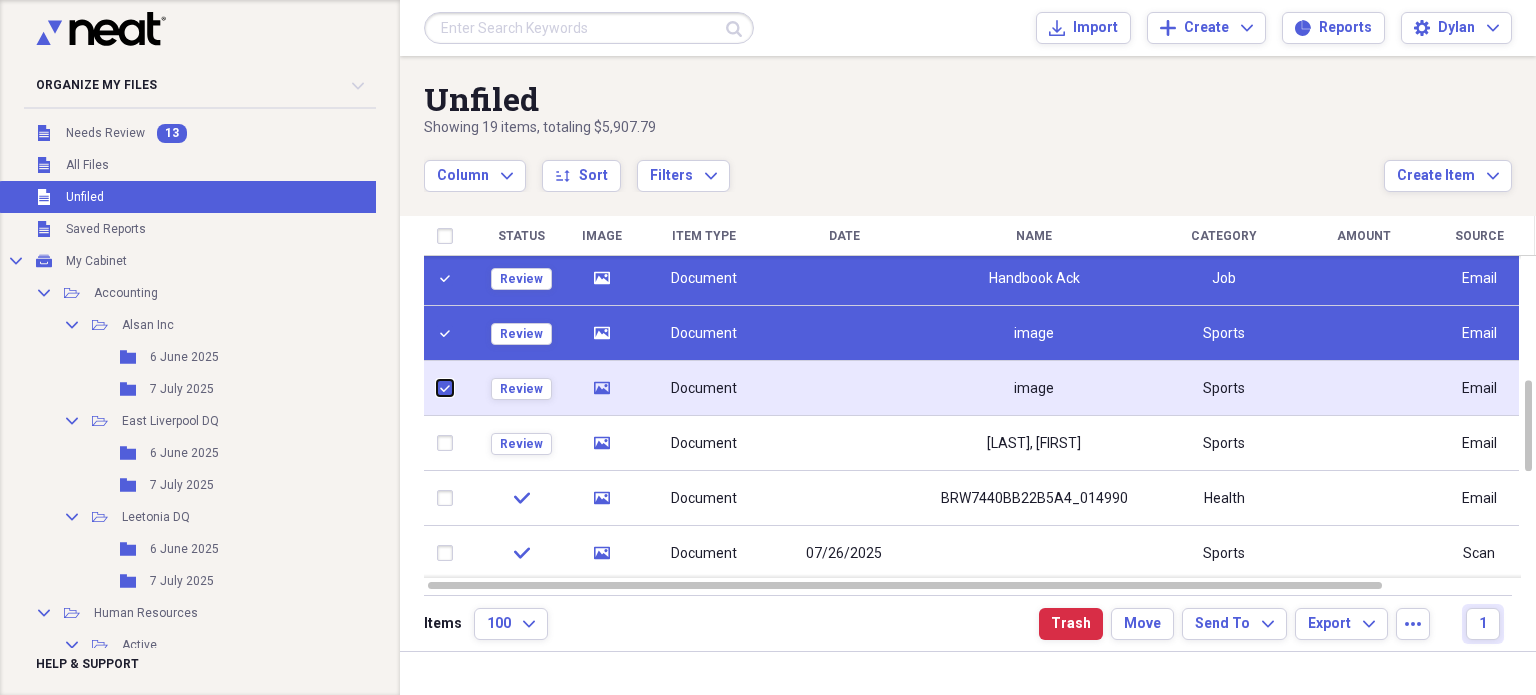 checkbox on "true" 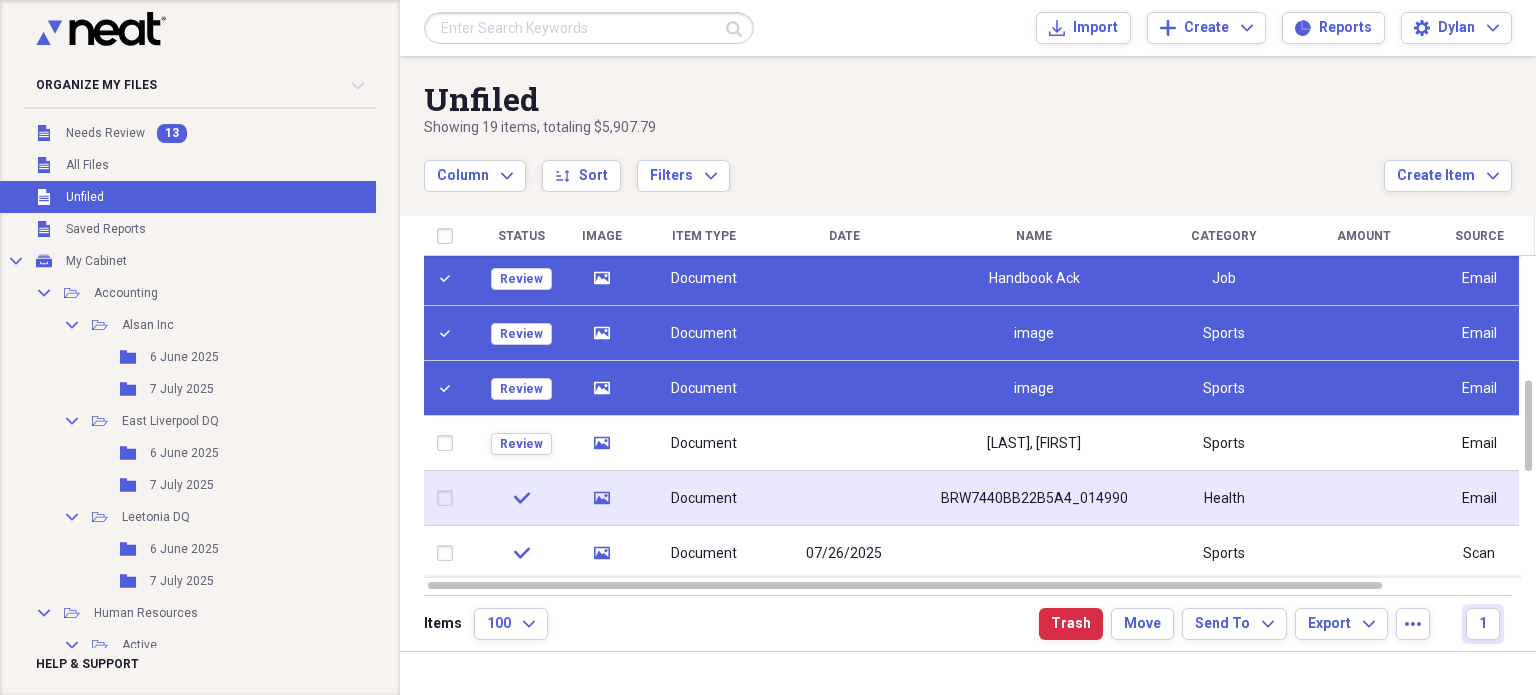 click on "media" 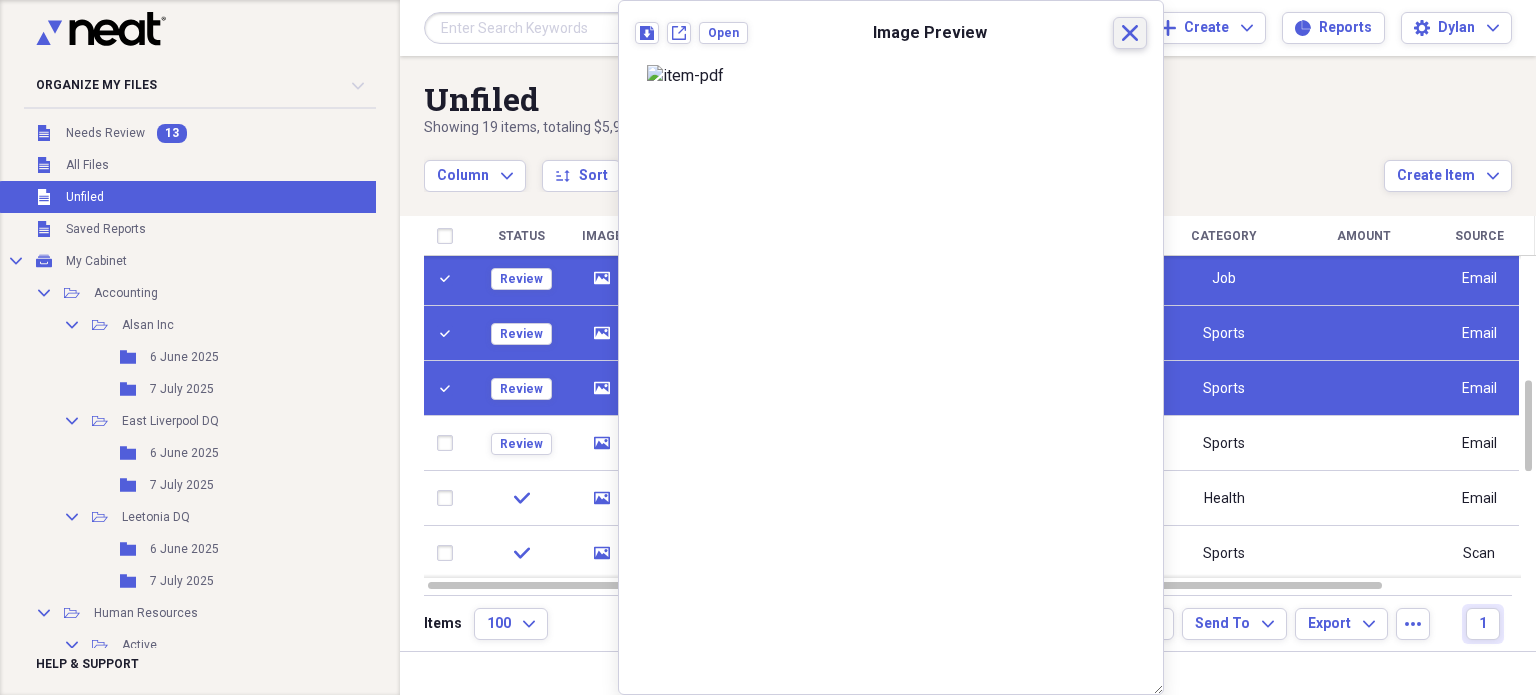 click on "Close" 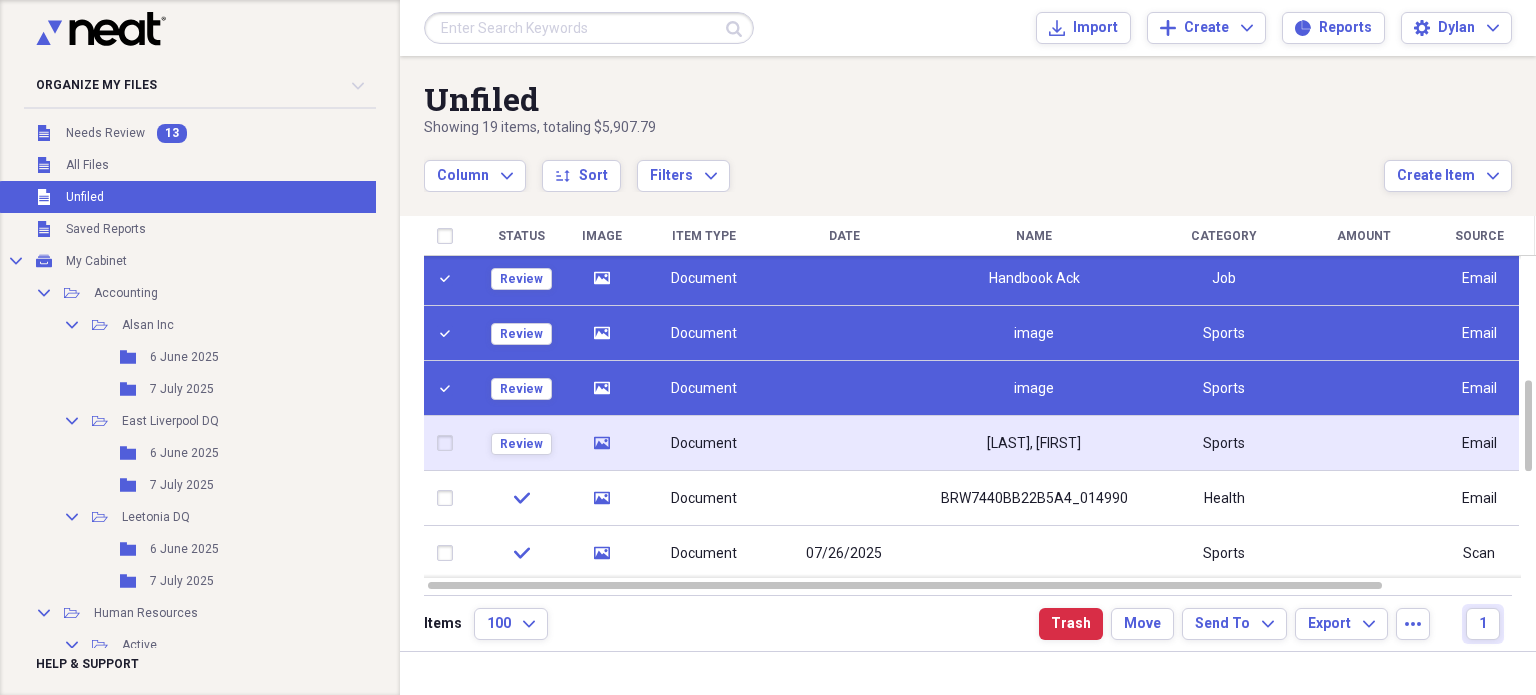 click 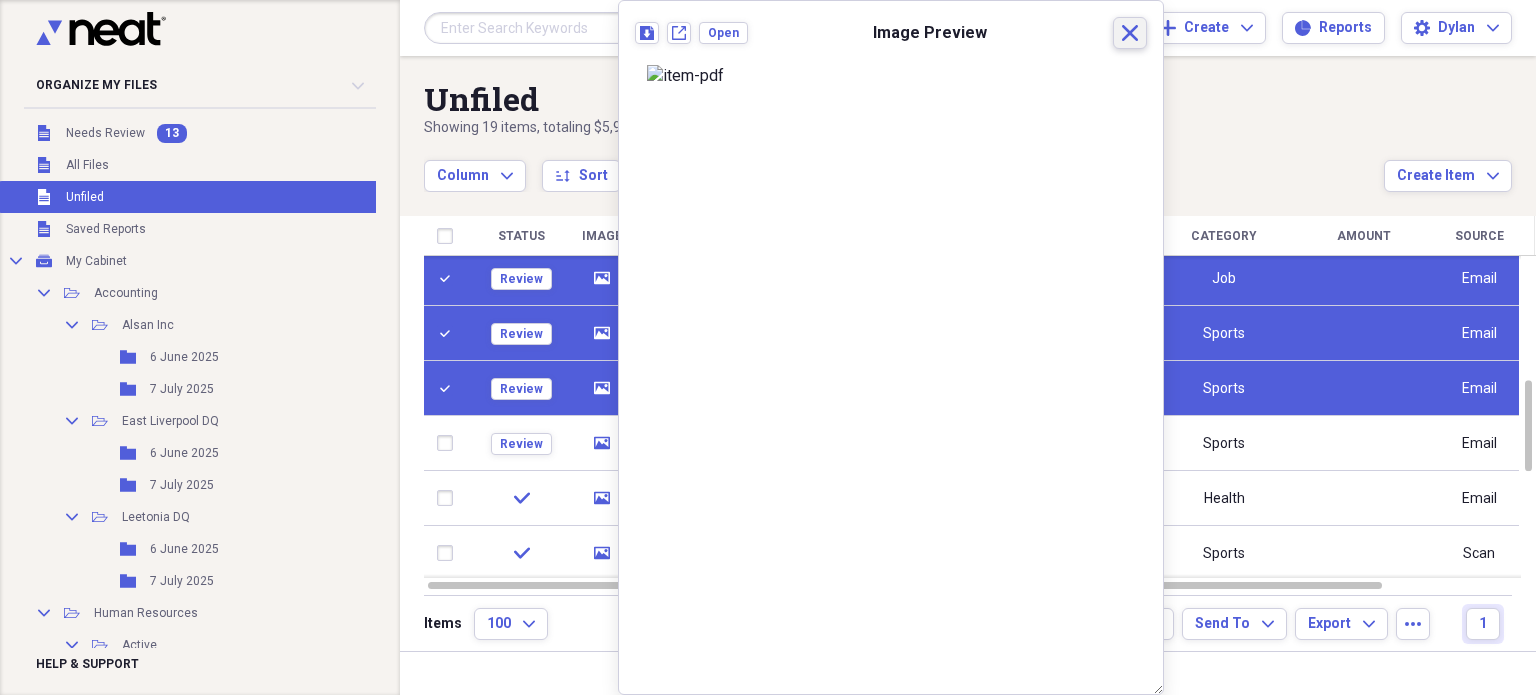click 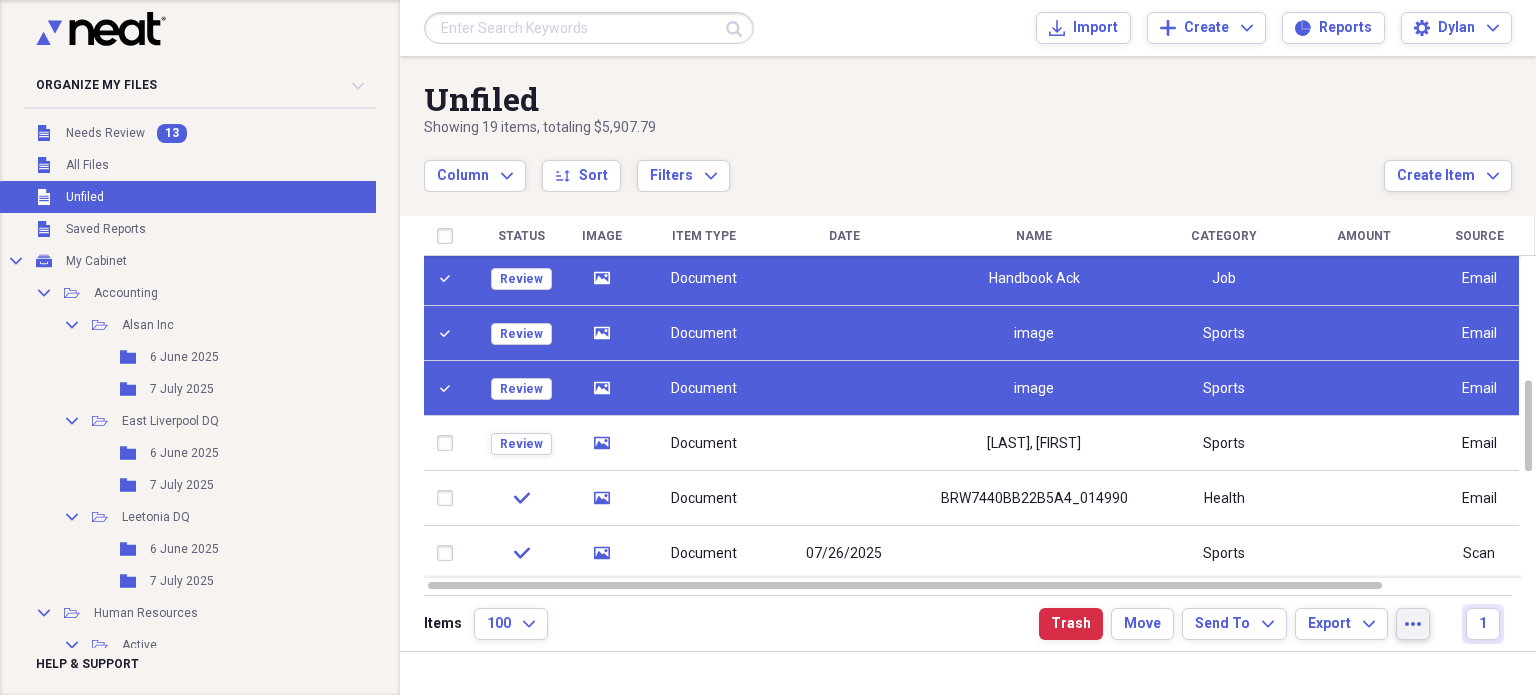 click on "more" 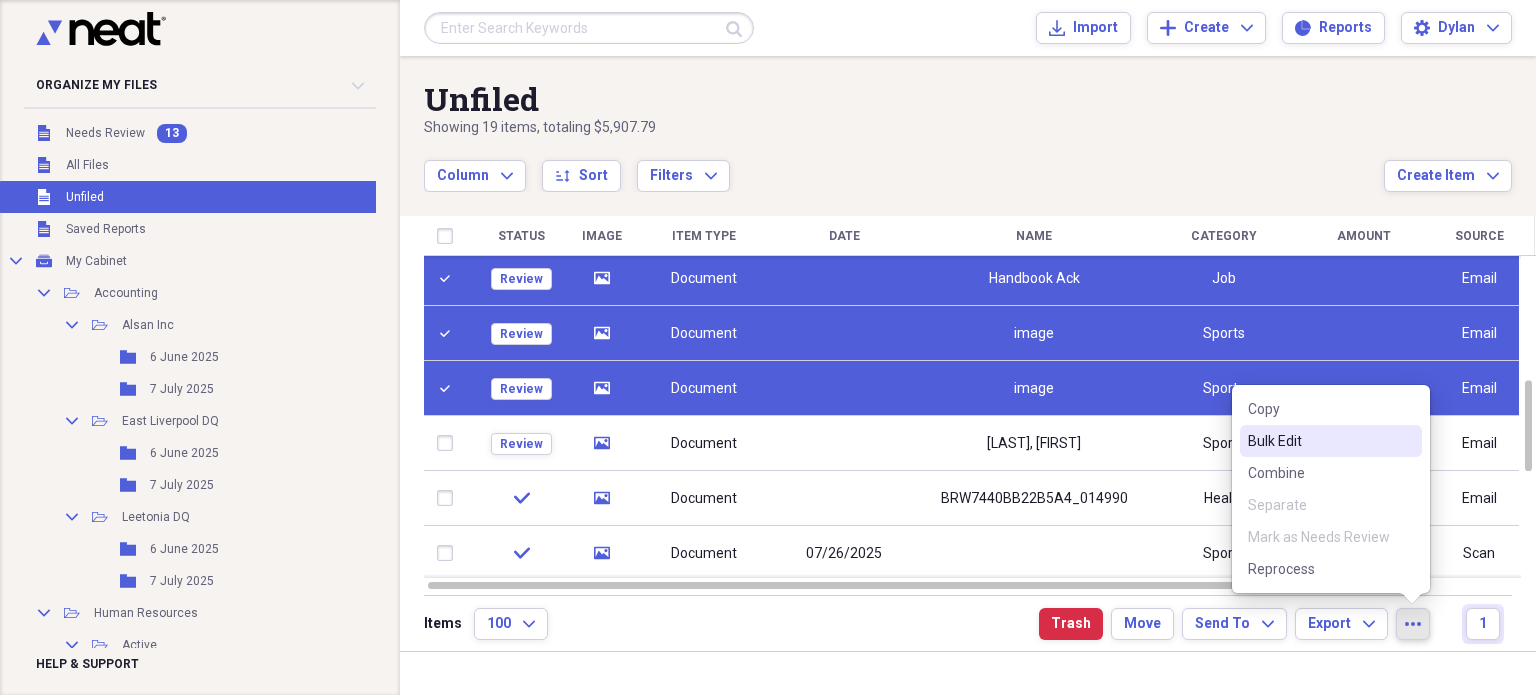 click on "Bulk Edit" at bounding box center (1331, 441) 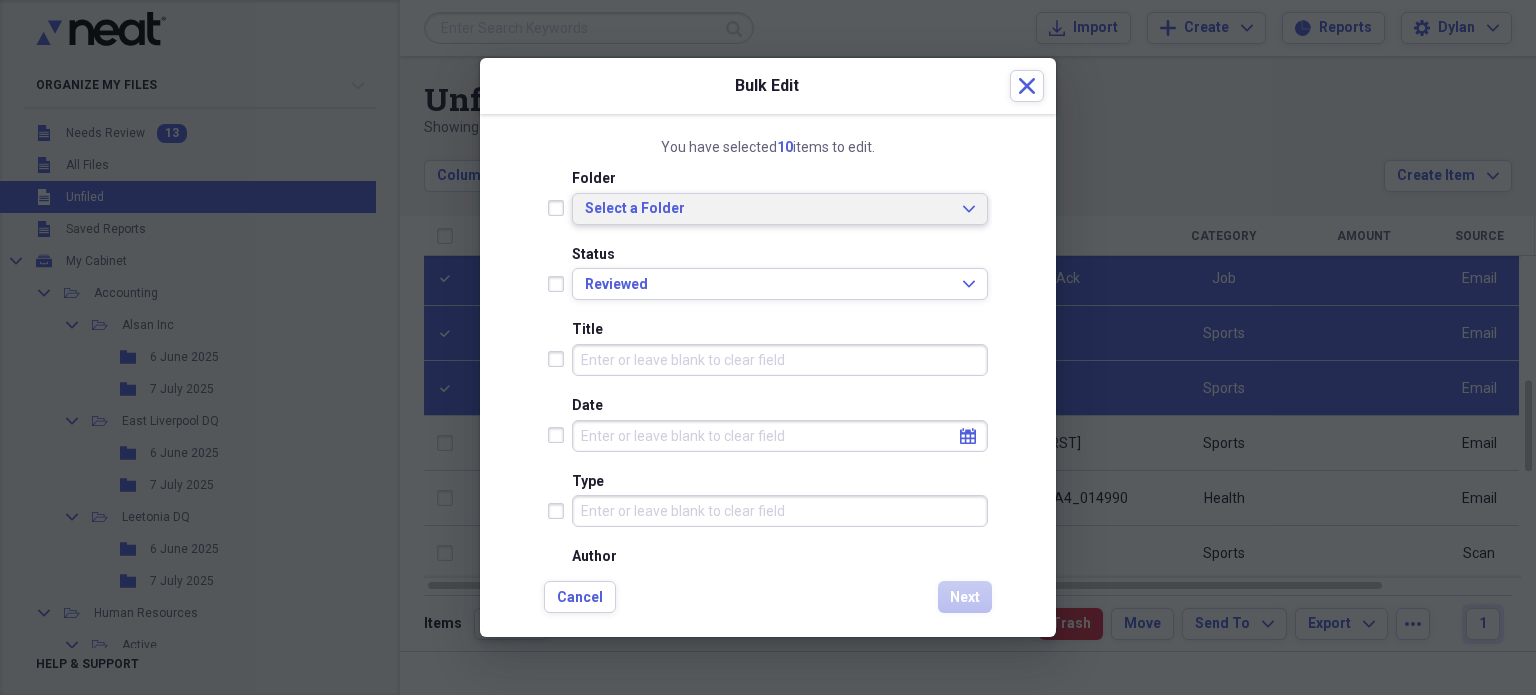 click on "Select a Folder" at bounding box center (768, 209) 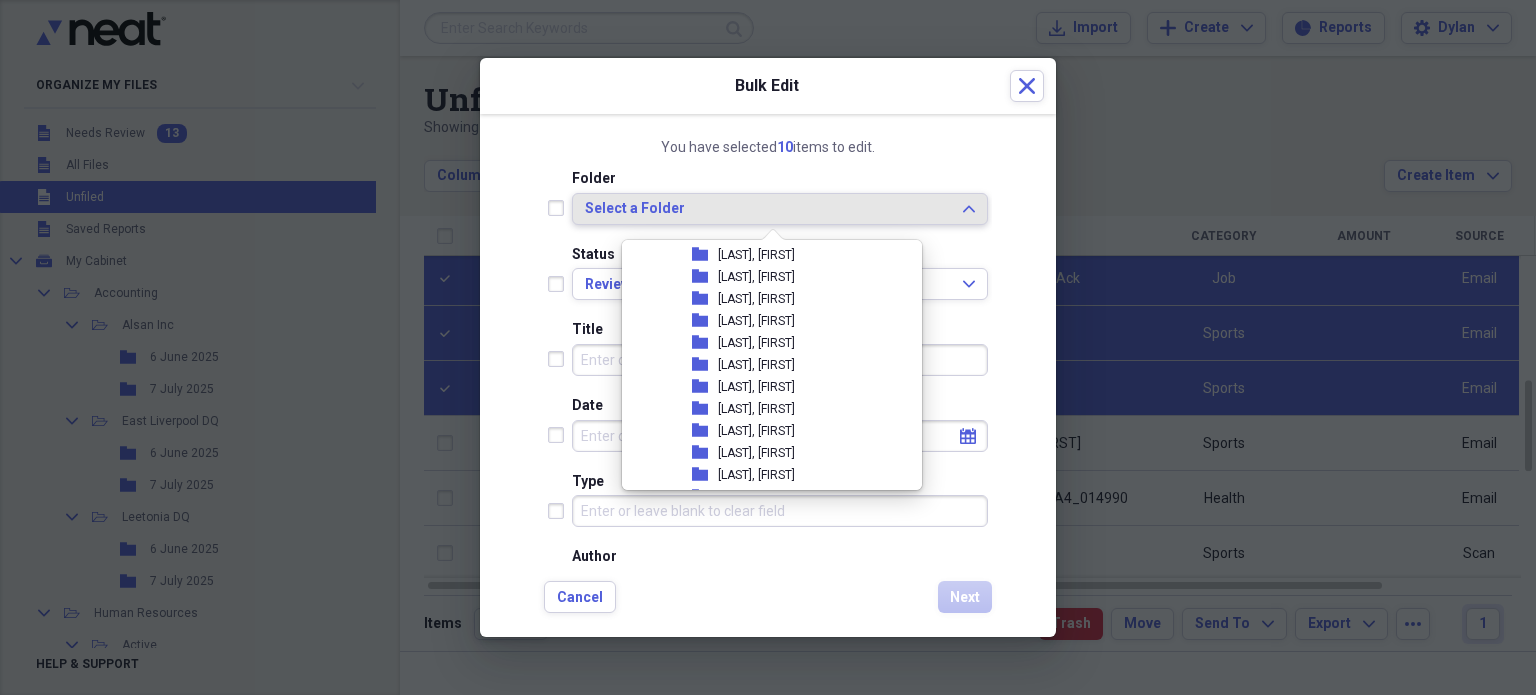 scroll, scrollTop: 407, scrollLeft: 0, axis: vertical 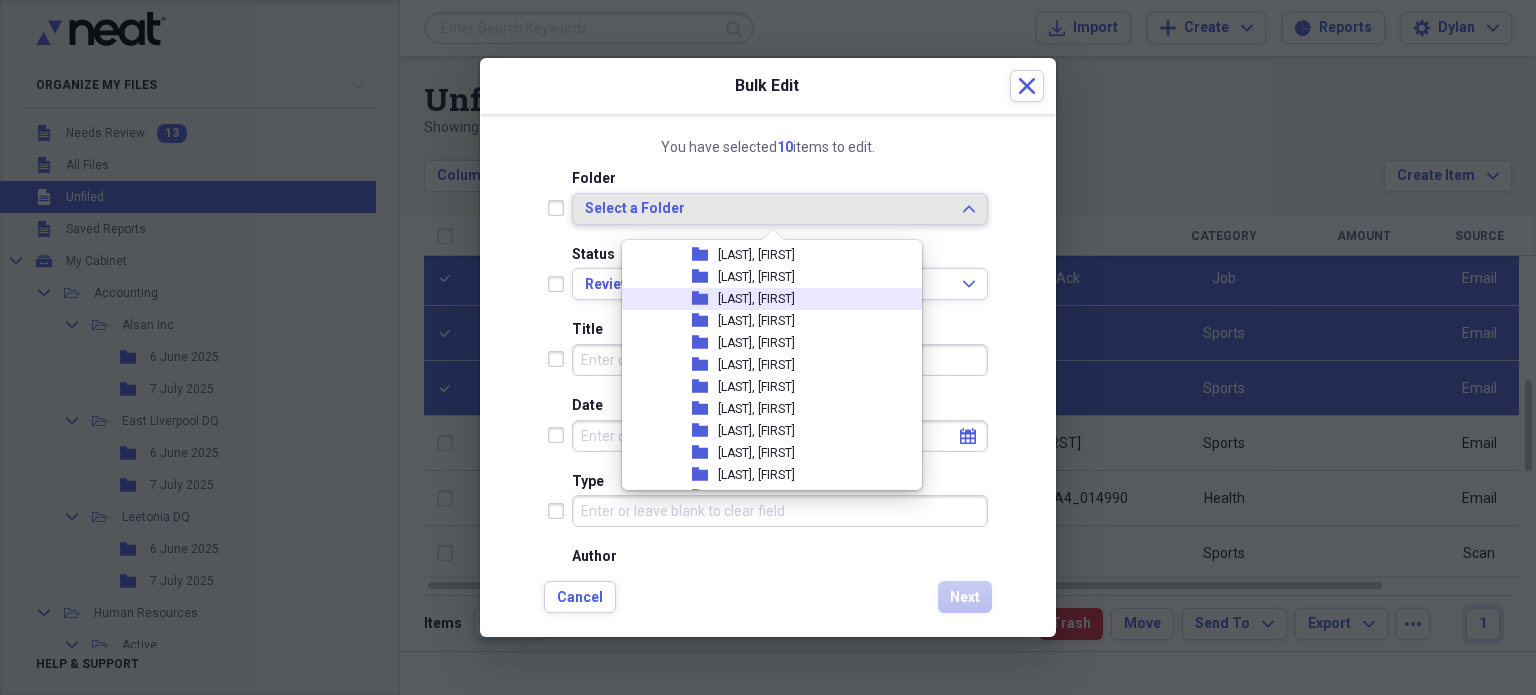 click on "[LAST], [FIRST]" at bounding box center (756, 299) 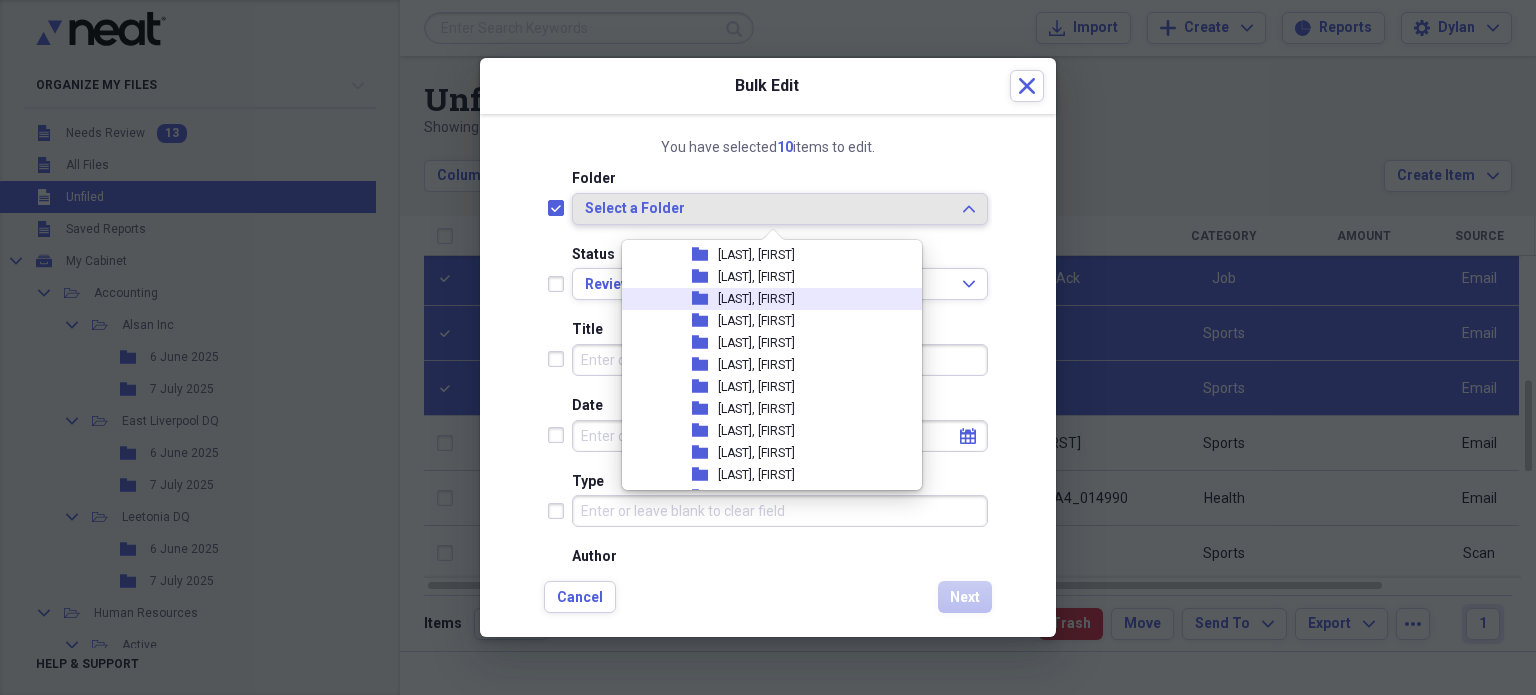 checkbox on "true" 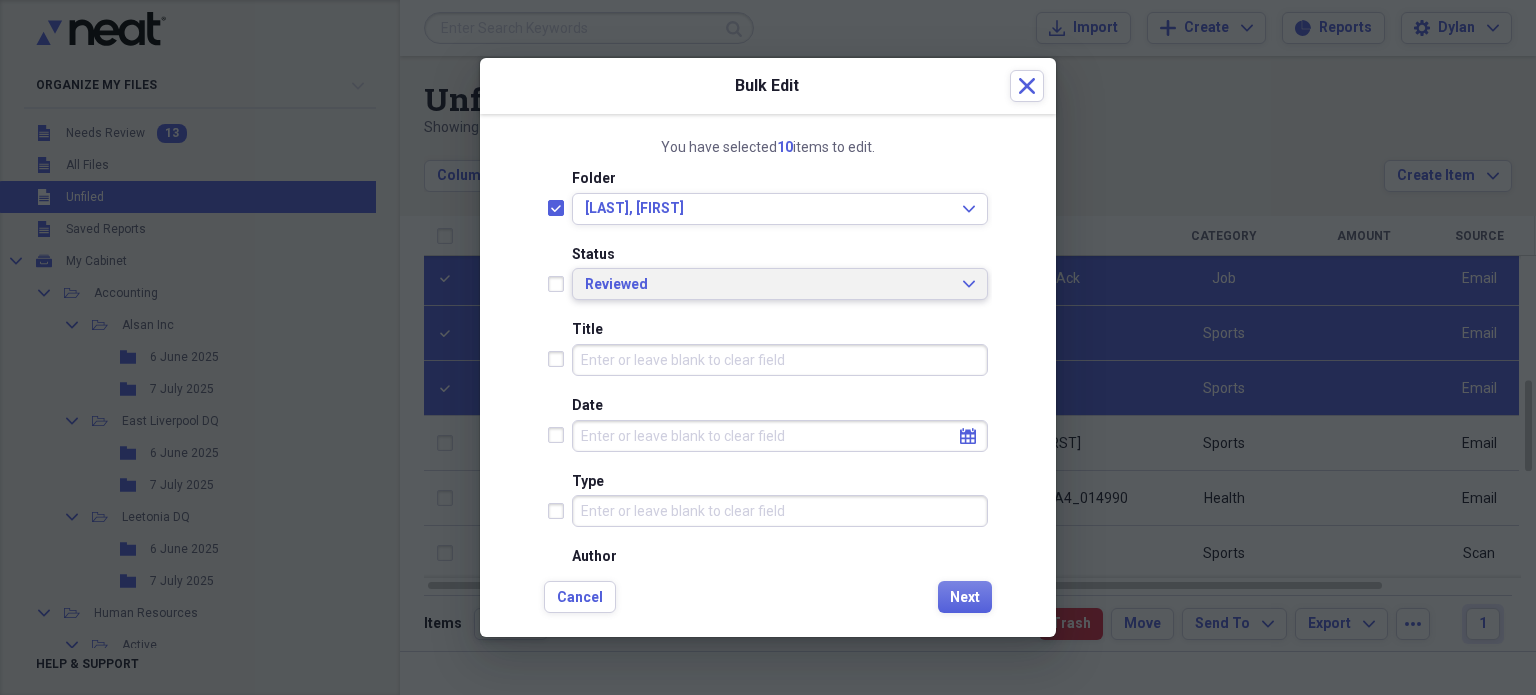 click on "Reviewed" at bounding box center [768, 285] 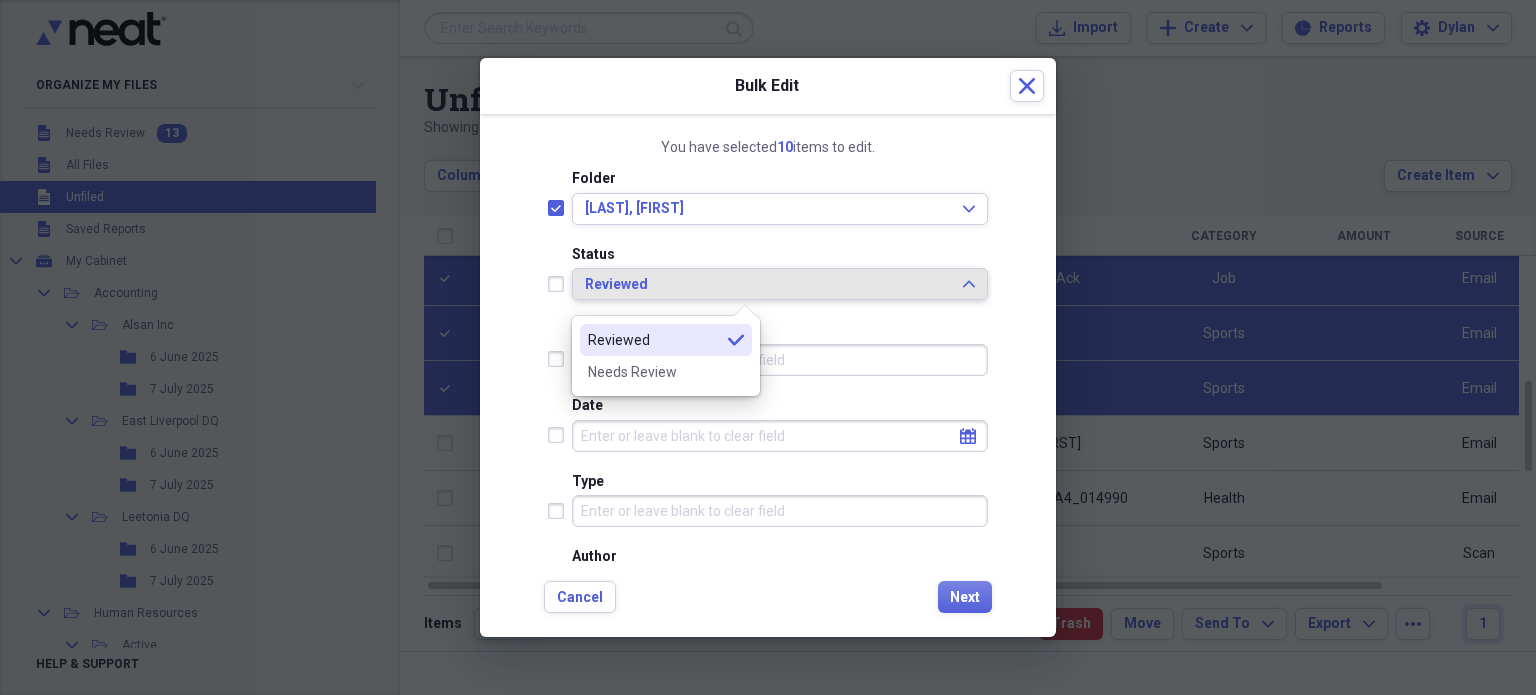 click on "Reviewed" at bounding box center (768, 285) 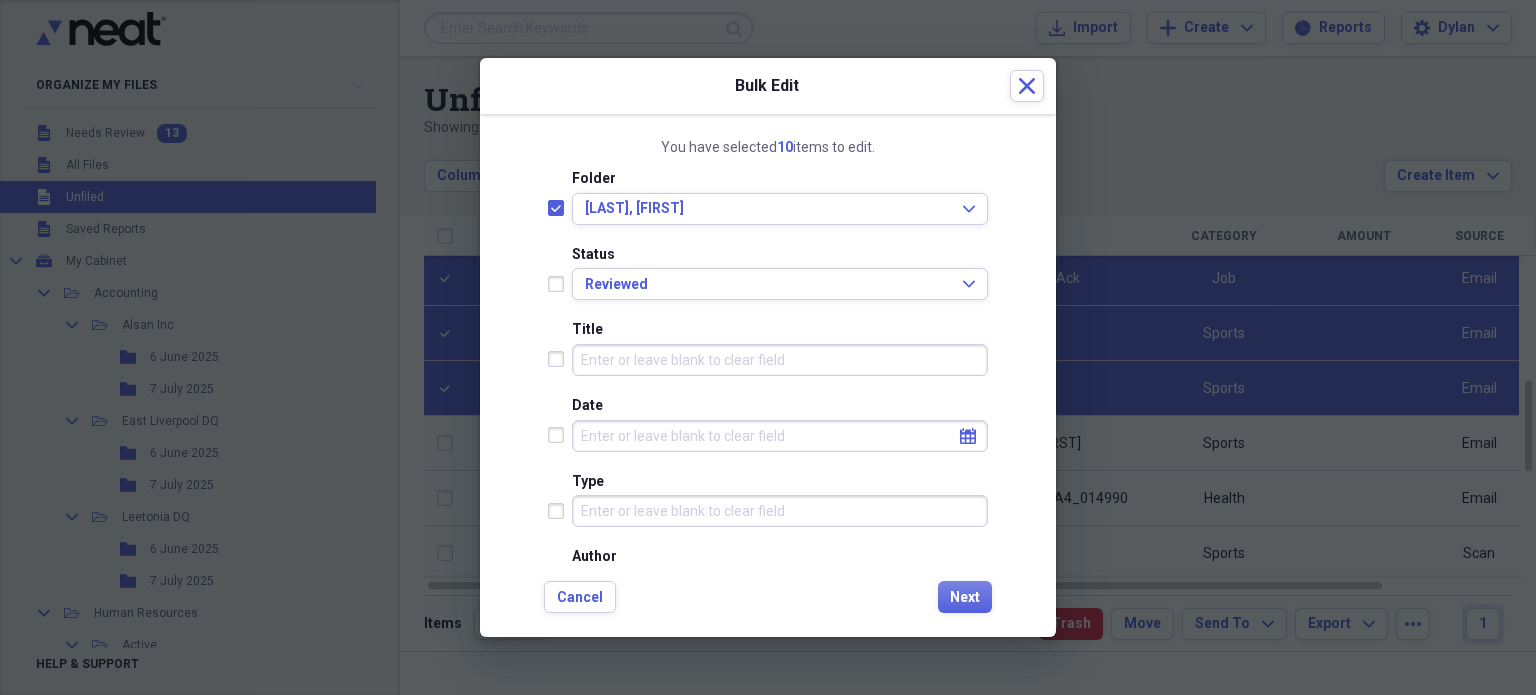 click on "Title" at bounding box center [780, 360] 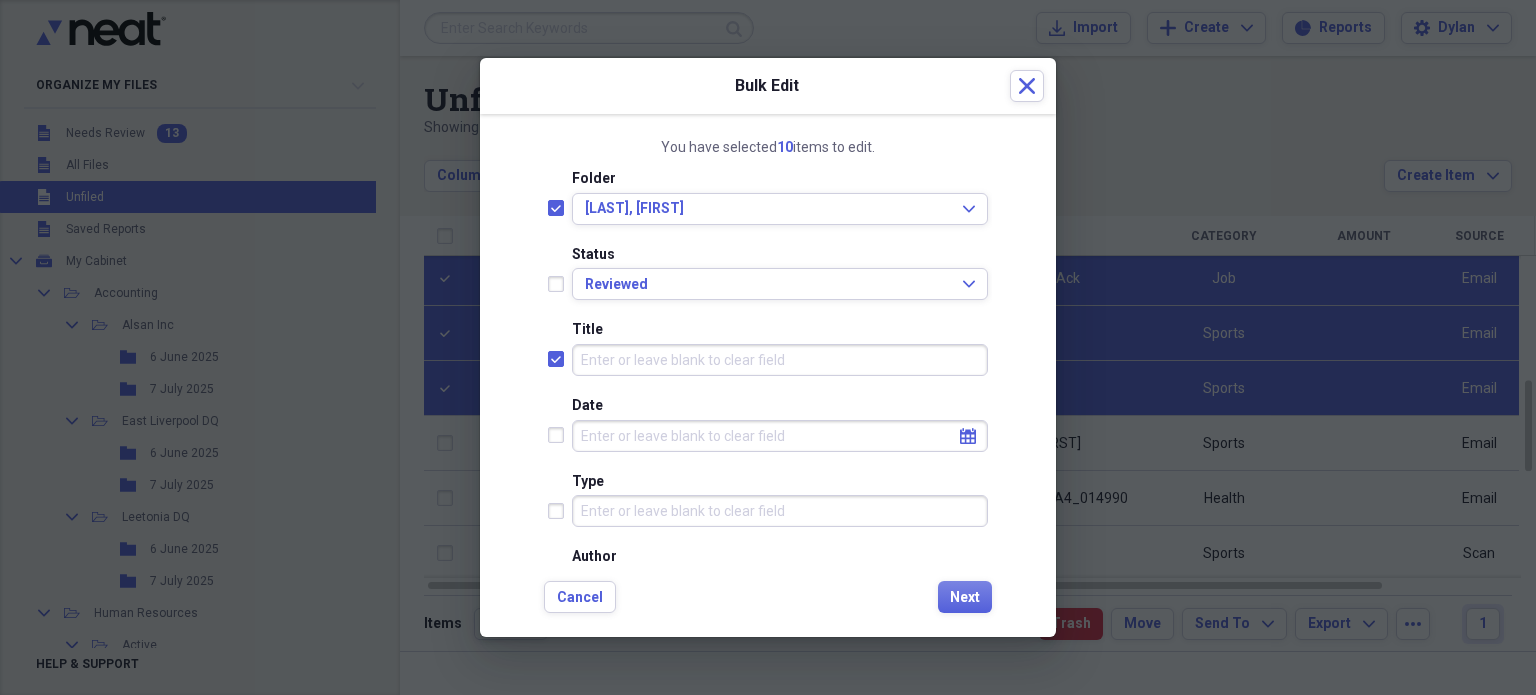 checkbox on "true" 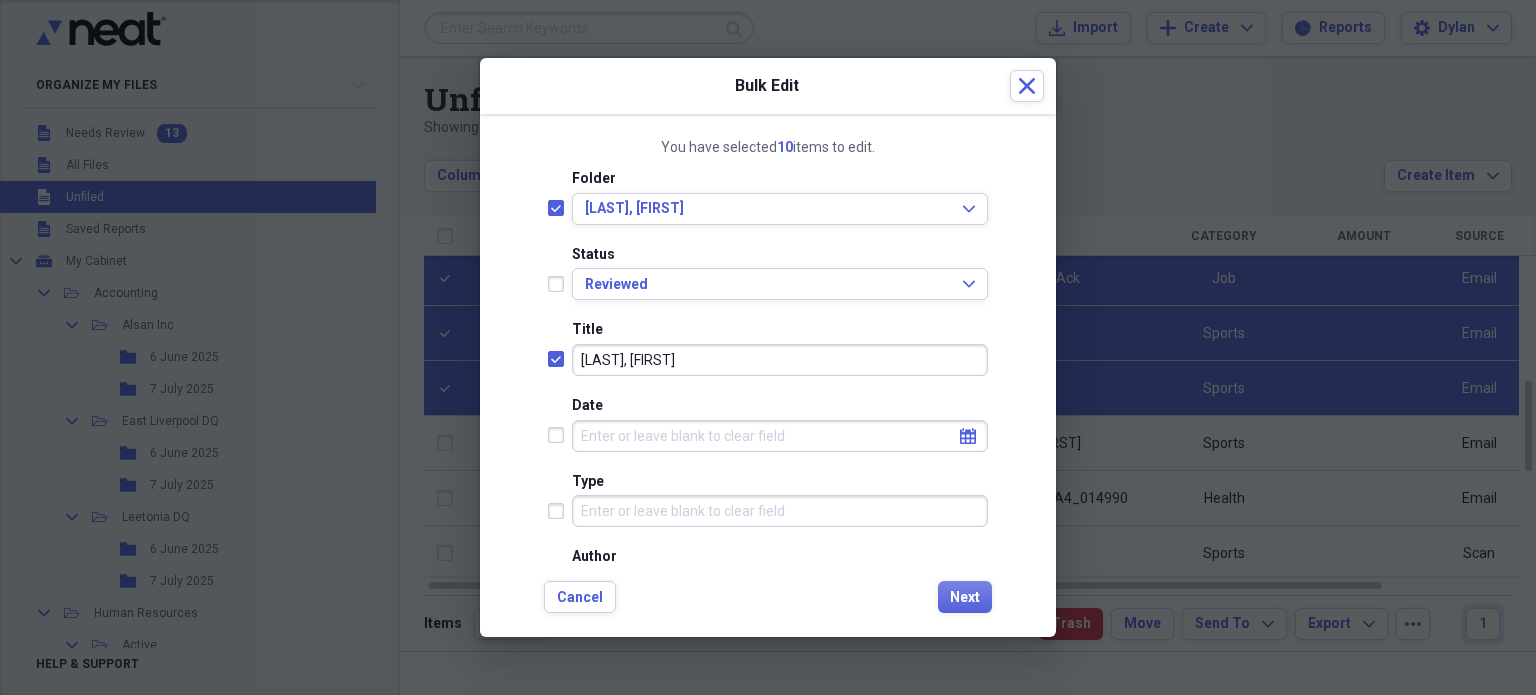 type on "[LAST], [FIRST]" 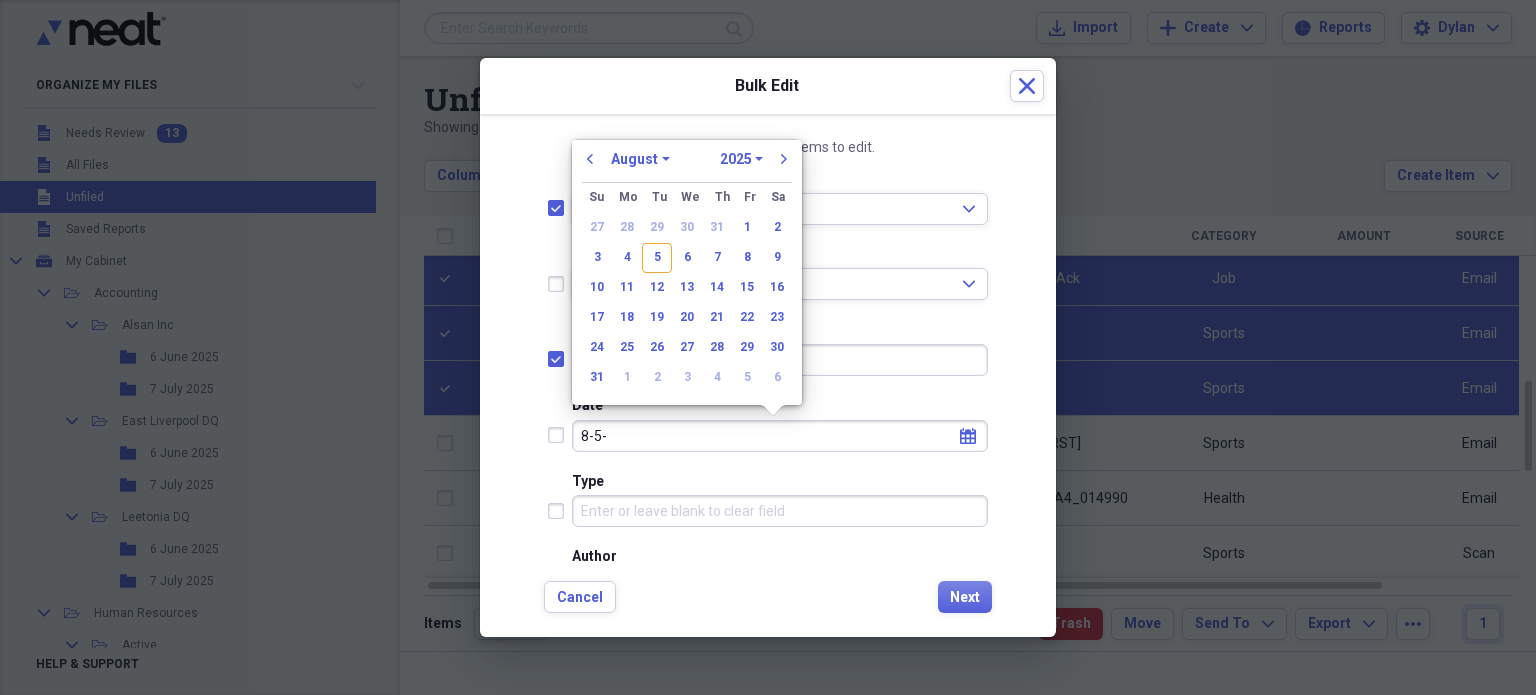 type on "8-5-2" 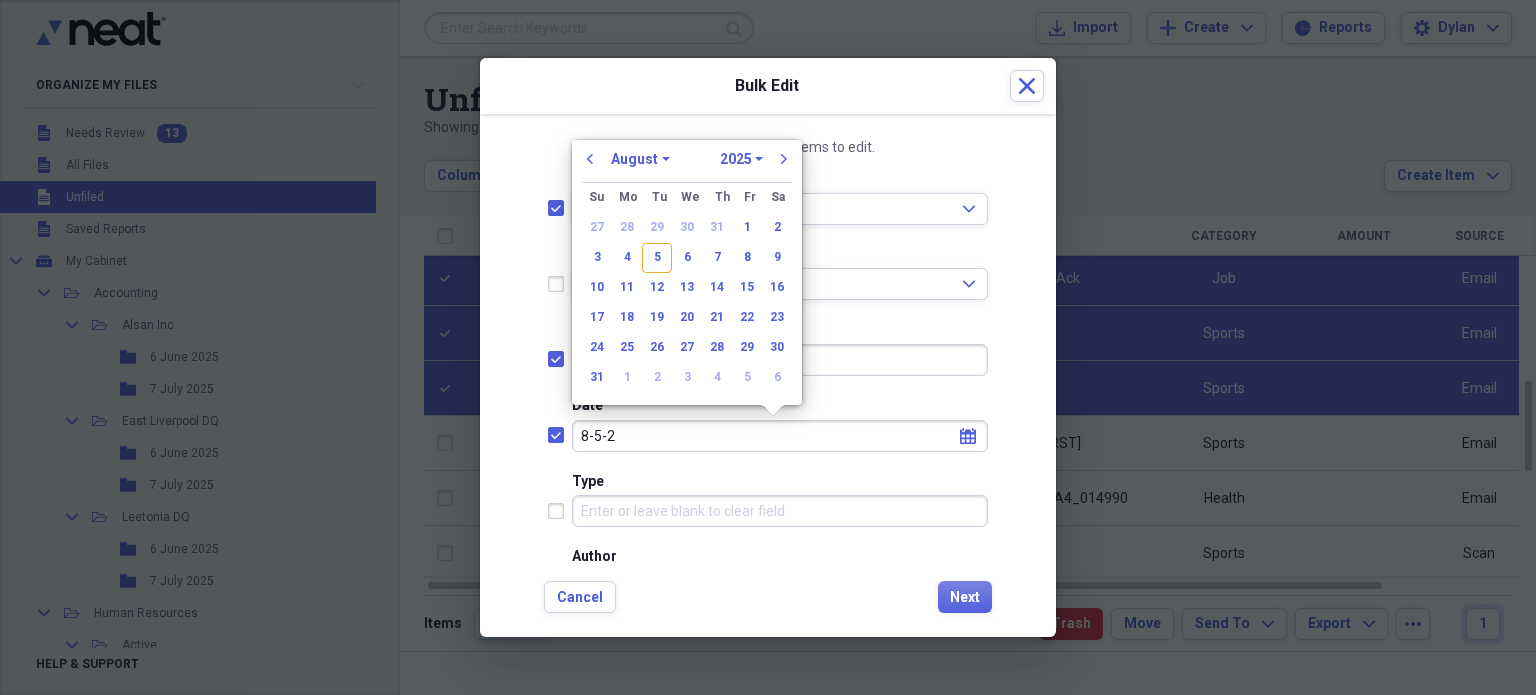 checkbox on "true" 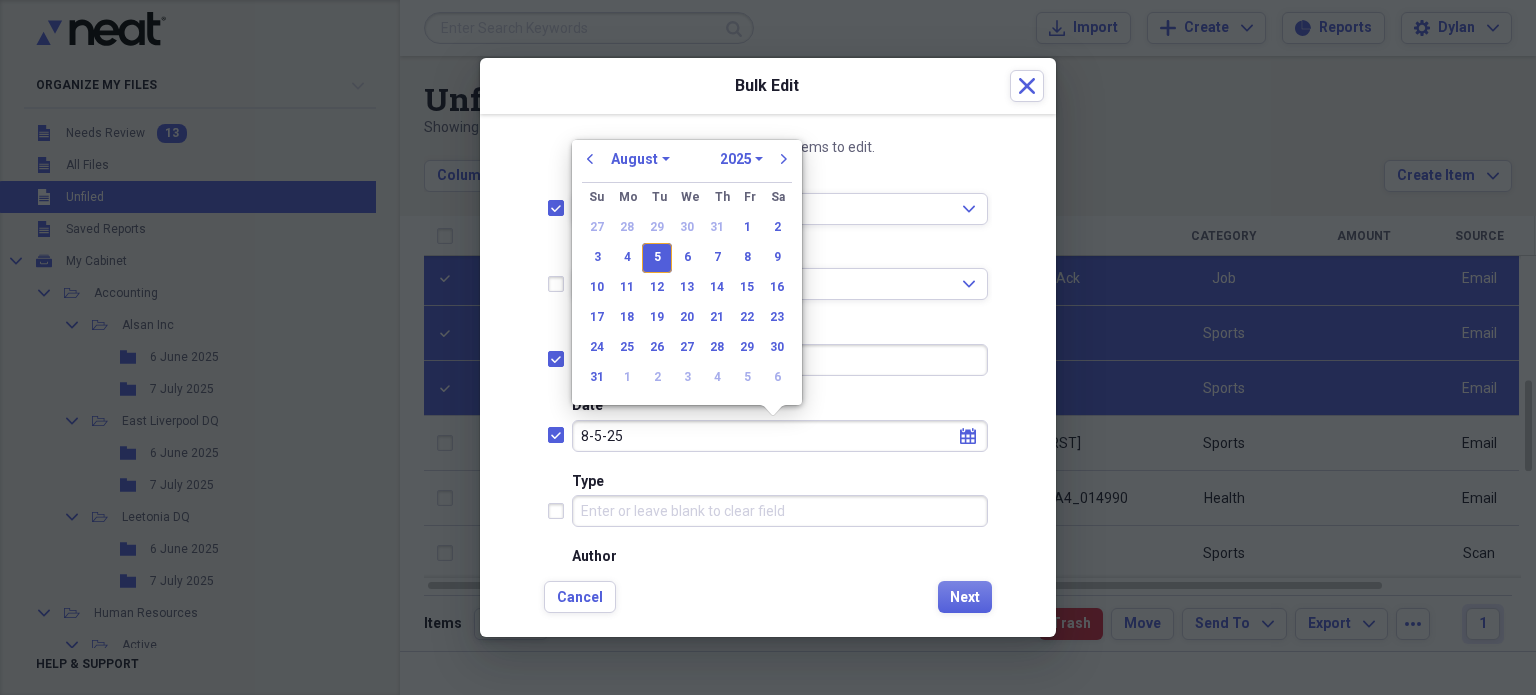 type on "08/05/2025" 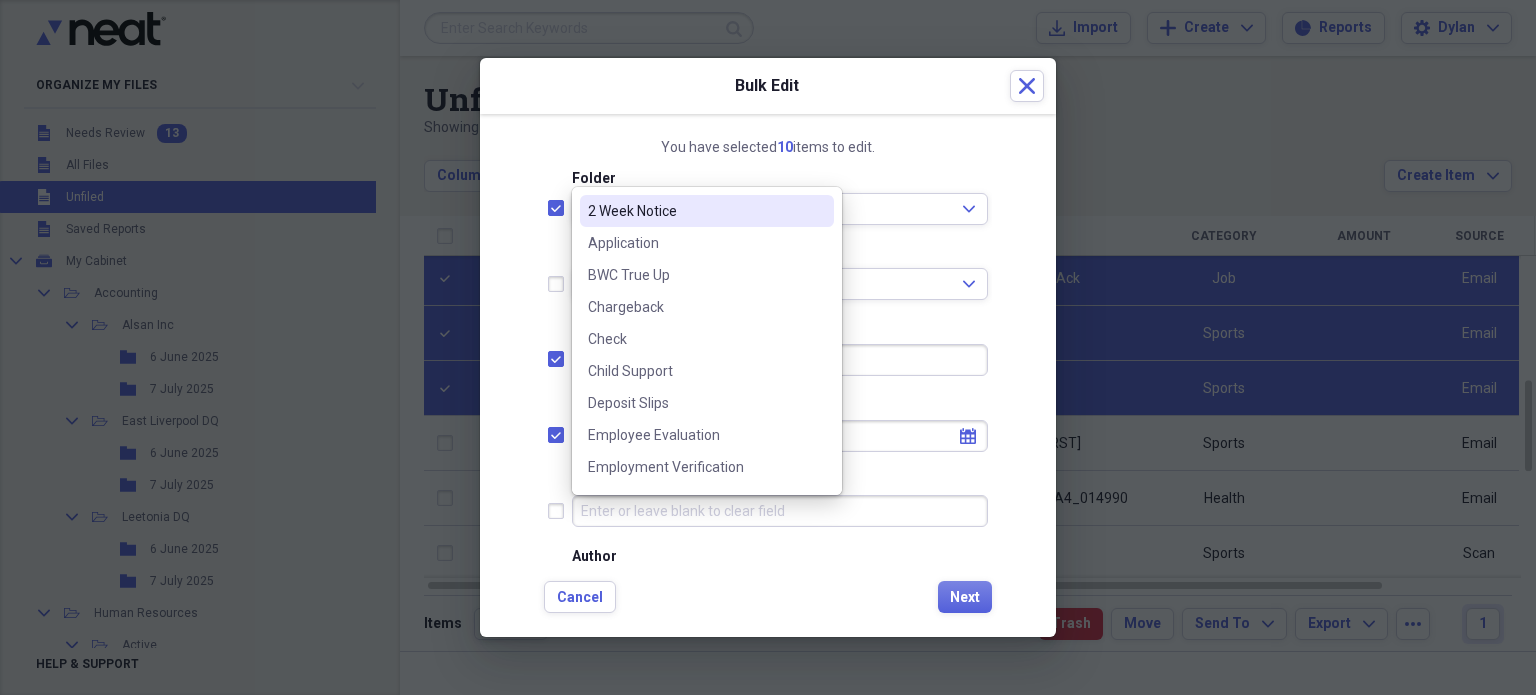 click on "Type" at bounding box center (780, 511) 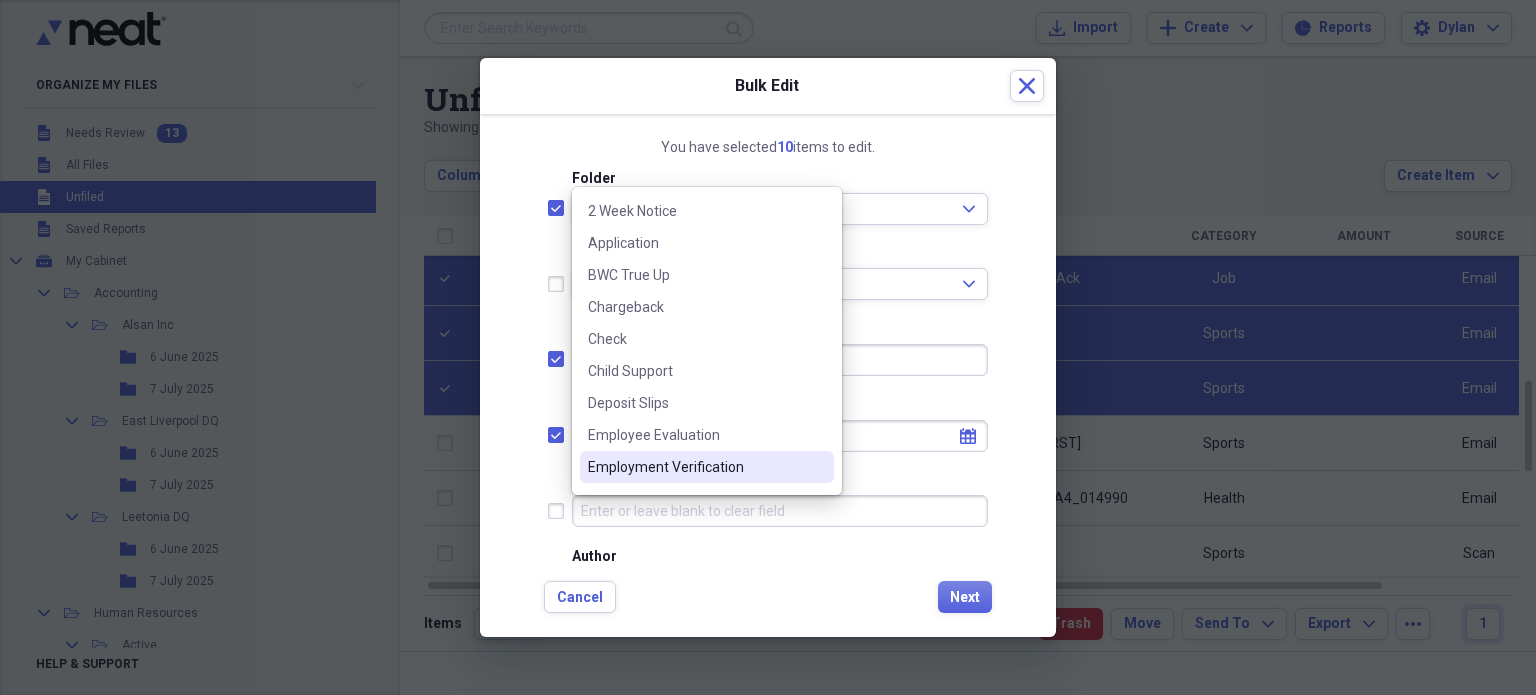click on "Type" at bounding box center [780, 482] 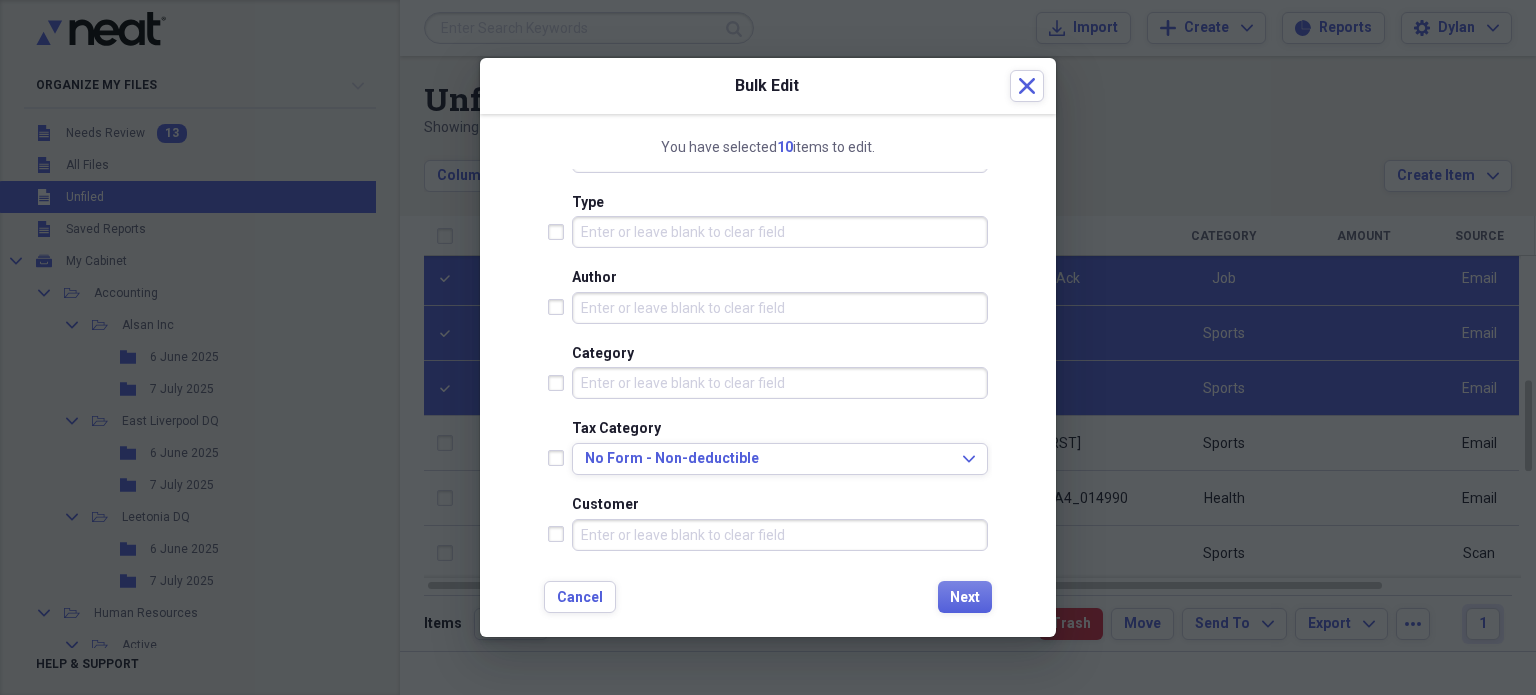 scroll, scrollTop: 328, scrollLeft: 0, axis: vertical 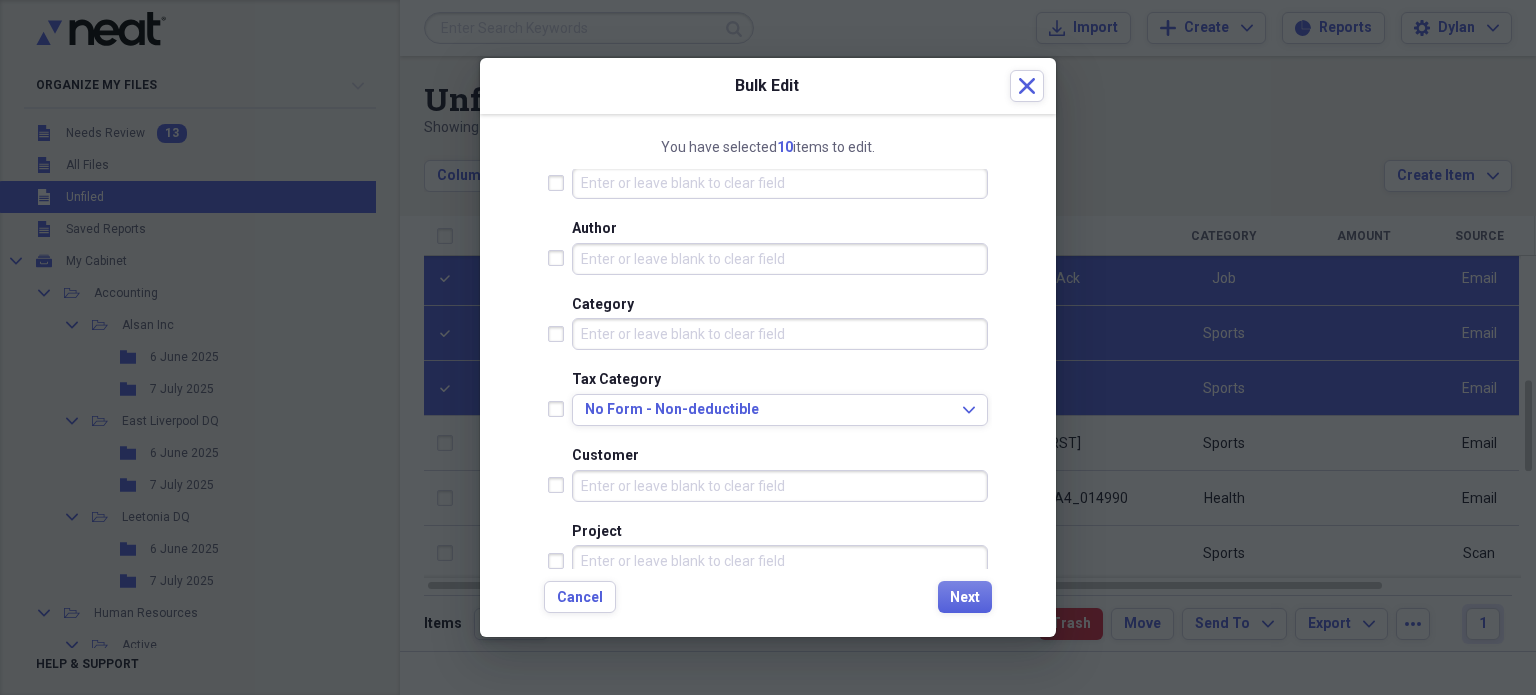 click at bounding box center [560, 334] 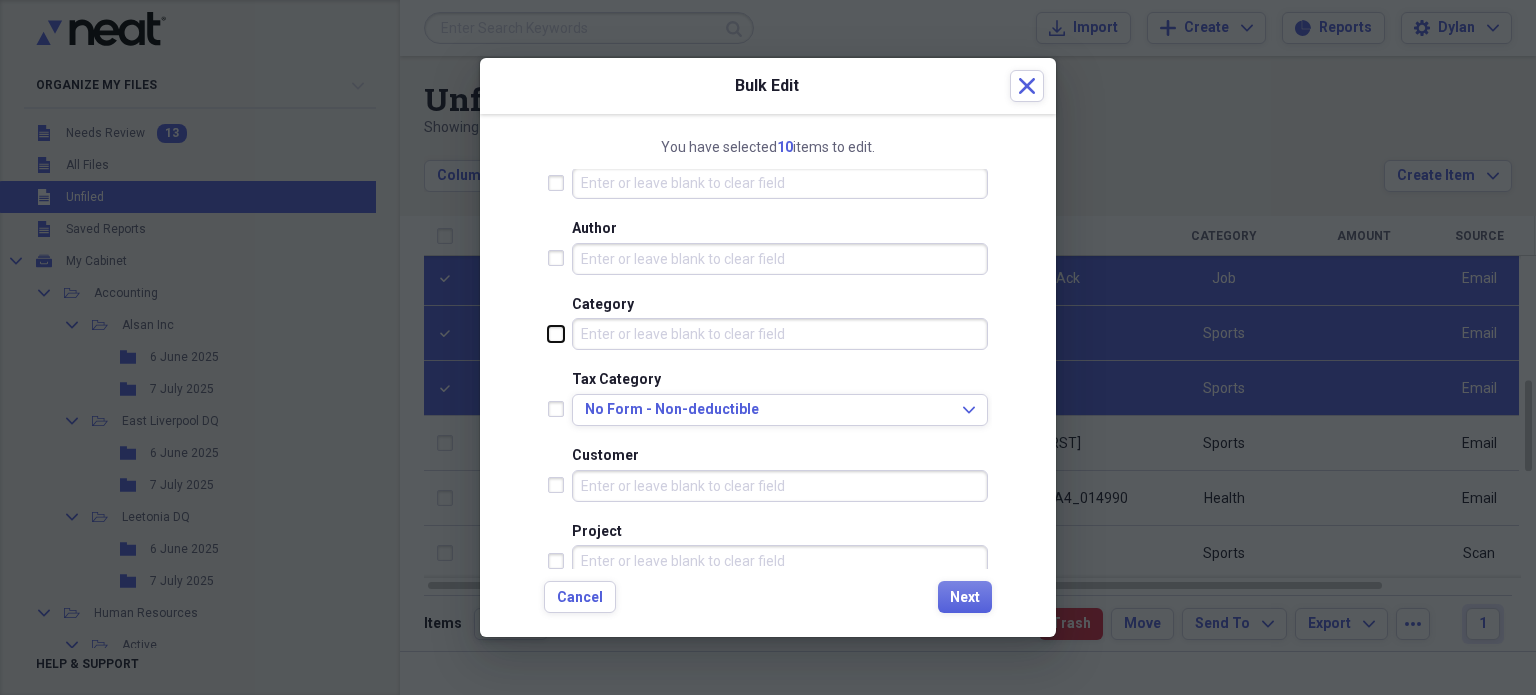 click at bounding box center [548, 333] 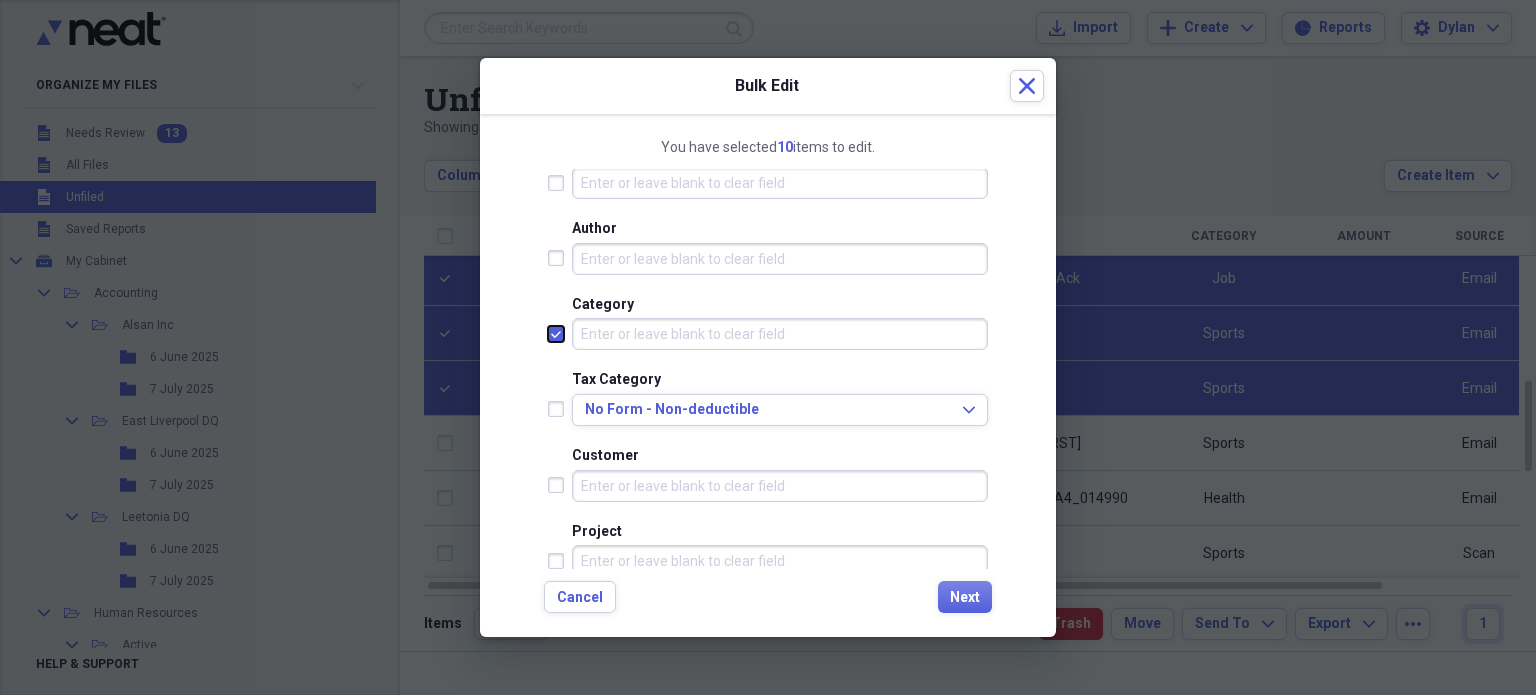 checkbox on "true" 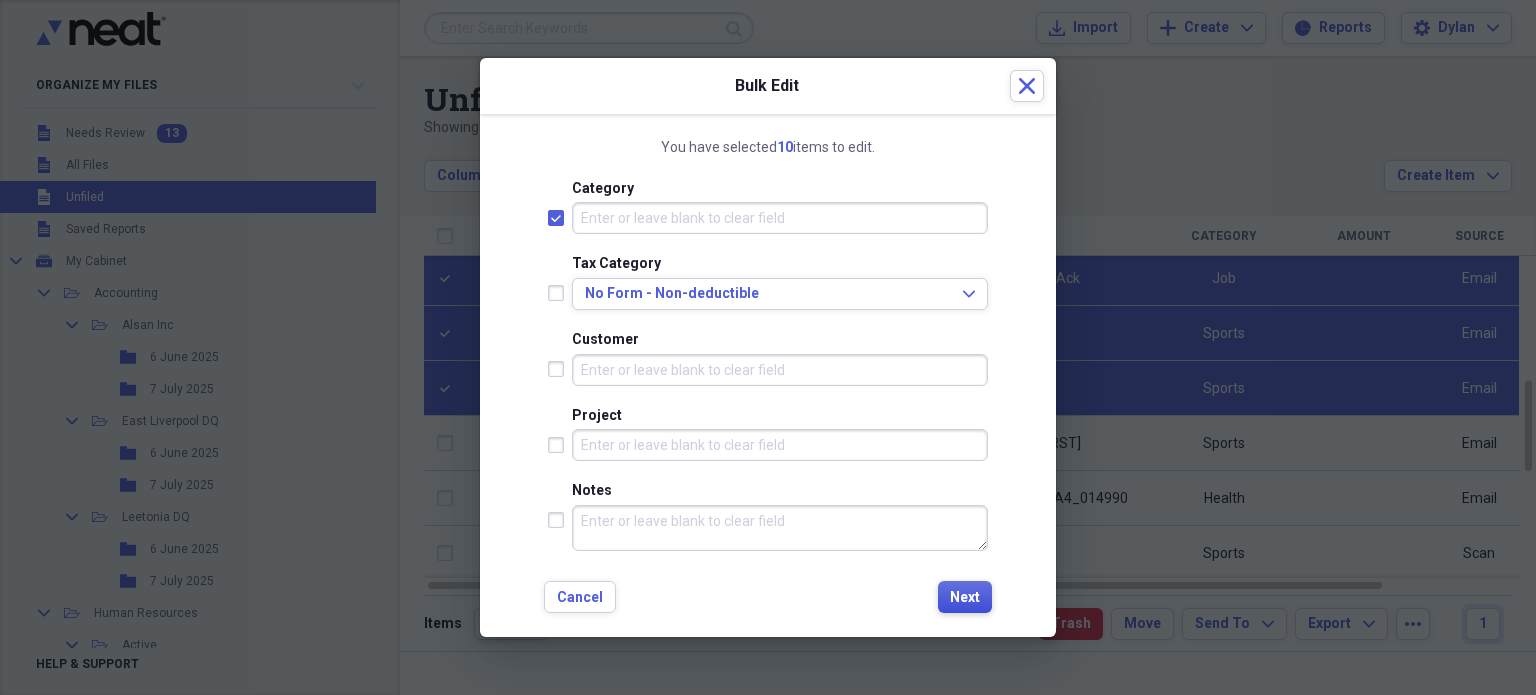 click on "Next" at bounding box center [965, 598] 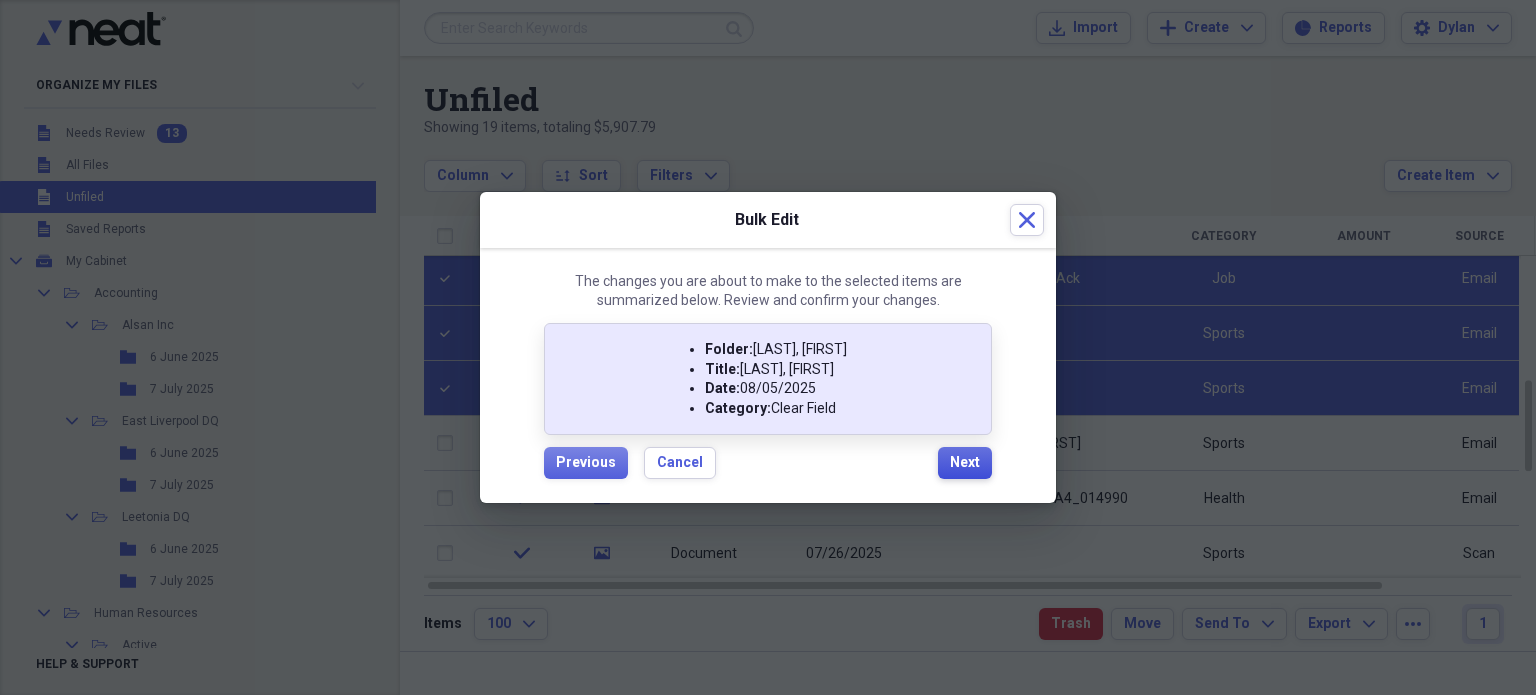 click on "Next" at bounding box center [965, 463] 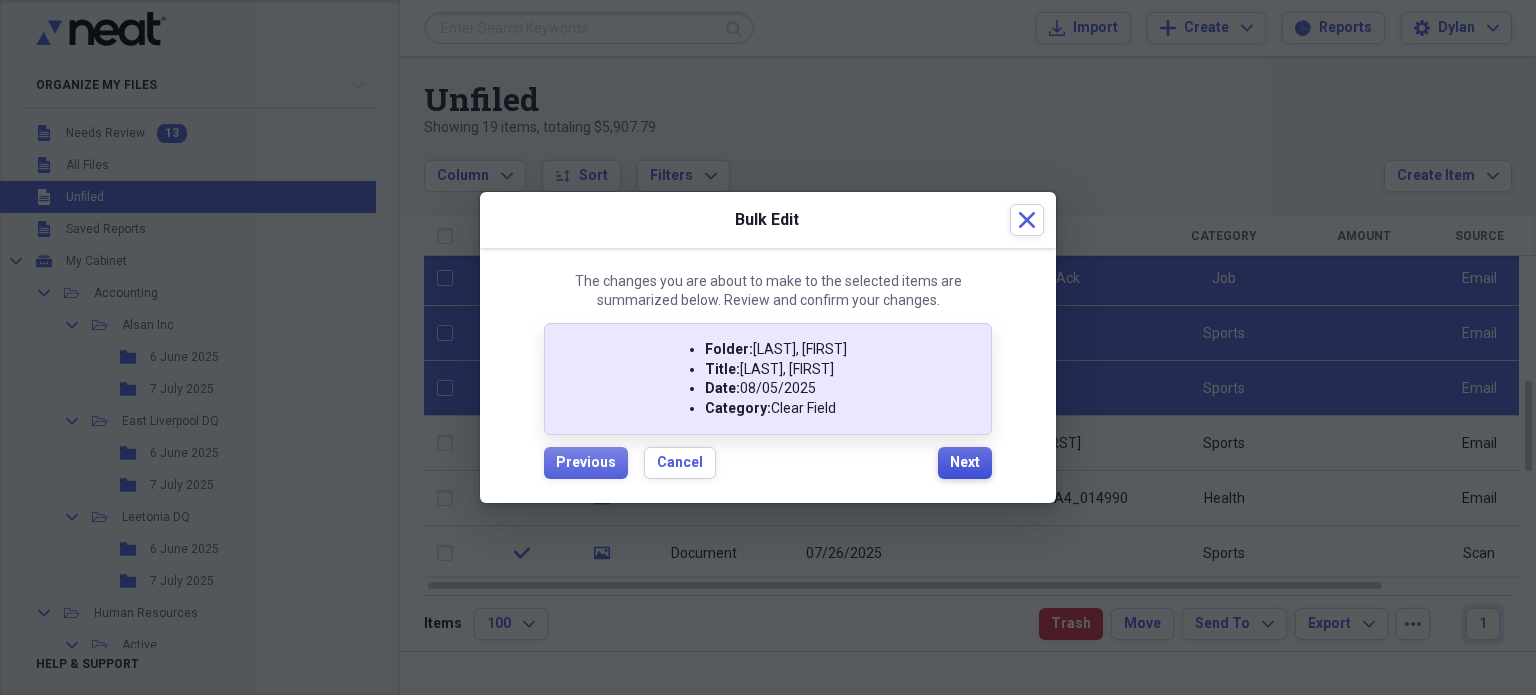 checkbox on "false" 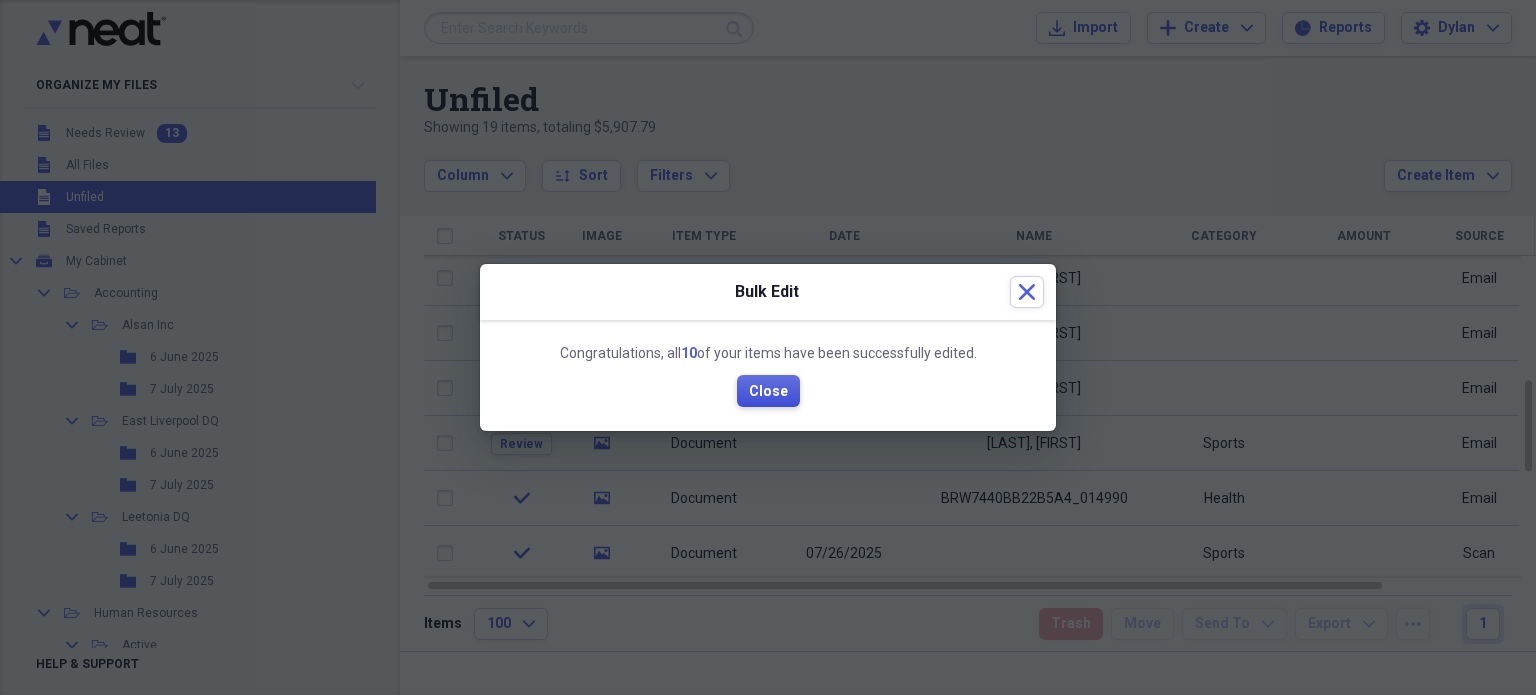 click on "Close" at bounding box center (768, 392) 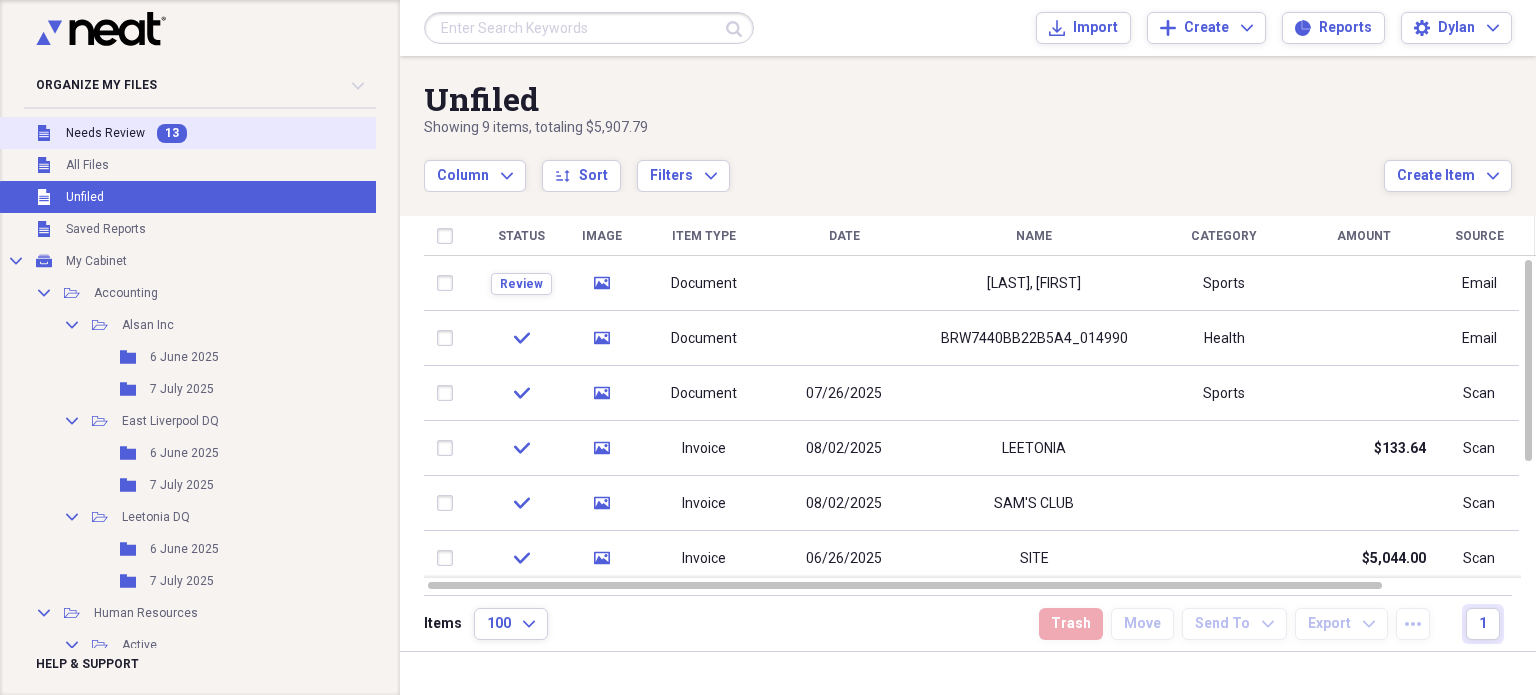 click on "Unfiled Needs Review 13" at bounding box center (221, 133) 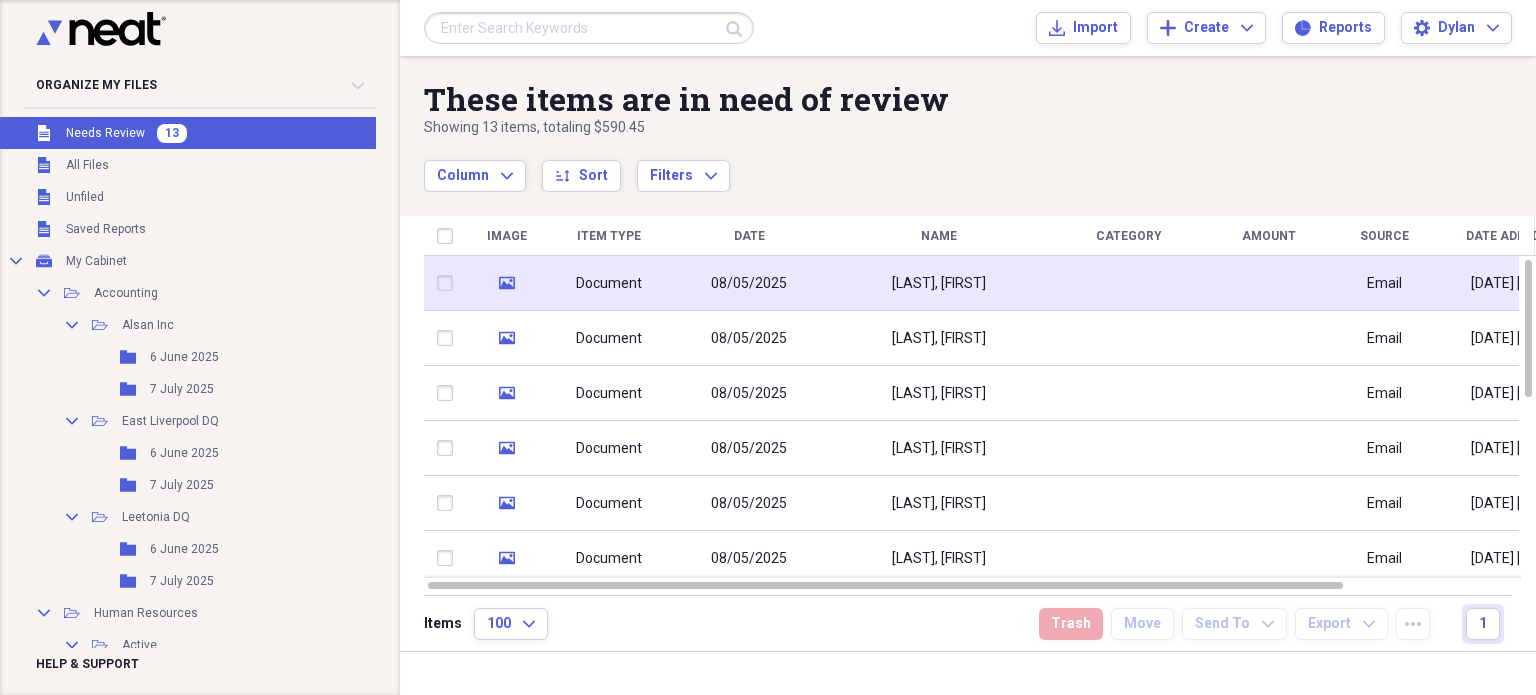 click on "[LAST], [FIRST]" at bounding box center [939, 283] 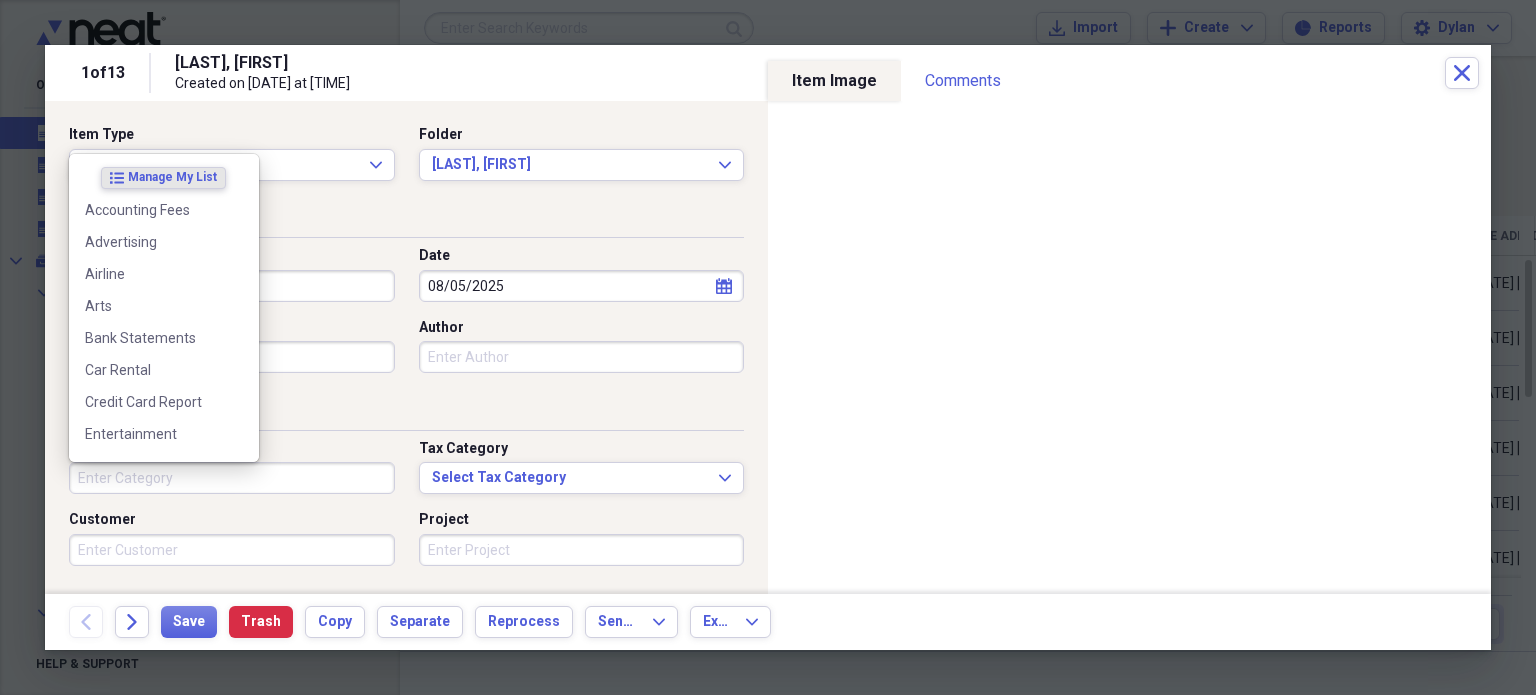 click on "Category" at bounding box center [232, 478] 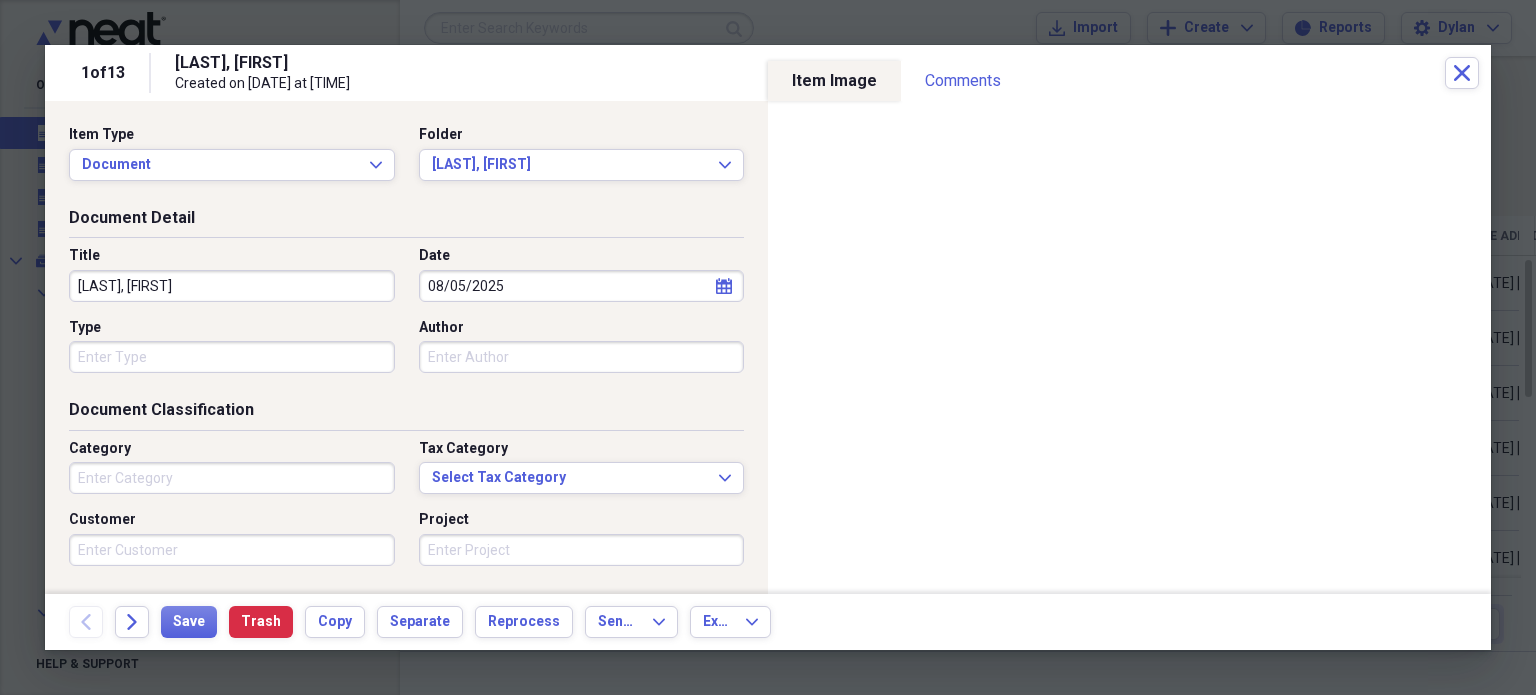 click on "Type" at bounding box center (232, 328) 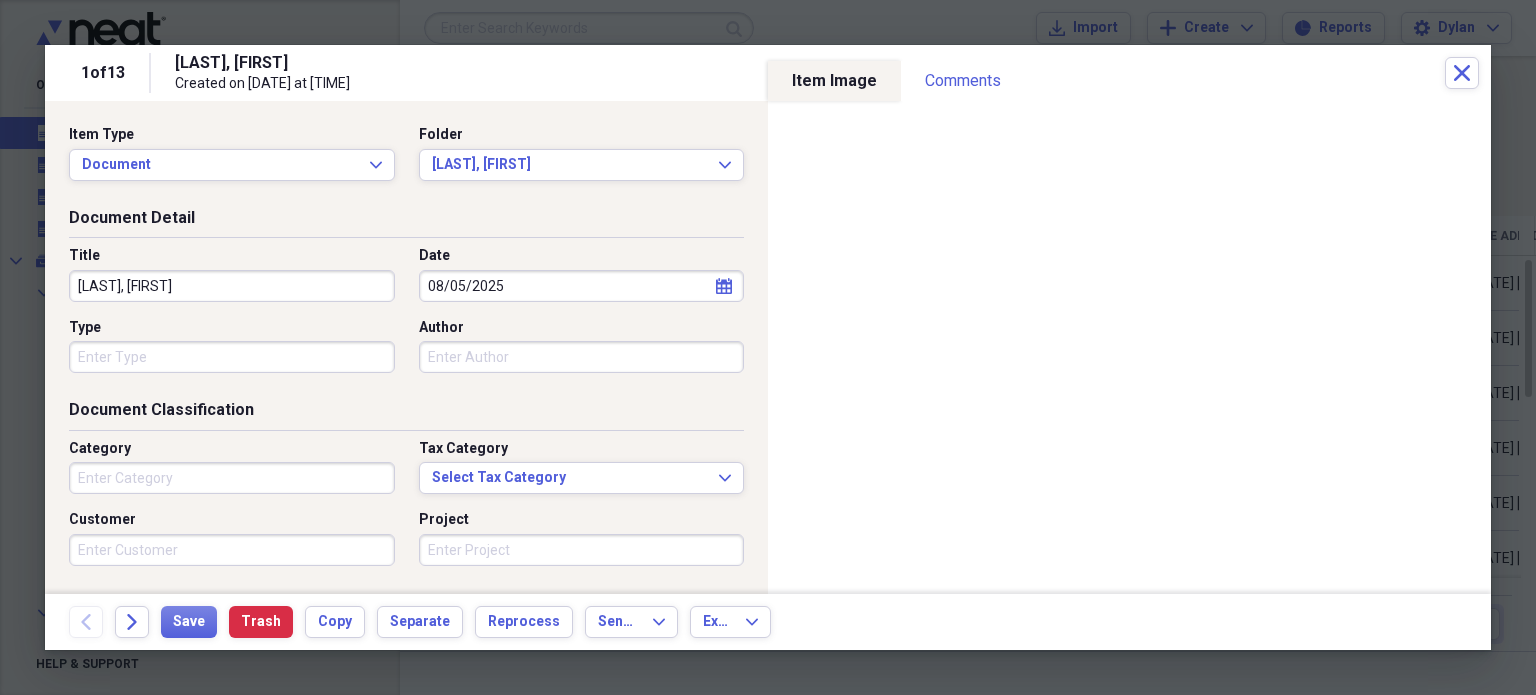 click on "Type" at bounding box center [232, 357] 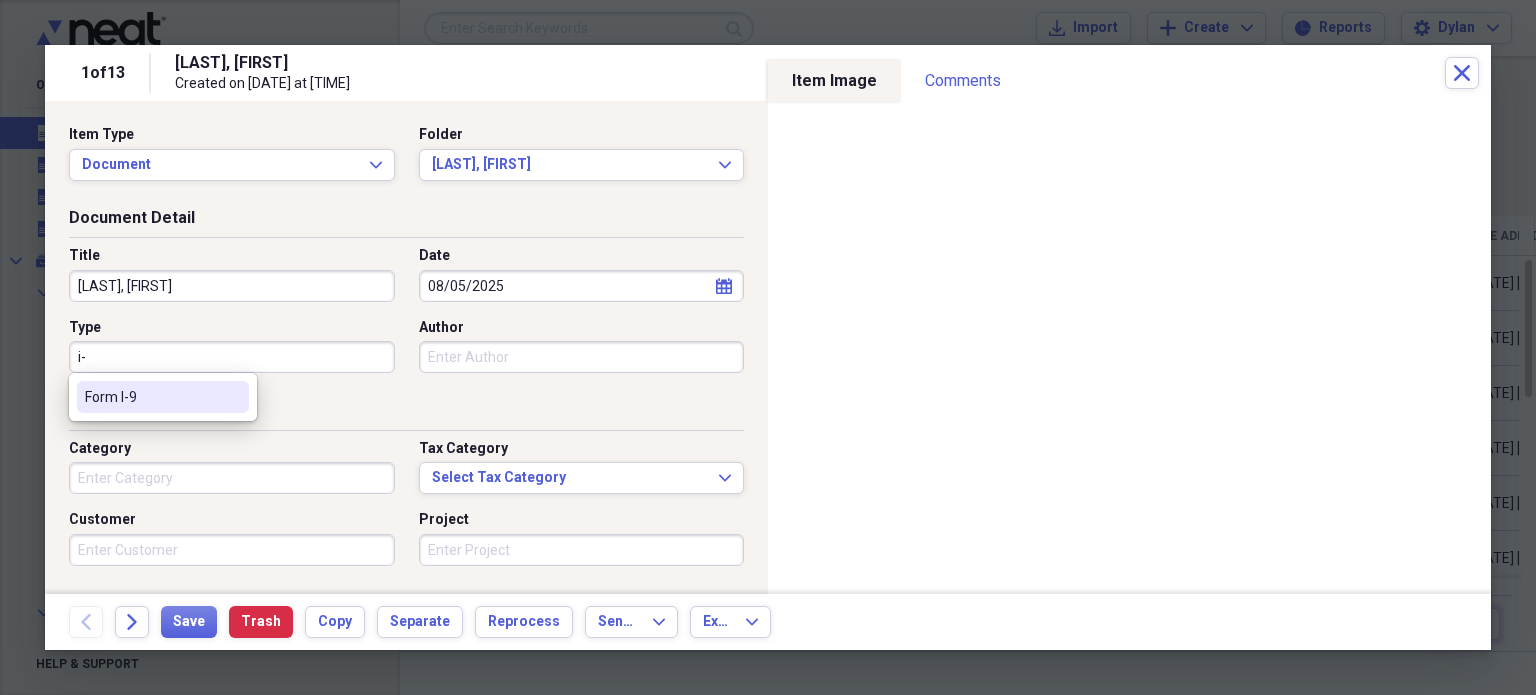 type on "Form I-9" 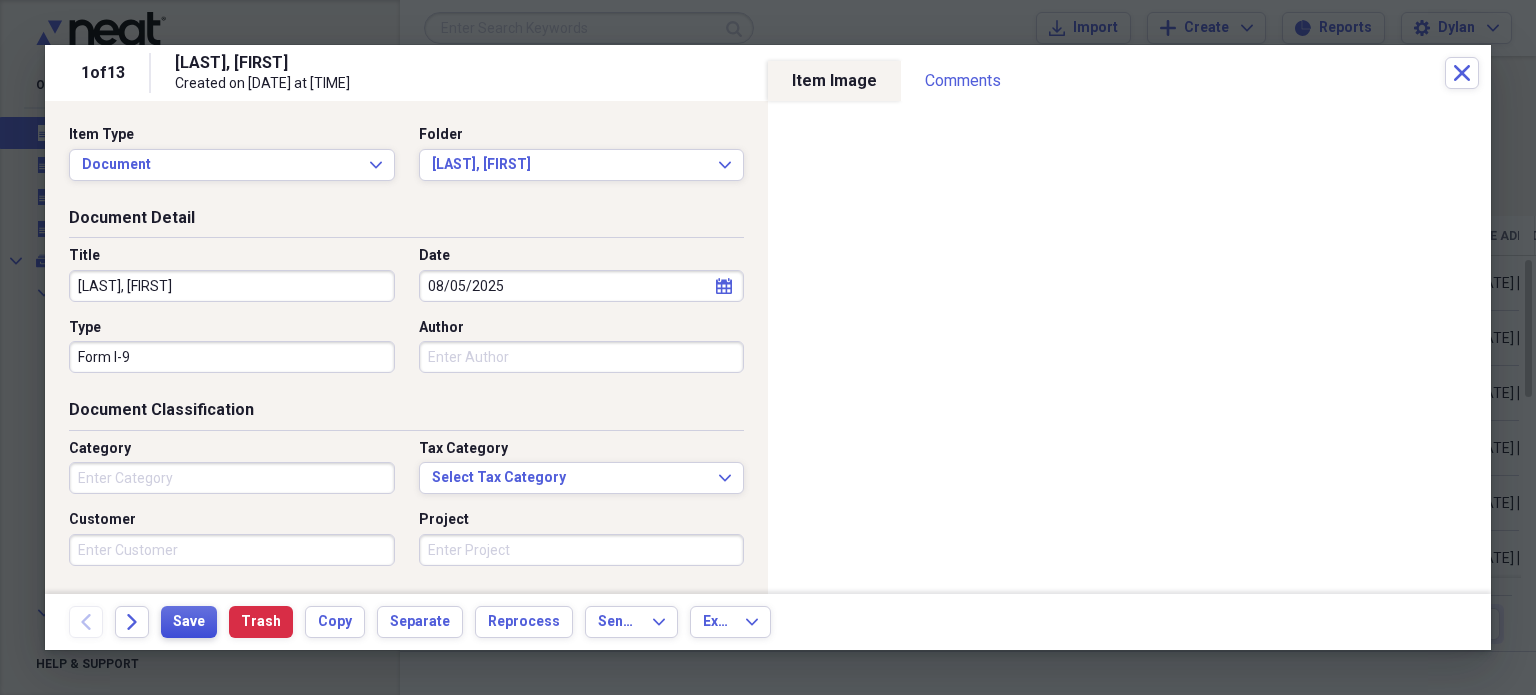 click on "Save" at bounding box center (189, 622) 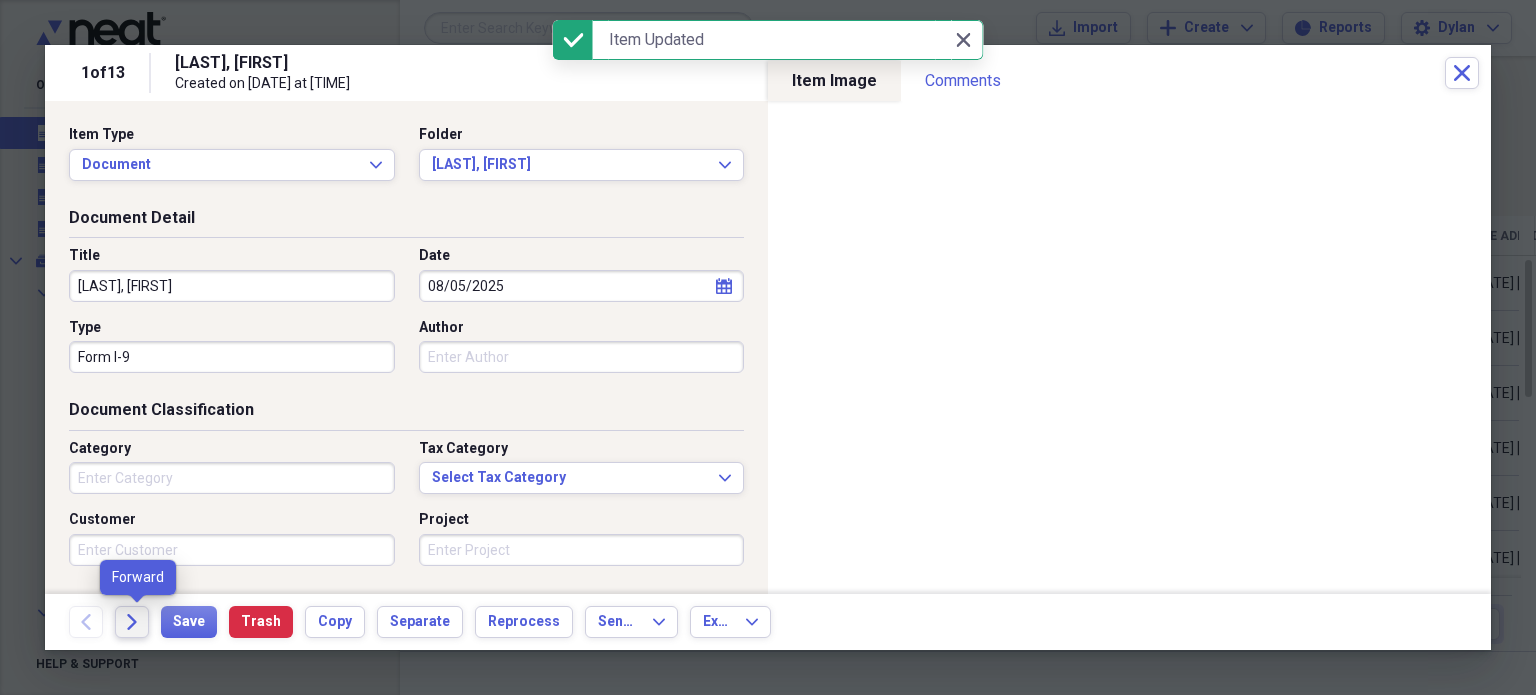 click on "Forward" 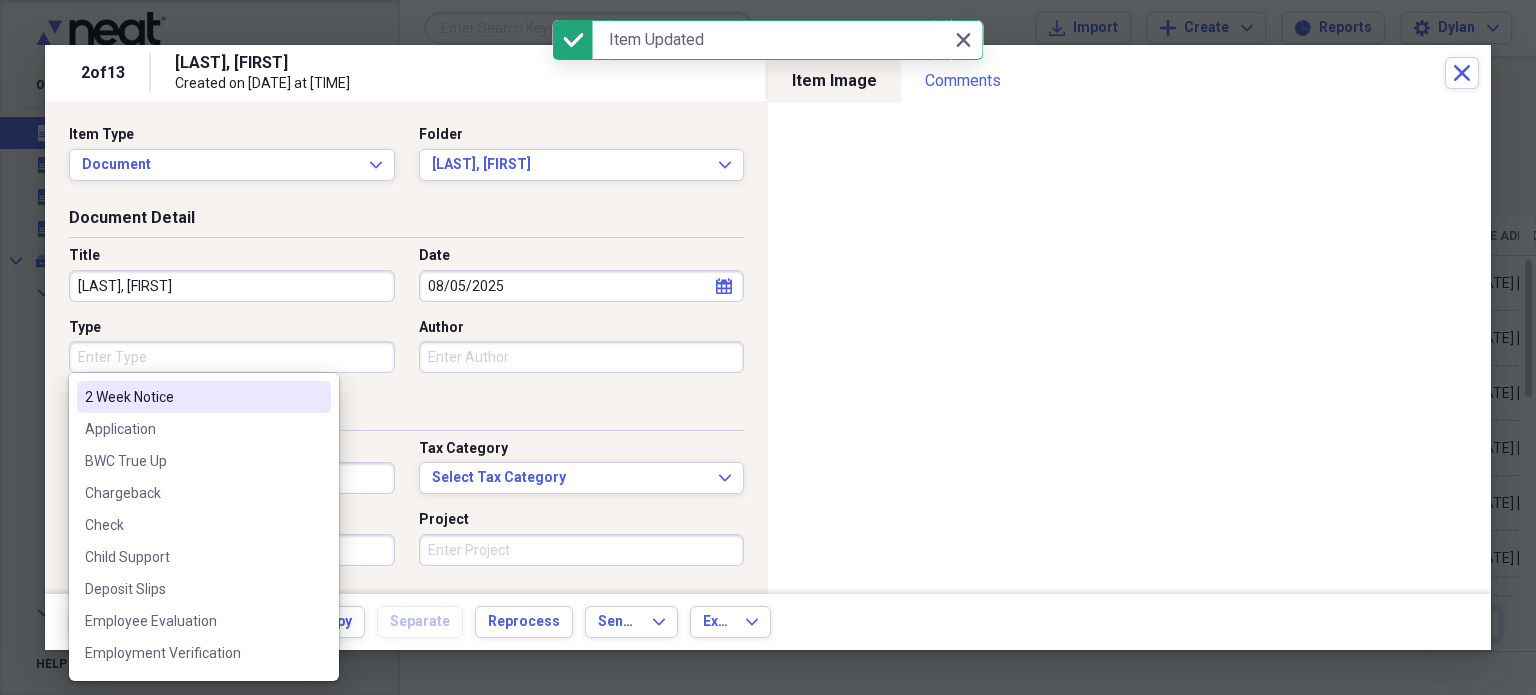 click on "Type" at bounding box center (232, 357) 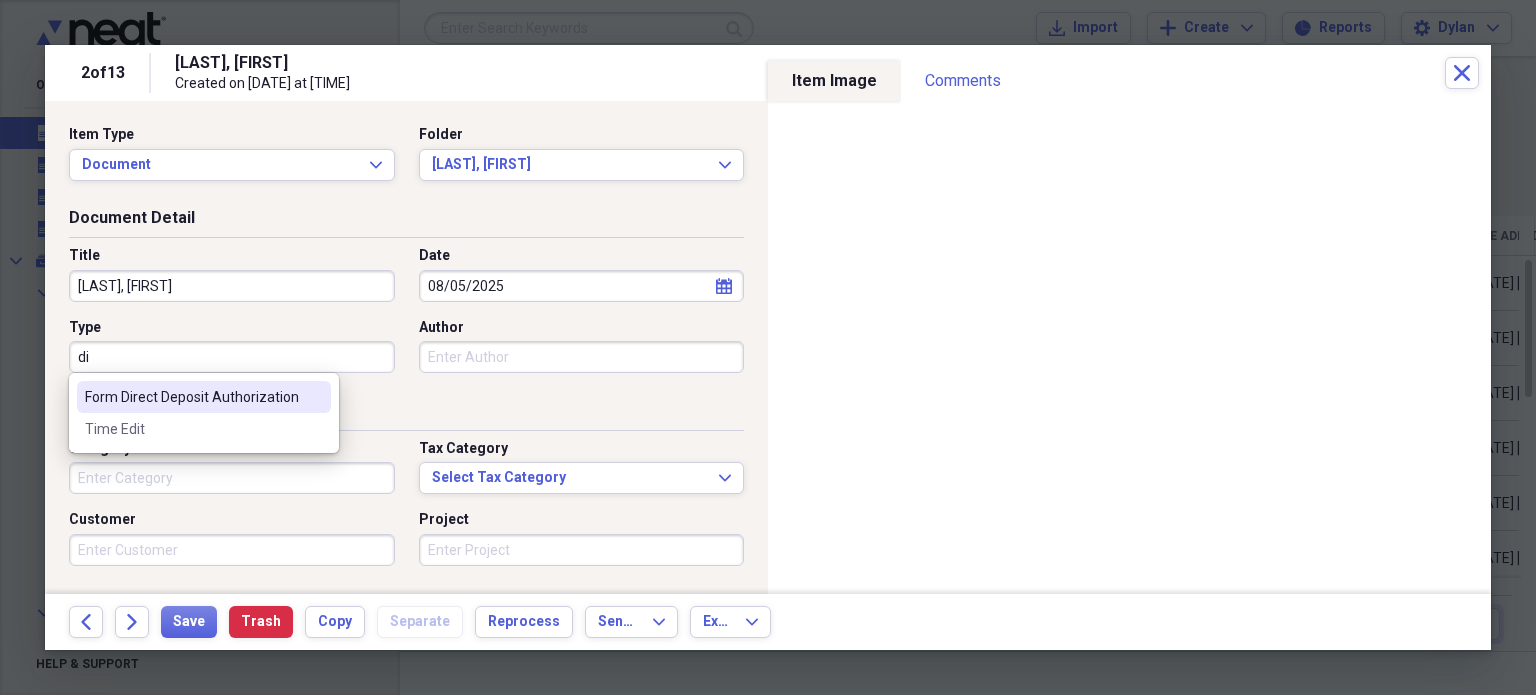 type on "Form Direct Deposit Authorization" 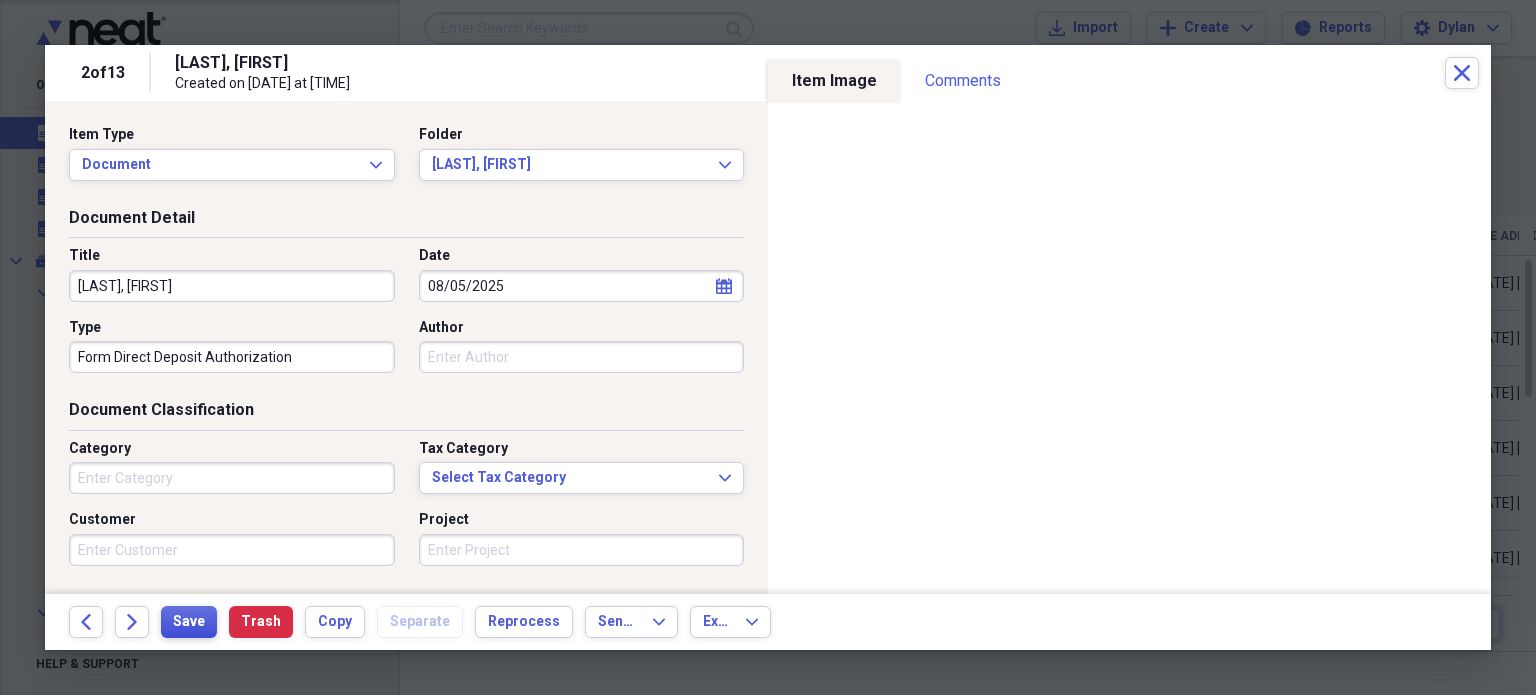 click on "Save" at bounding box center (189, 622) 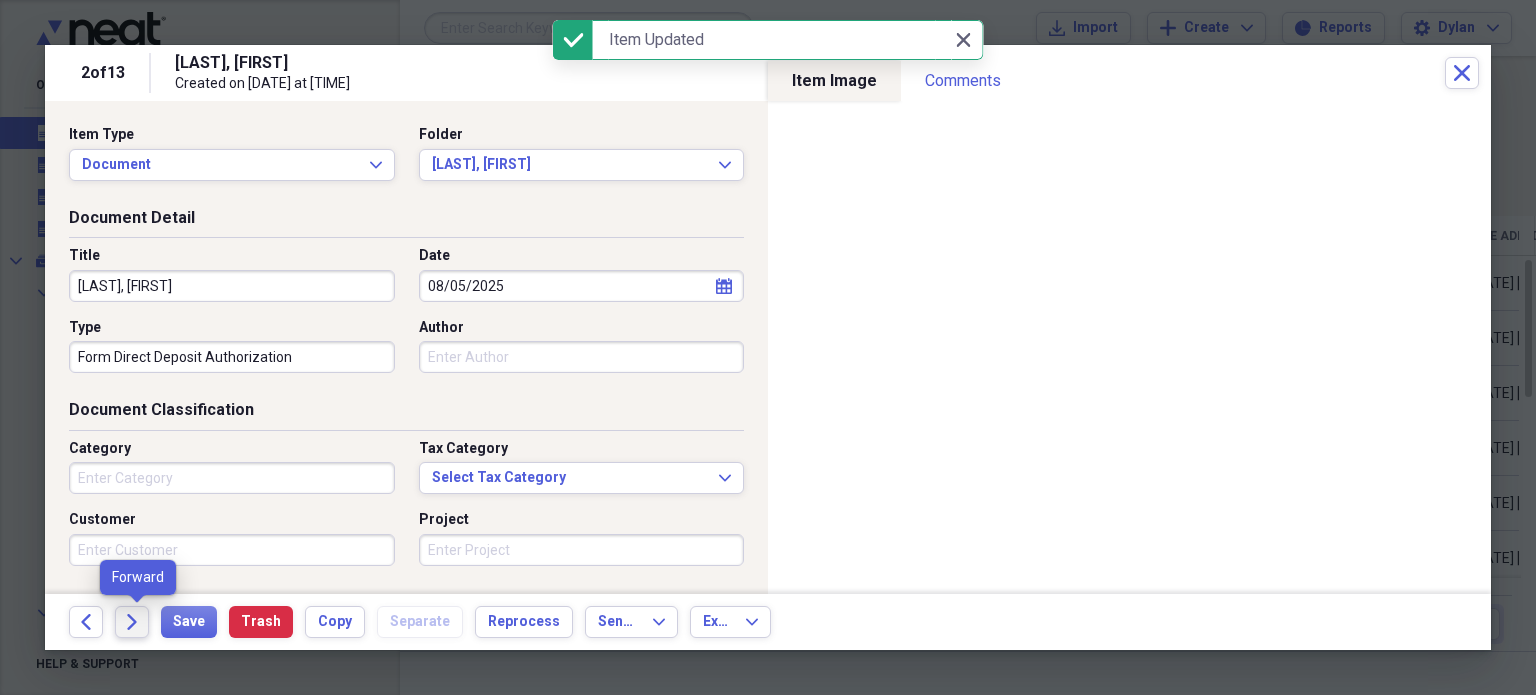 click on "Forward" at bounding box center (132, 622) 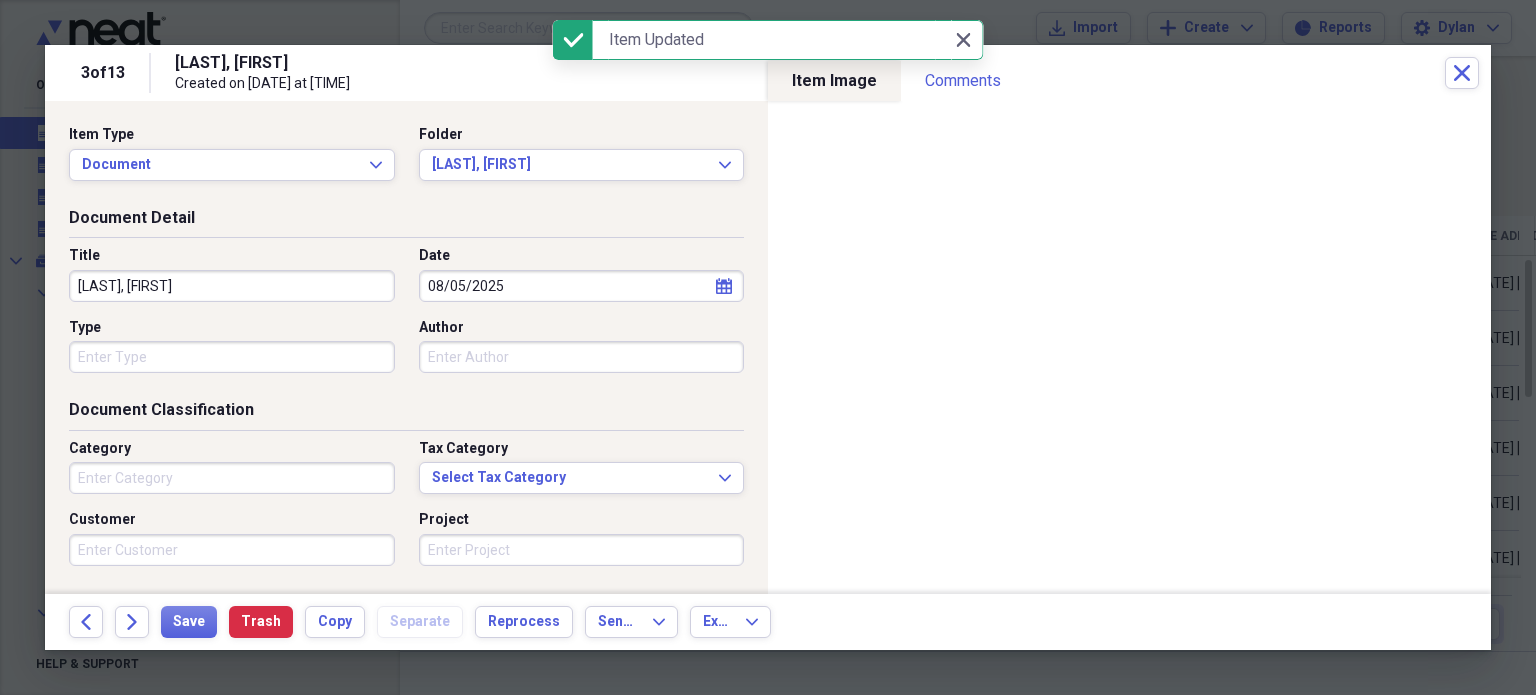 click on "Type" at bounding box center (232, 357) 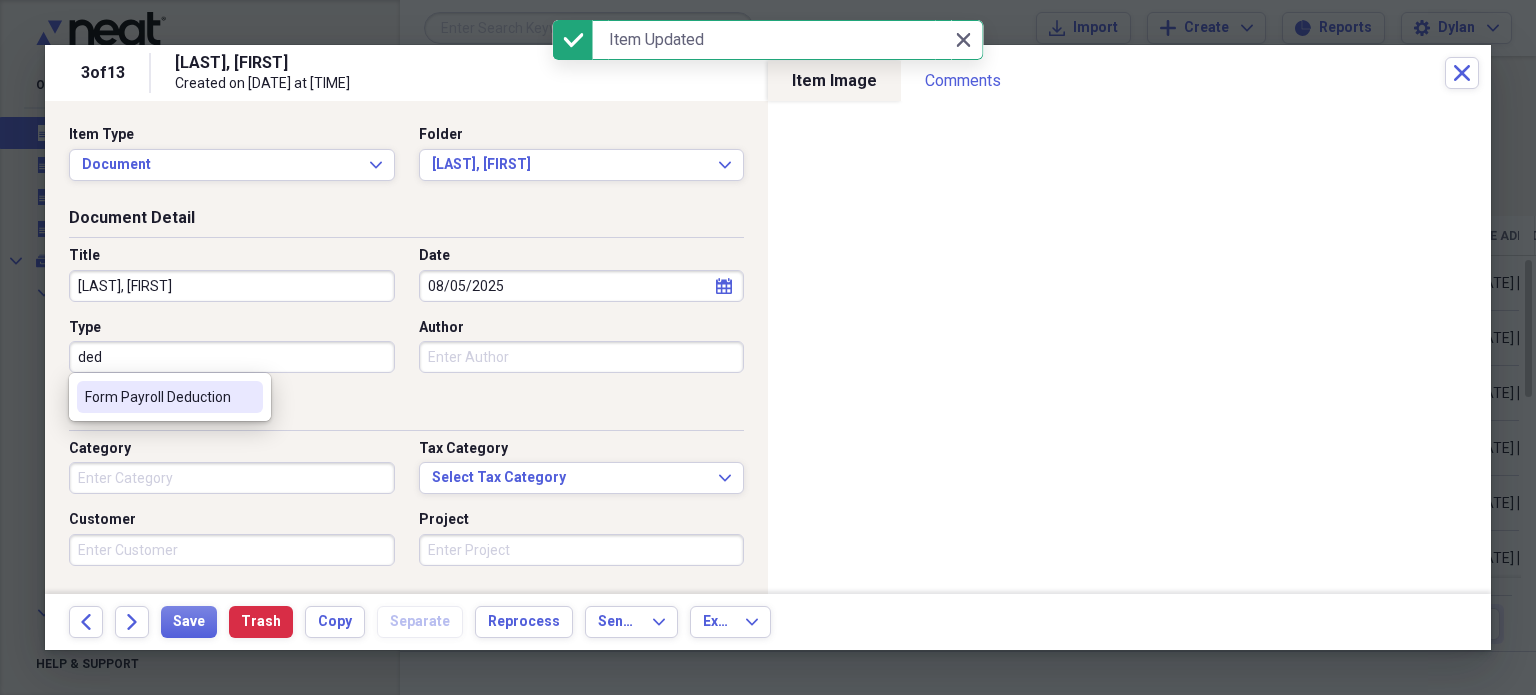 type on "Form Payroll Deduction" 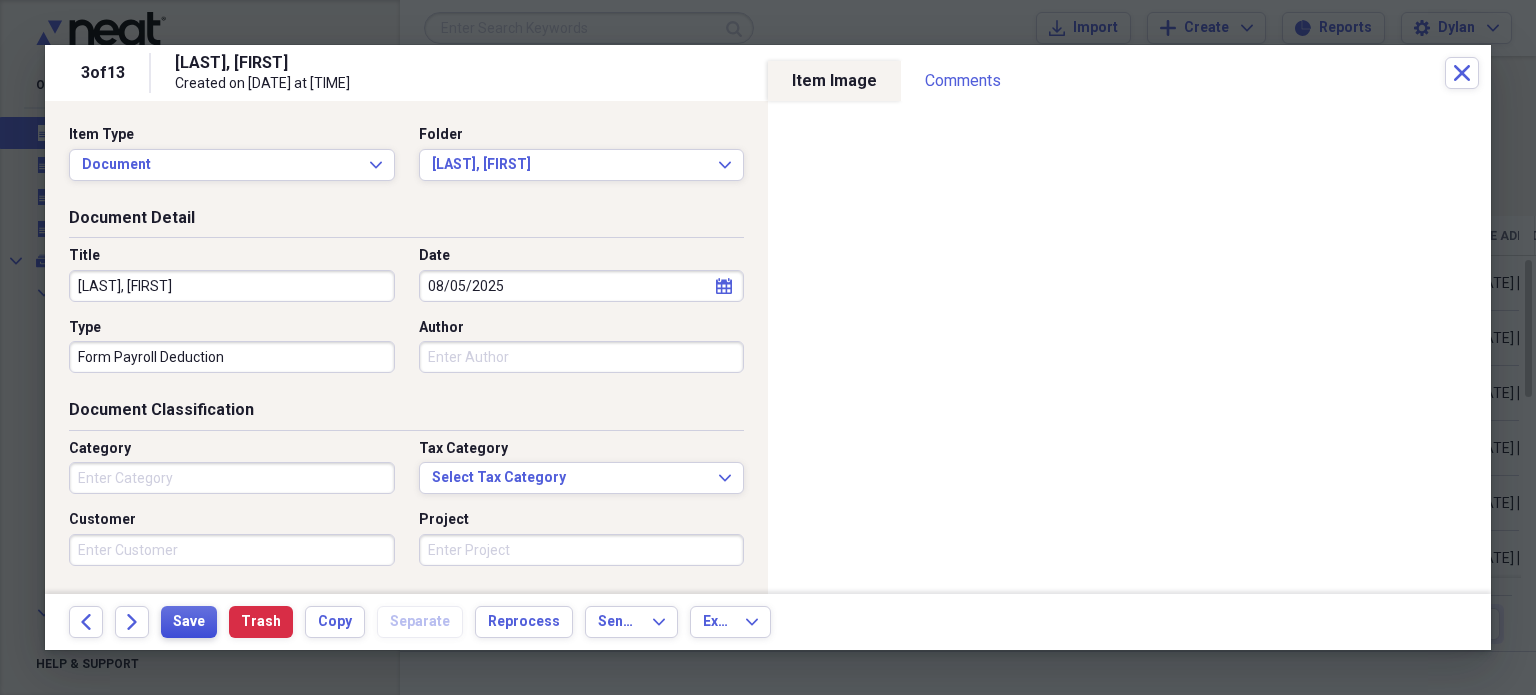 click on "Save" at bounding box center [189, 622] 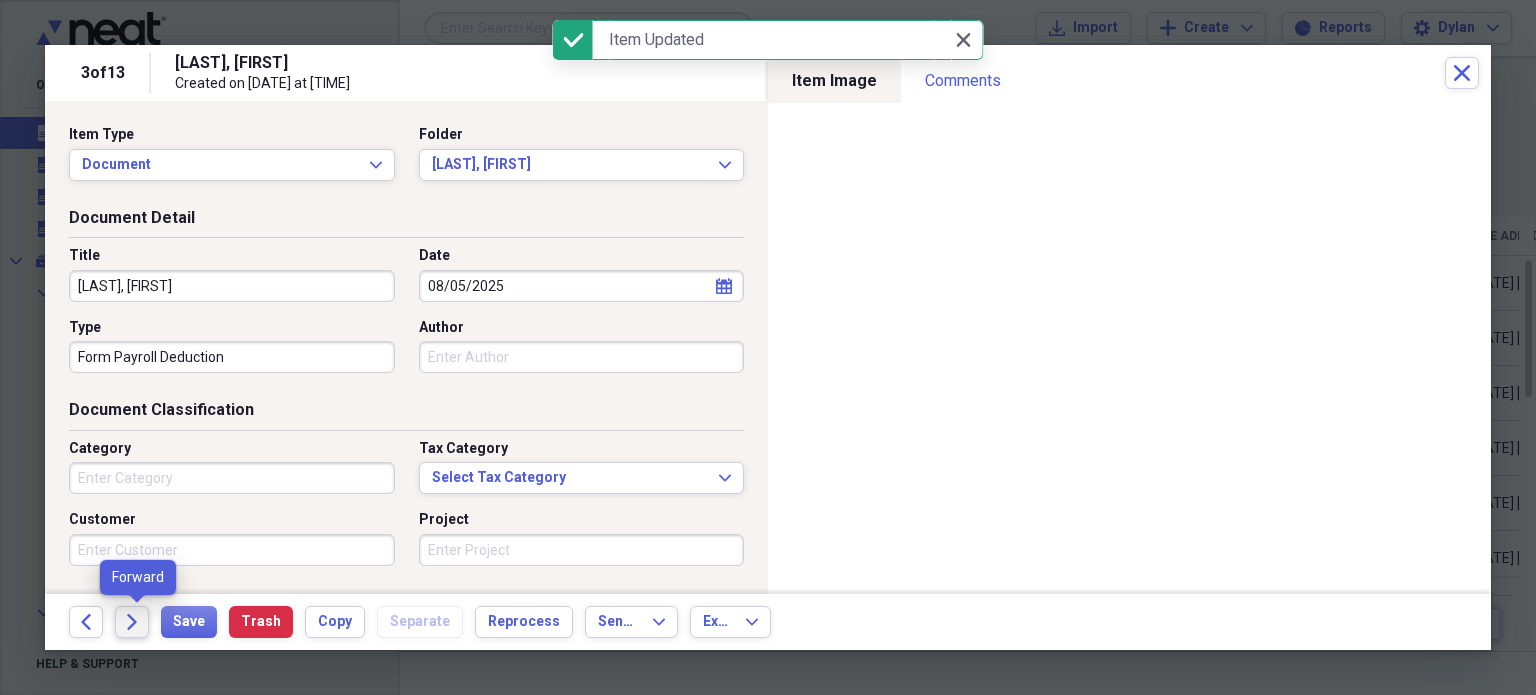 click on "Forward" 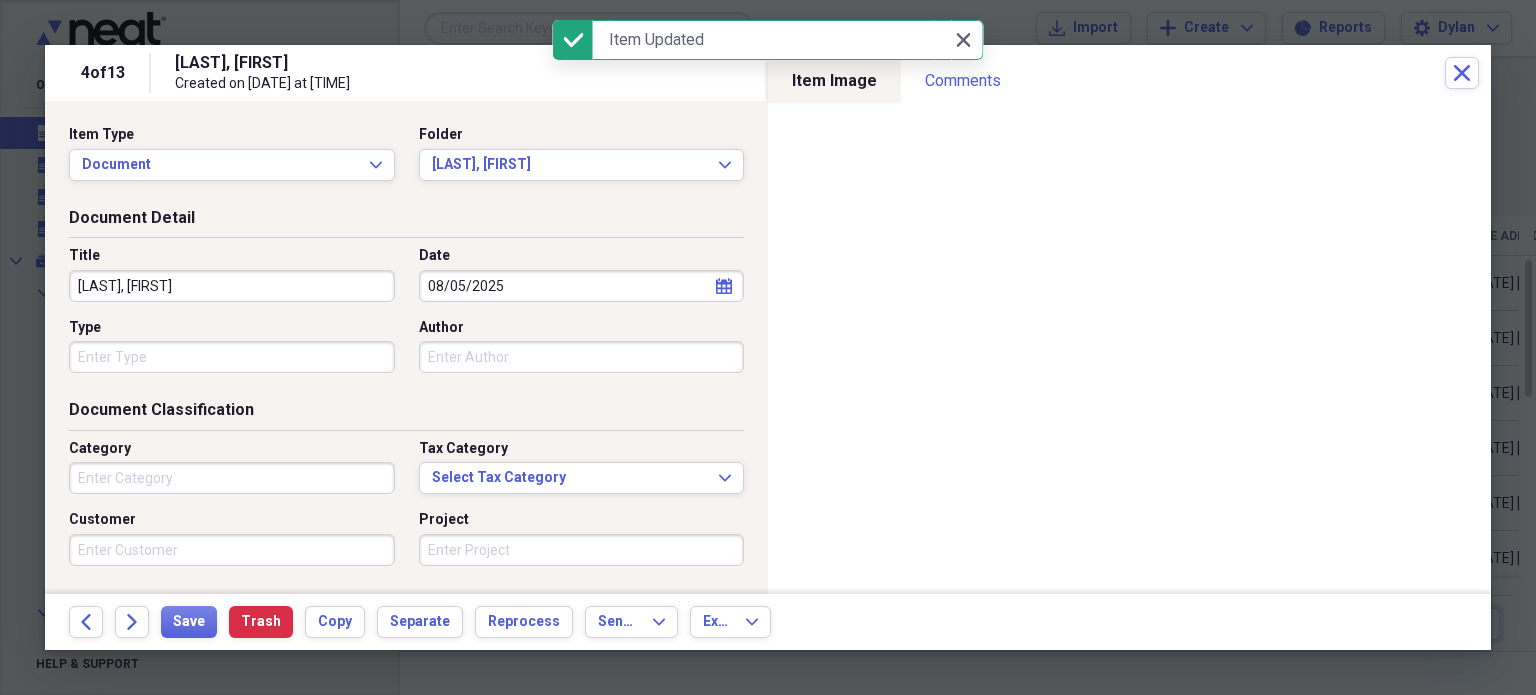 click on "Type" at bounding box center [232, 357] 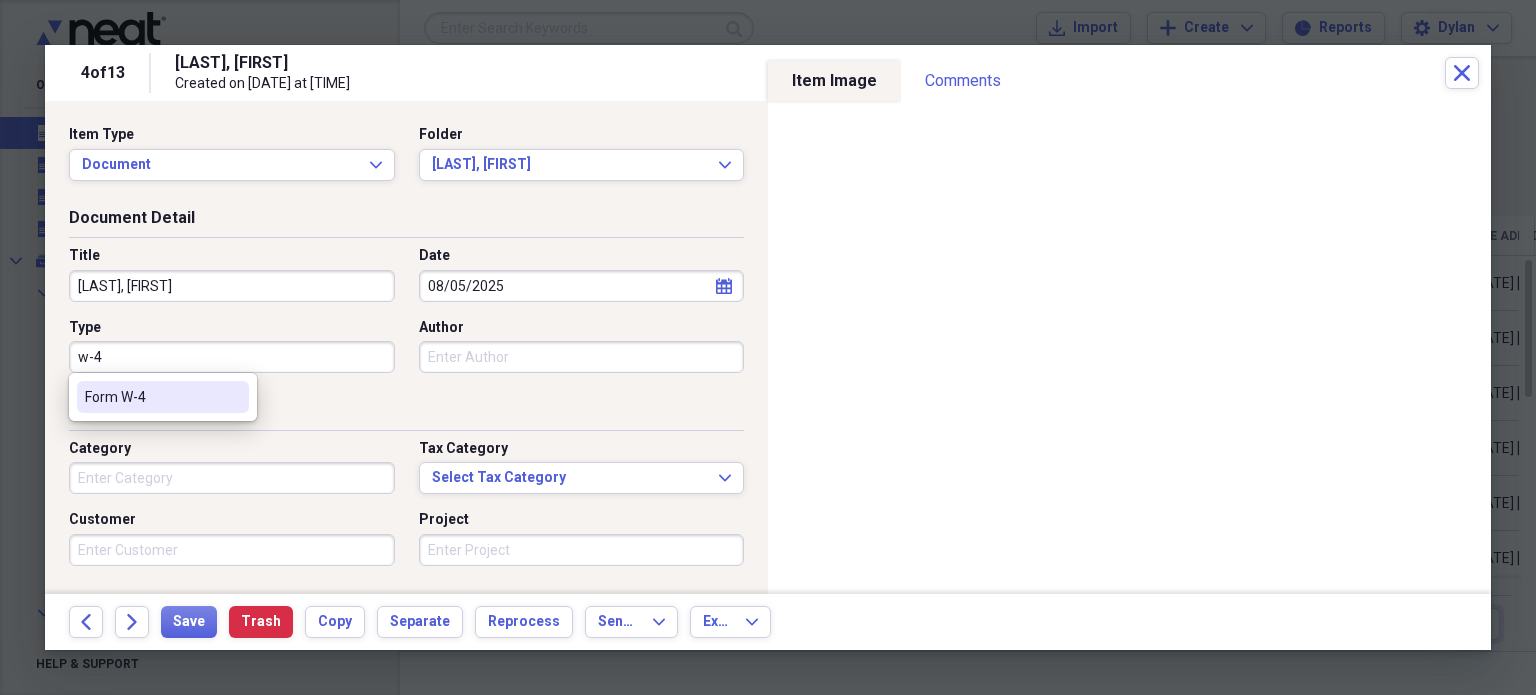 type on "Form W-4" 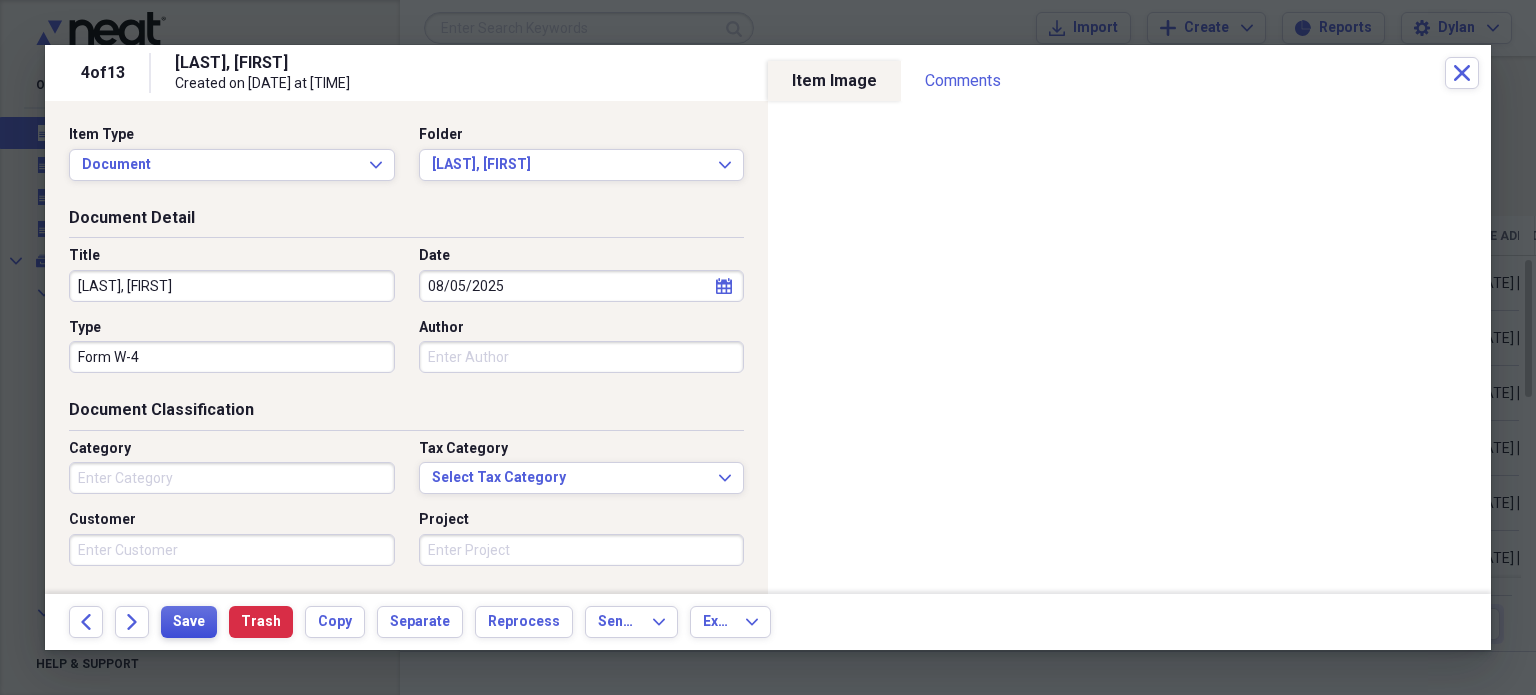 click on "Save" at bounding box center [189, 622] 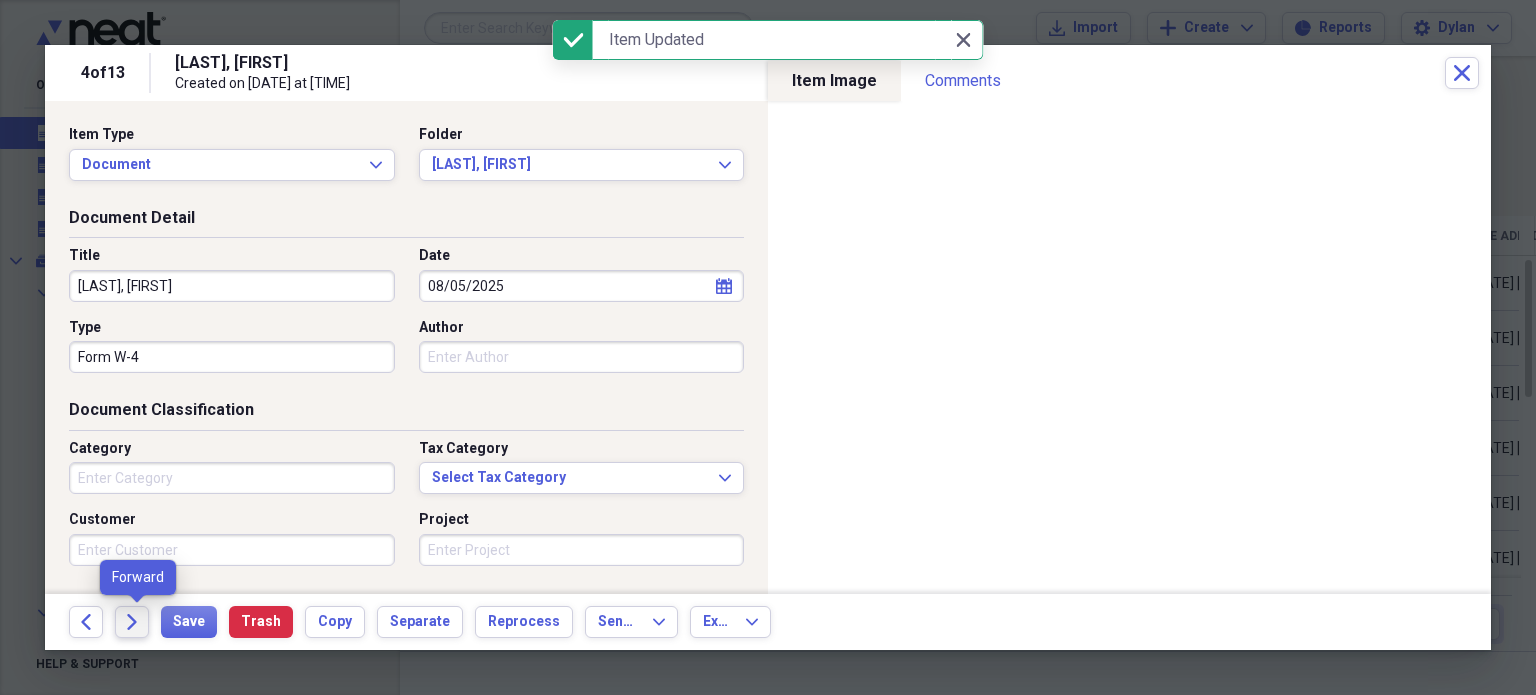click on "Forward" 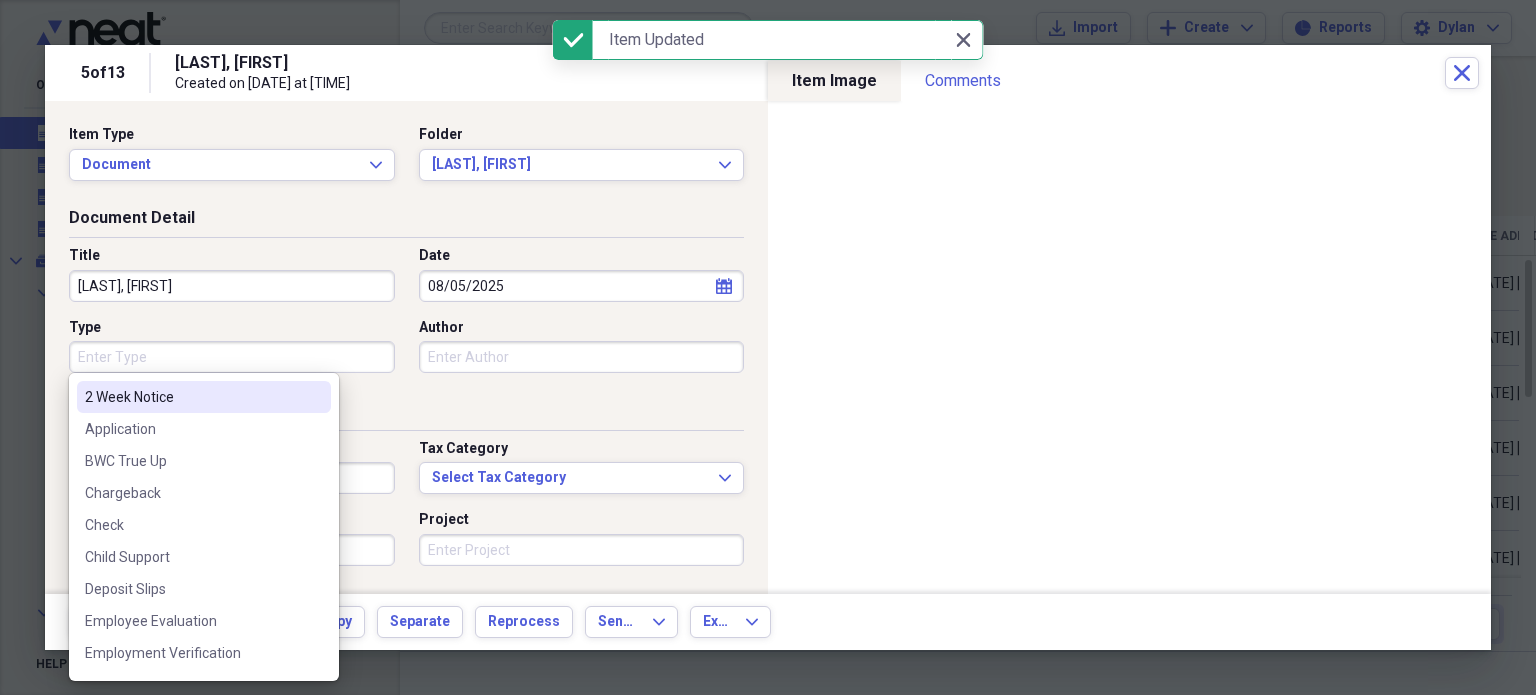 click on "Type" at bounding box center (232, 357) 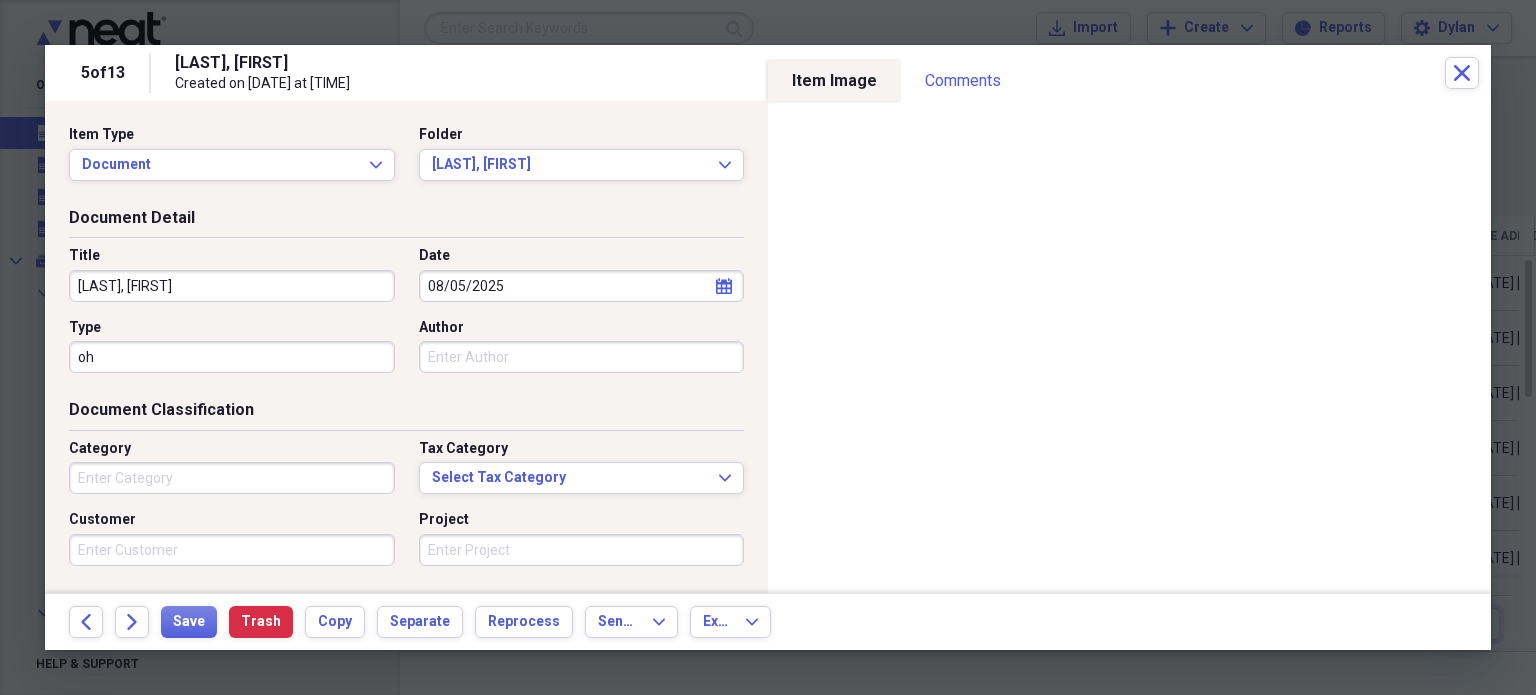 type on "o" 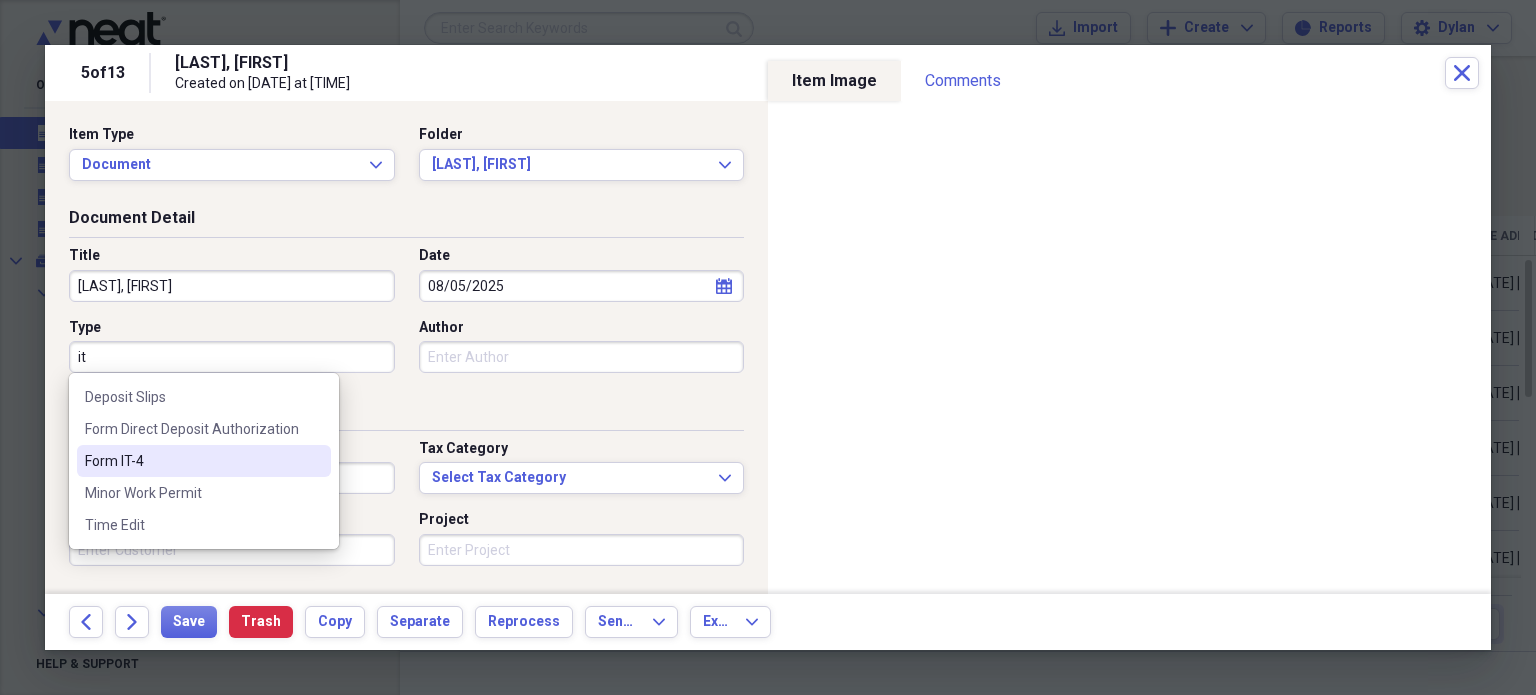 click on "Form IT-4" at bounding box center [192, 461] 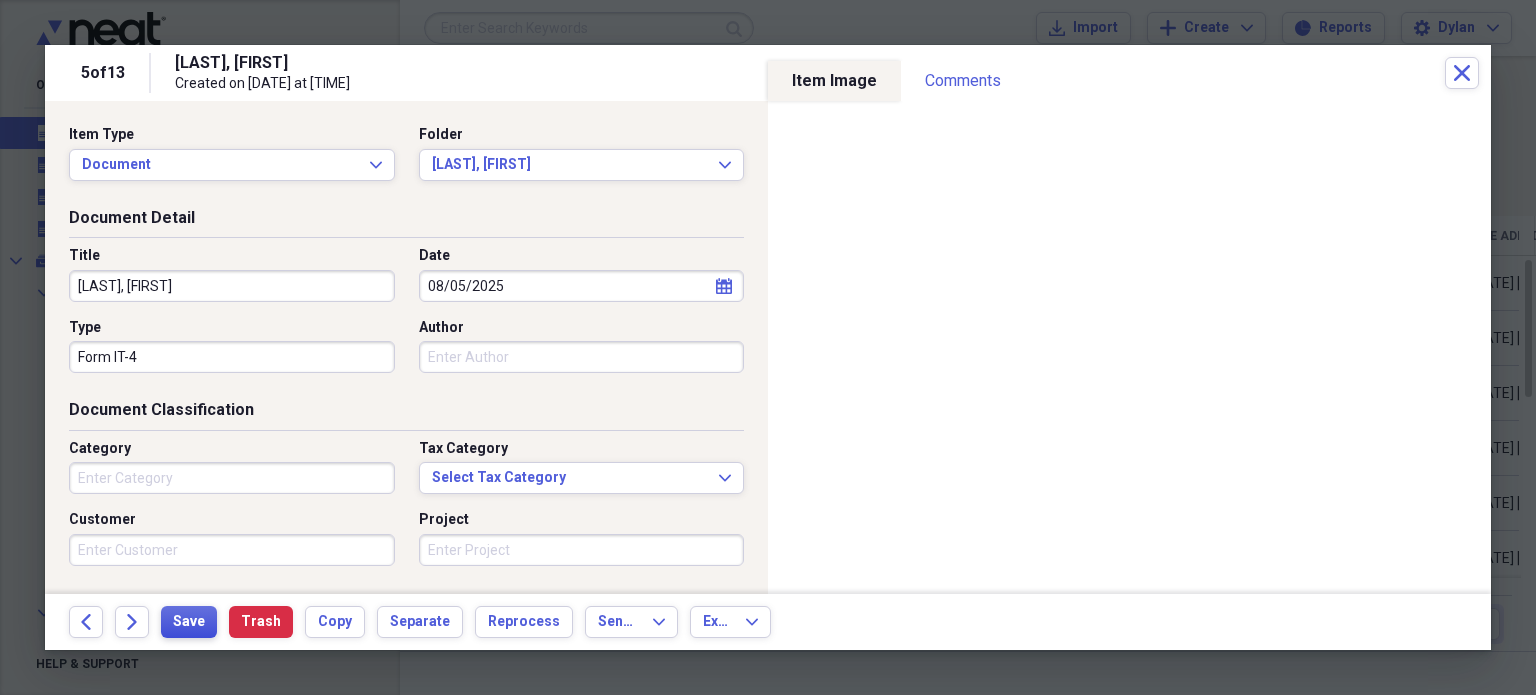 click on "Save" at bounding box center (189, 622) 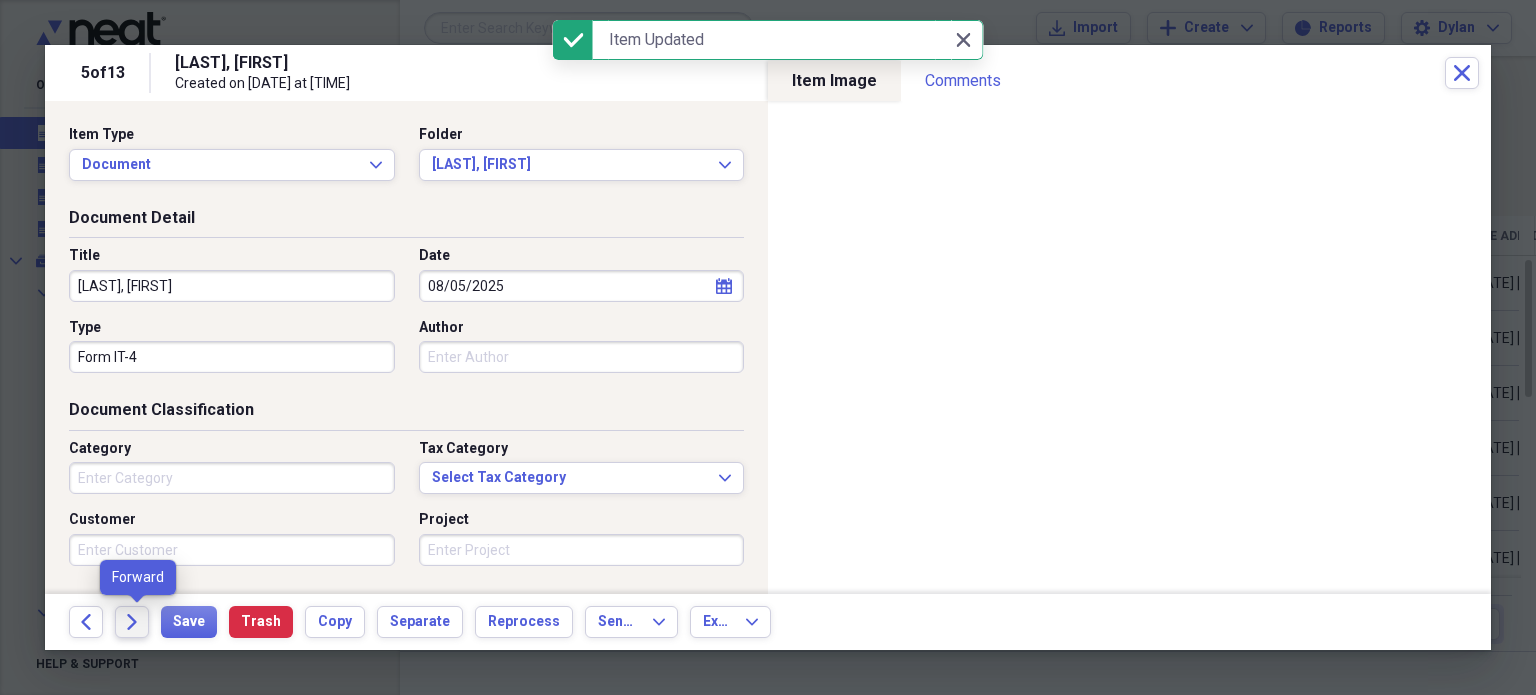 click on "Forward" at bounding box center [132, 622] 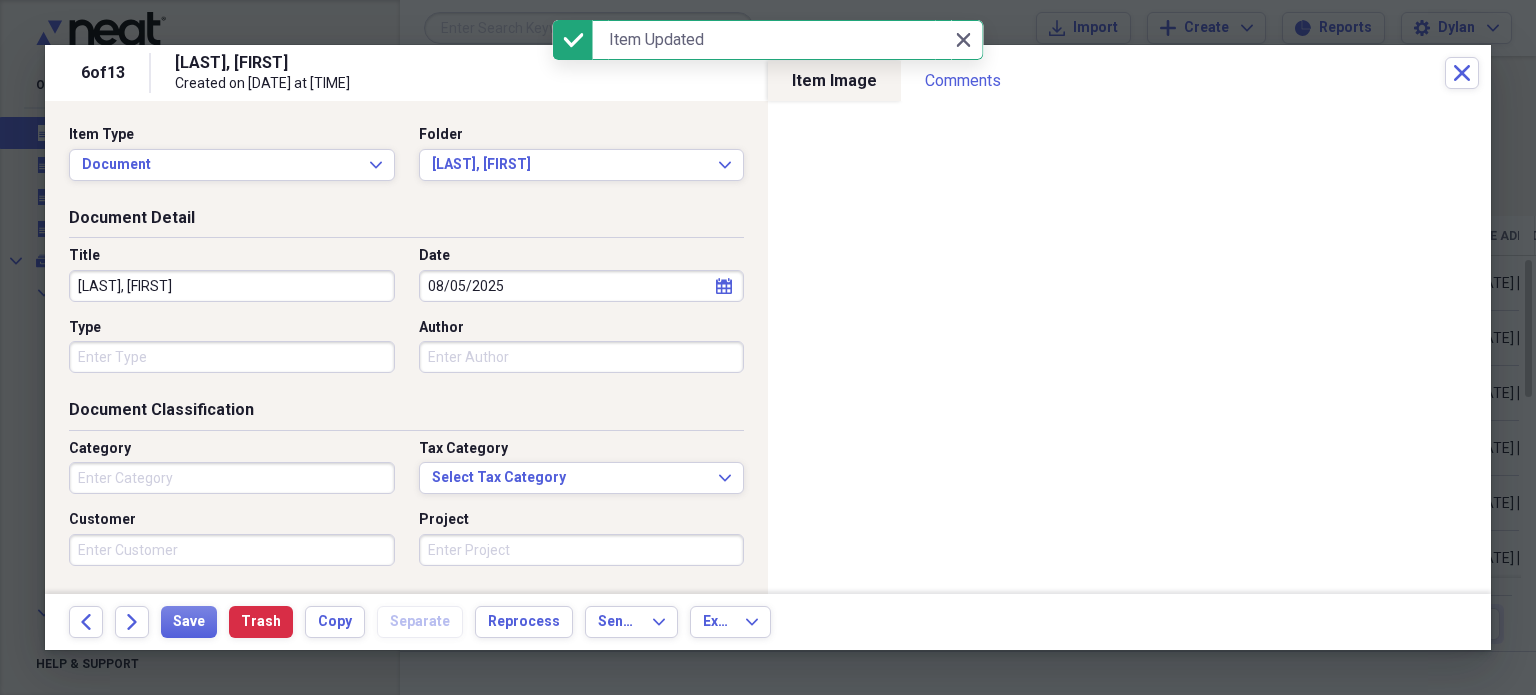 click on "Type" at bounding box center (232, 357) 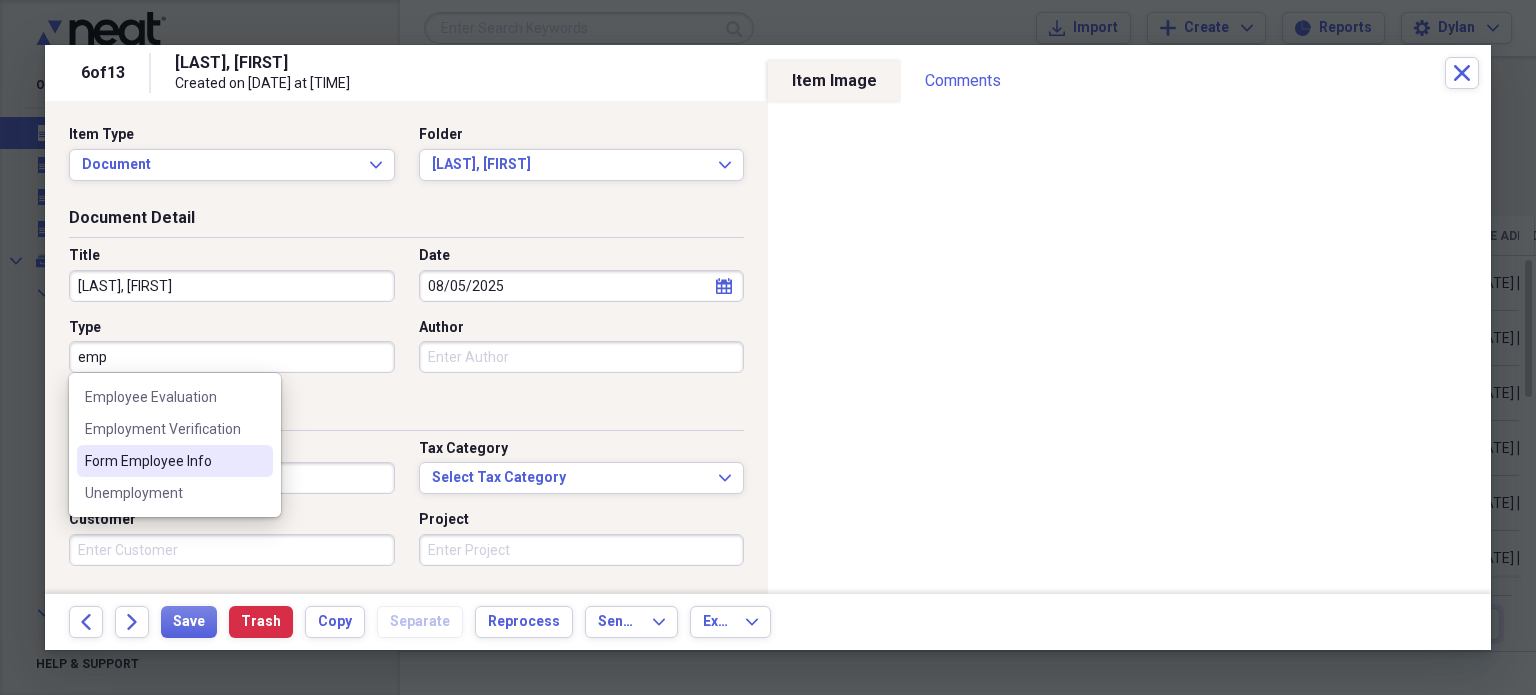 click on "Form Employee Info" at bounding box center [163, 461] 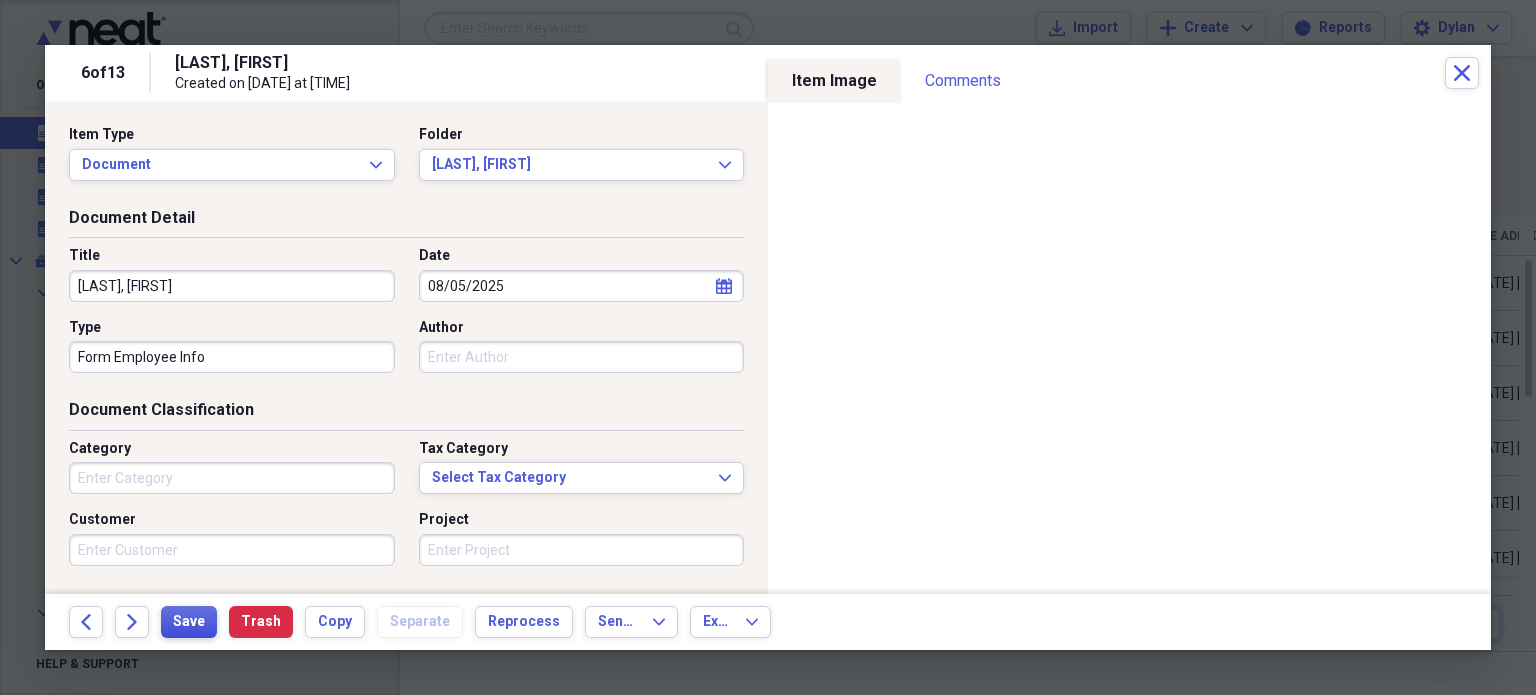 click on "Save" at bounding box center (189, 622) 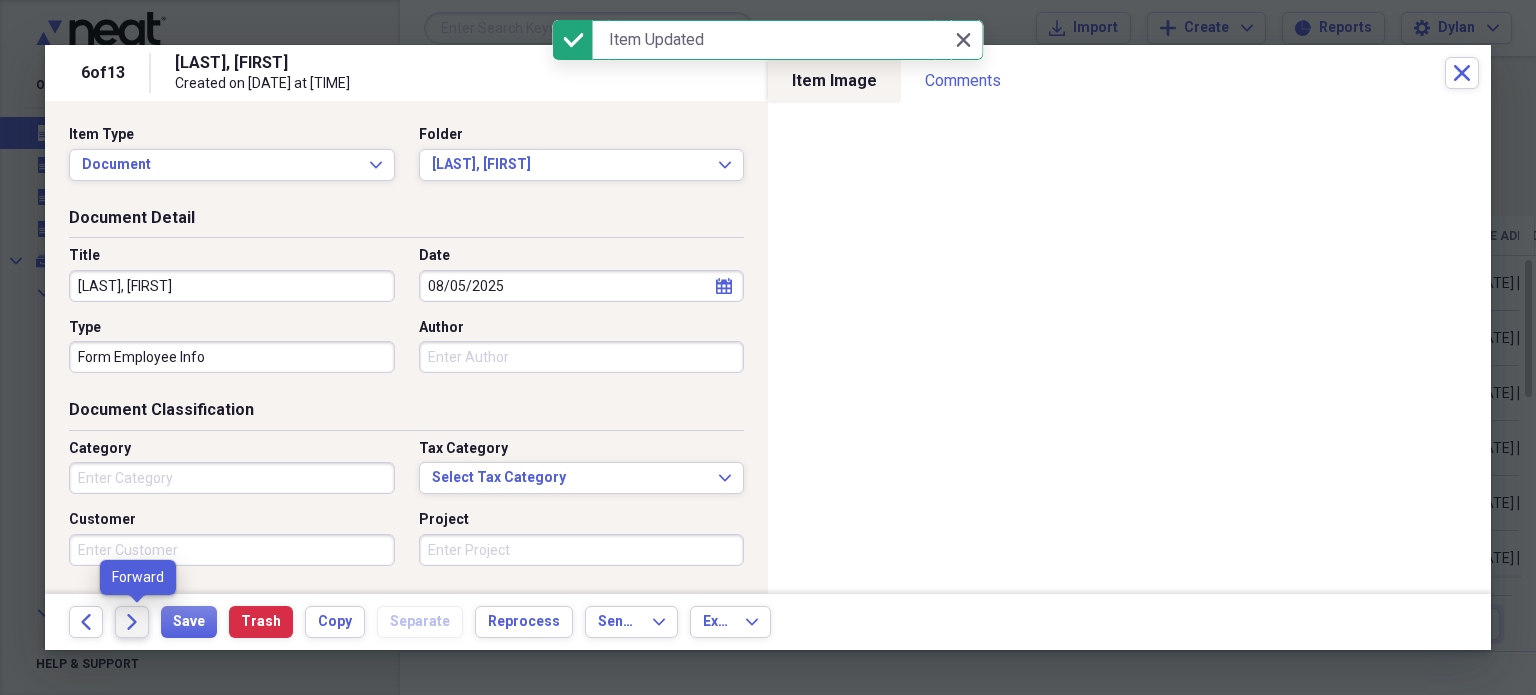 click on "Forward" 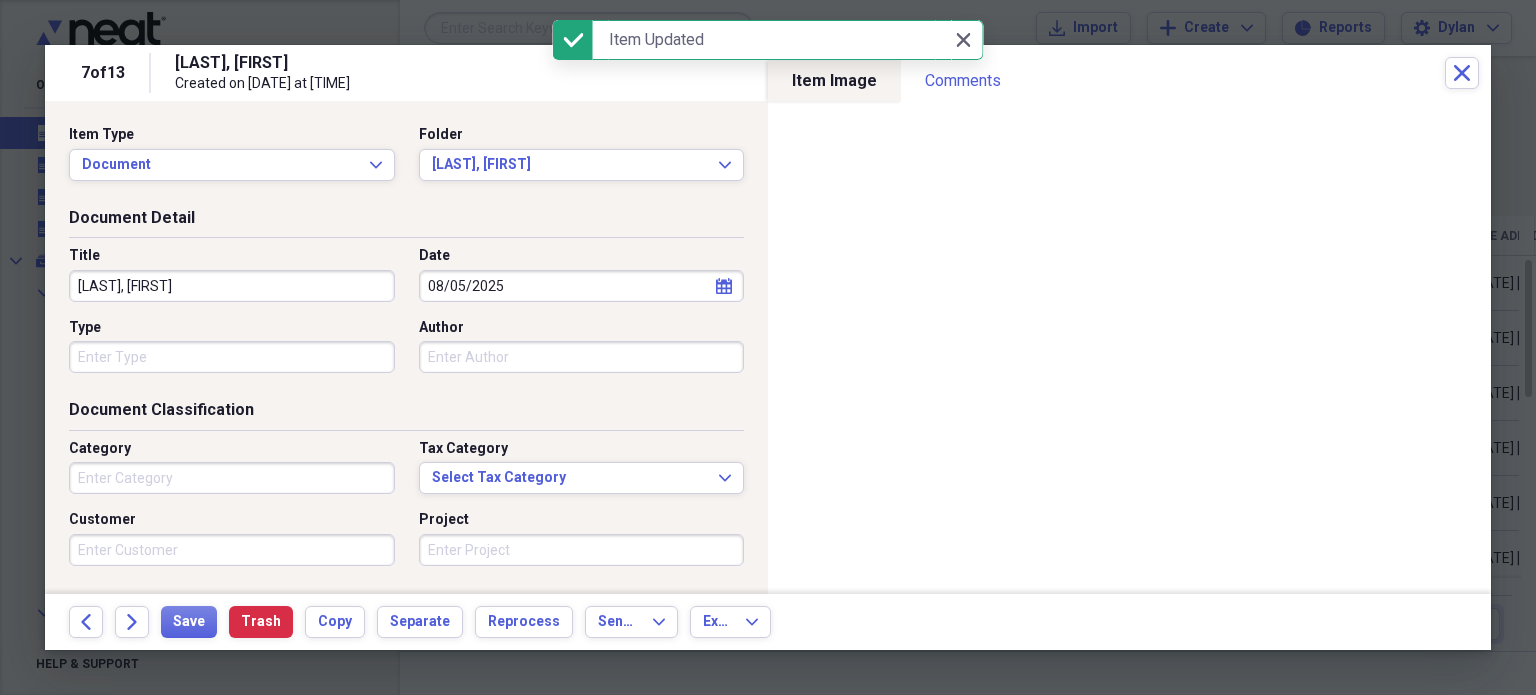 click on "Type" at bounding box center [232, 357] 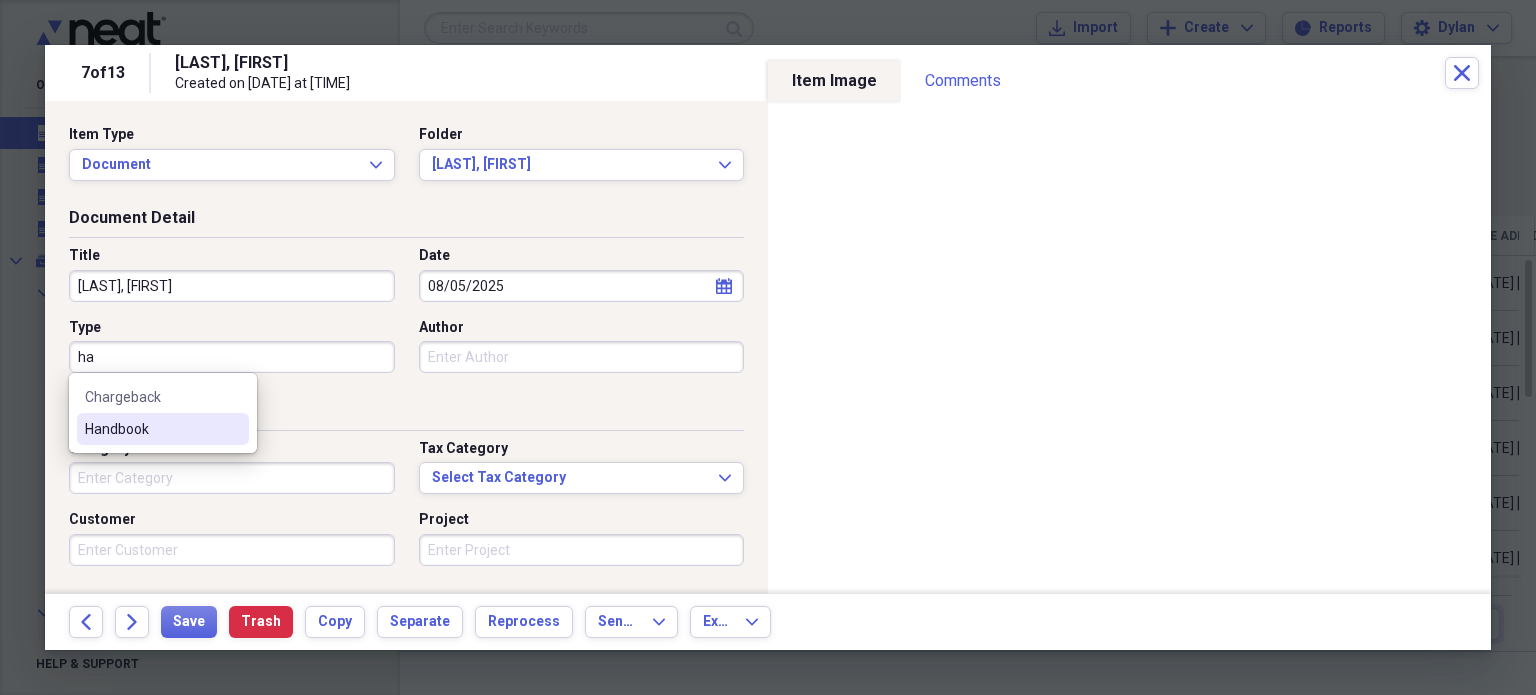 click on "Handbook" at bounding box center [151, 429] 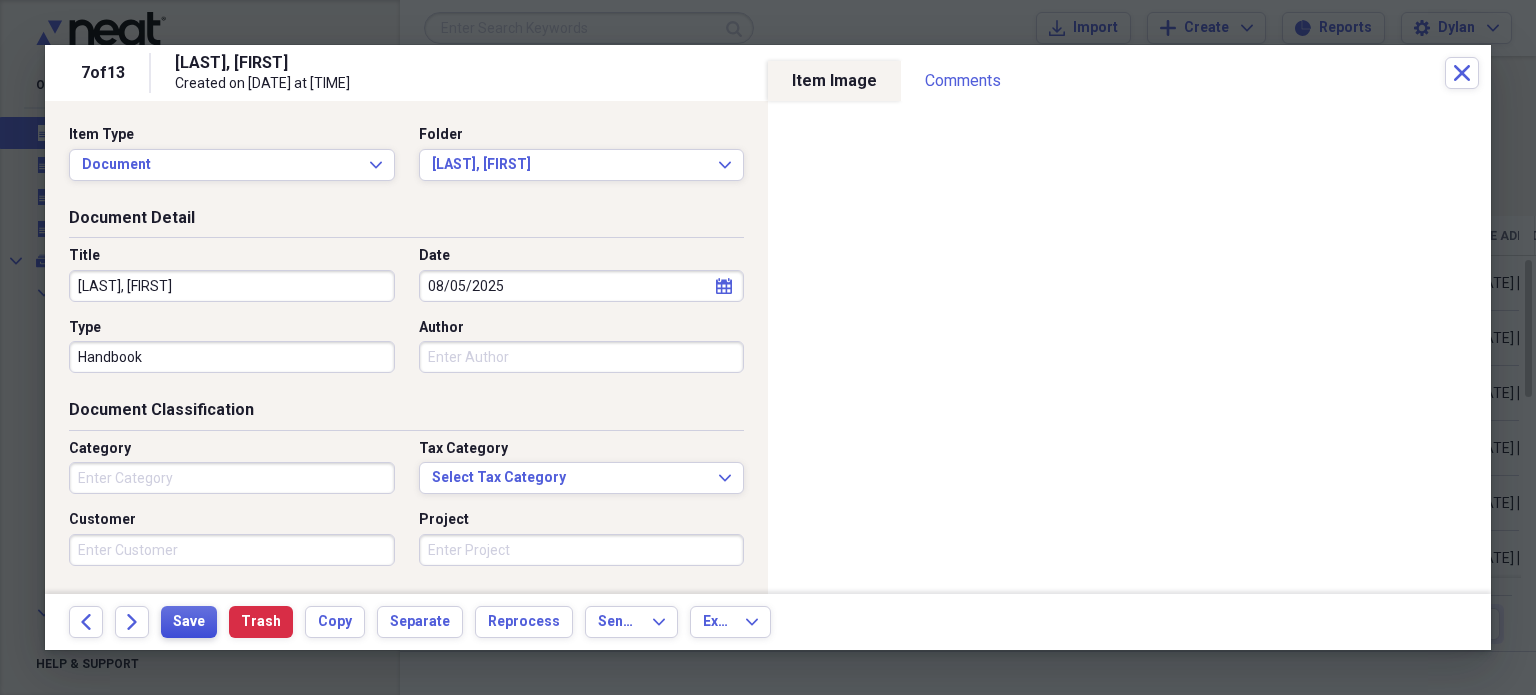 click on "Save" at bounding box center [189, 622] 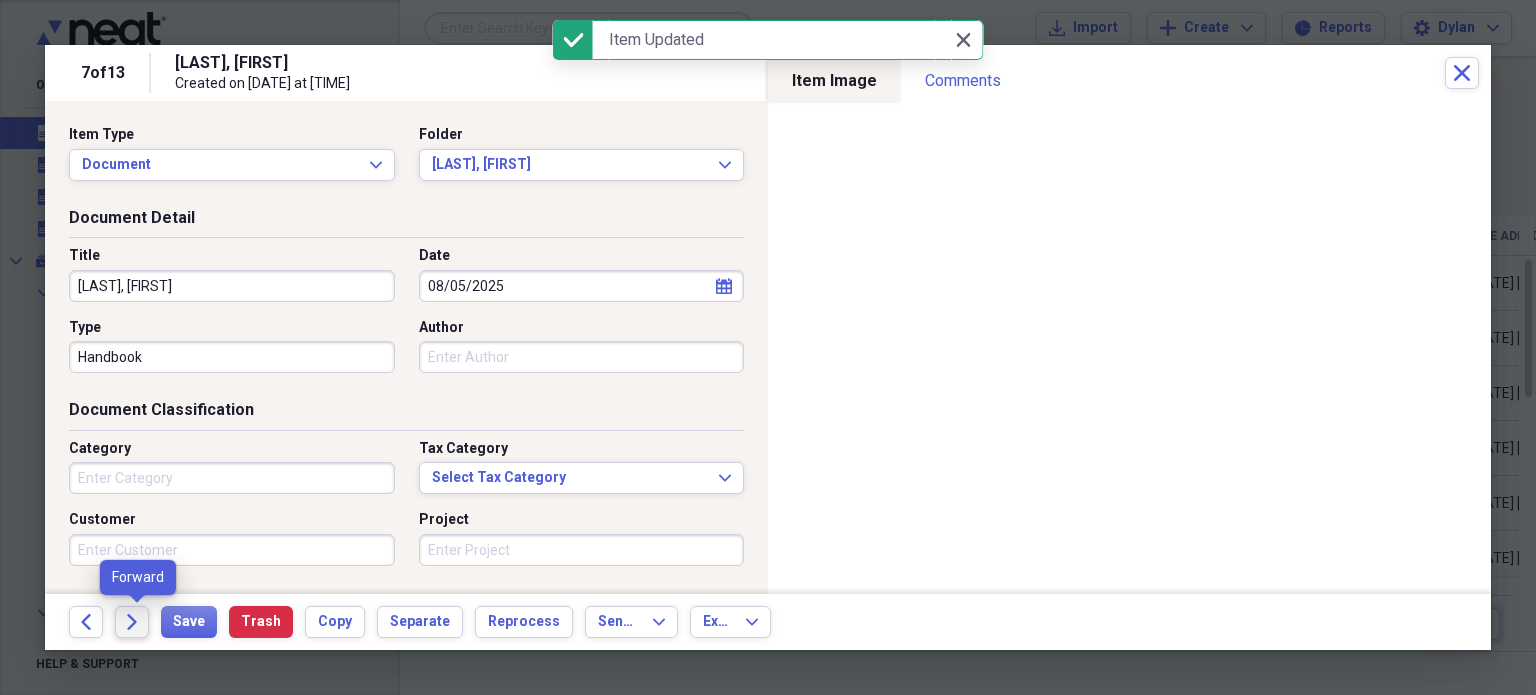 click on "Forward" 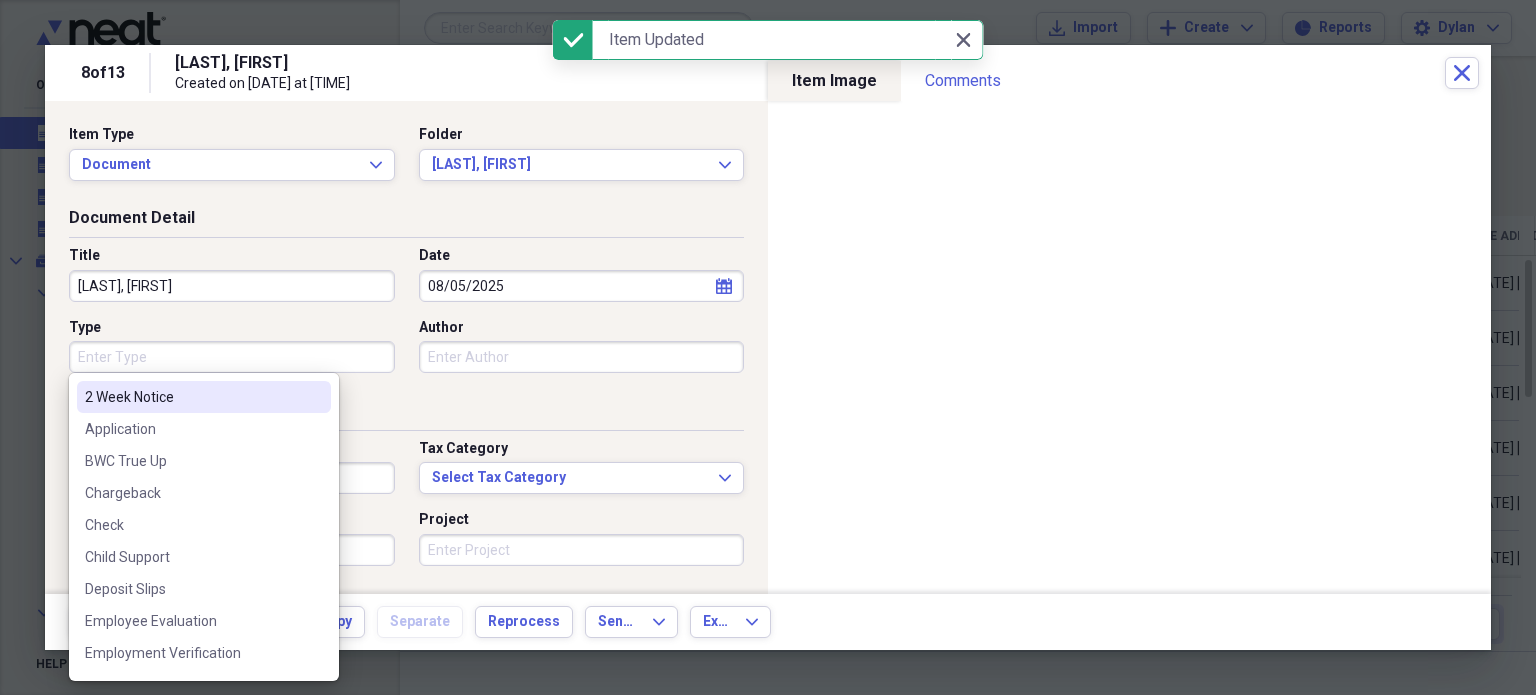click on "Type" at bounding box center (232, 357) 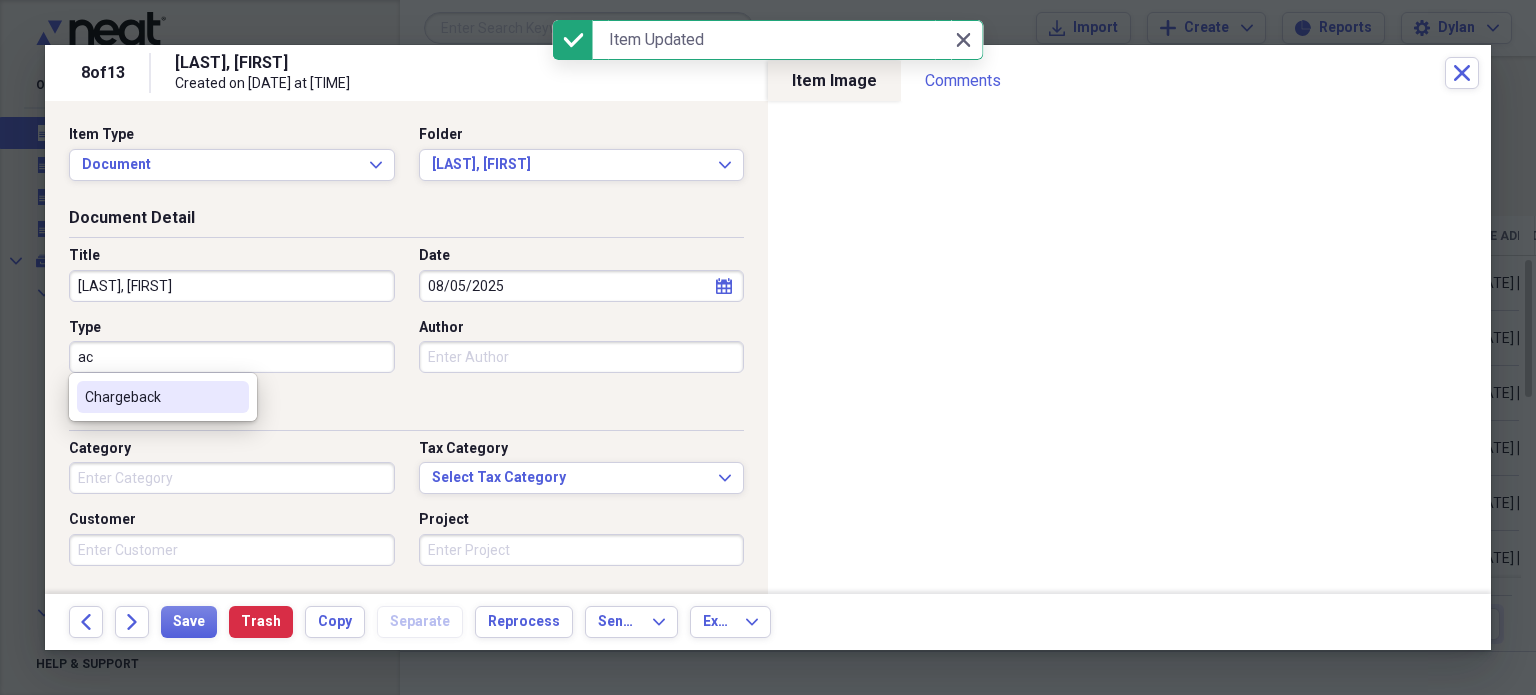 type on "a" 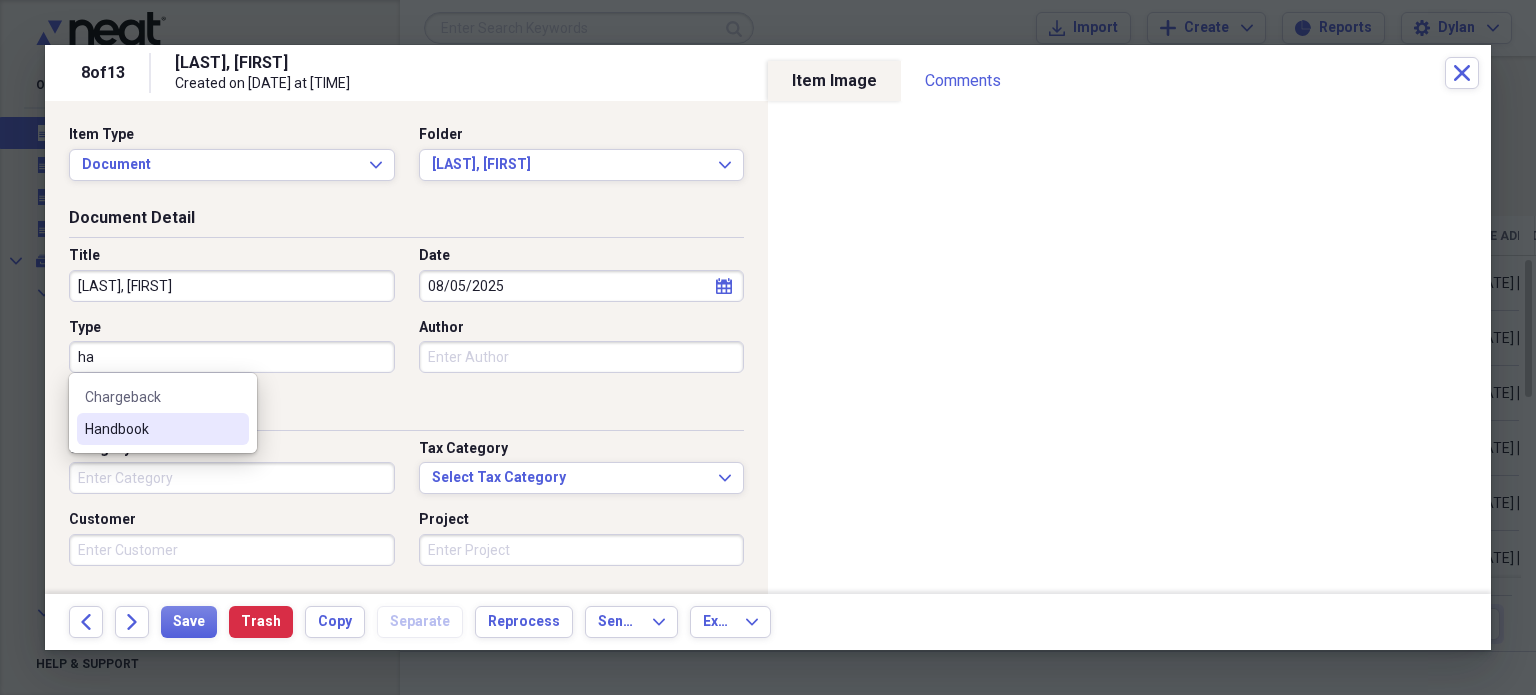 click on "Handbook" at bounding box center (151, 429) 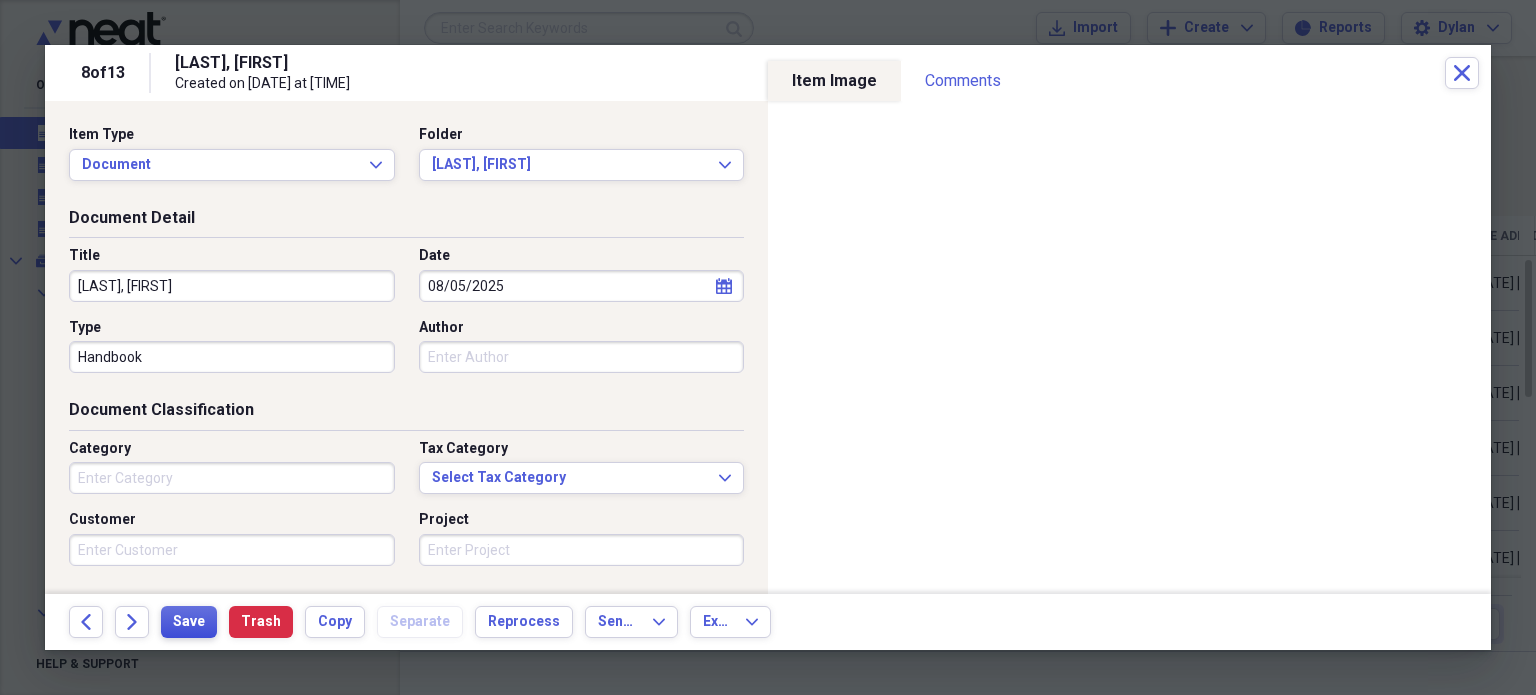 click on "Save" at bounding box center (189, 622) 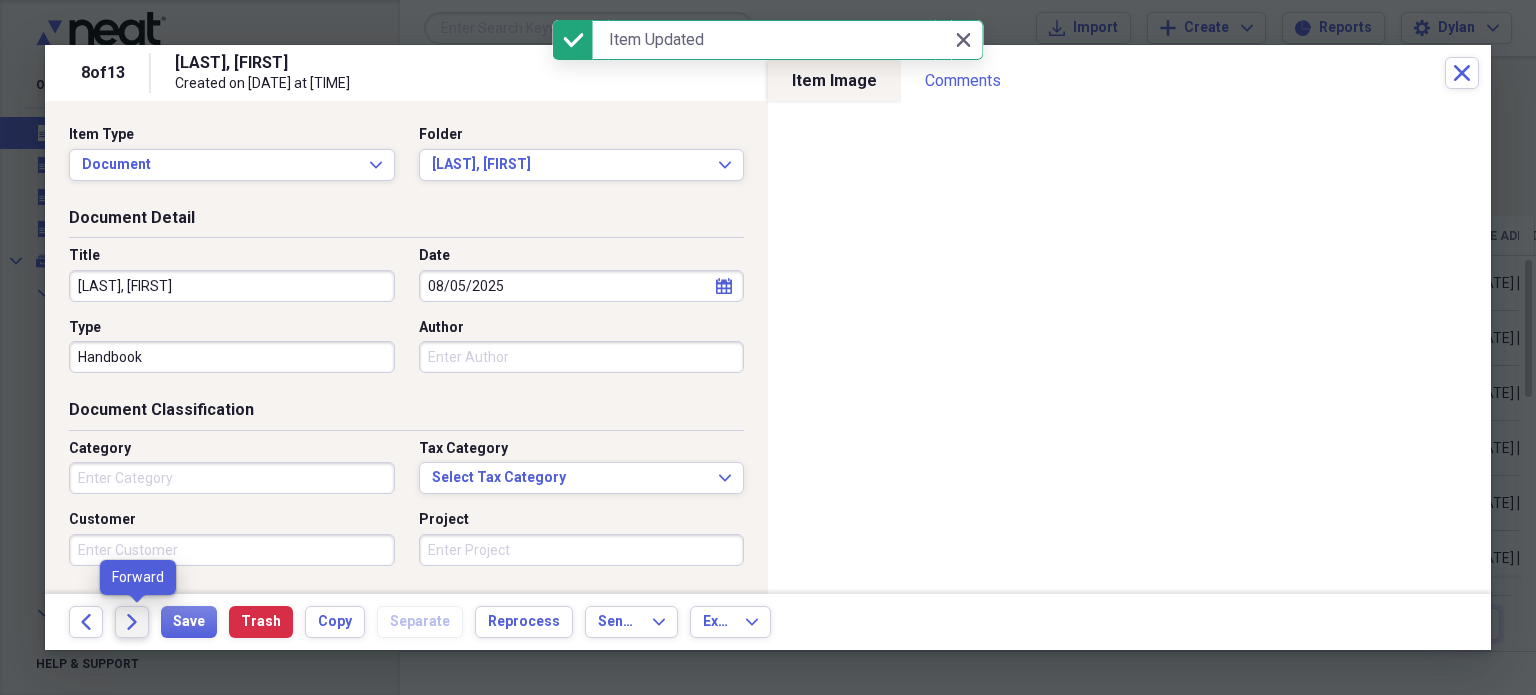 click on "Forward" 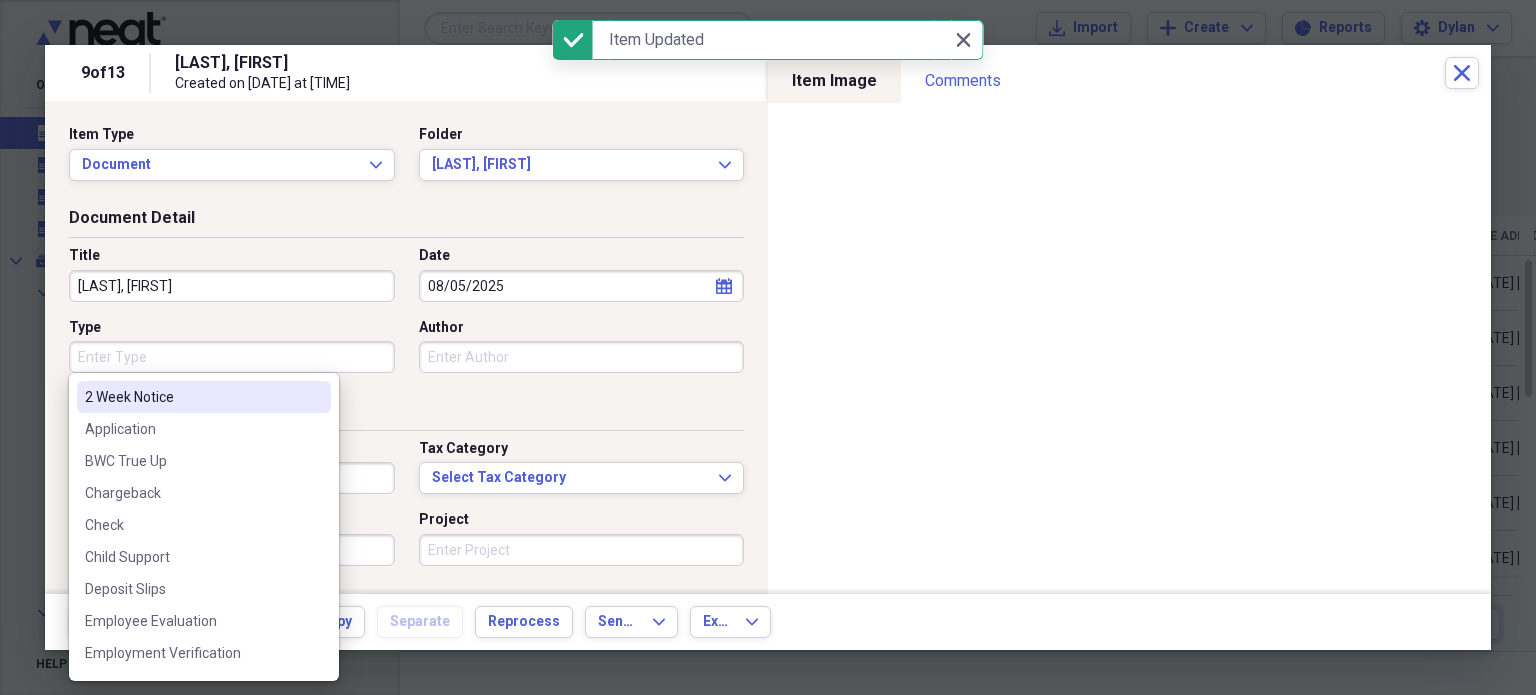 click on "Type" at bounding box center [232, 357] 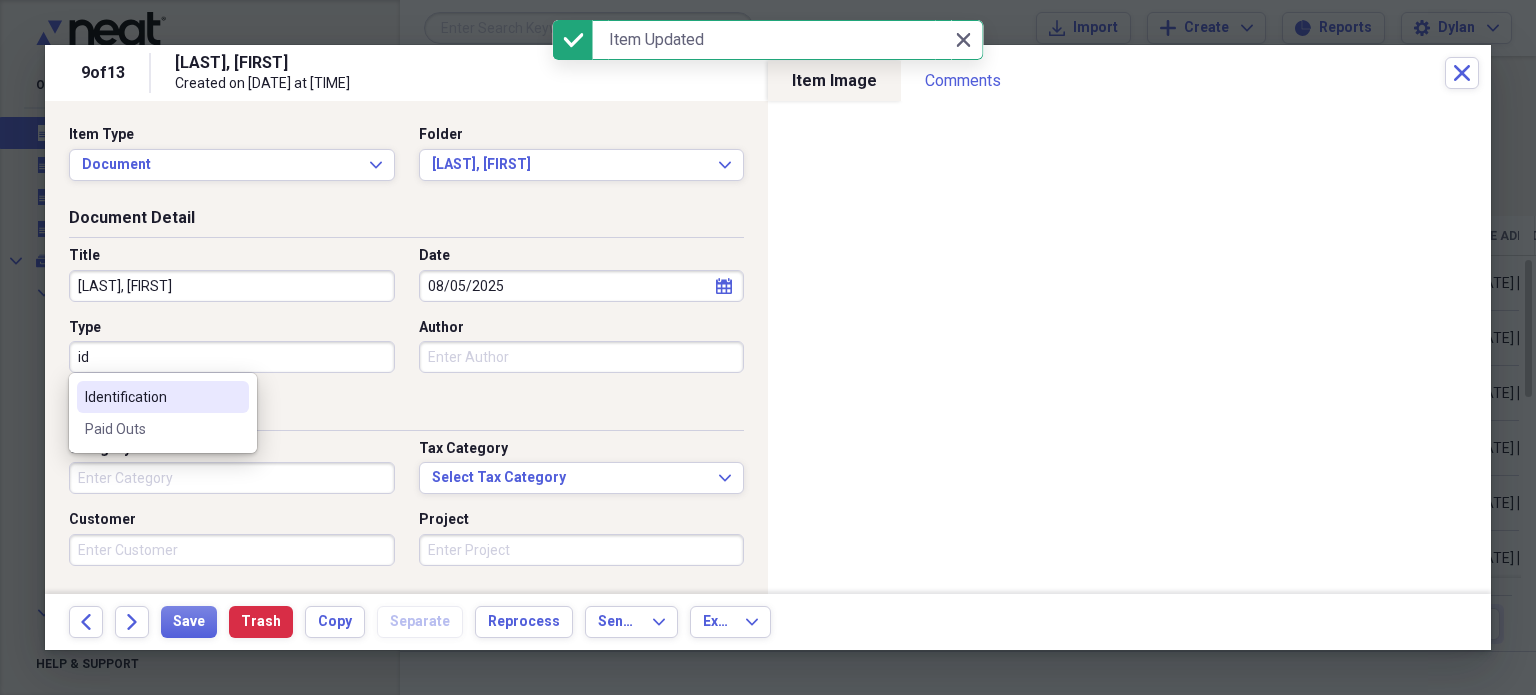 type on "Identification" 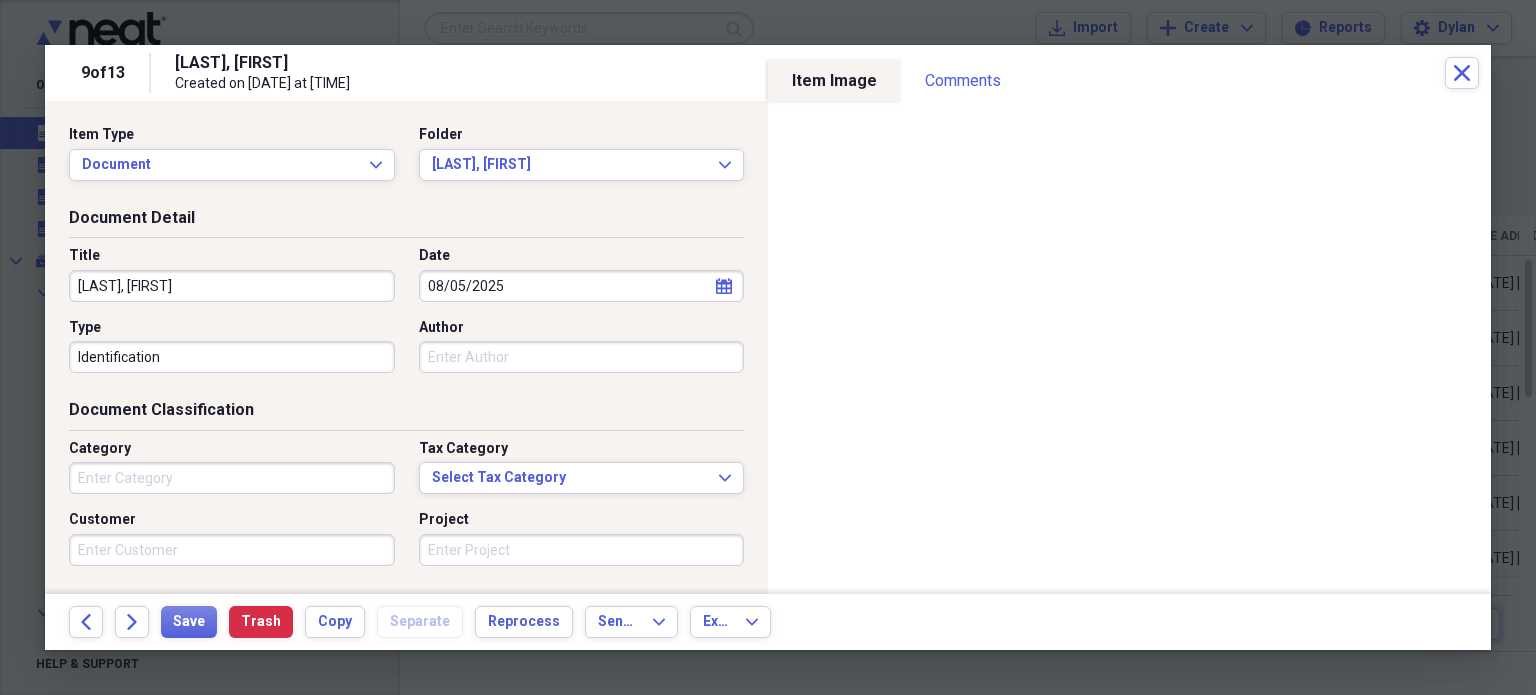 click on "08/05/2025" at bounding box center (582, 286) 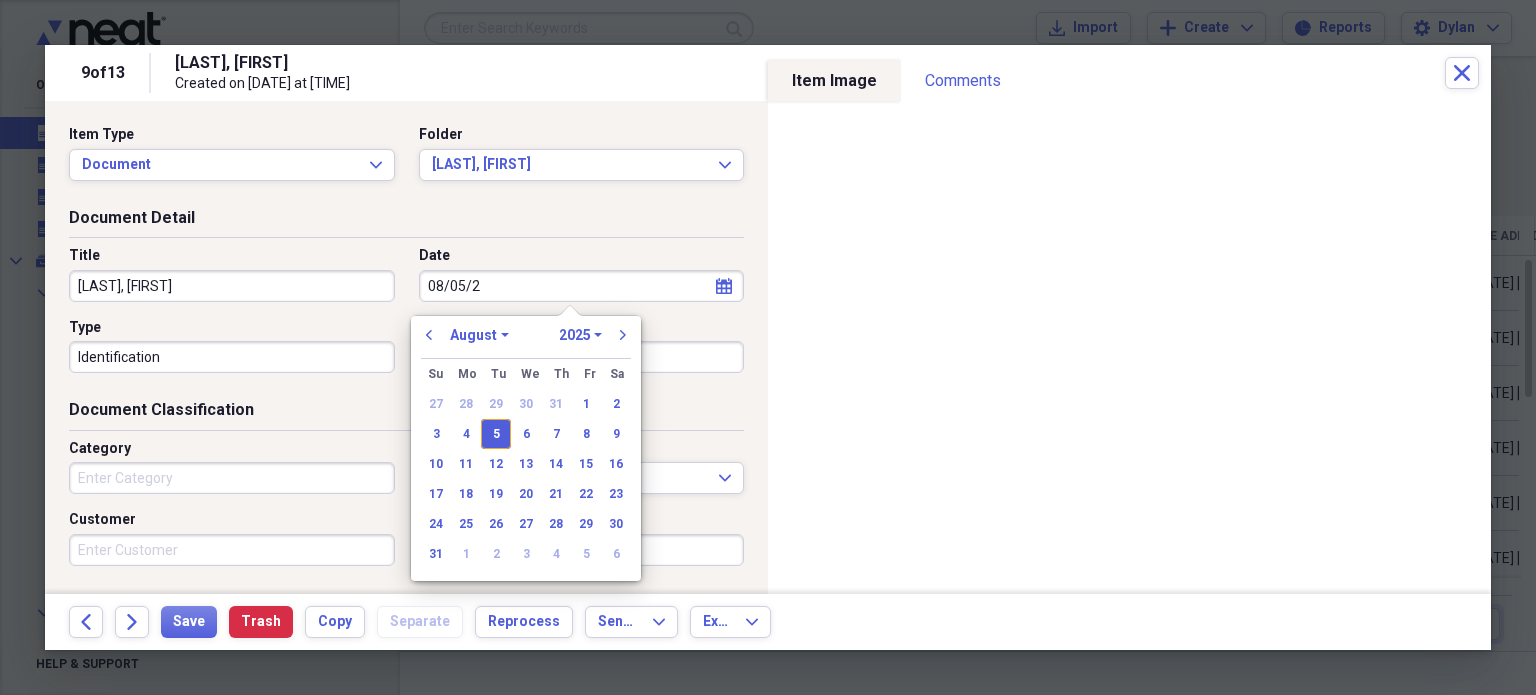 type on "08/05/" 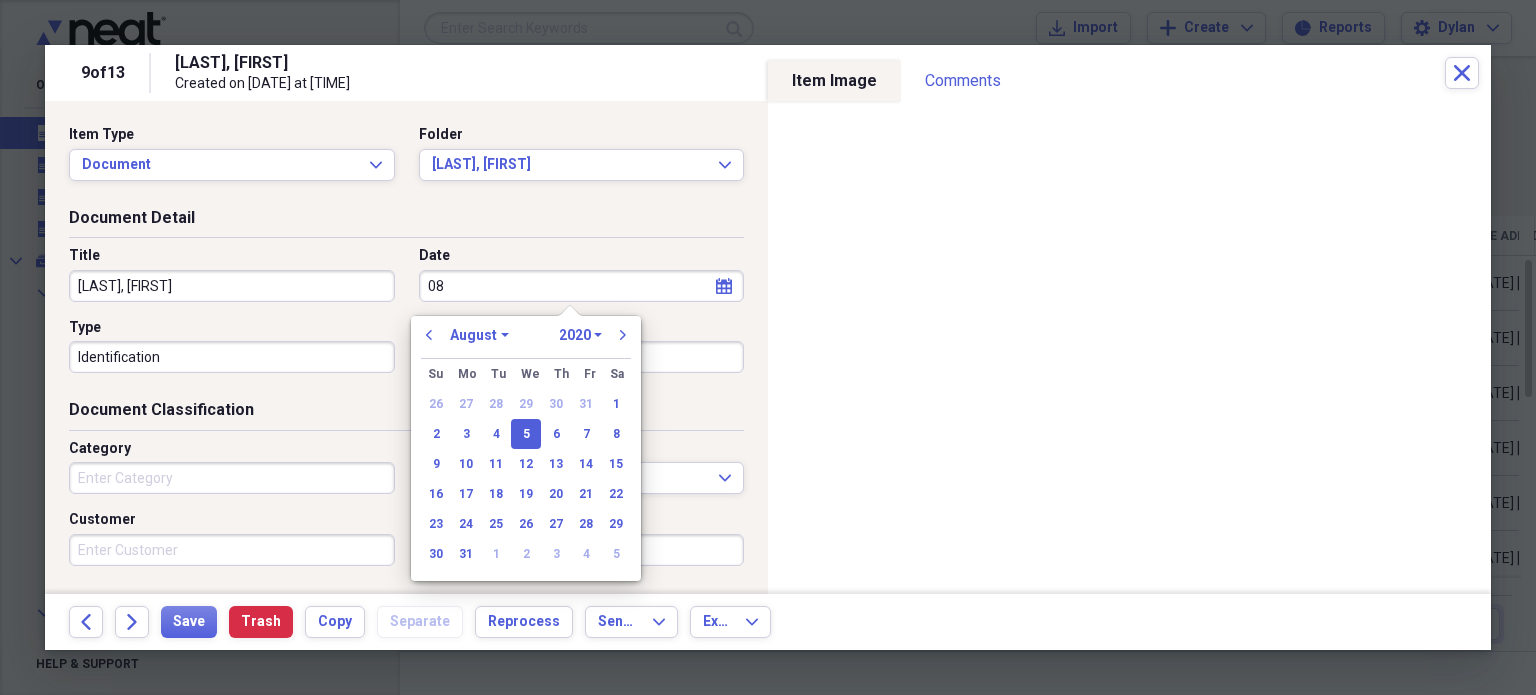 type on "0" 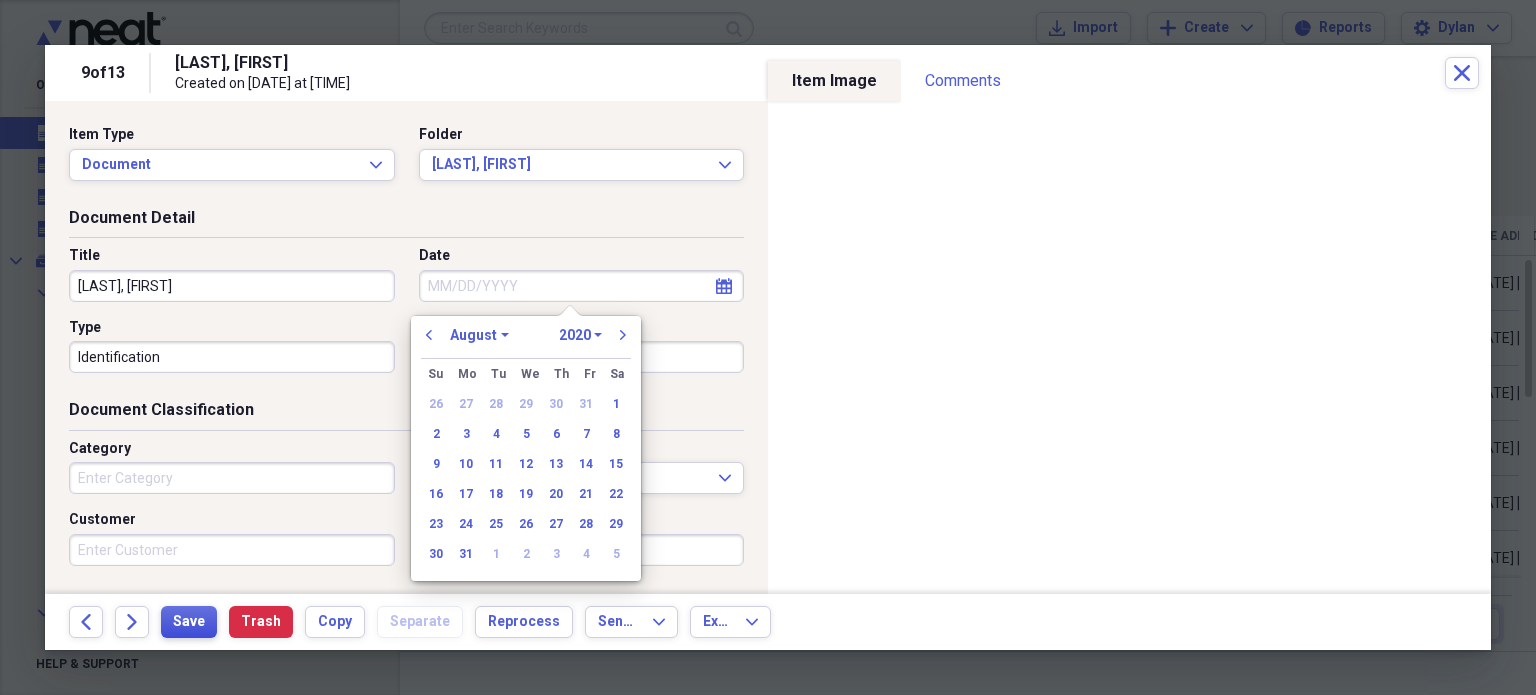 type 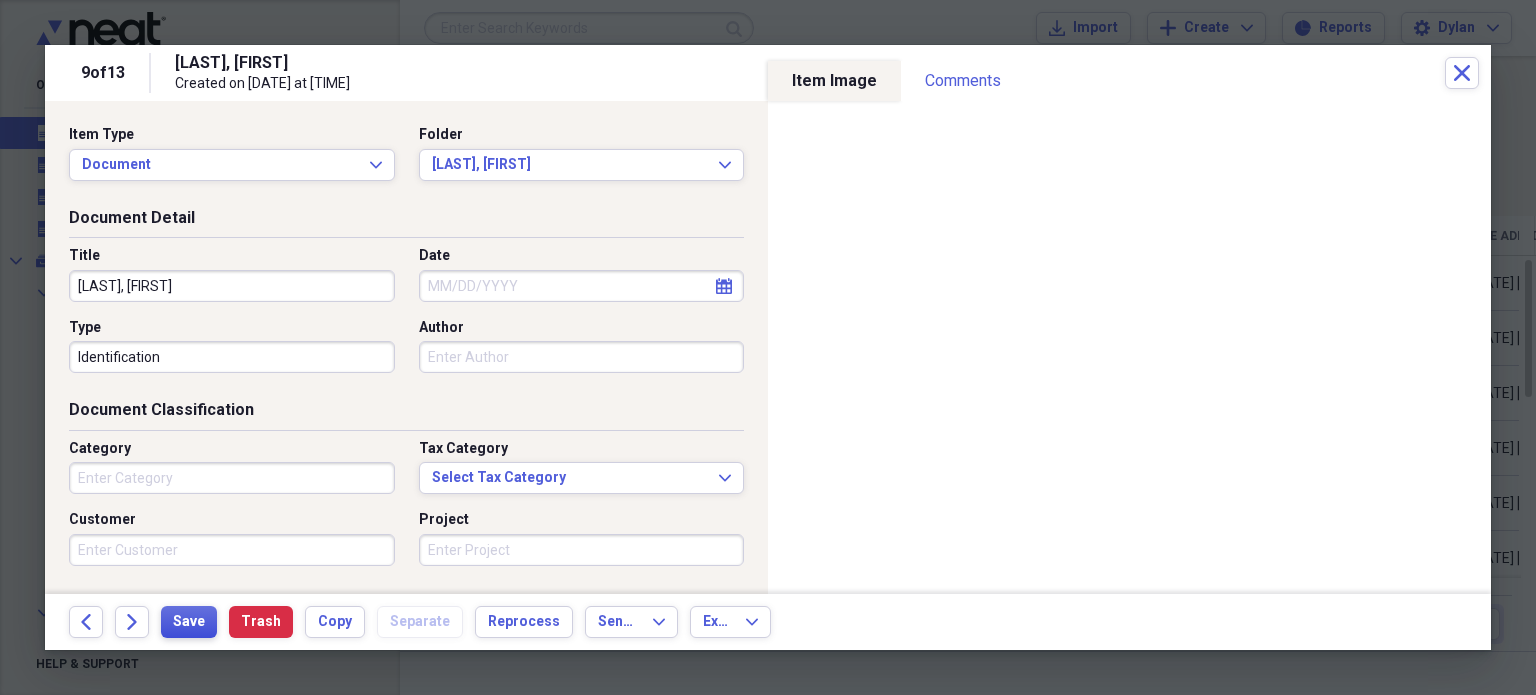 click on "Save" at bounding box center [189, 622] 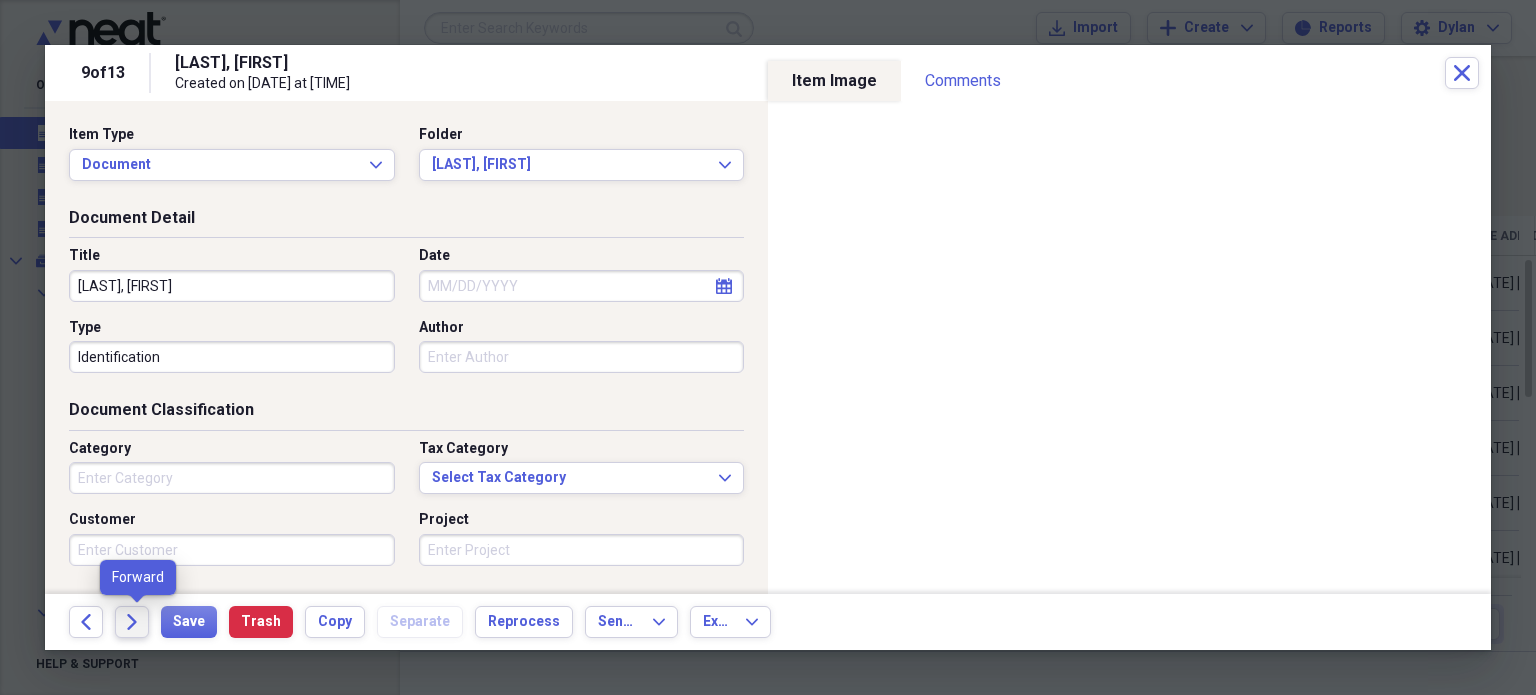 click on "Forward" 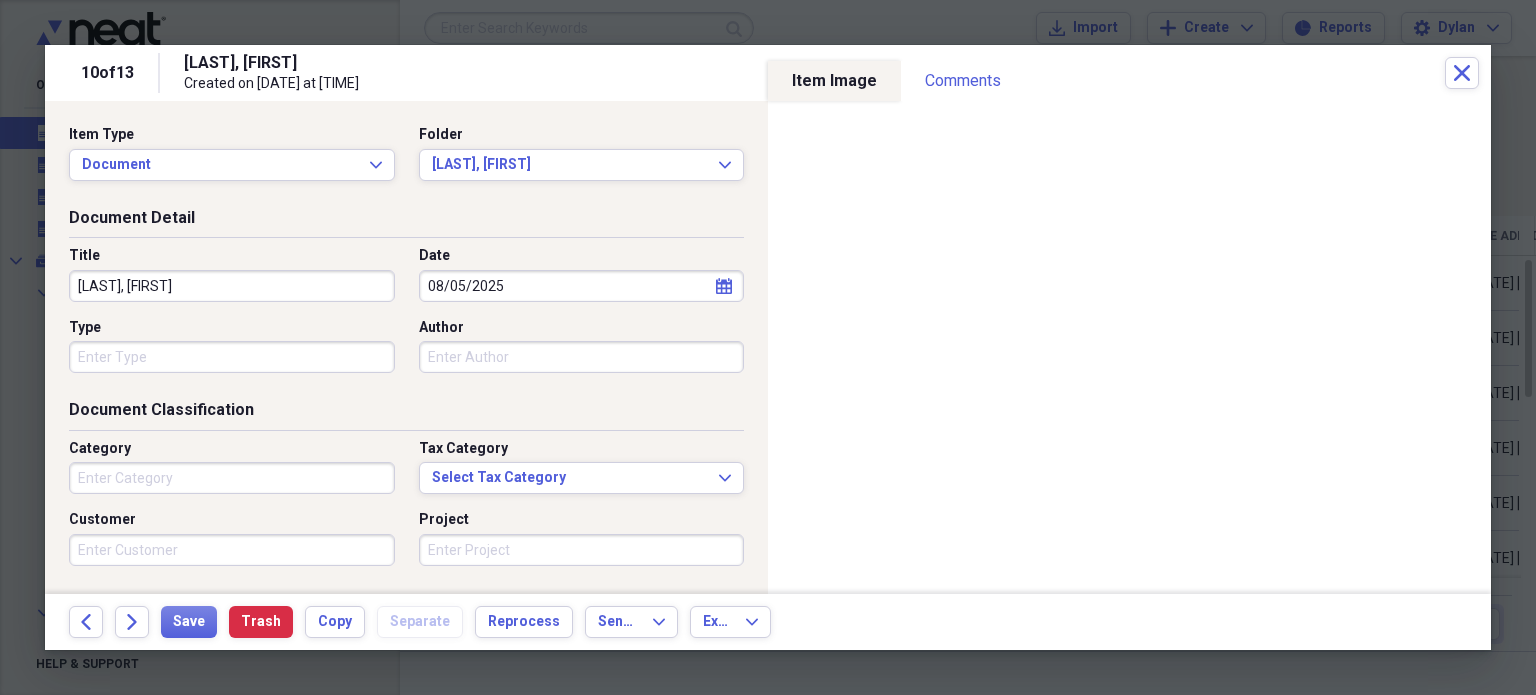 click on "[LAST], [FIRST]" at bounding box center (232, 286) 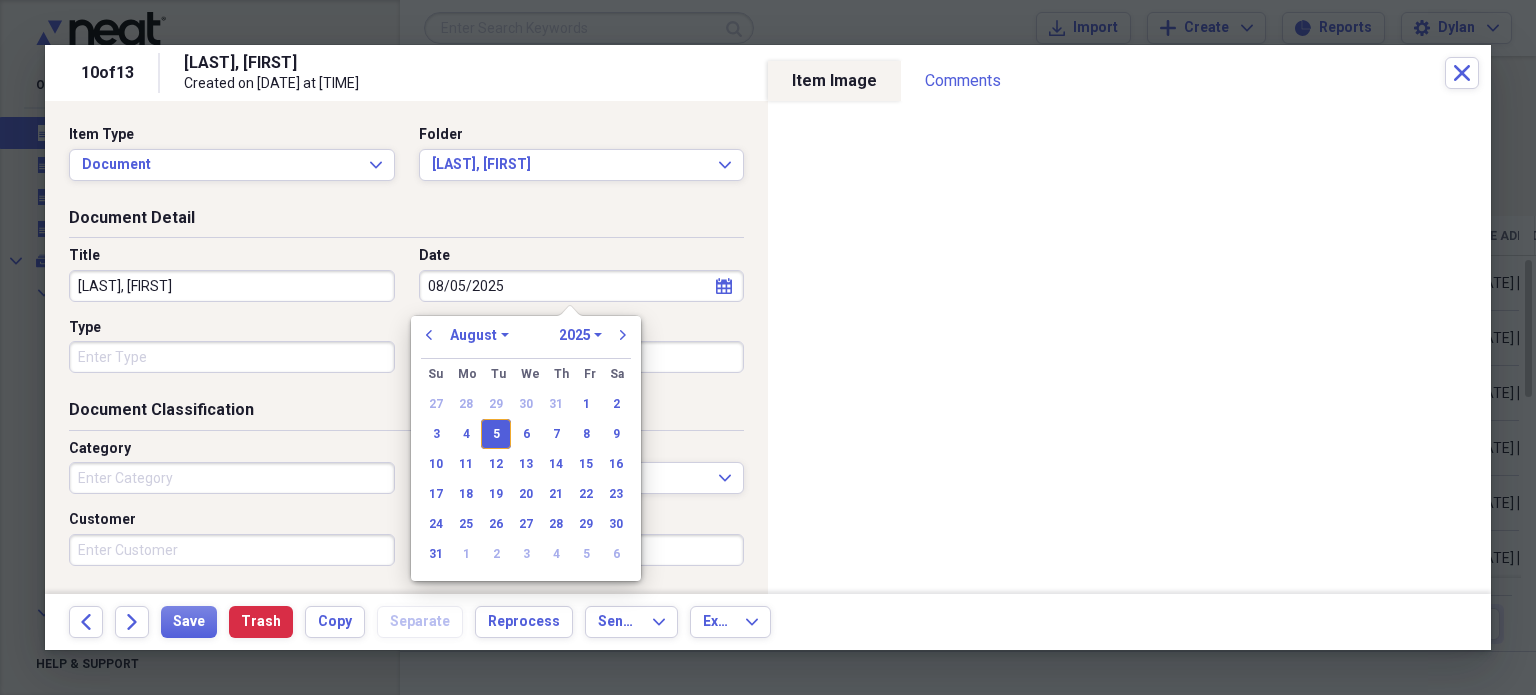click on "08/05/2025" at bounding box center [582, 286] 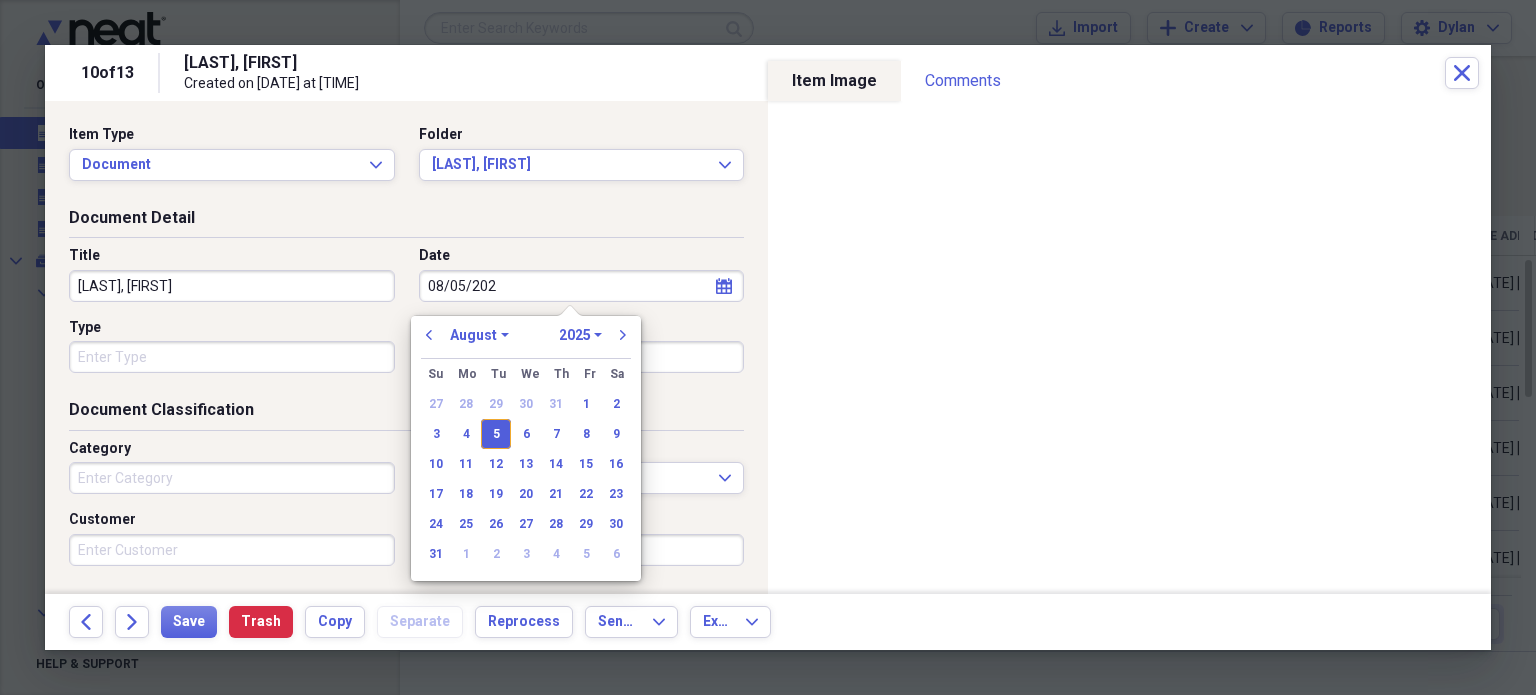 type on "08/05/20" 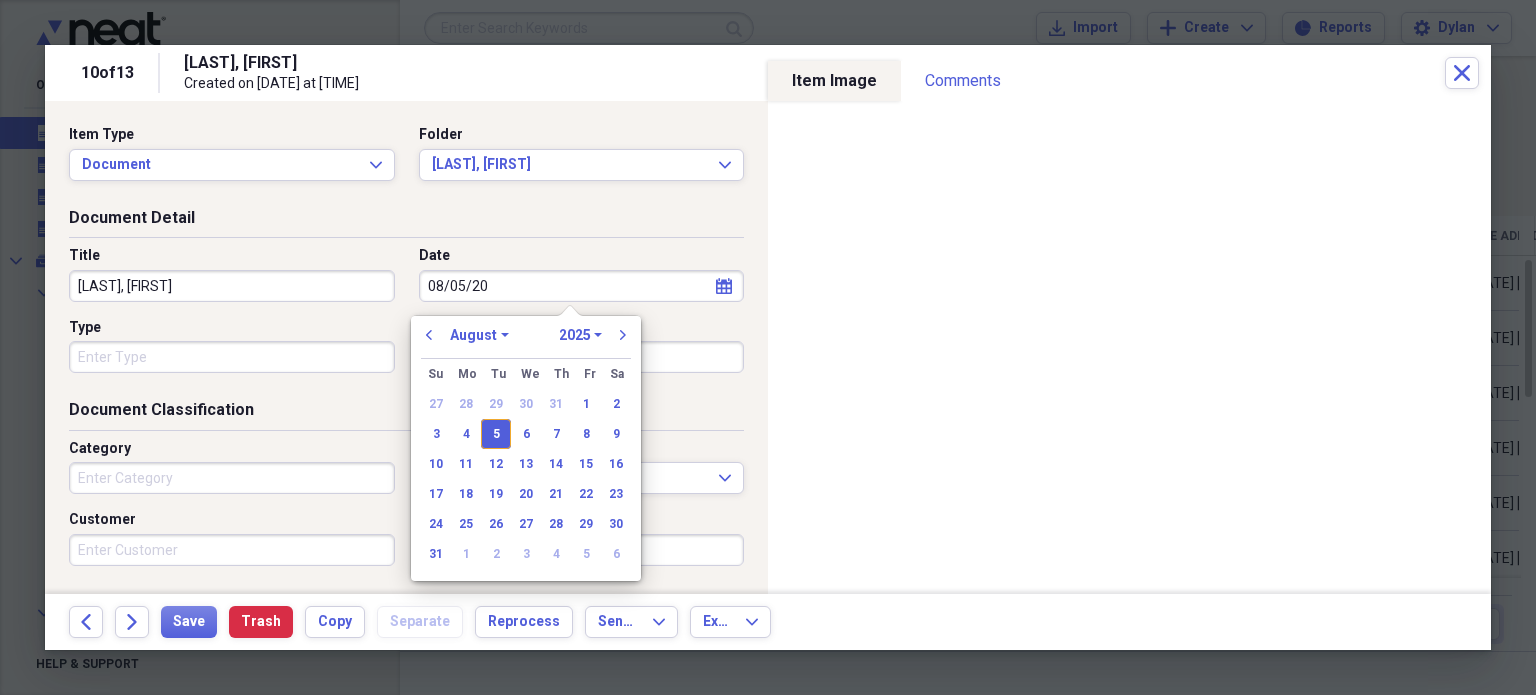 select on "2020" 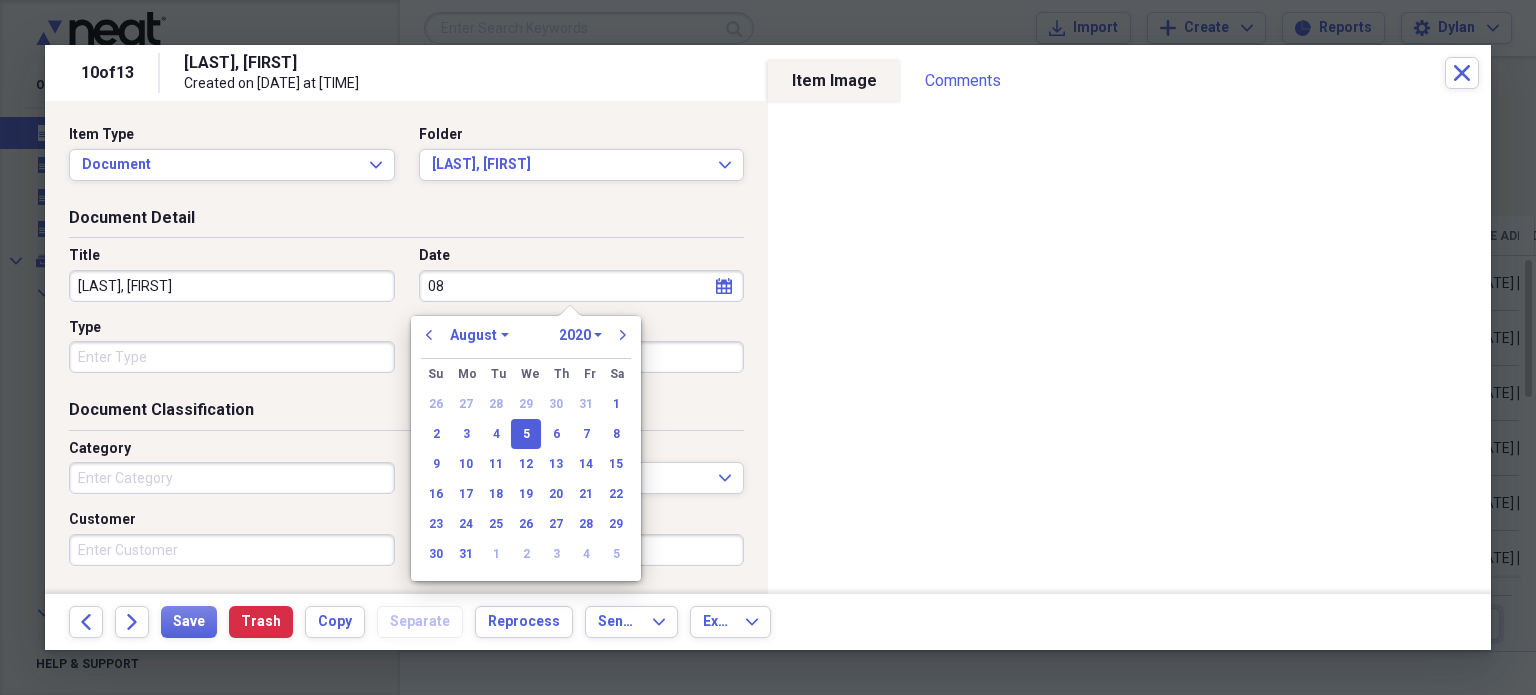 type on "0" 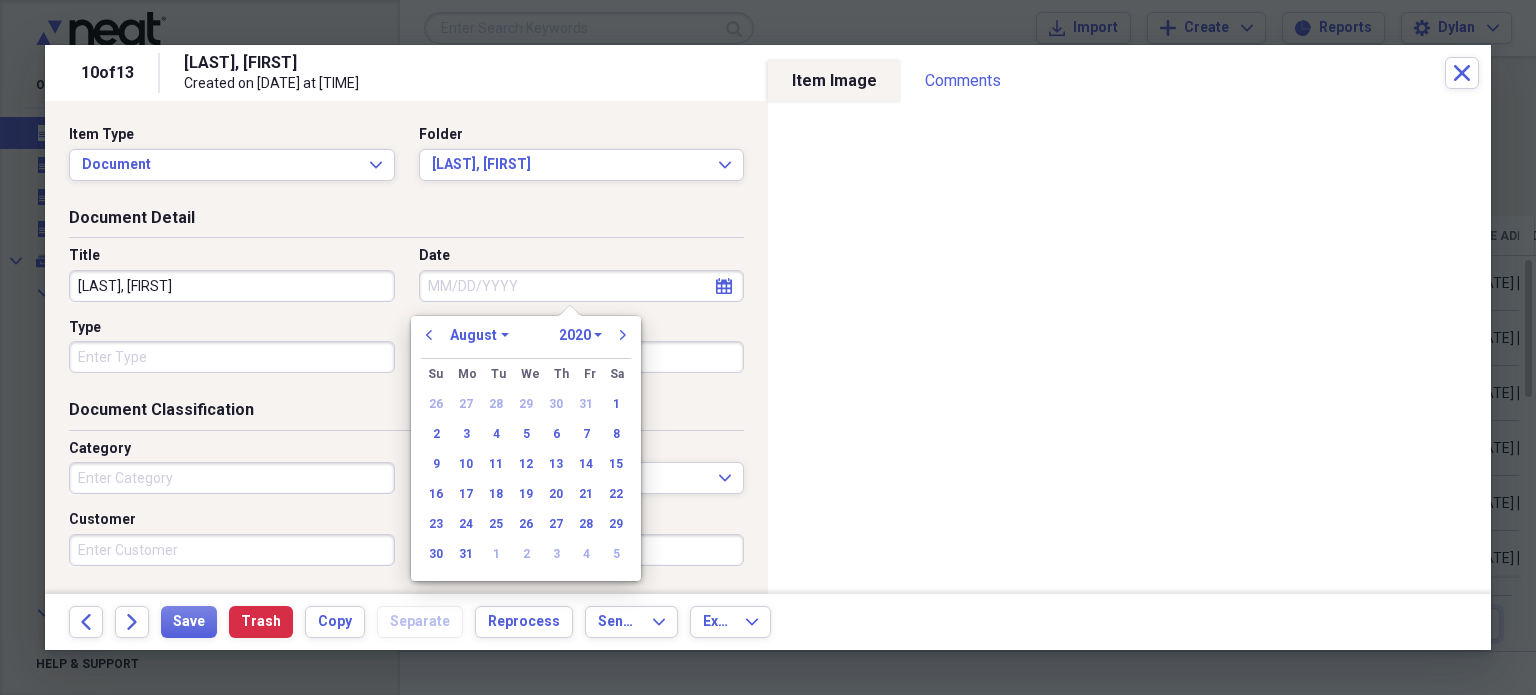 type 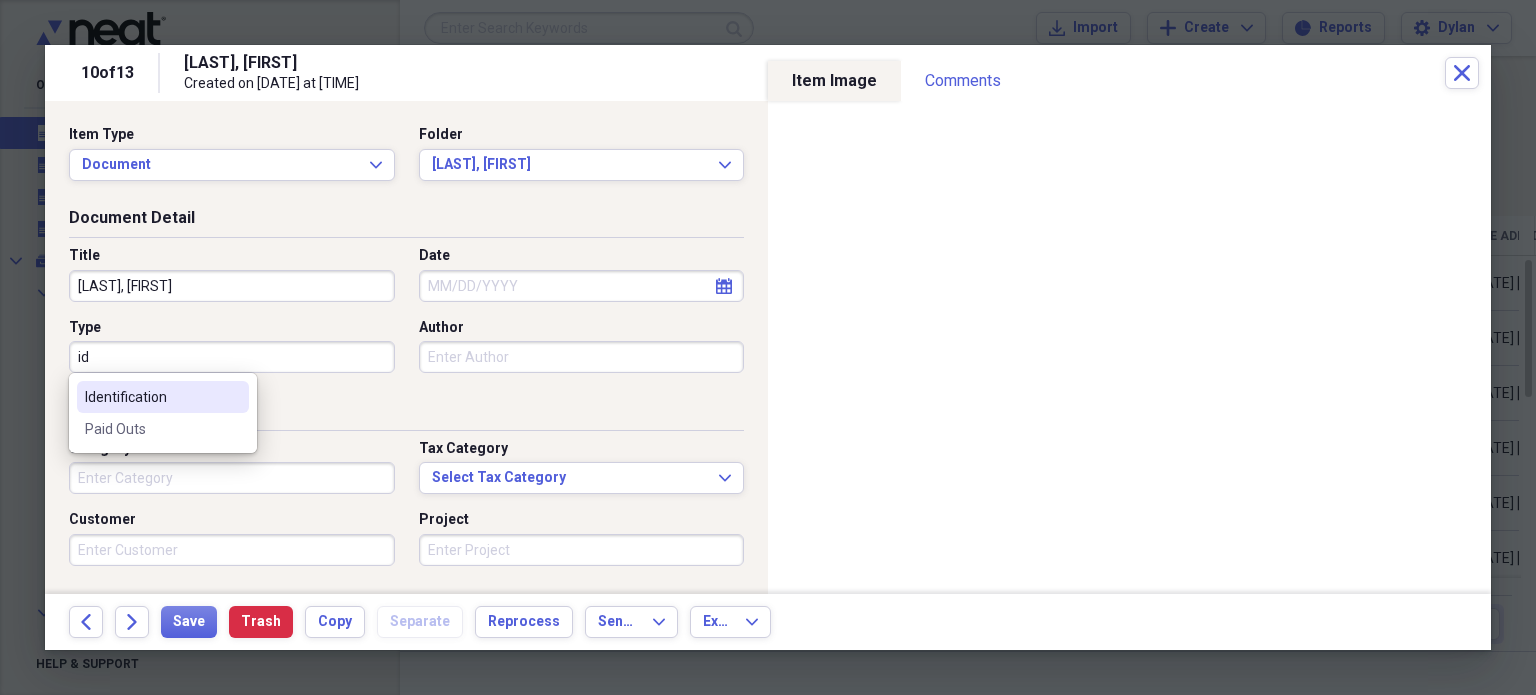 type on "Identification" 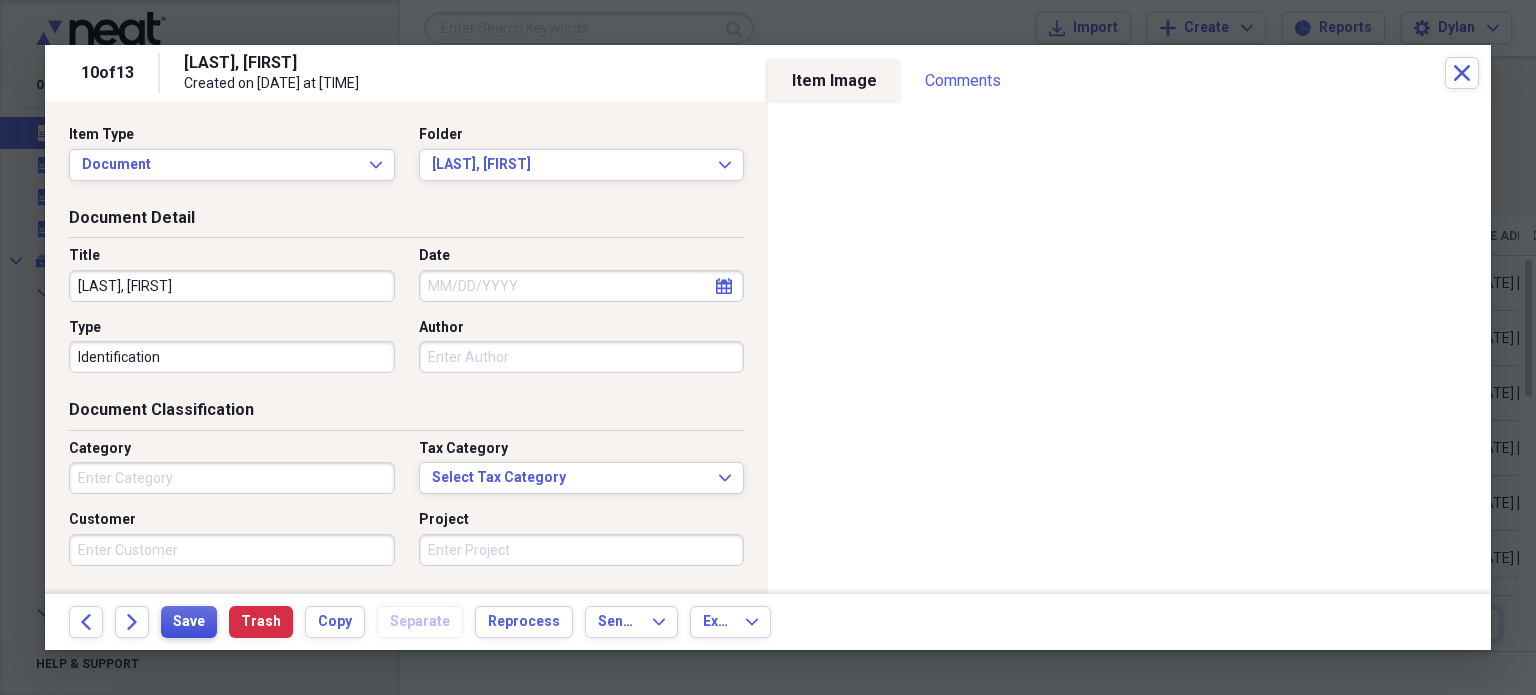 click on "Save" at bounding box center (189, 622) 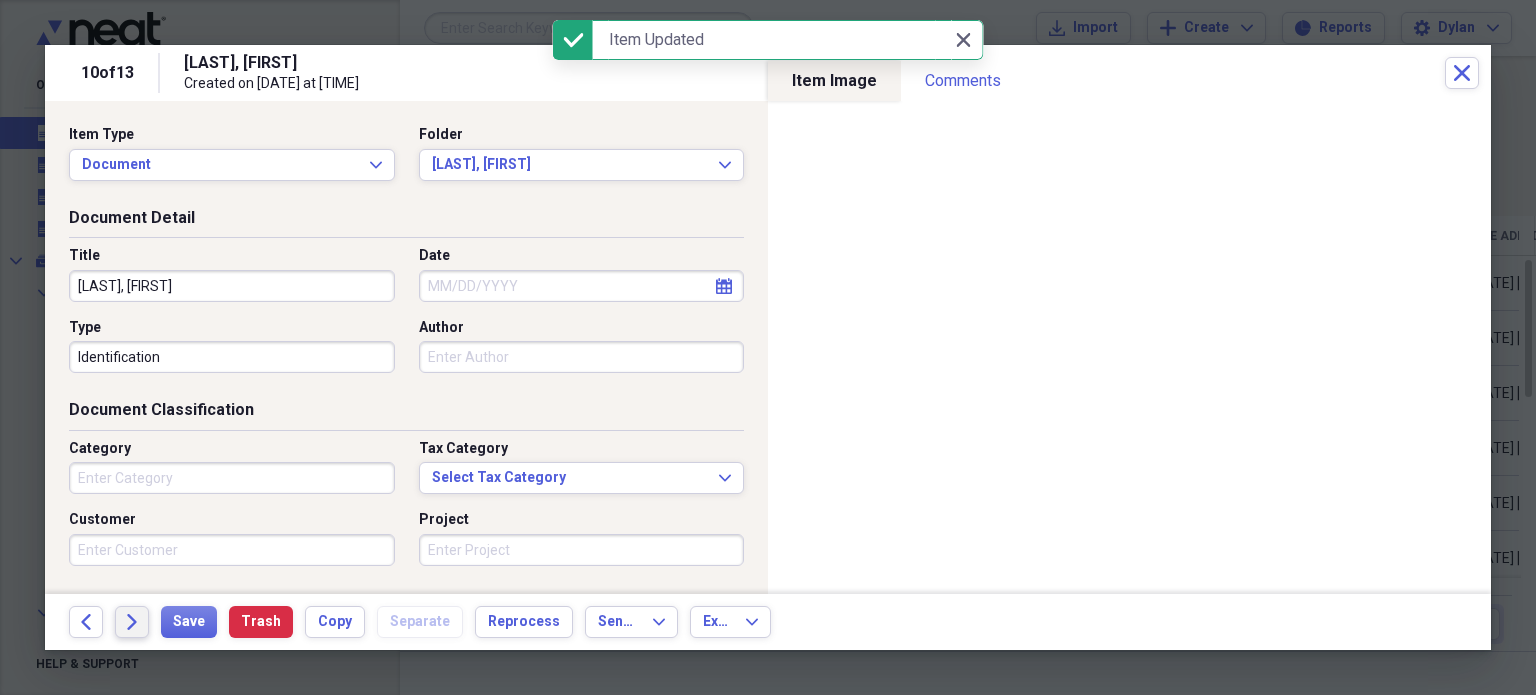 click on "Forward" at bounding box center [132, 622] 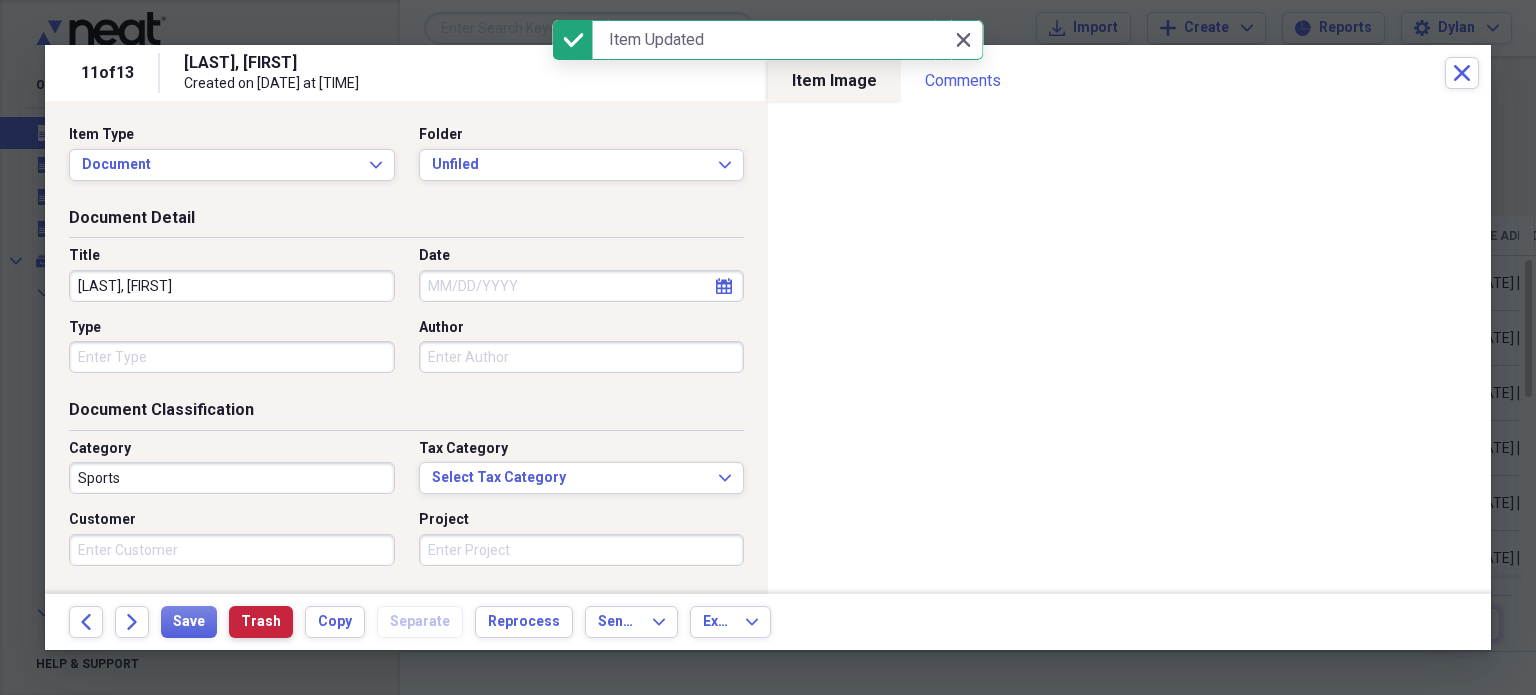 click on "Trash" at bounding box center [261, 622] 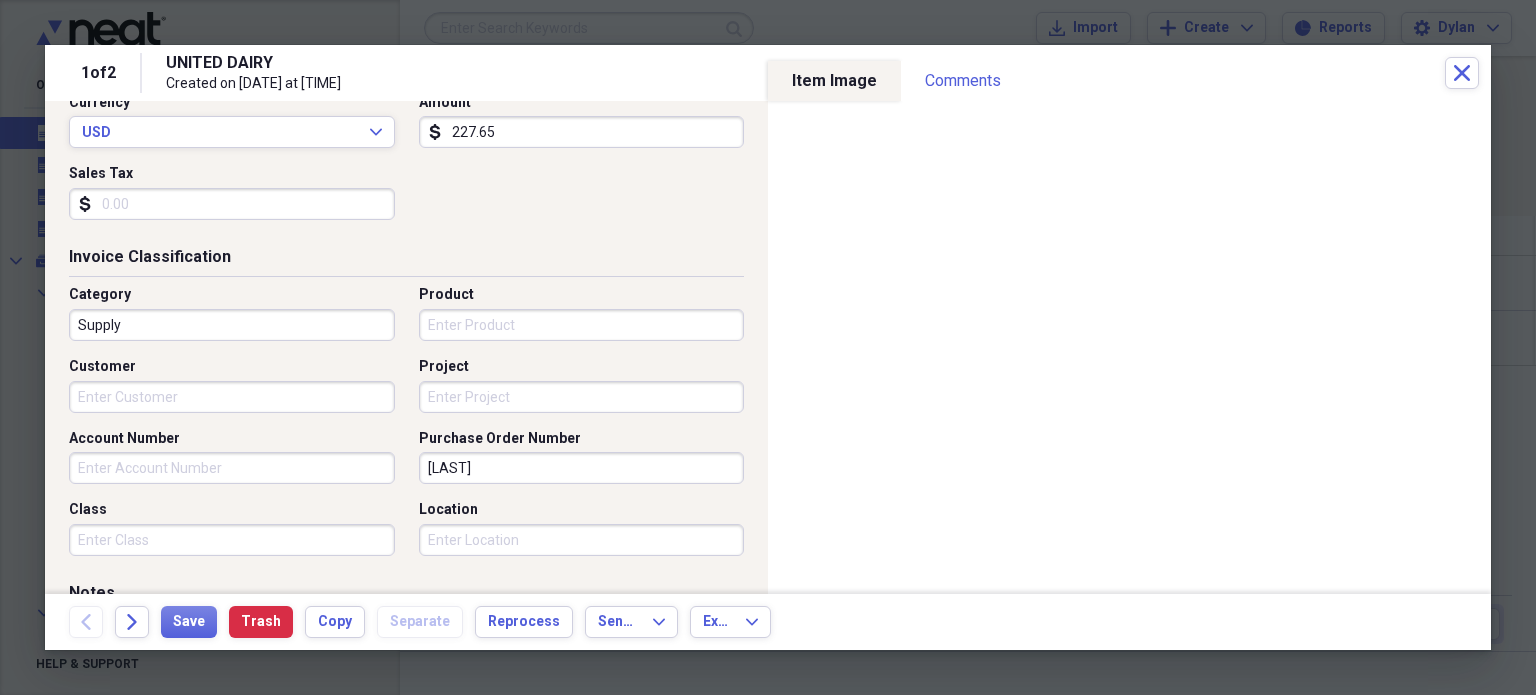 scroll, scrollTop: 372, scrollLeft: 0, axis: vertical 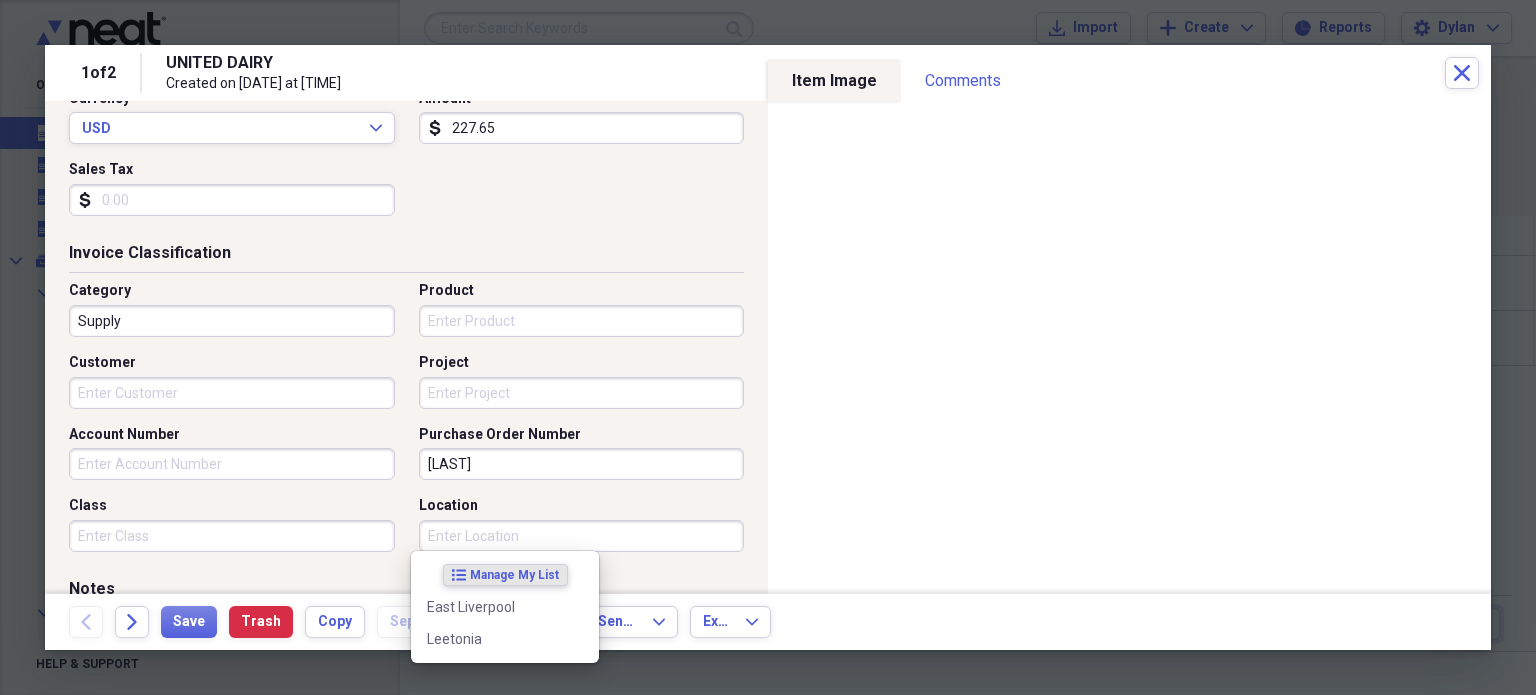 click on "Location" at bounding box center [582, 536] 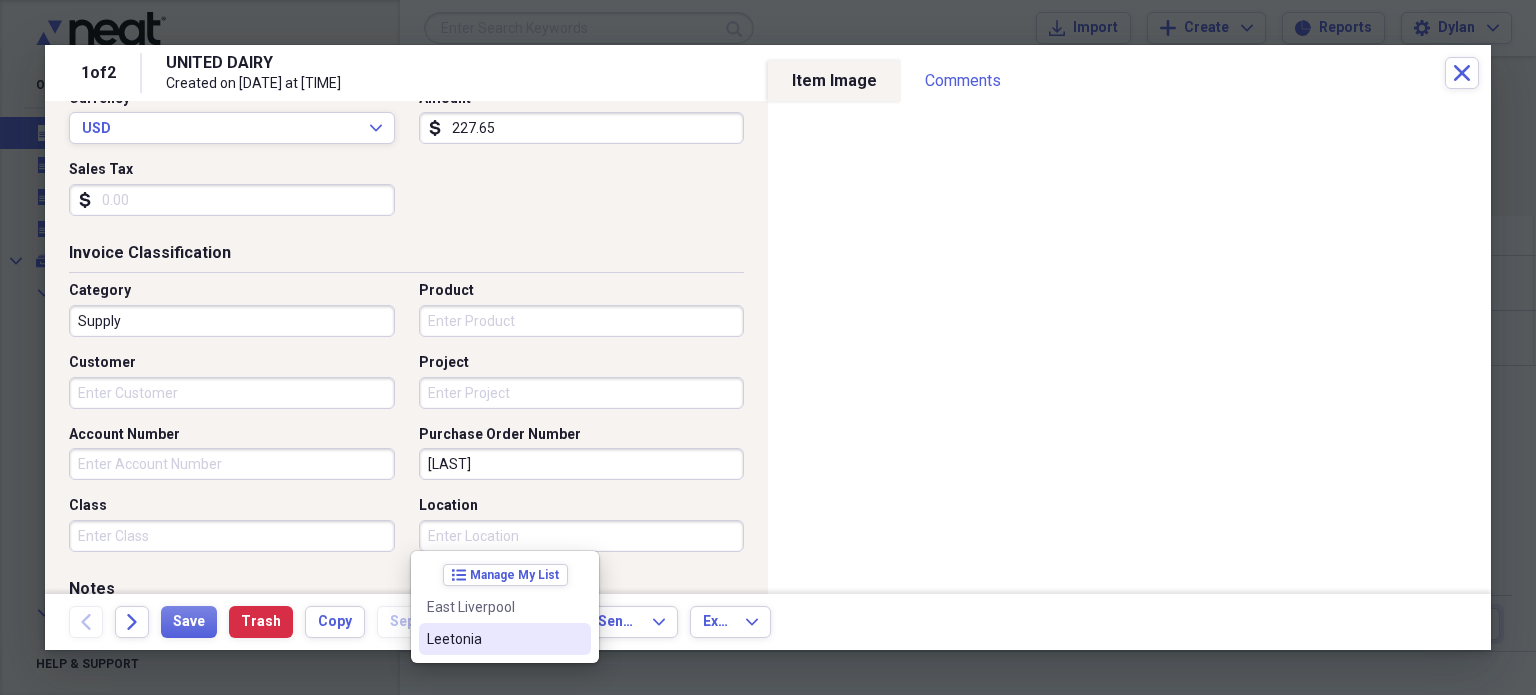 click on "Leetonia" at bounding box center [493, 639] 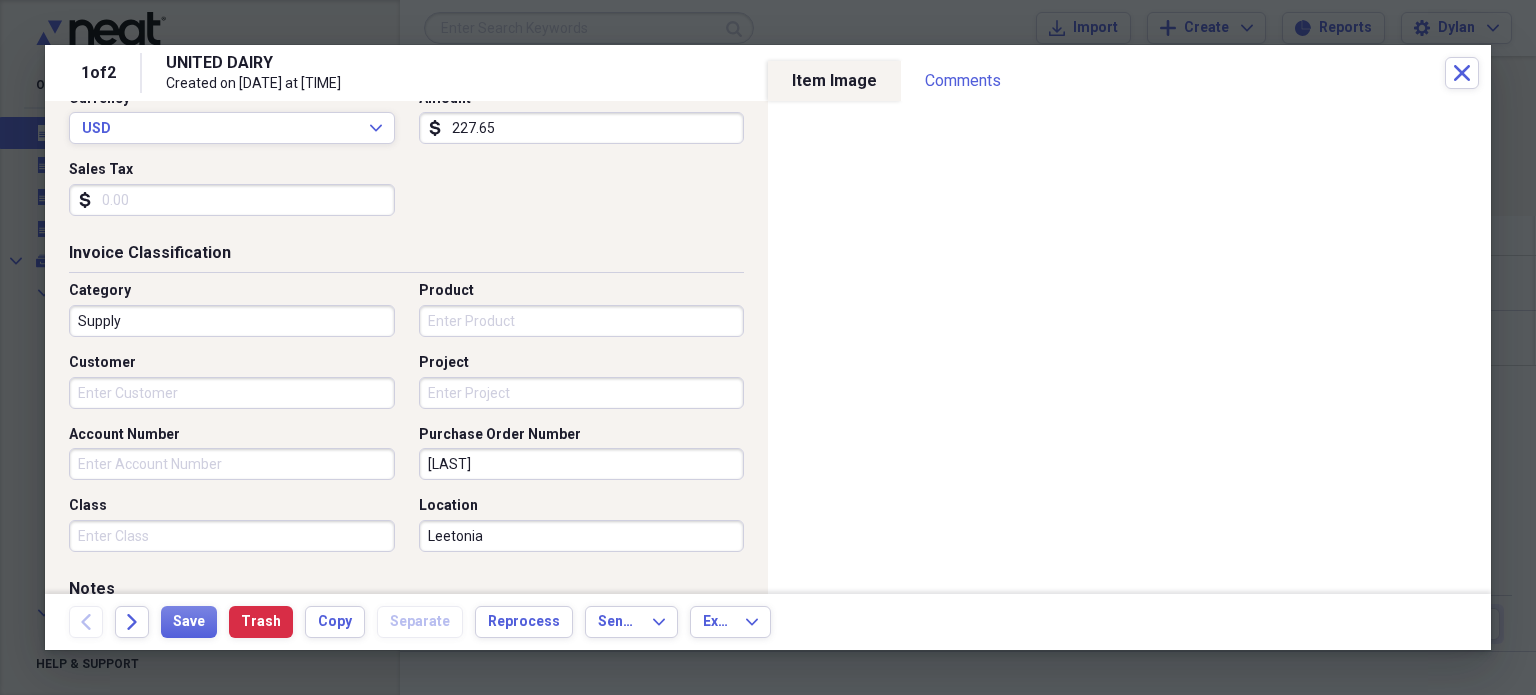 scroll, scrollTop: 0, scrollLeft: 0, axis: both 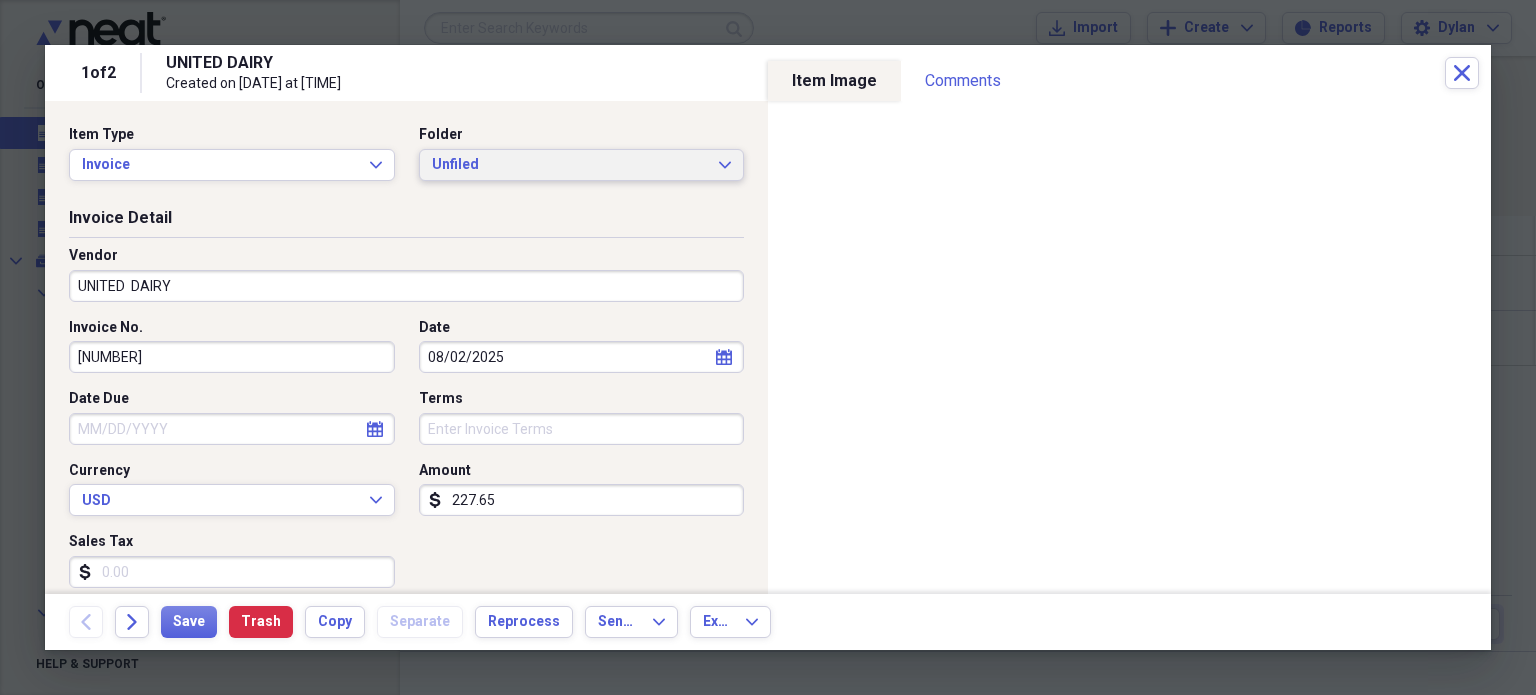 click on "Unfiled" at bounding box center [570, 165] 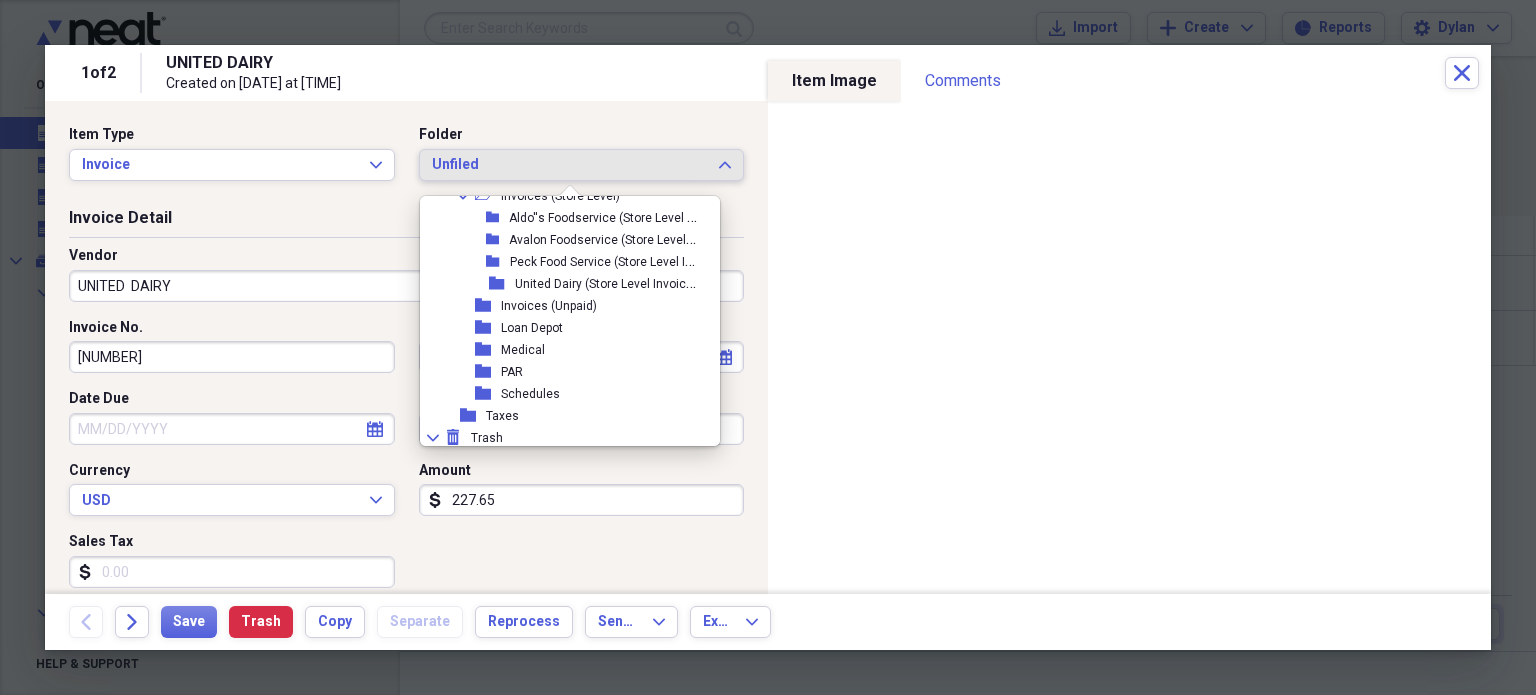 scroll, scrollTop: 4444, scrollLeft: 0, axis: vertical 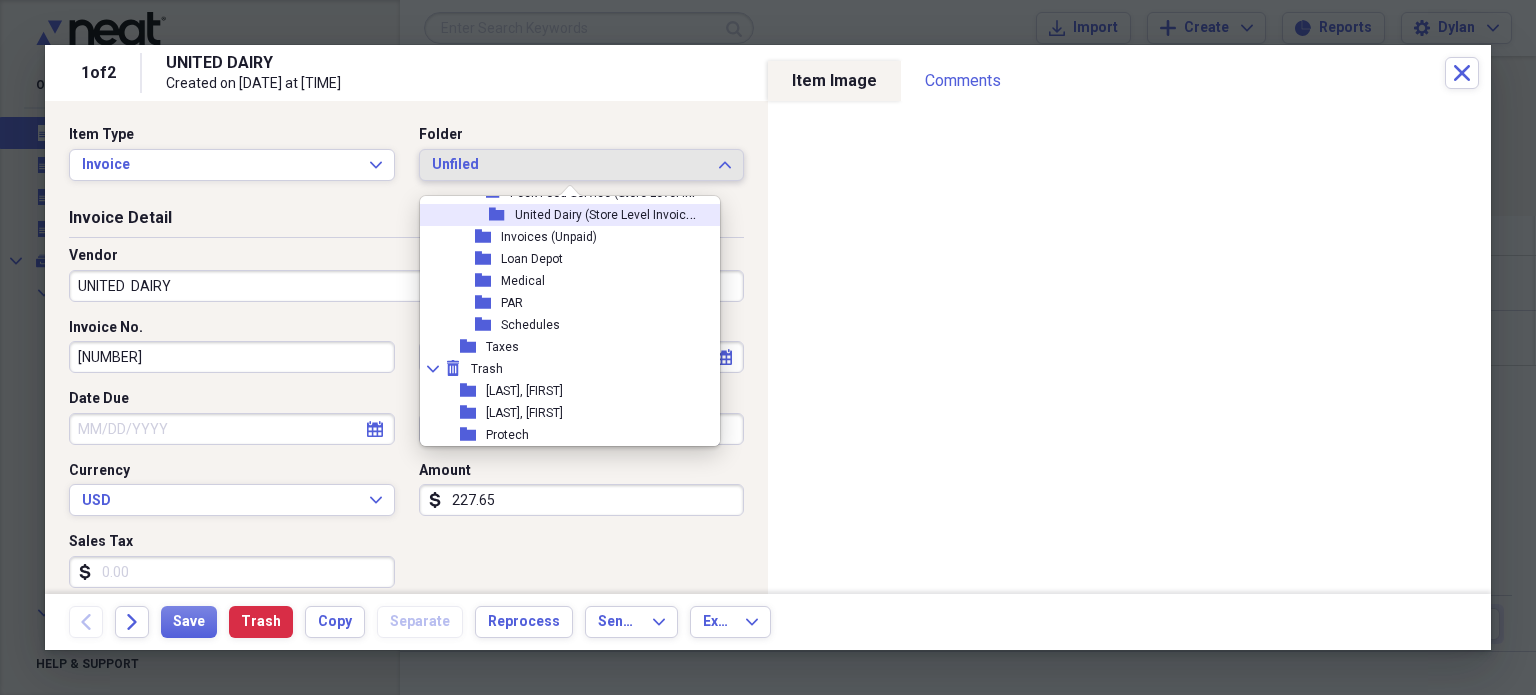 click on "United Dairy (Store Level Invoices)" at bounding box center (609, 213) 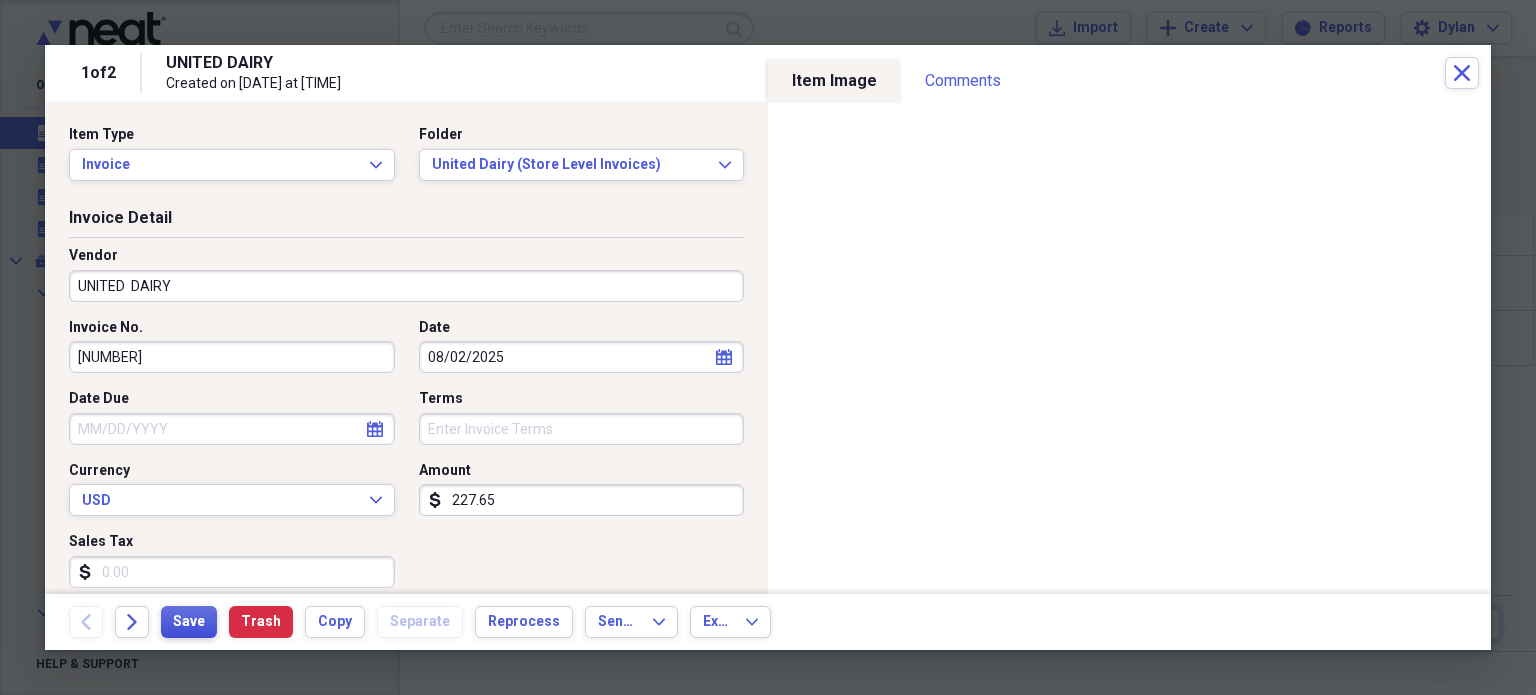 click on "Save" at bounding box center [189, 622] 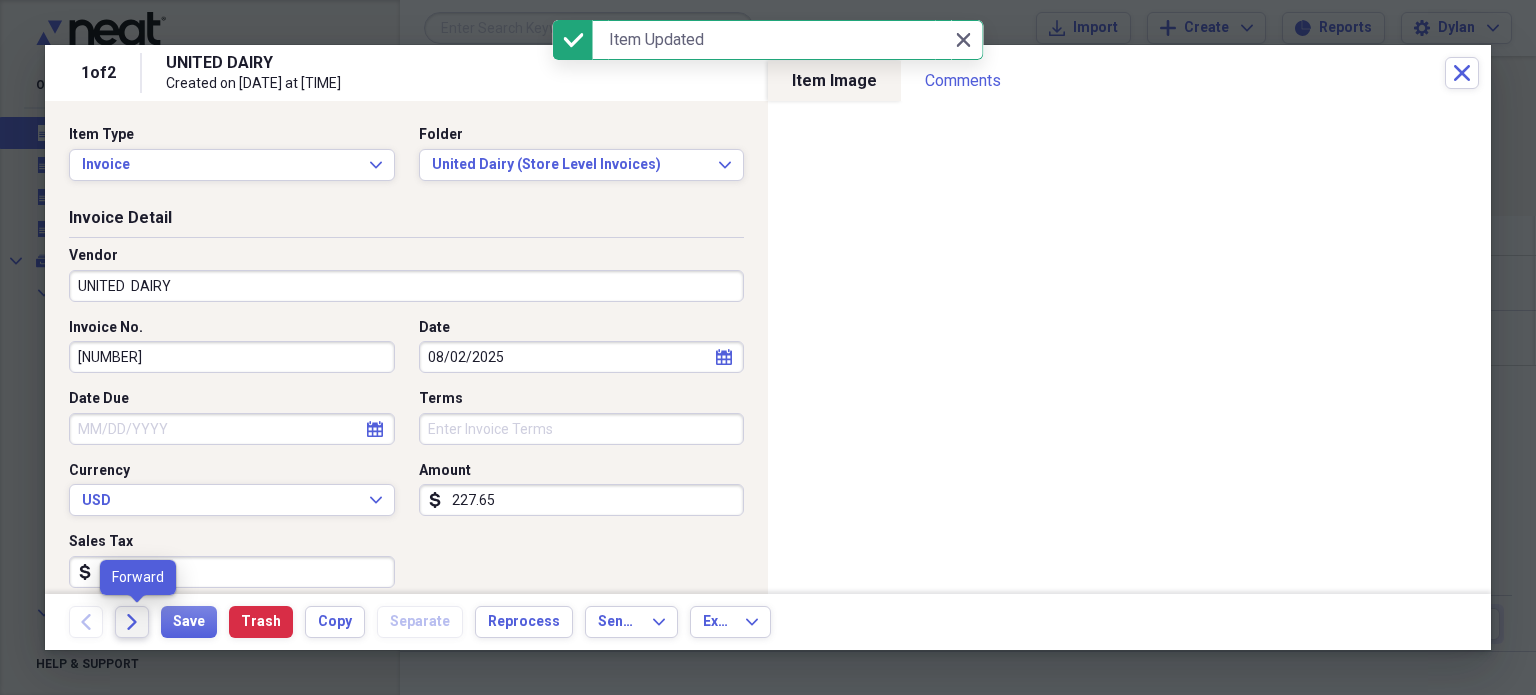click on "Forward" at bounding box center (132, 622) 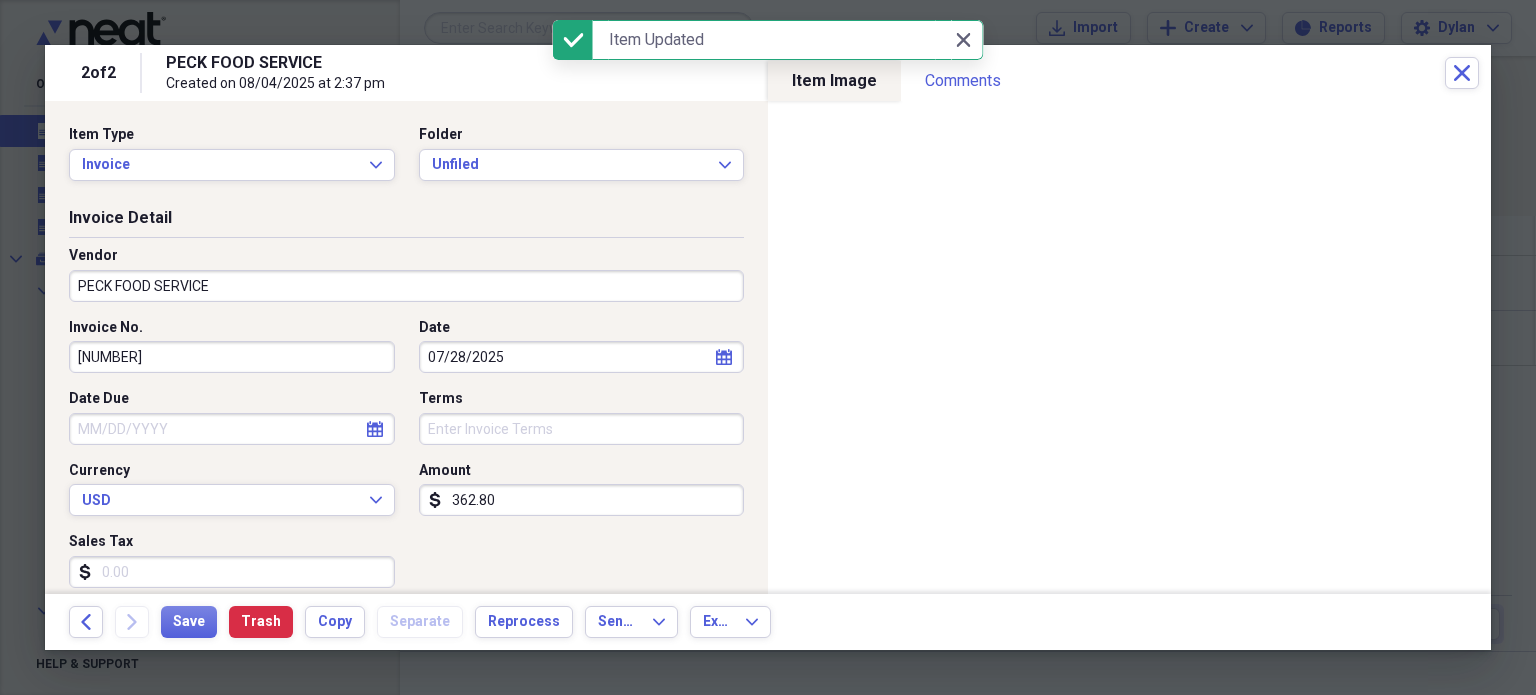 click on "Folder" at bounding box center (582, 135) 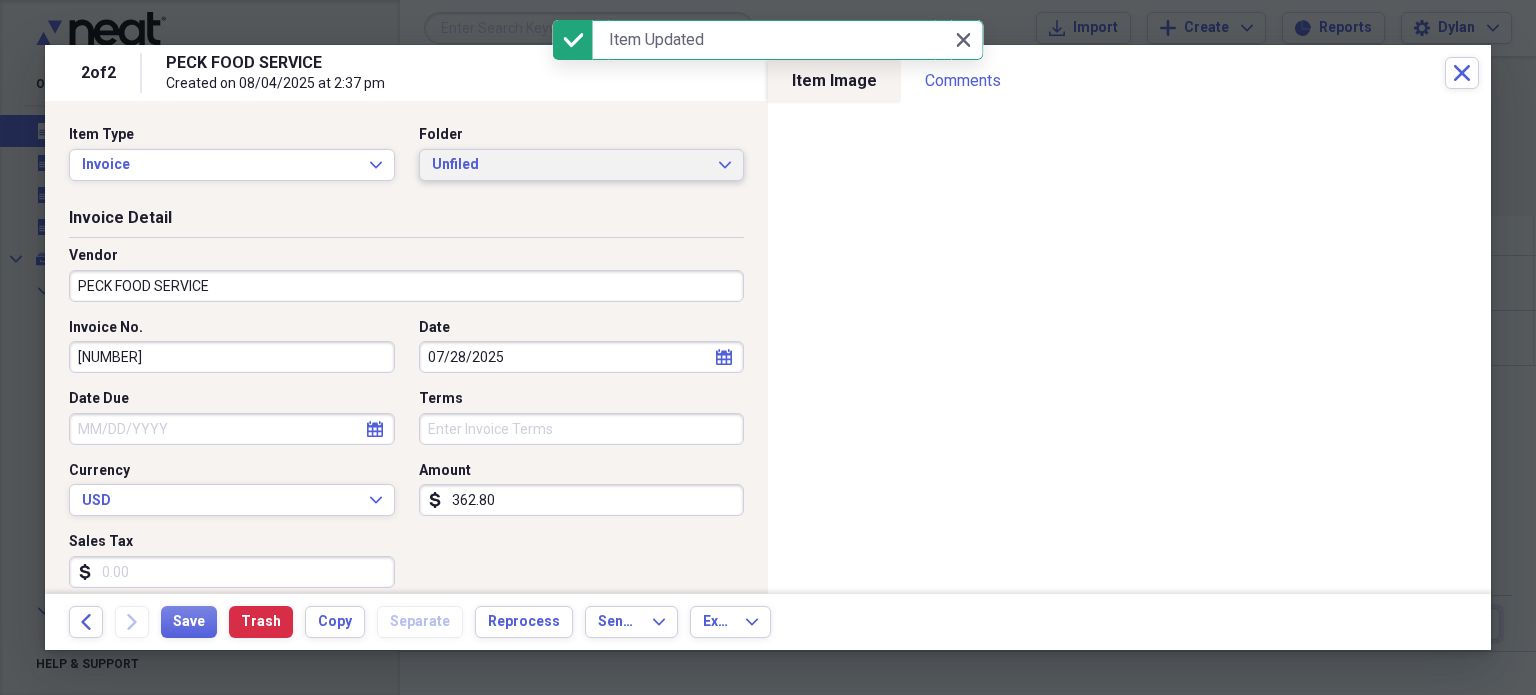 click on "Unfiled" at bounding box center [570, 165] 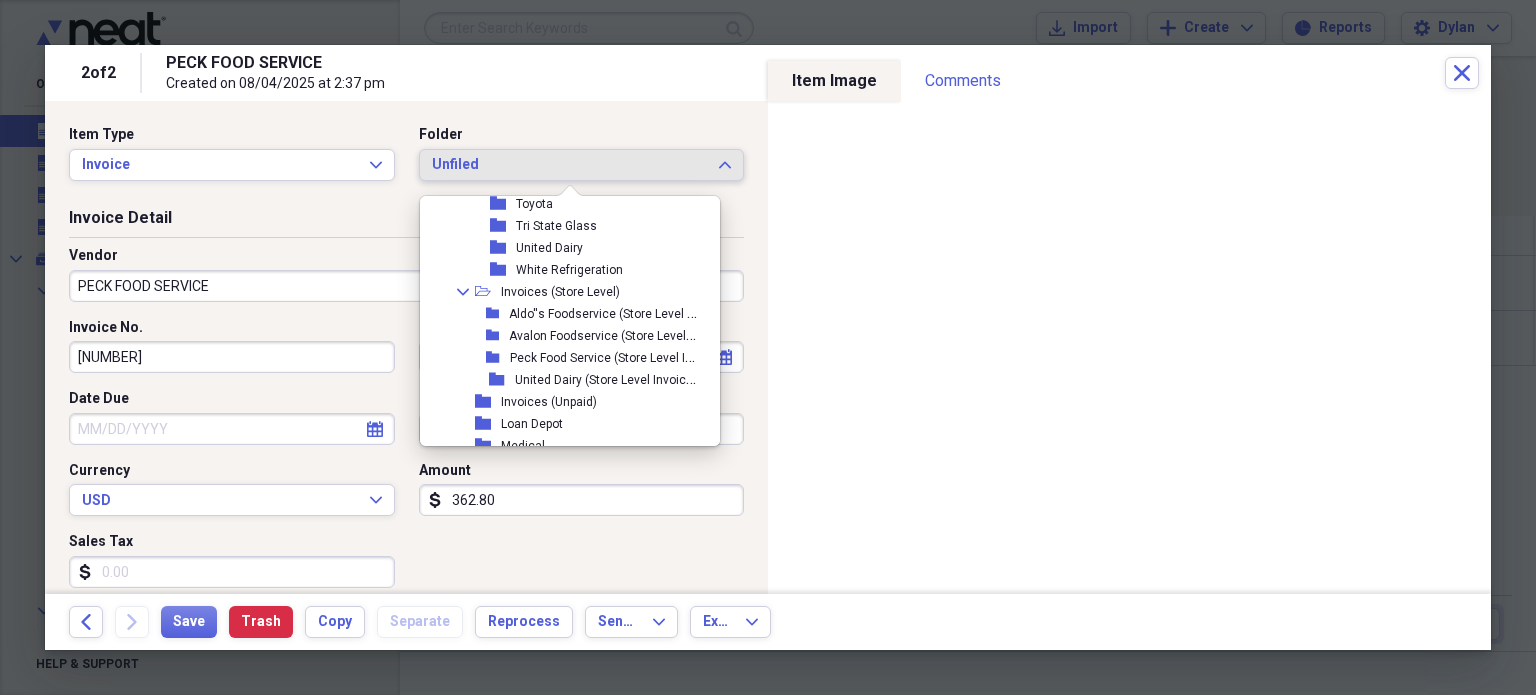 scroll, scrollTop: 4266, scrollLeft: 0, axis: vertical 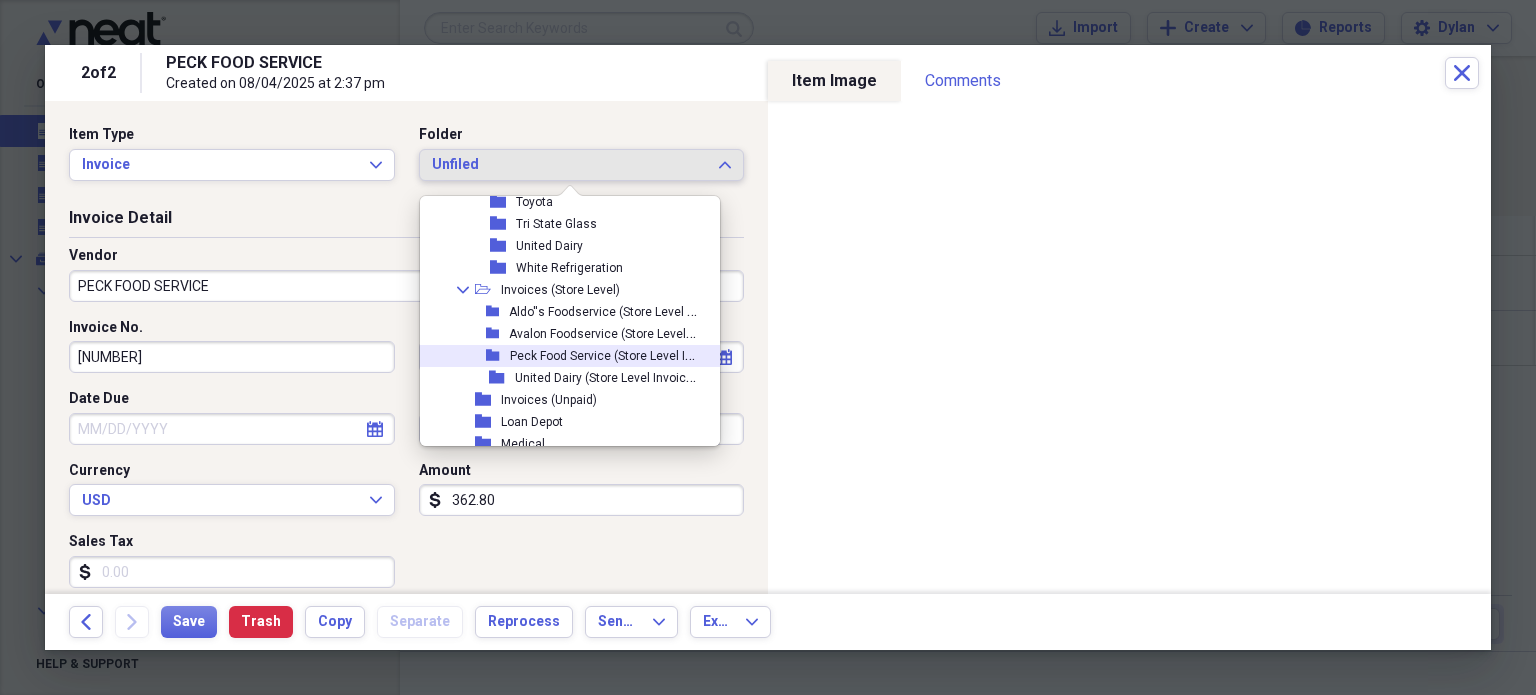 click on "Peck Food Service (Store Level Invoices)" at bounding box center (621, 354) 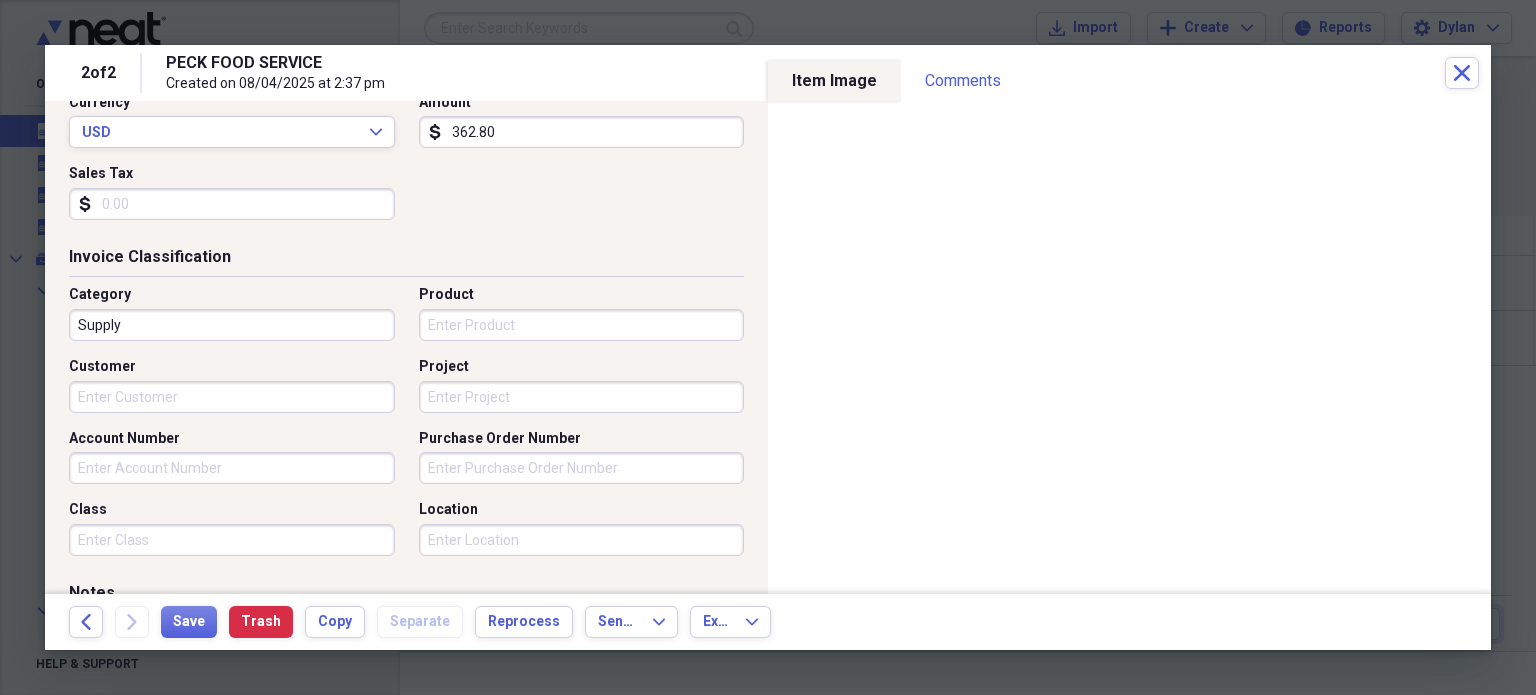 scroll, scrollTop: 396, scrollLeft: 0, axis: vertical 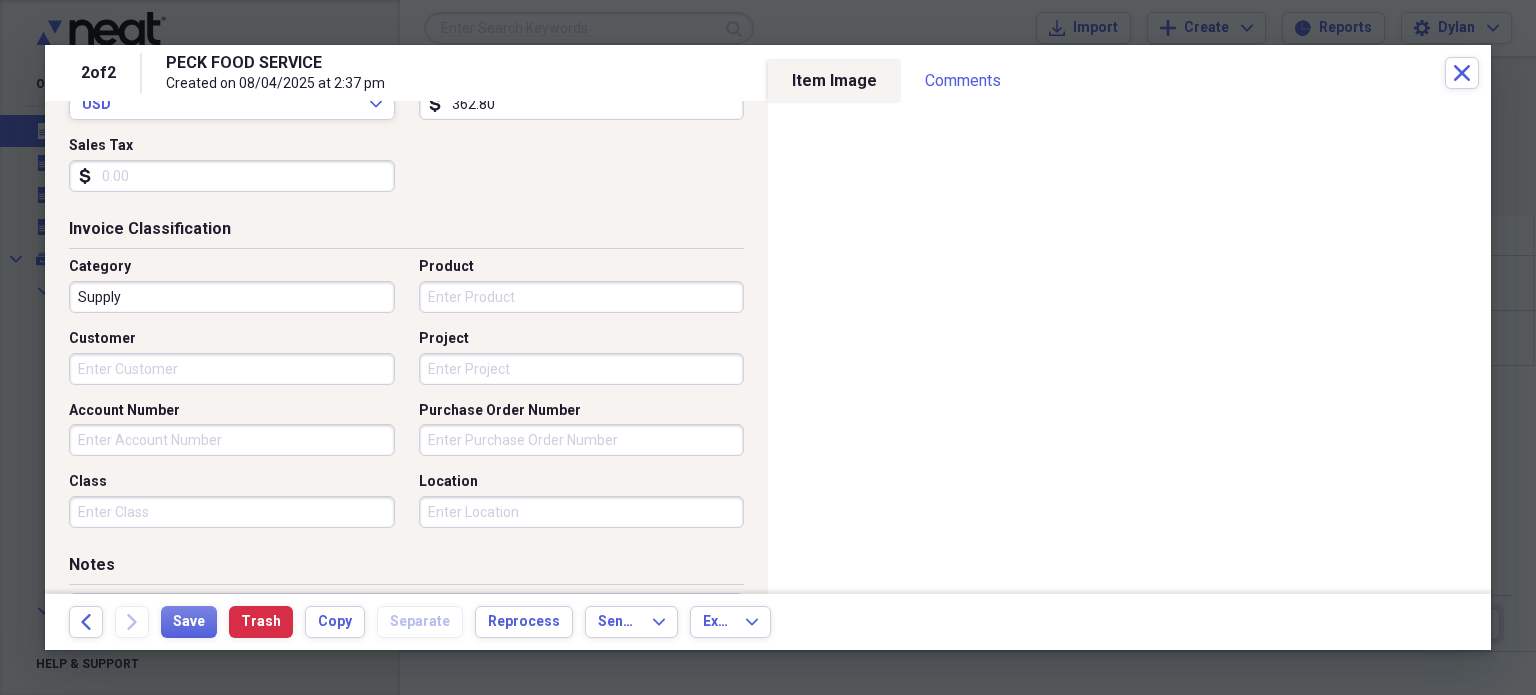 click on "Location" at bounding box center [582, 512] 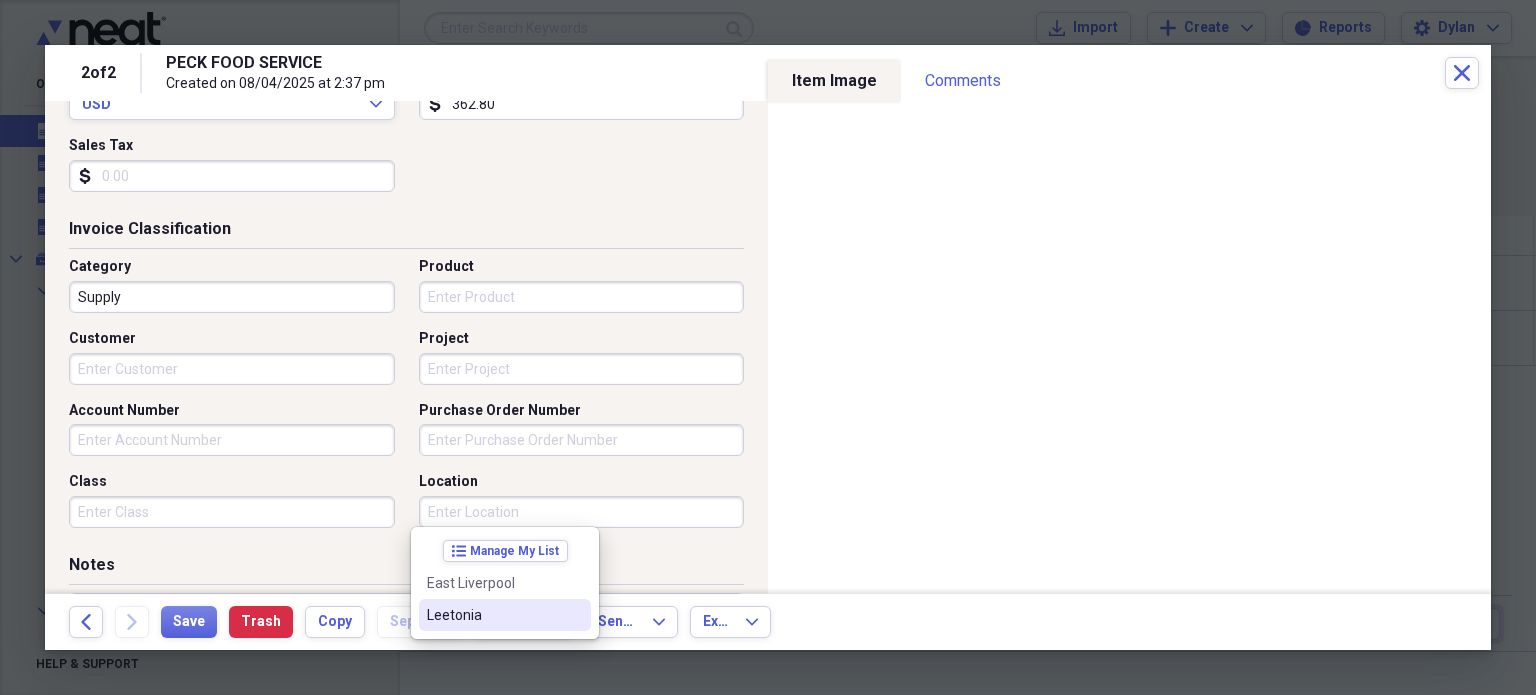 click on "Leetonia" at bounding box center (493, 615) 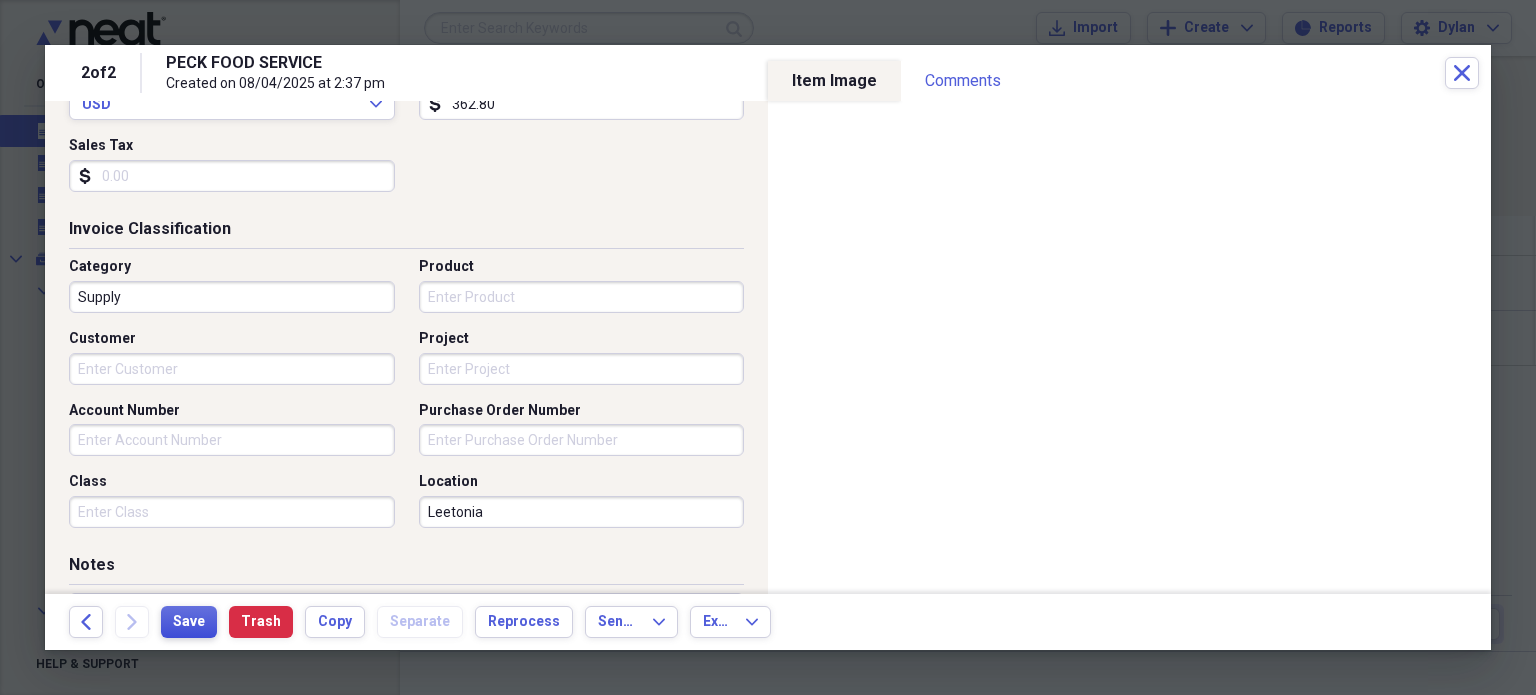 click on "Save" at bounding box center [189, 622] 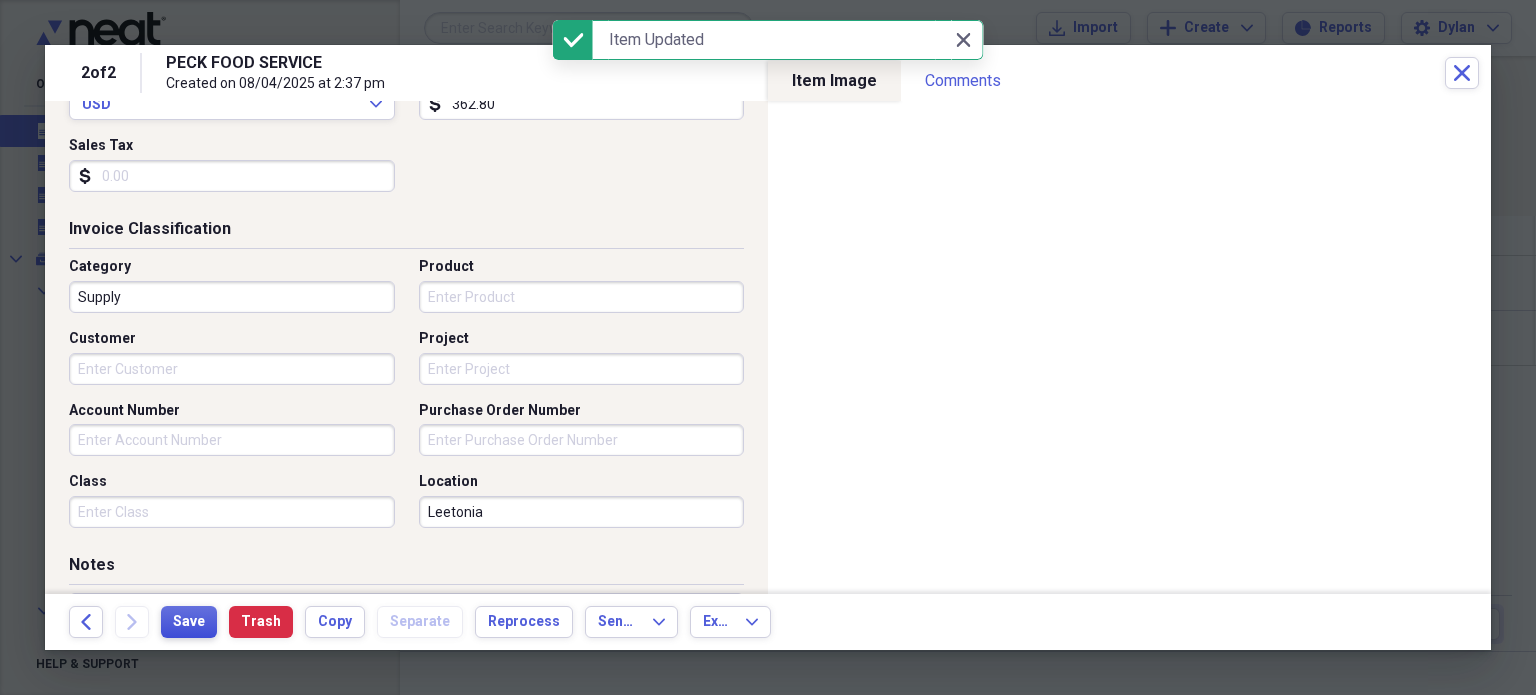 scroll, scrollTop: 0, scrollLeft: 0, axis: both 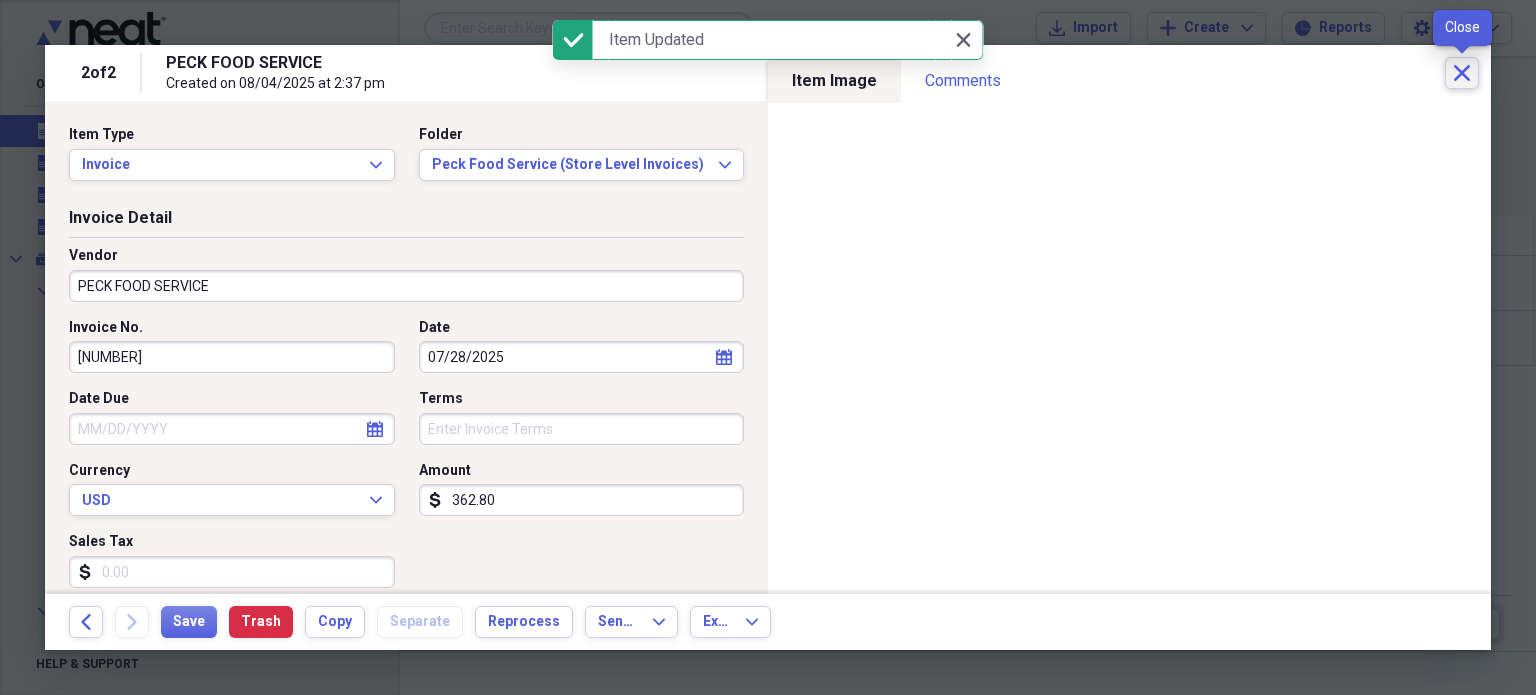 click on "Close" 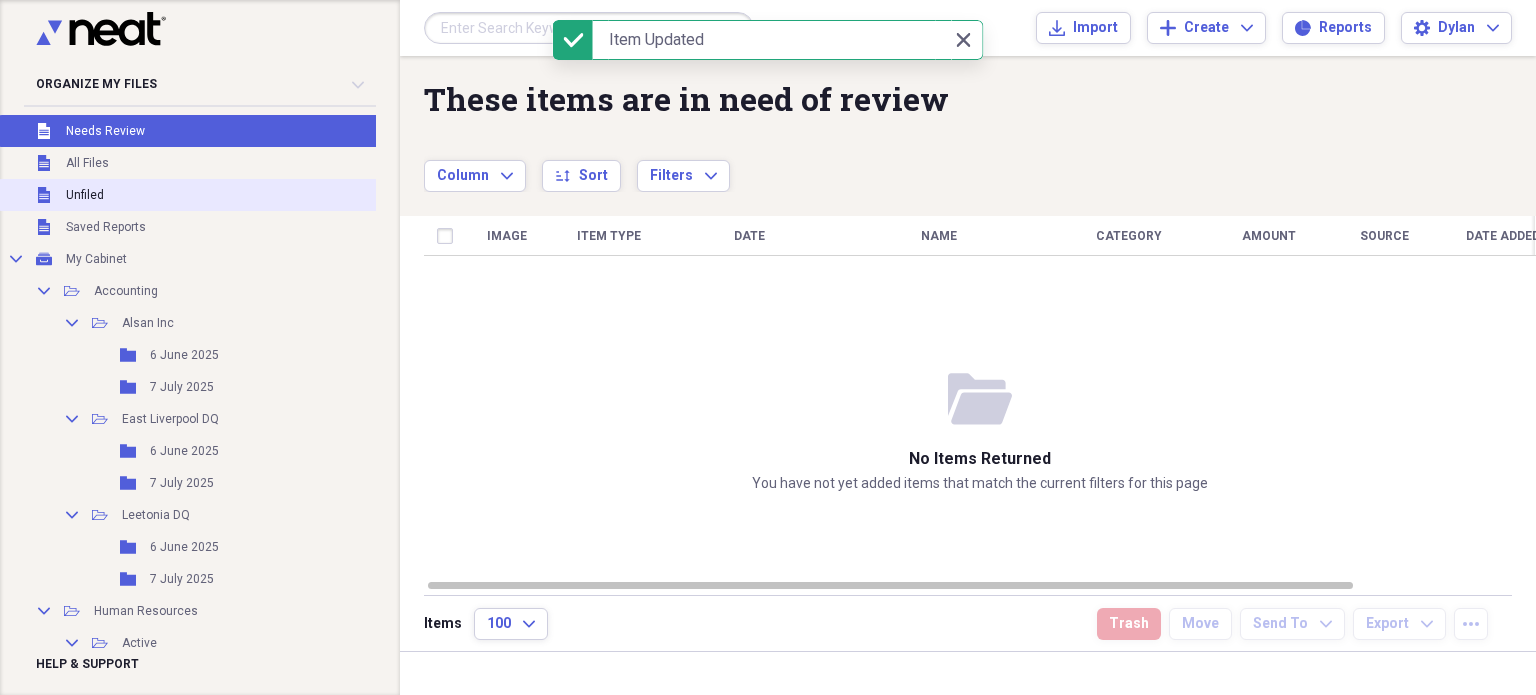 click on "Unfiled Unfiled" at bounding box center (221, 195) 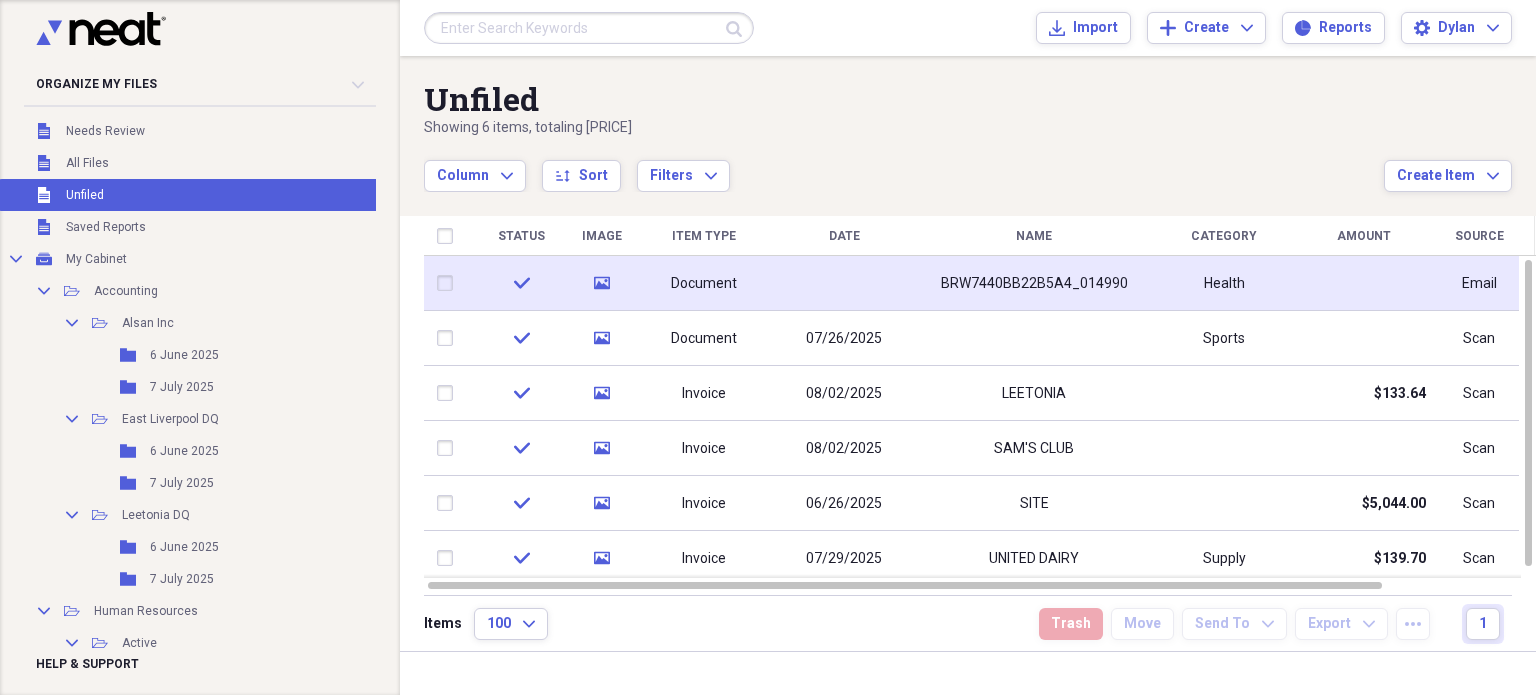 click at bounding box center [844, 283] 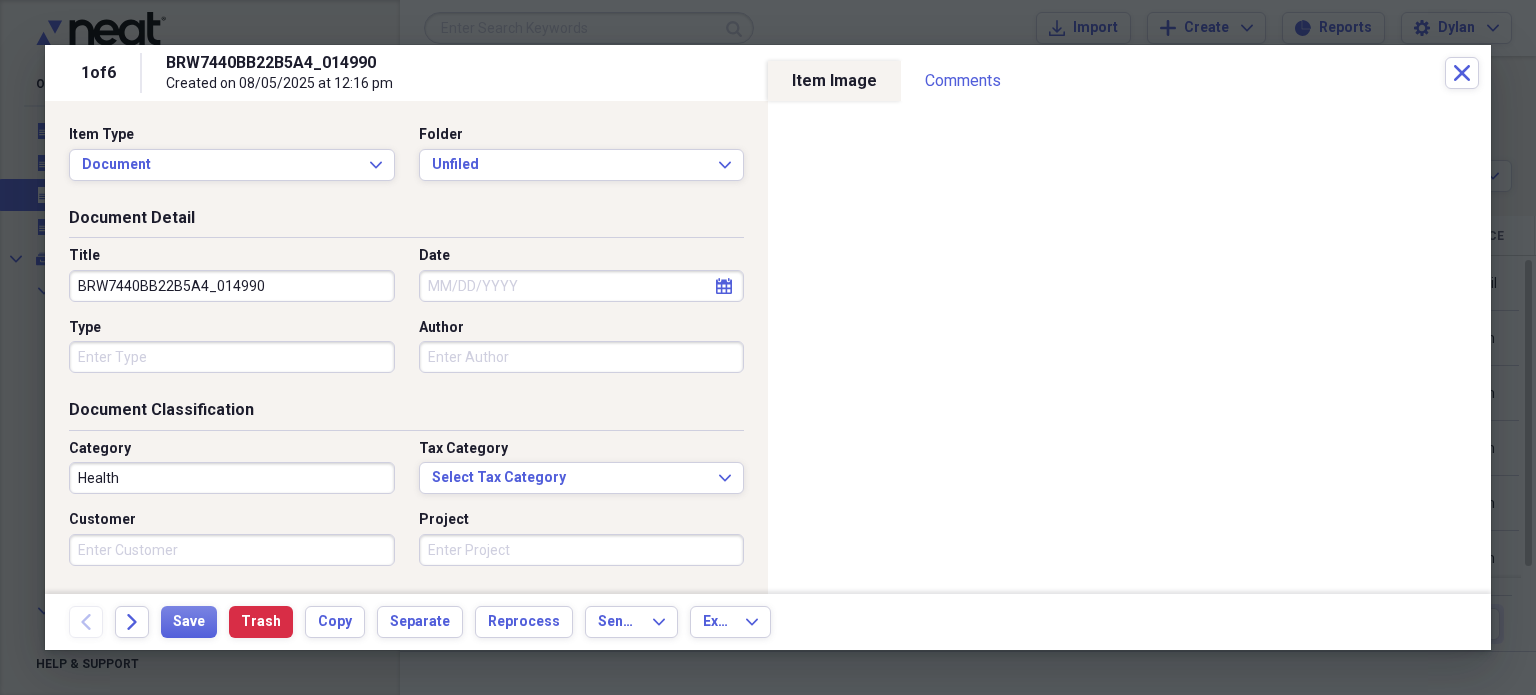click on "BRW7440BB22B5A4_014990" at bounding box center [232, 286] 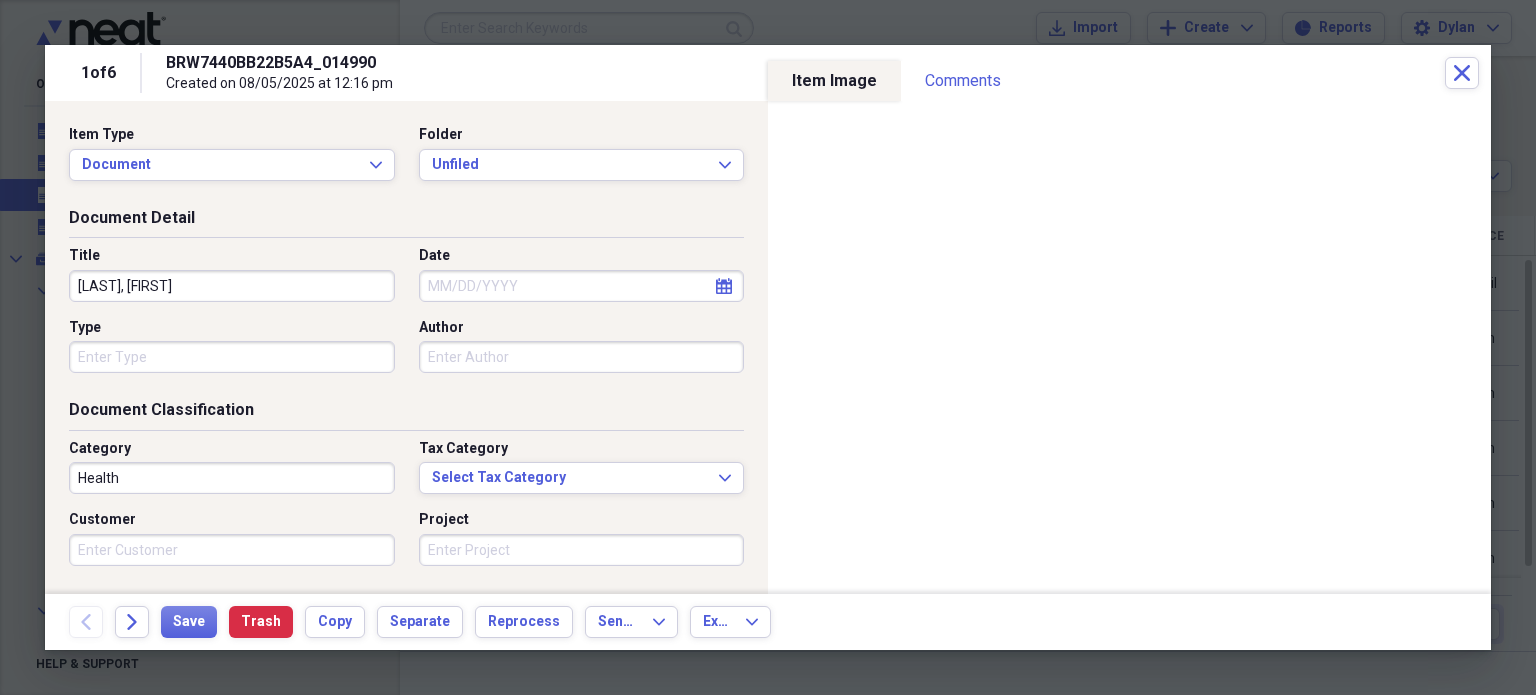 type on "[LAST], [FIRST]" 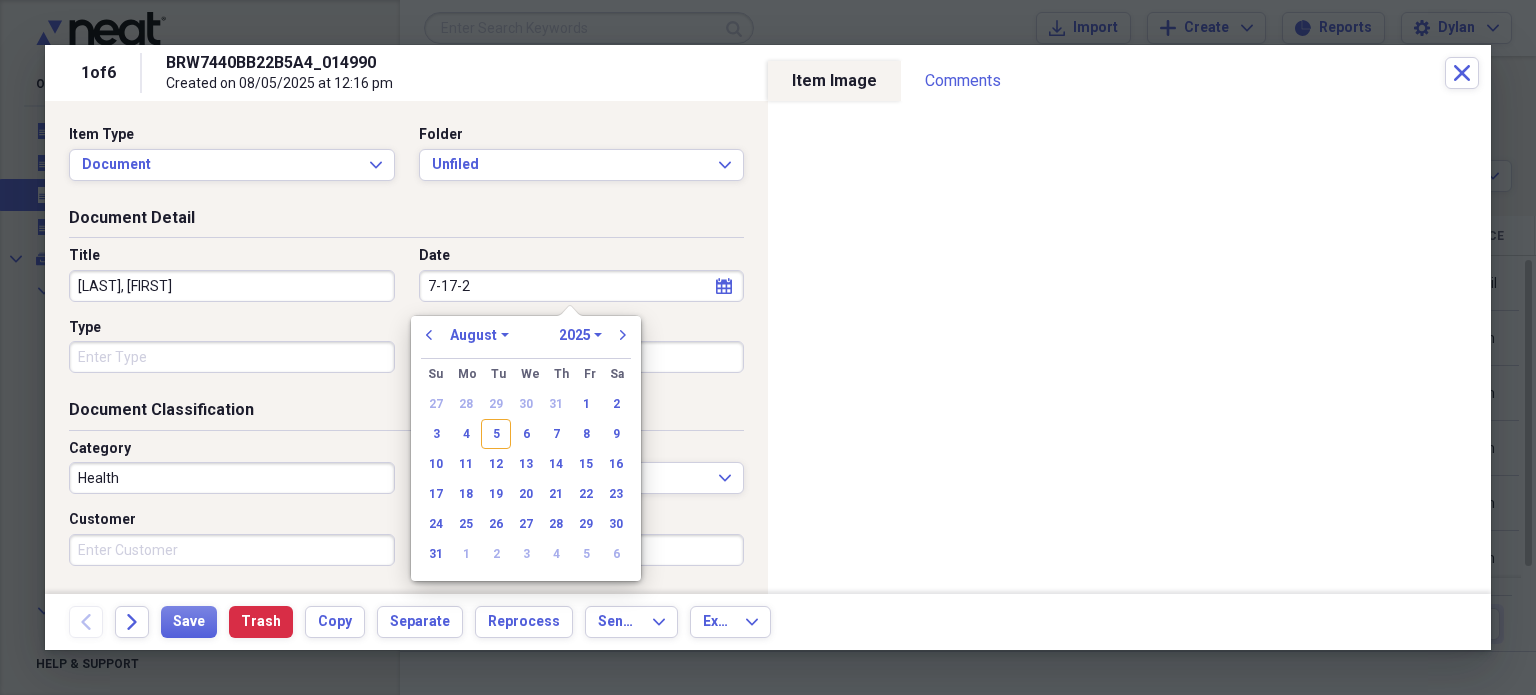 type on "[DATE]" 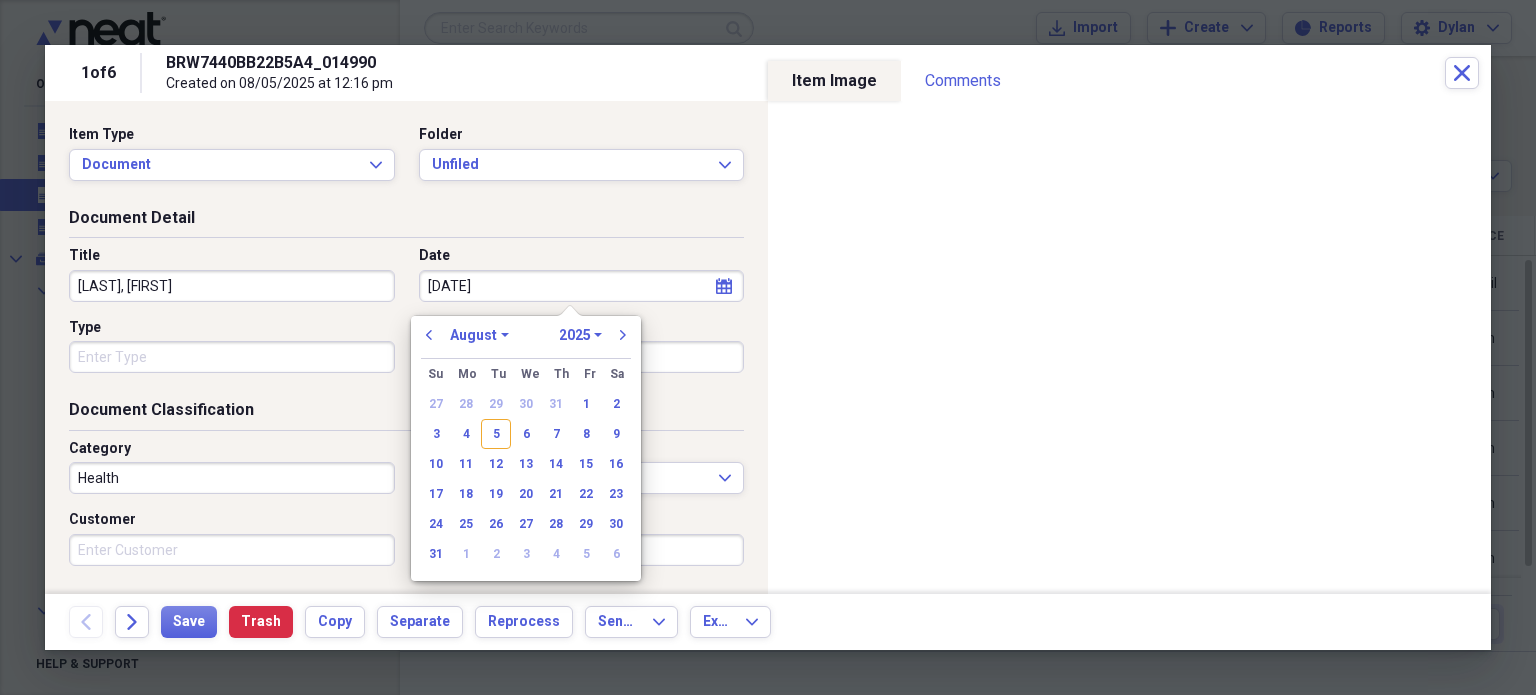 select on "6" 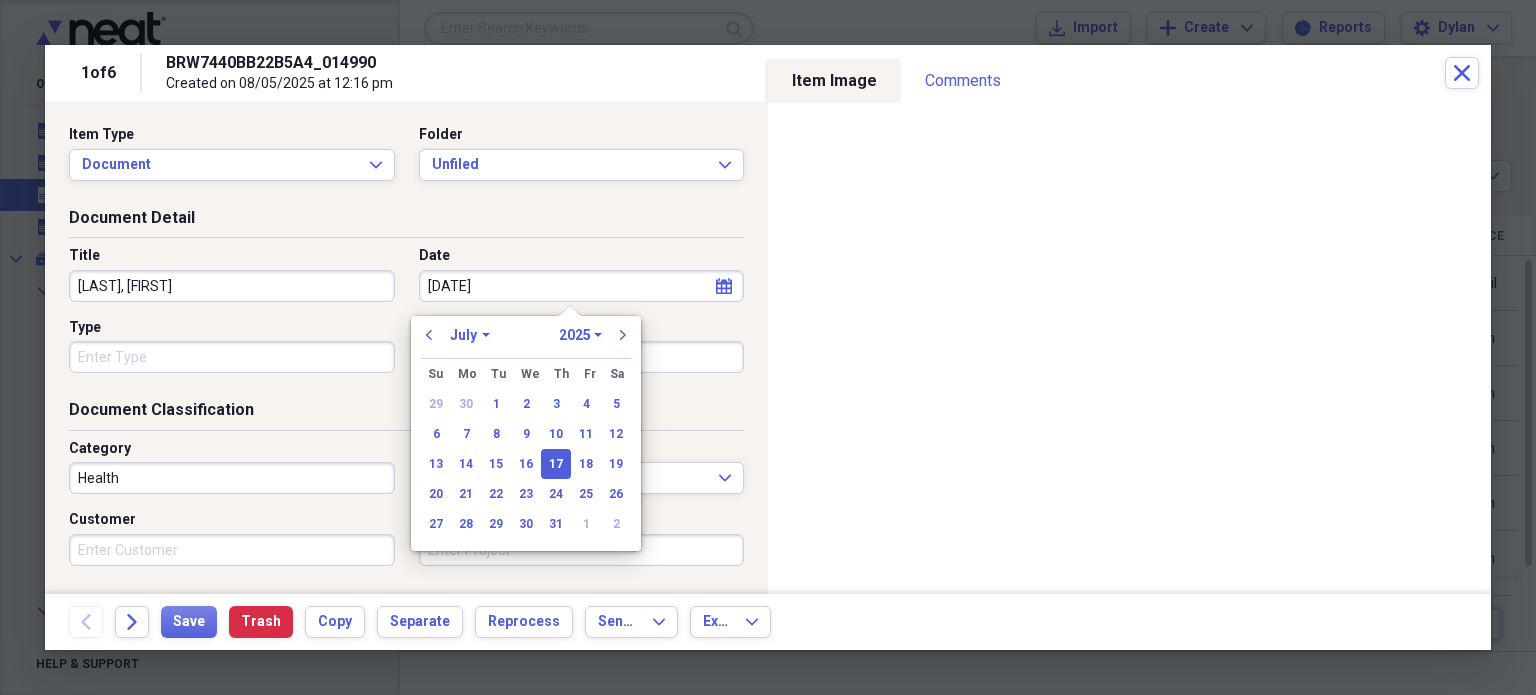 type on "07/17/2025" 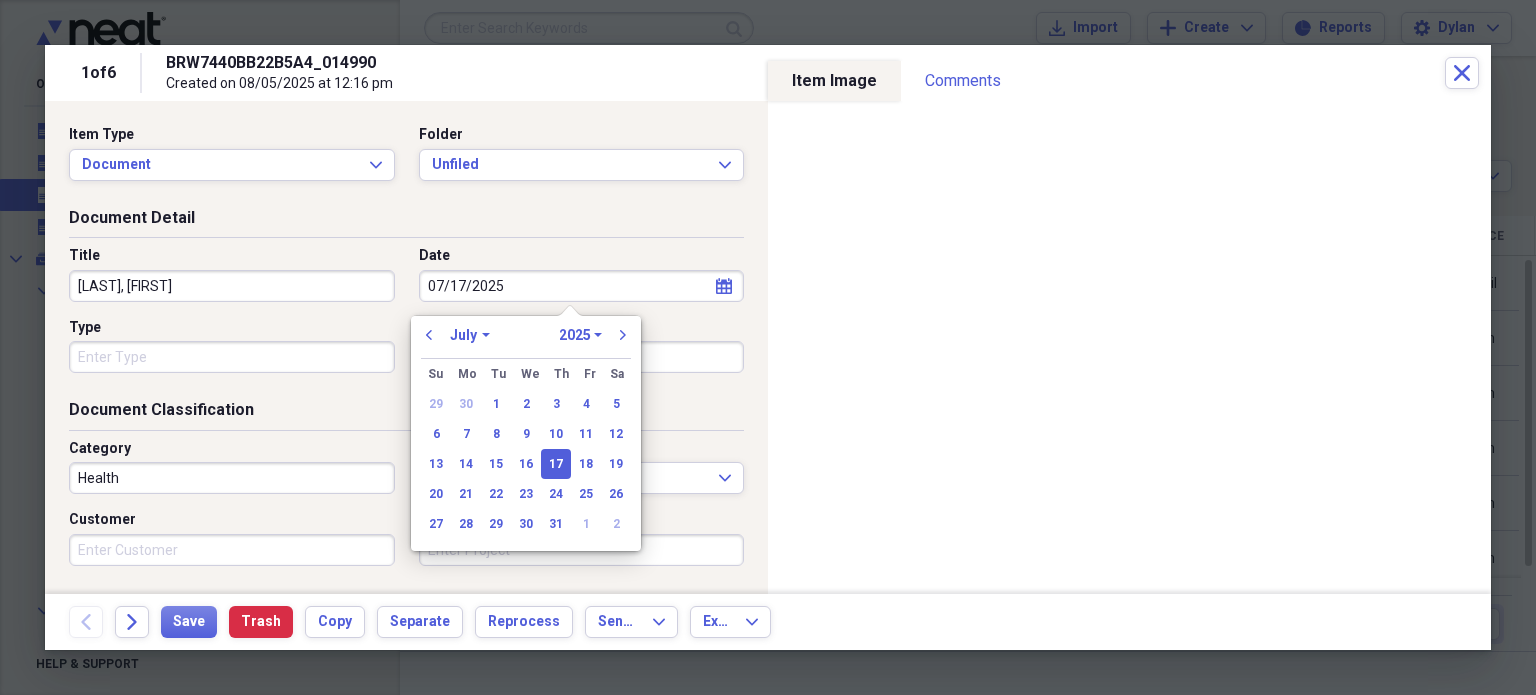 click on "Title [LAST], [FIRST] Date [DATE] calendar Calendar Type Author" at bounding box center (406, 317) 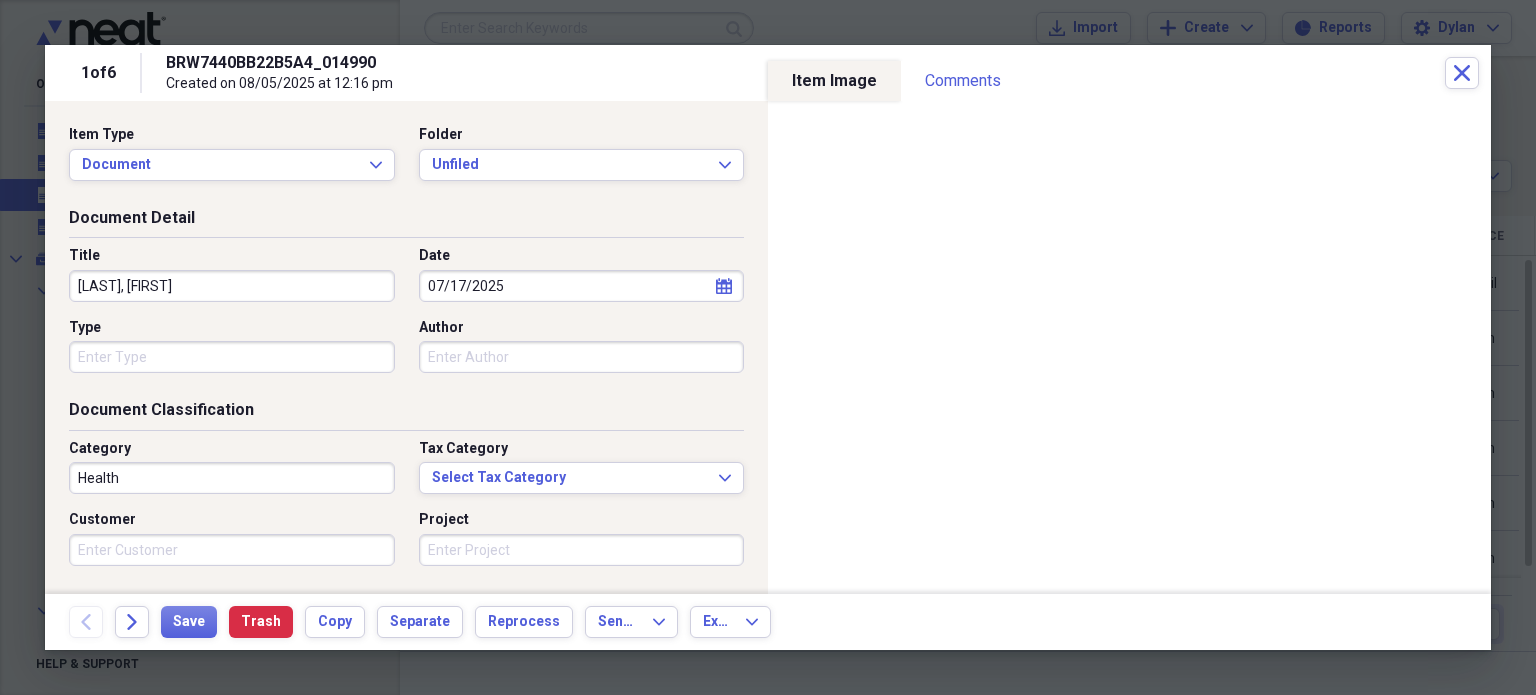 click on "Type" at bounding box center (232, 357) 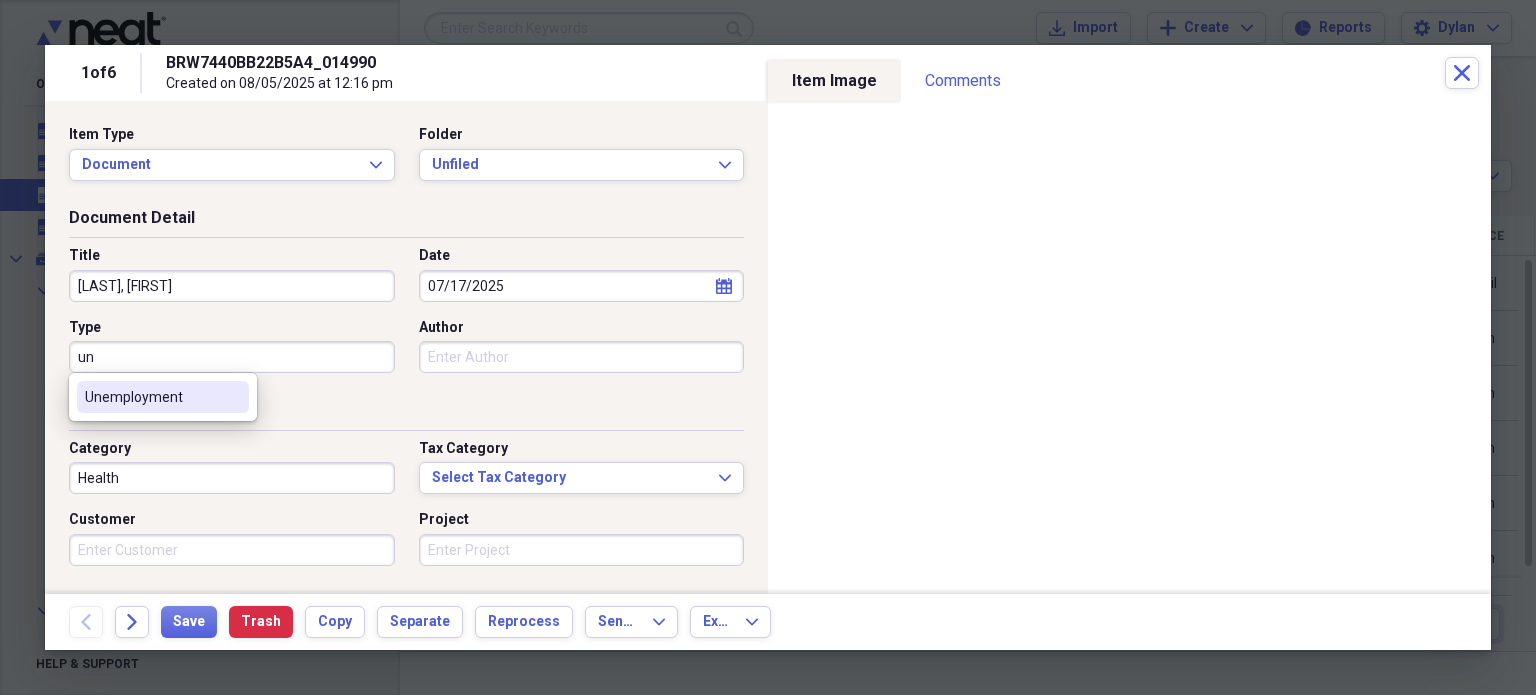 click on "Unemployment" at bounding box center (163, 397) 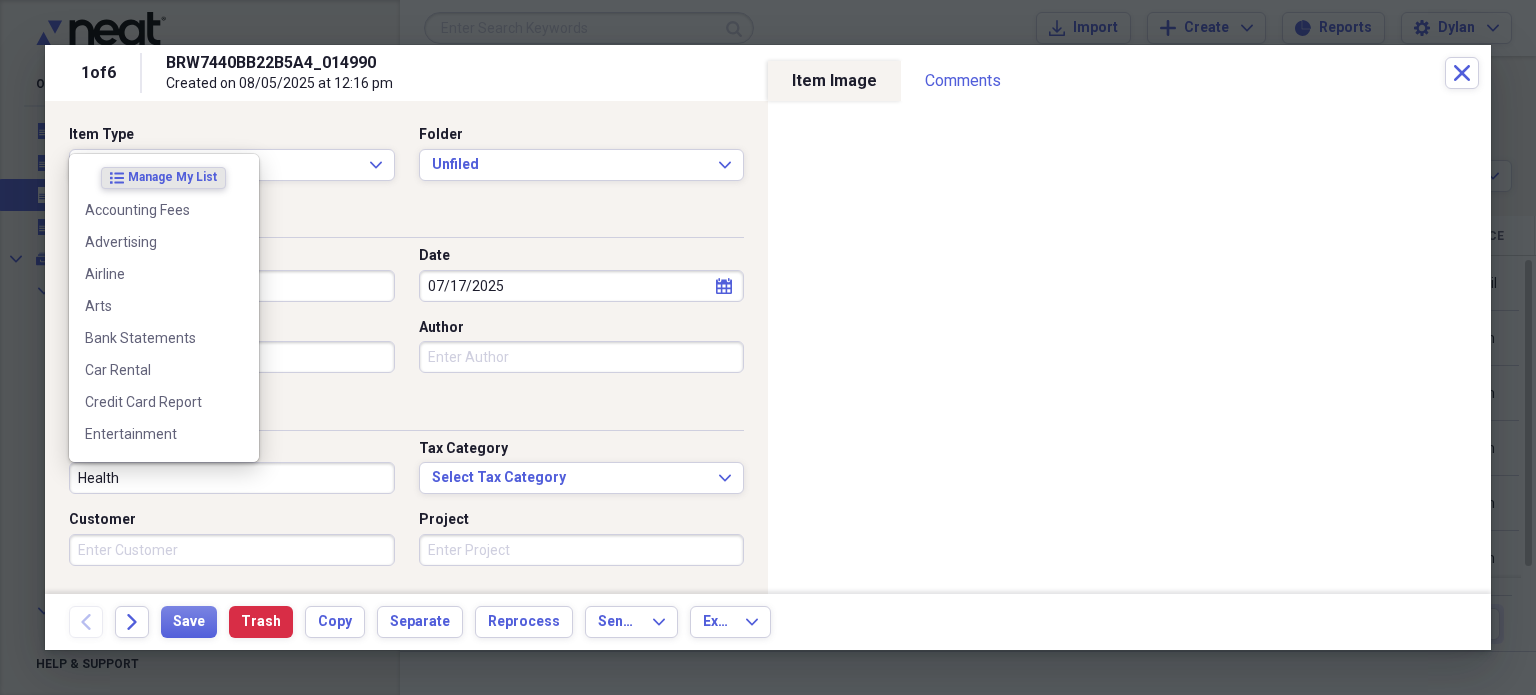 click on "Health" at bounding box center (232, 478) 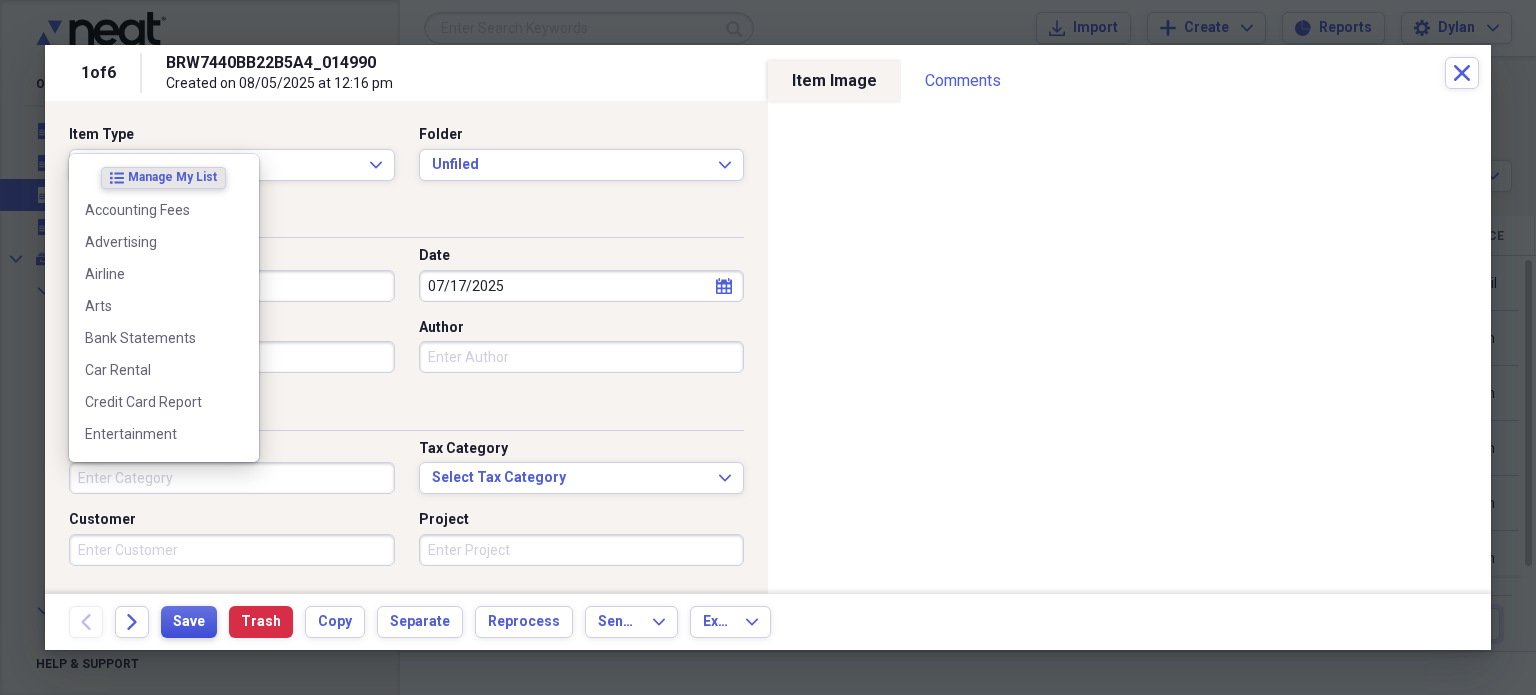 type 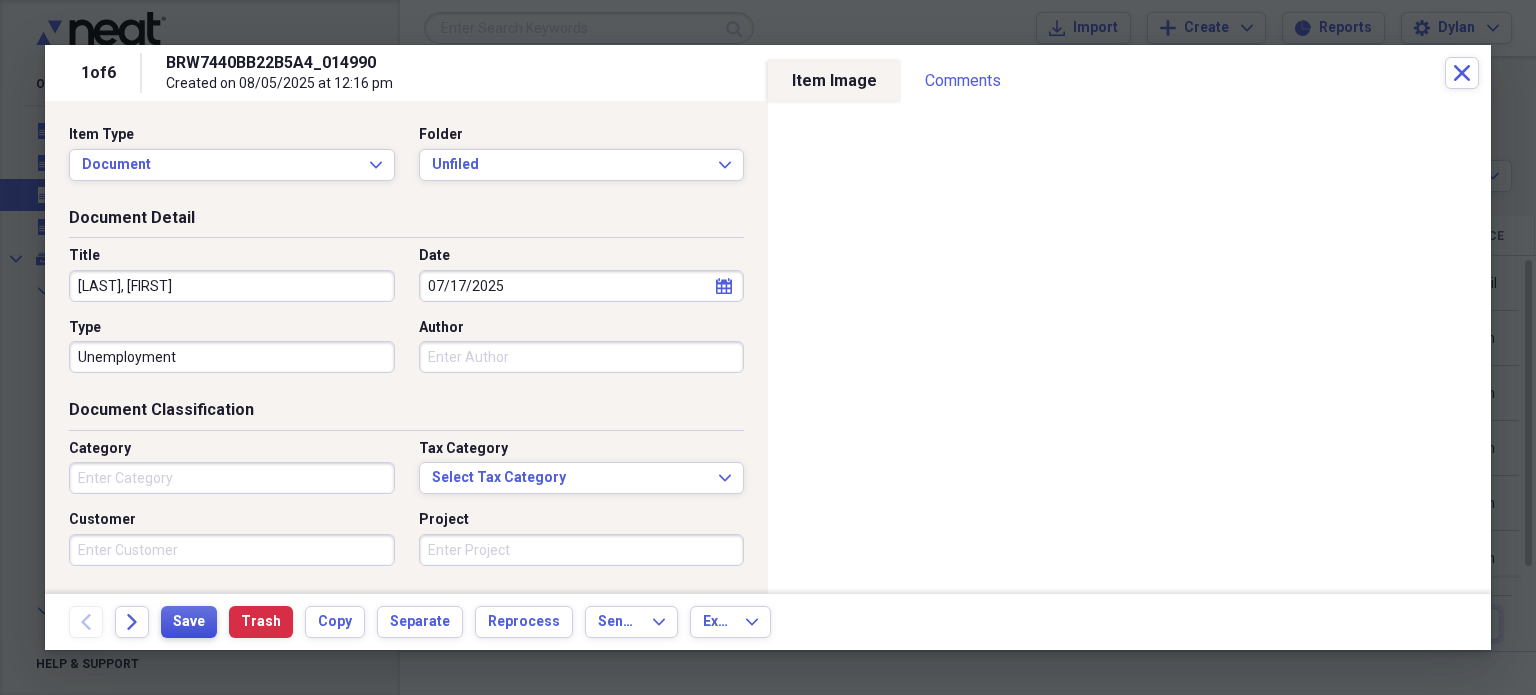 click on "Save" at bounding box center (189, 622) 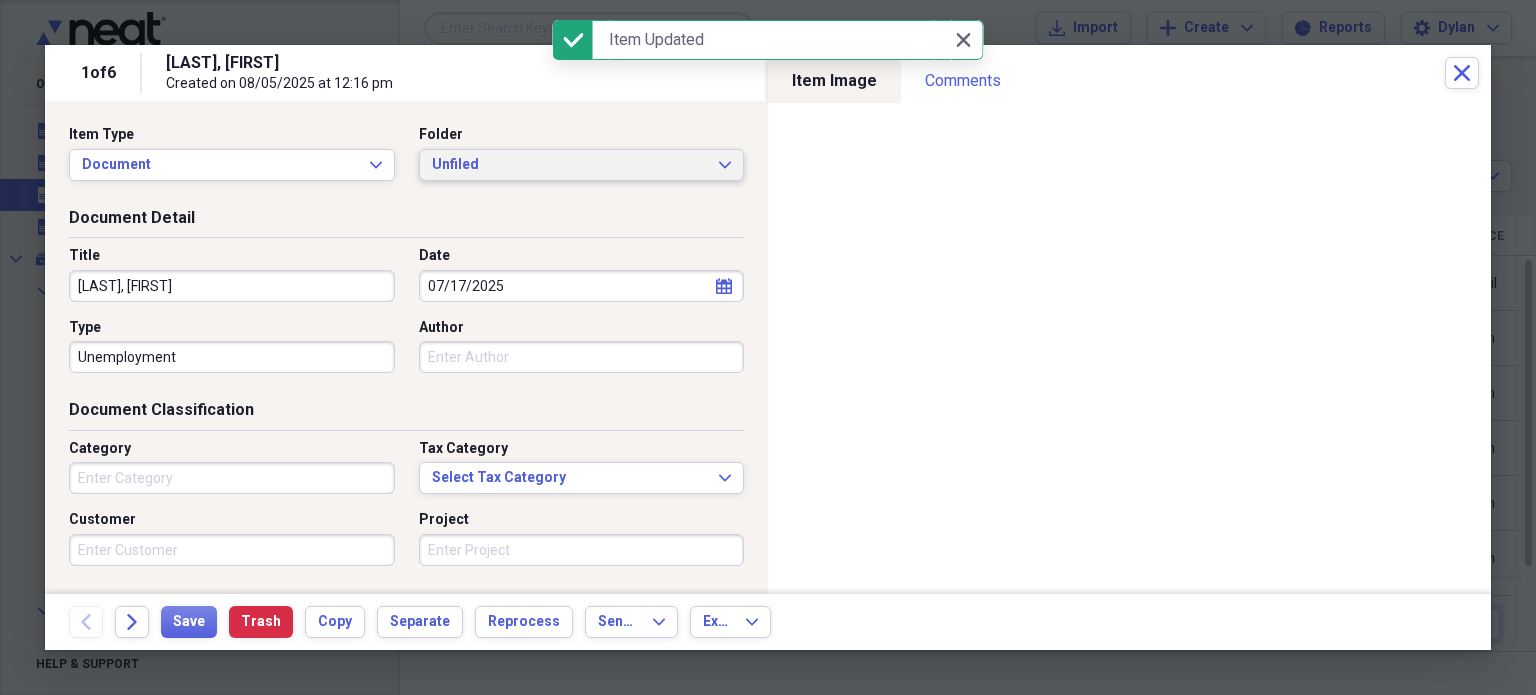 click on "Unfiled Expand" at bounding box center (582, 165) 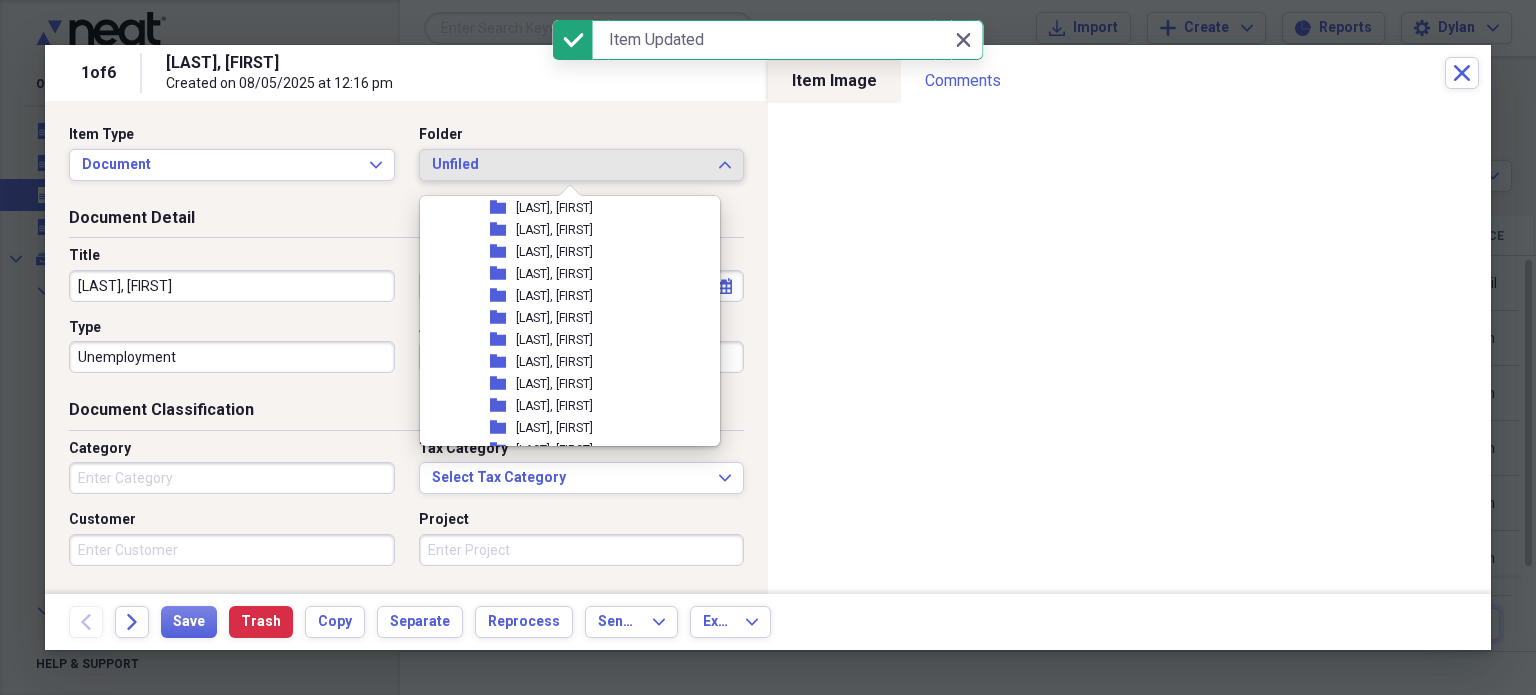 scroll, scrollTop: 1143, scrollLeft: 0, axis: vertical 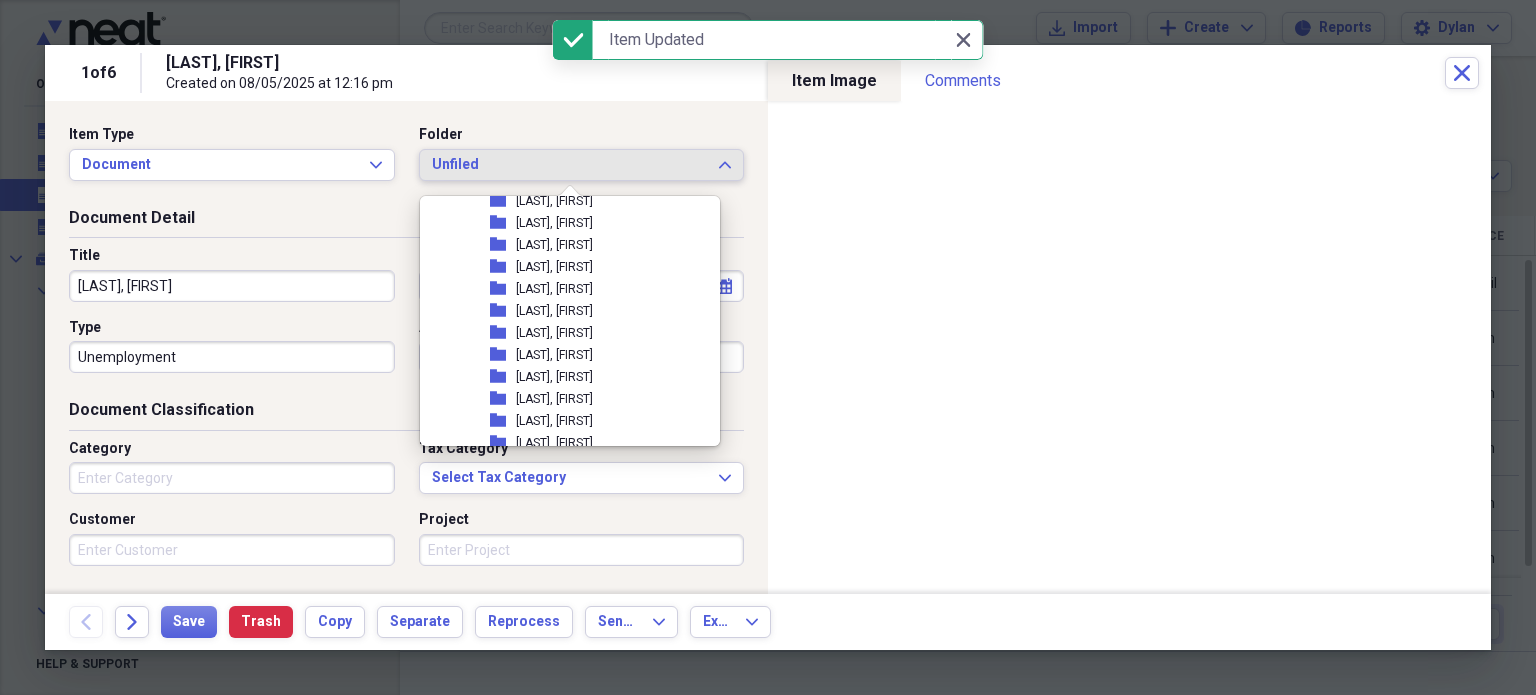 click on "[LAST], [FIRST]" at bounding box center (554, 333) 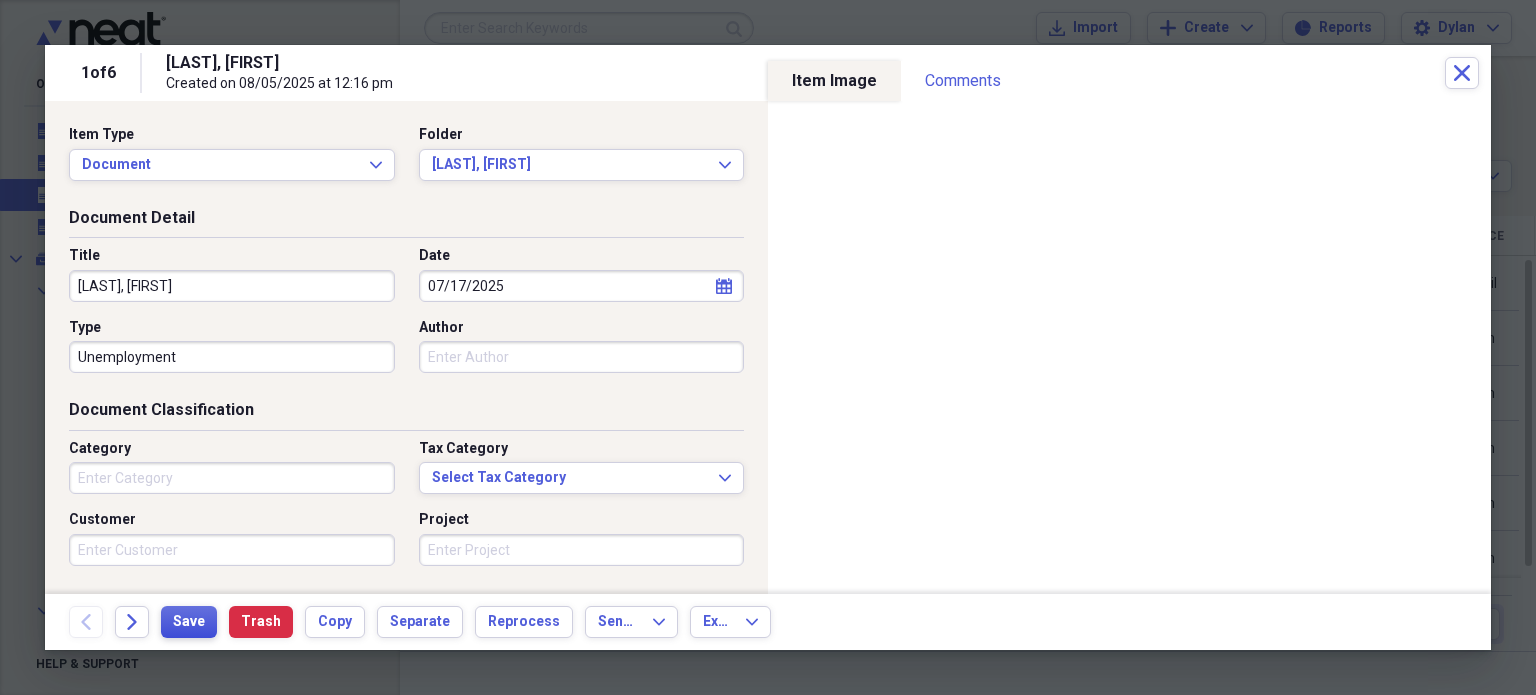 click on "Save" at bounding box center (189, 622) 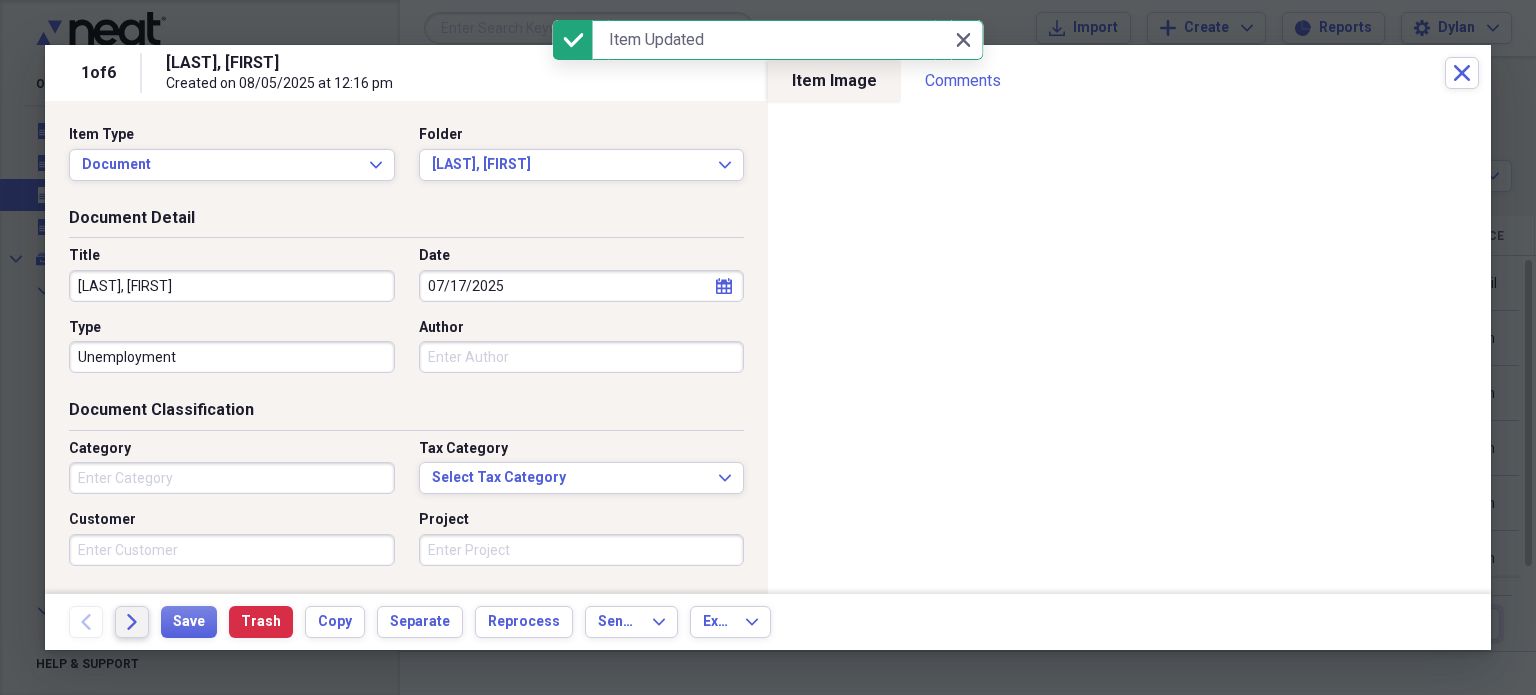 click on "Forward" 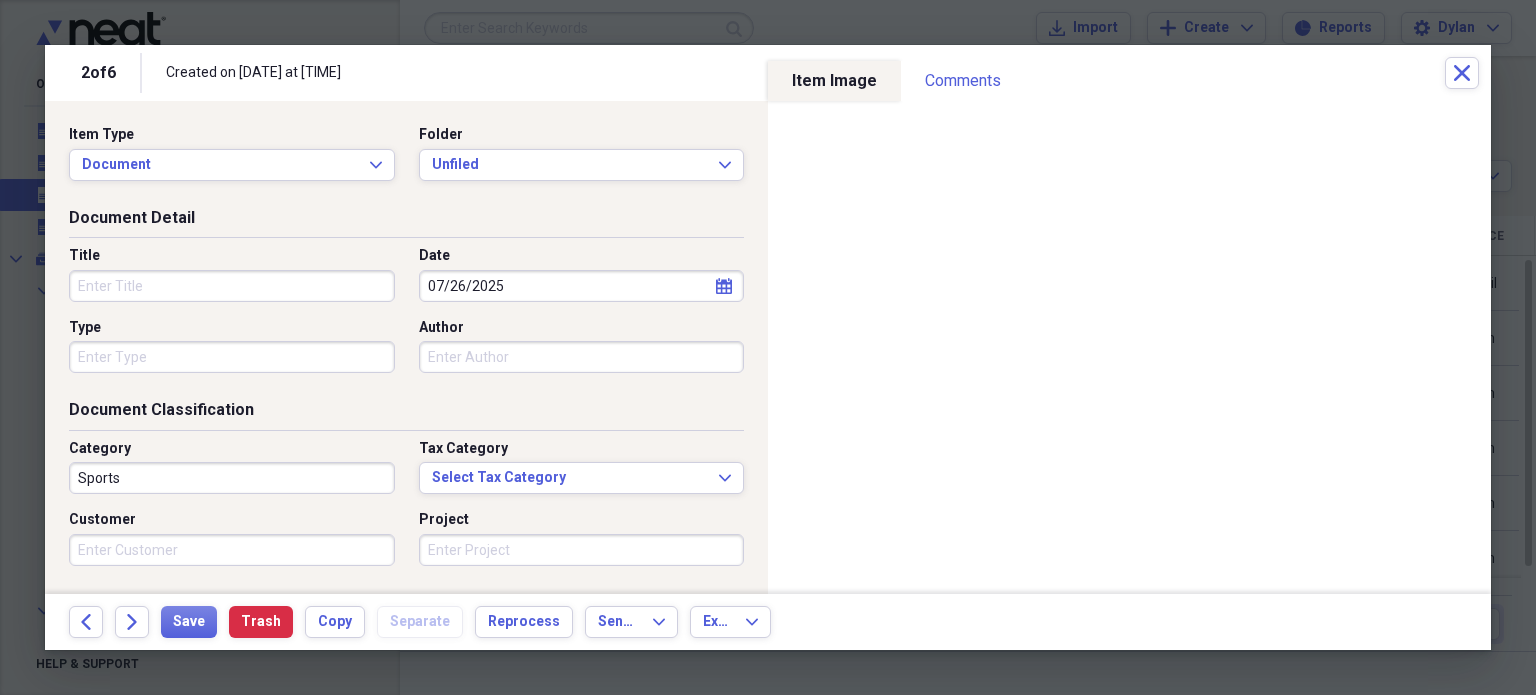 click on "Title" at bounding box center (232, 286) 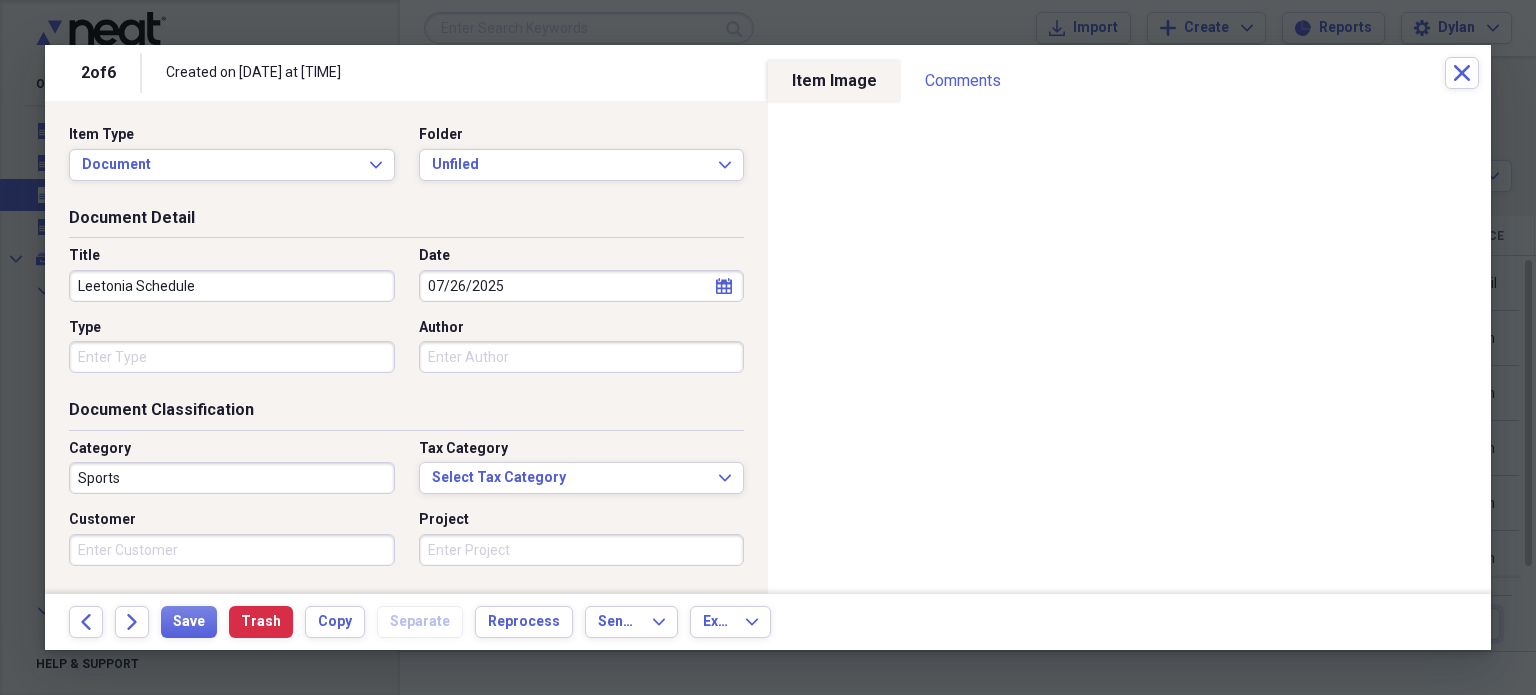 type on "Leetonia Schedule" 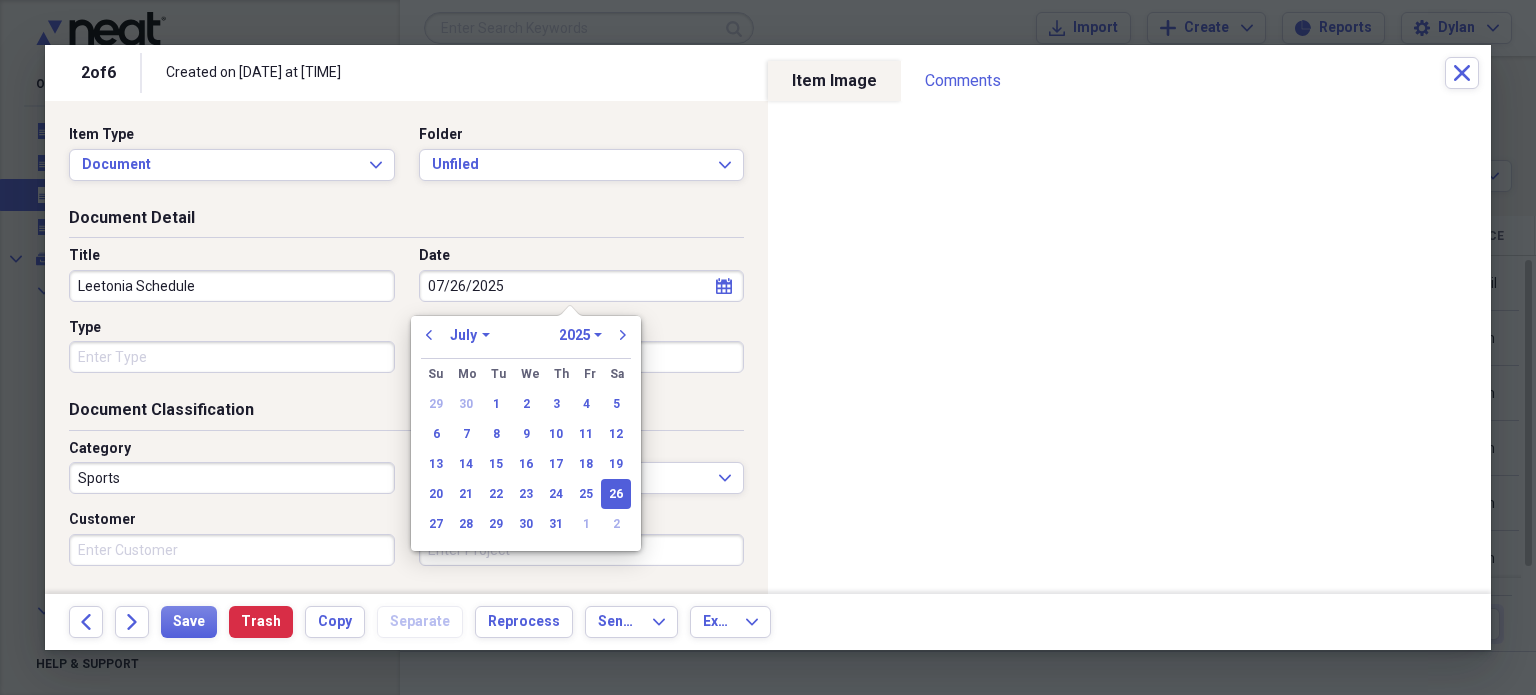 click on "07/26/2025" at bounding box center [582, 286] 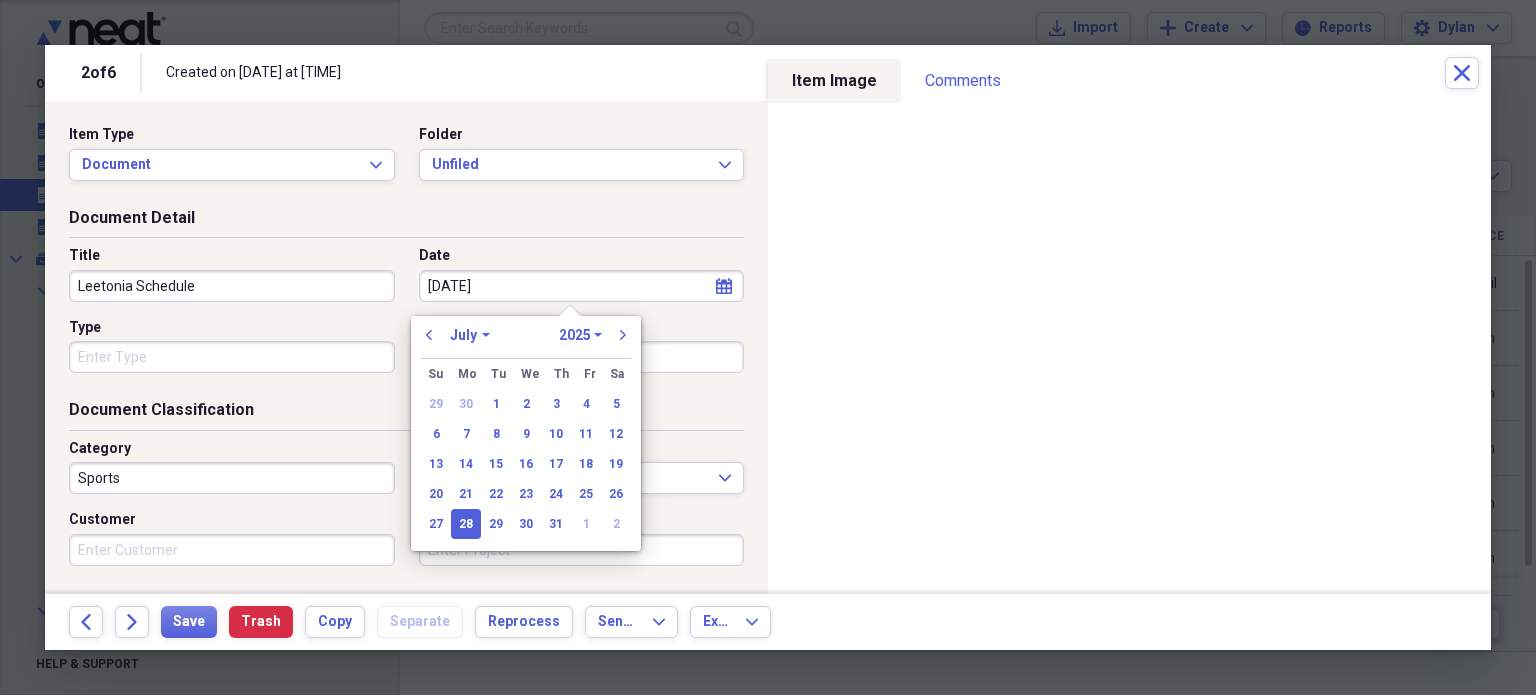 type on "07/28/2025" 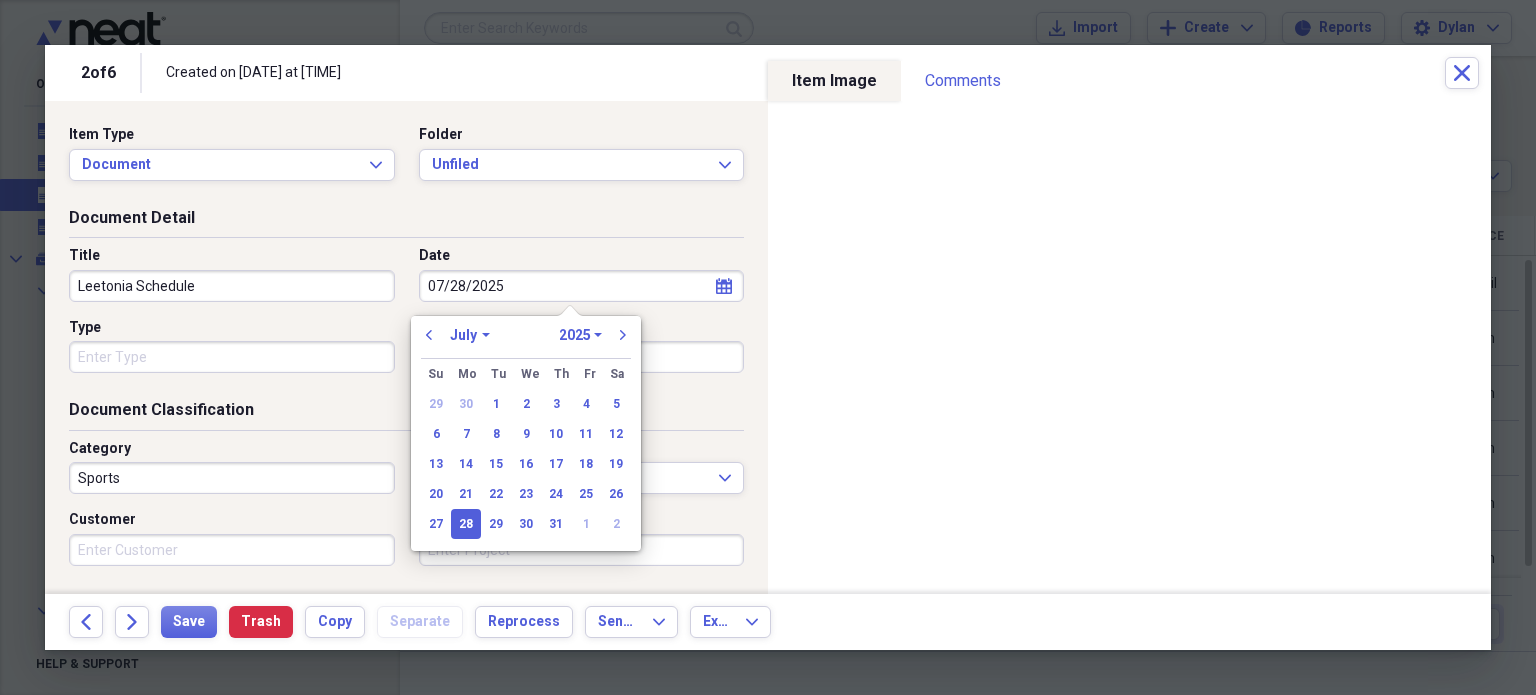 click on "Category Sports Tax Category Select Tax Category Expand Customer Project" at bounding box center (406, 510) 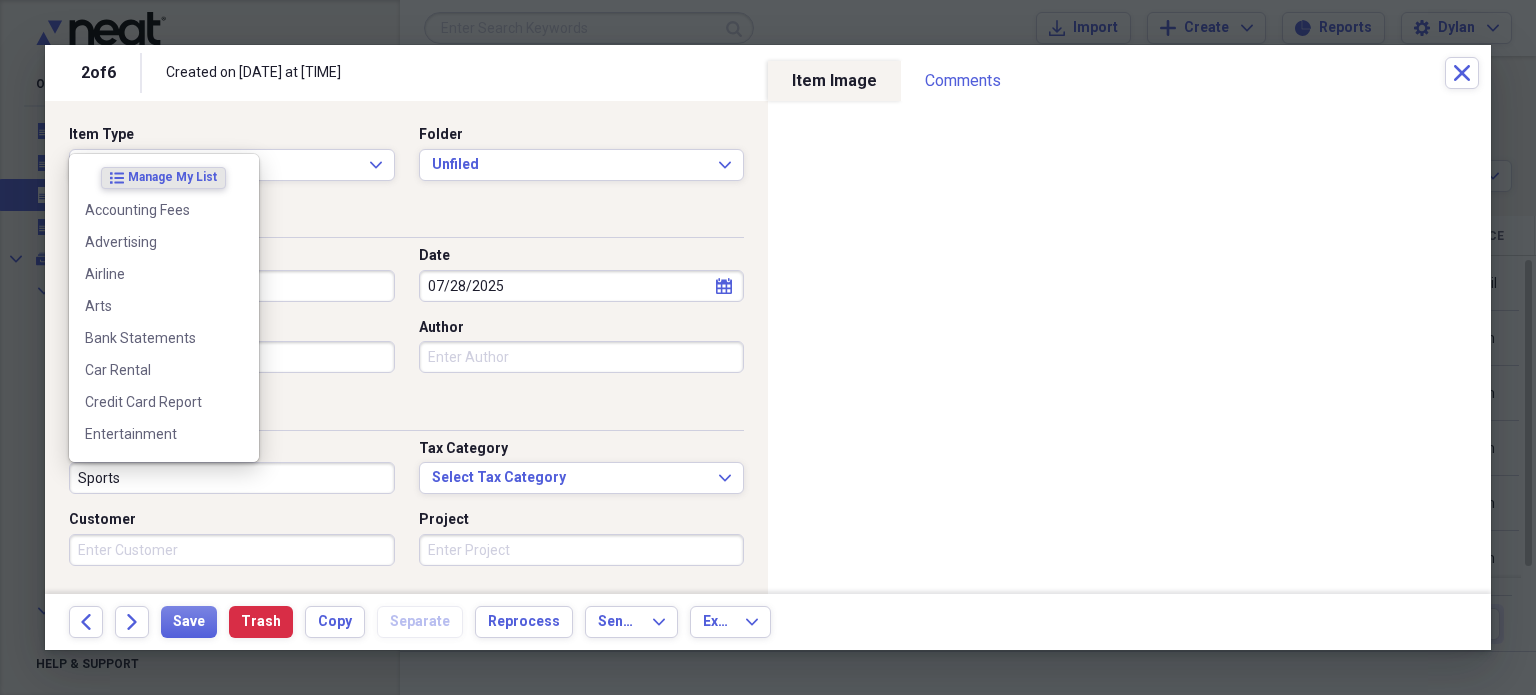 click on "Sports" at bounding box center [232, 478] 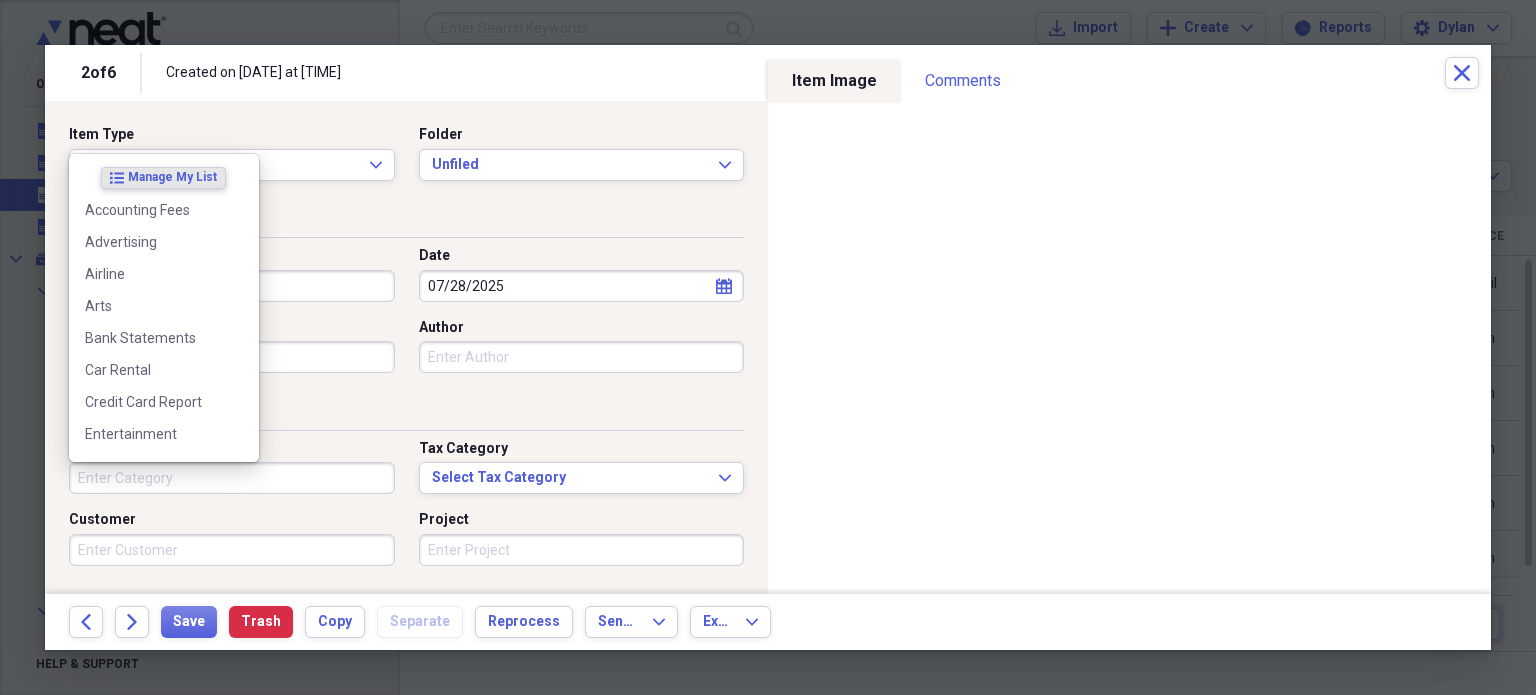 type 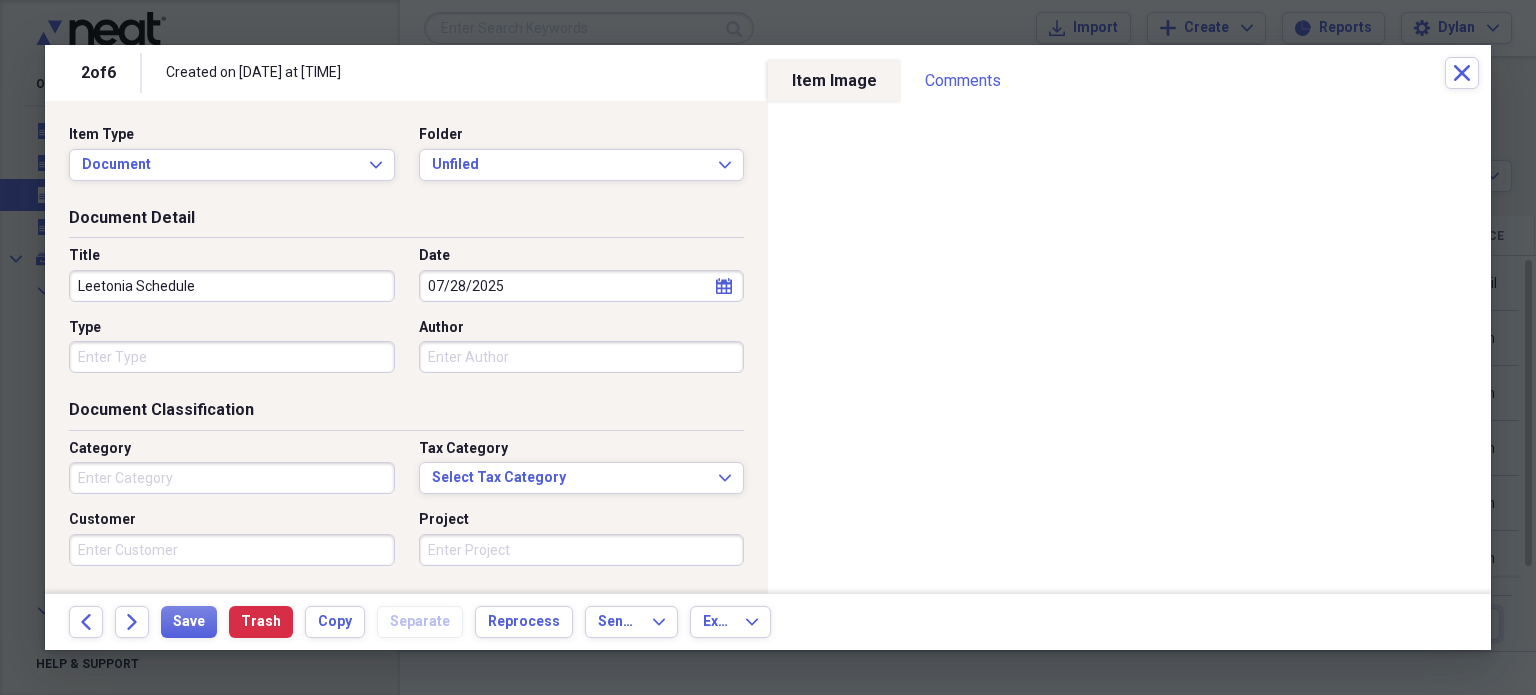 click on "Type" at bounding box center [232, 357] 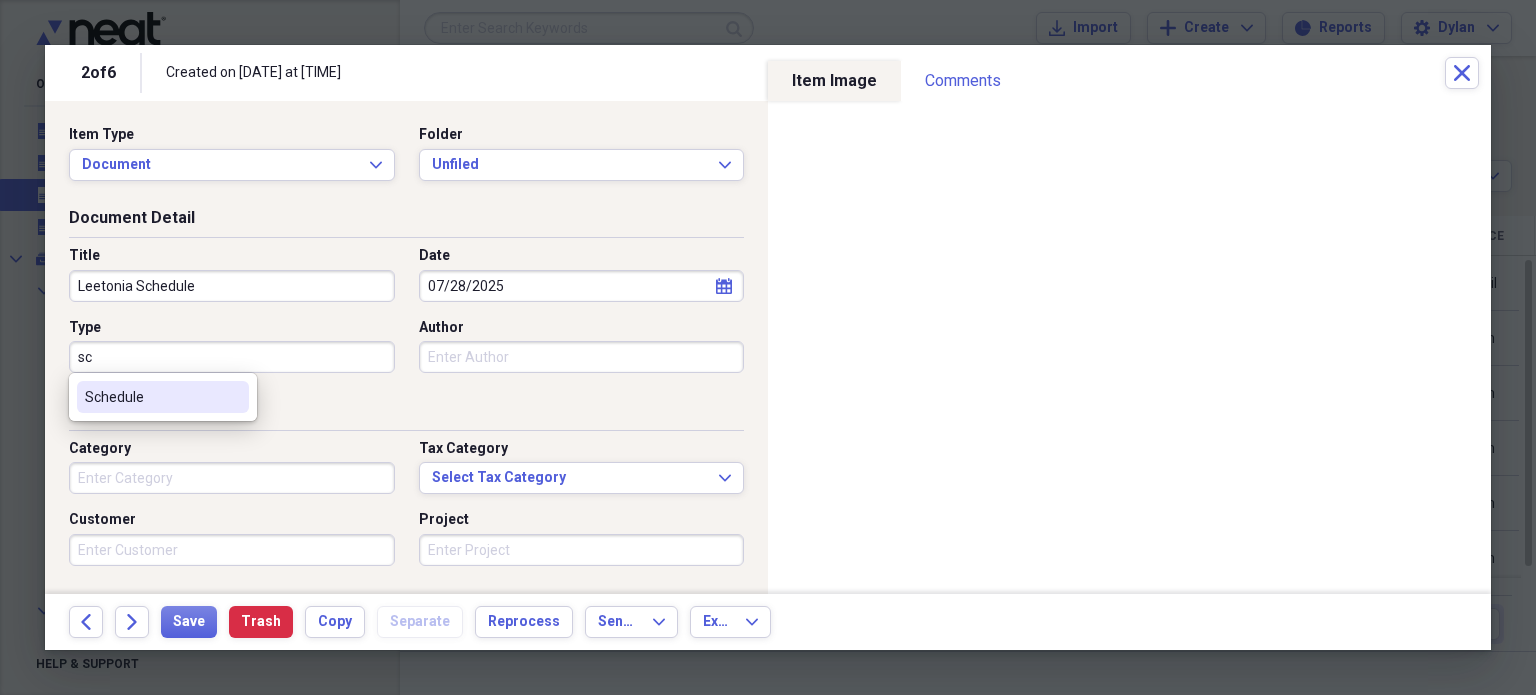 click on "Schedule" at bounding box center (151, 397) 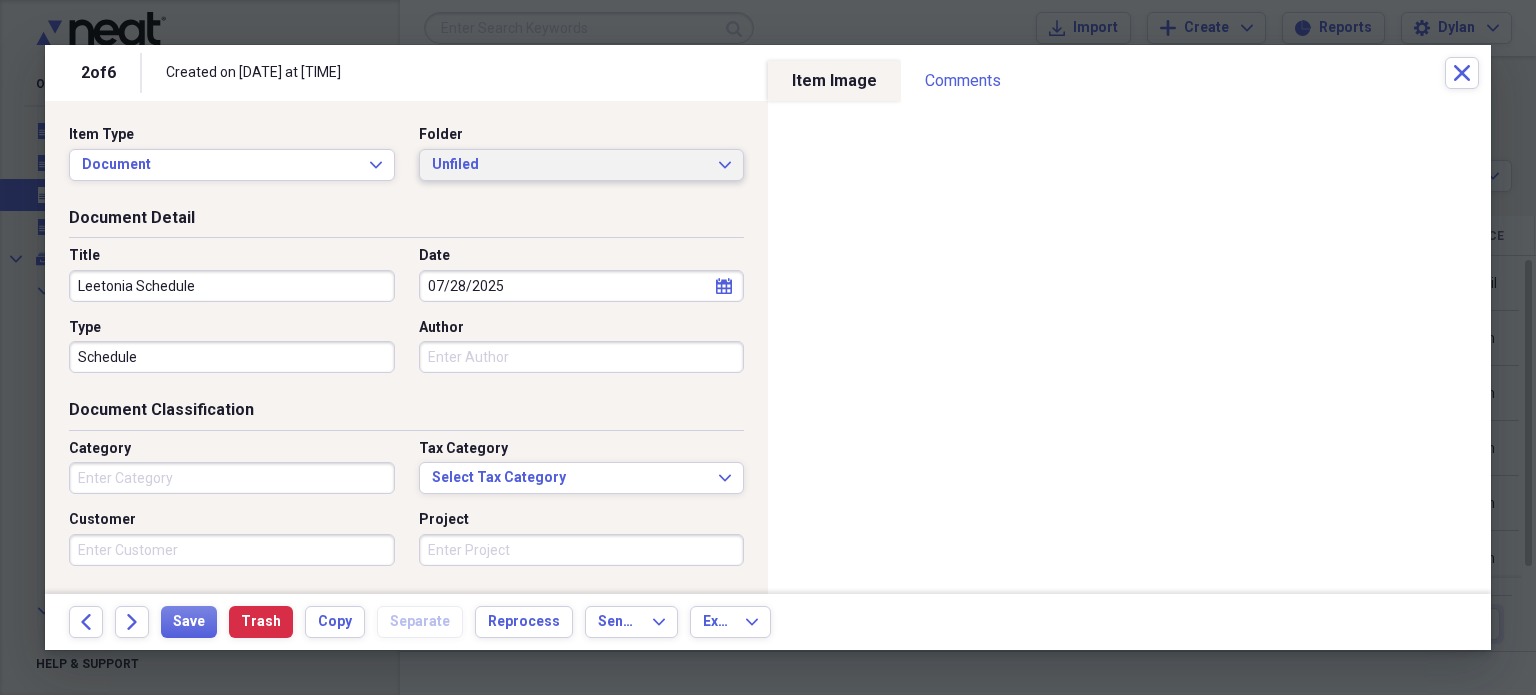 click on "Unfiled" at bounding box center [570, 165] 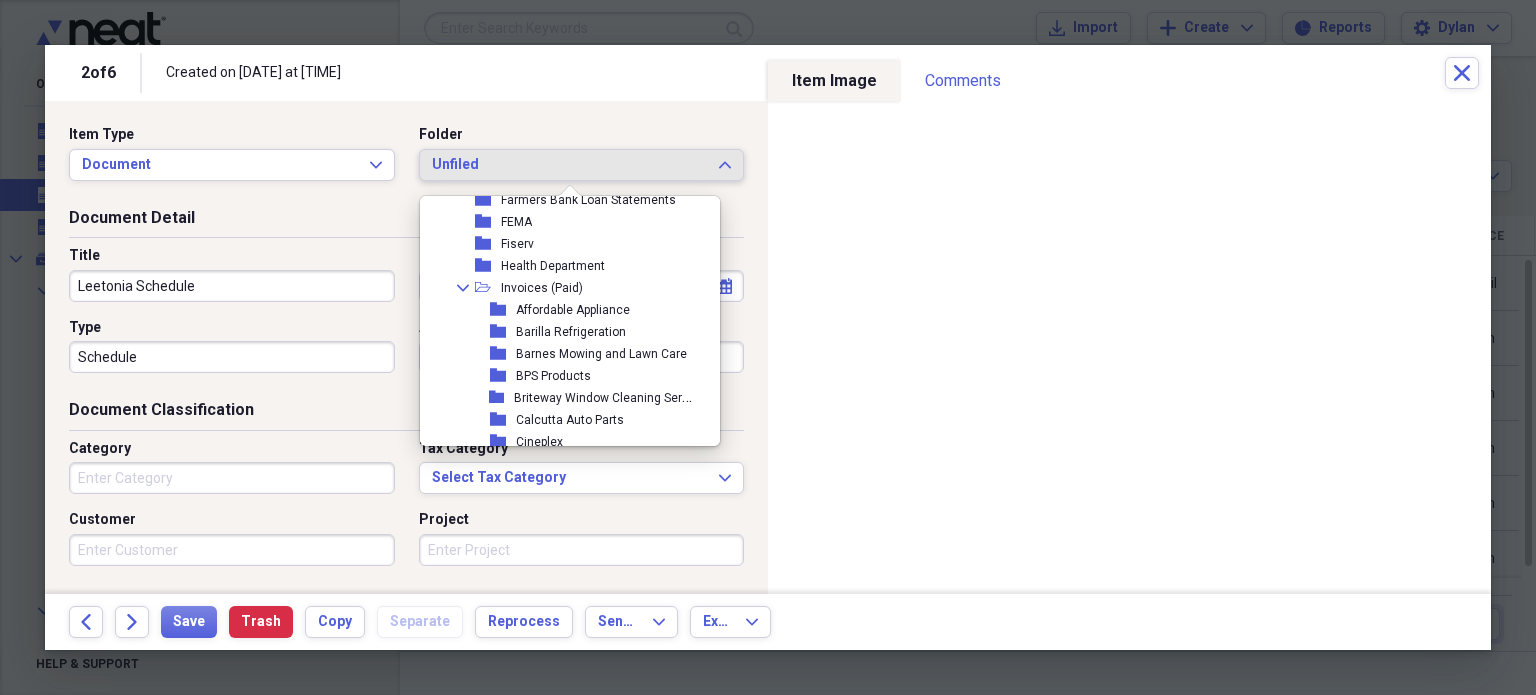 scroll, scrollTop: 4444, scrollLeft: 0, axis: vertical 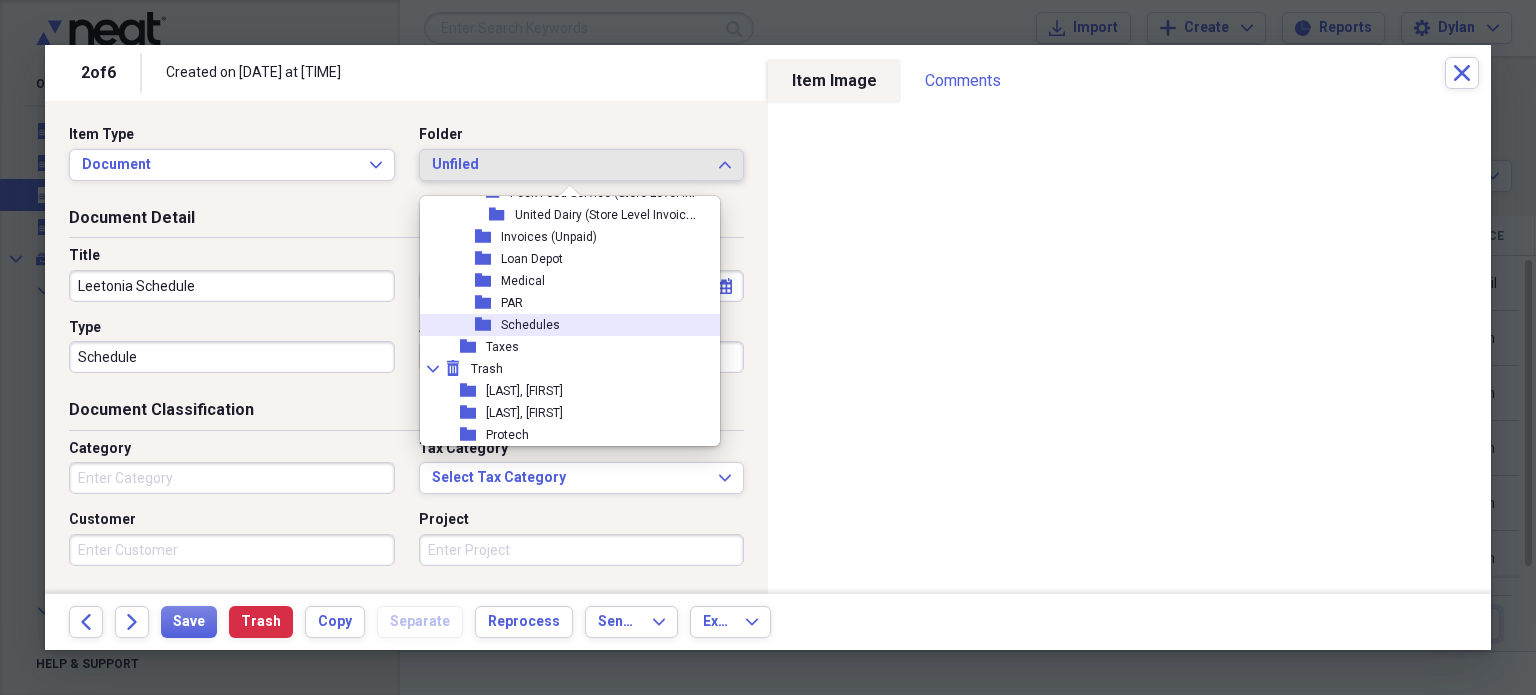 click on "Schedules" at bounding box center (530, 325) 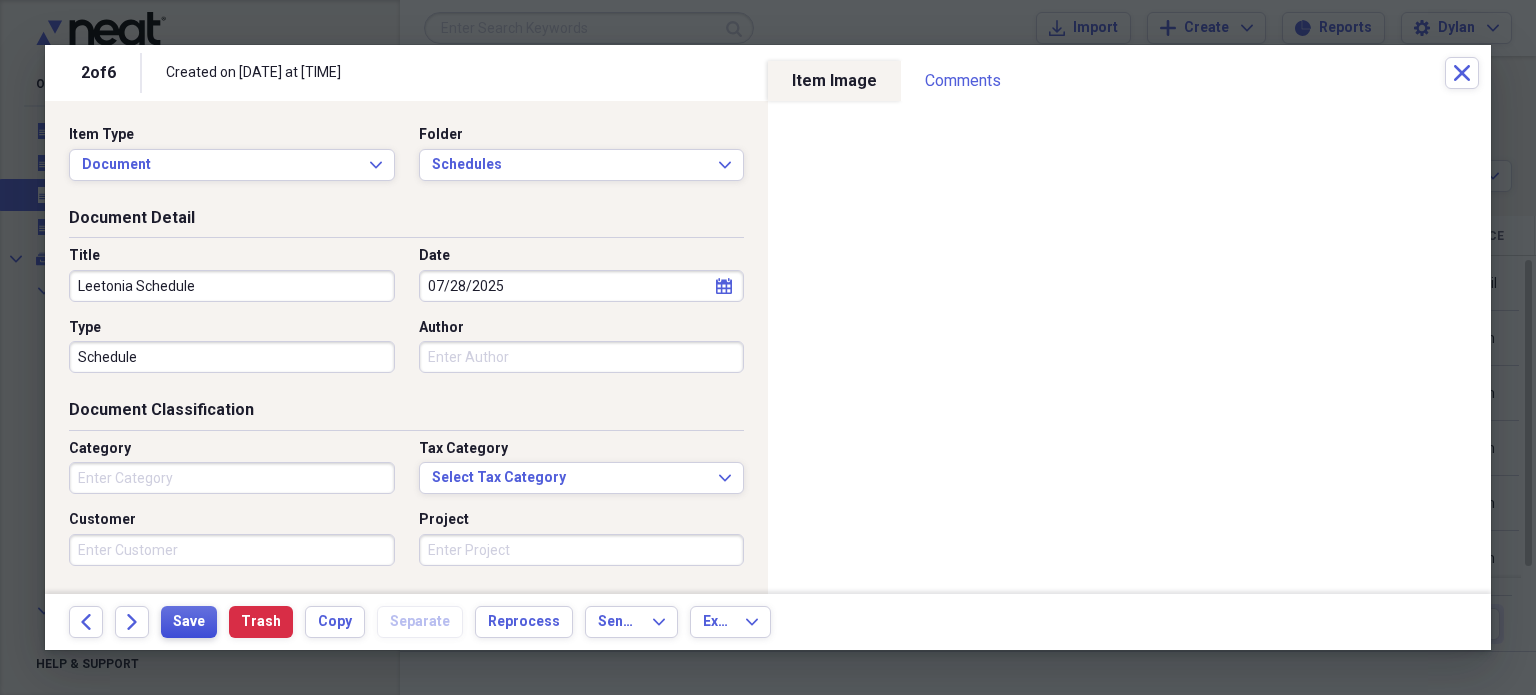 click on "Save" at bounding box center [189, 622] 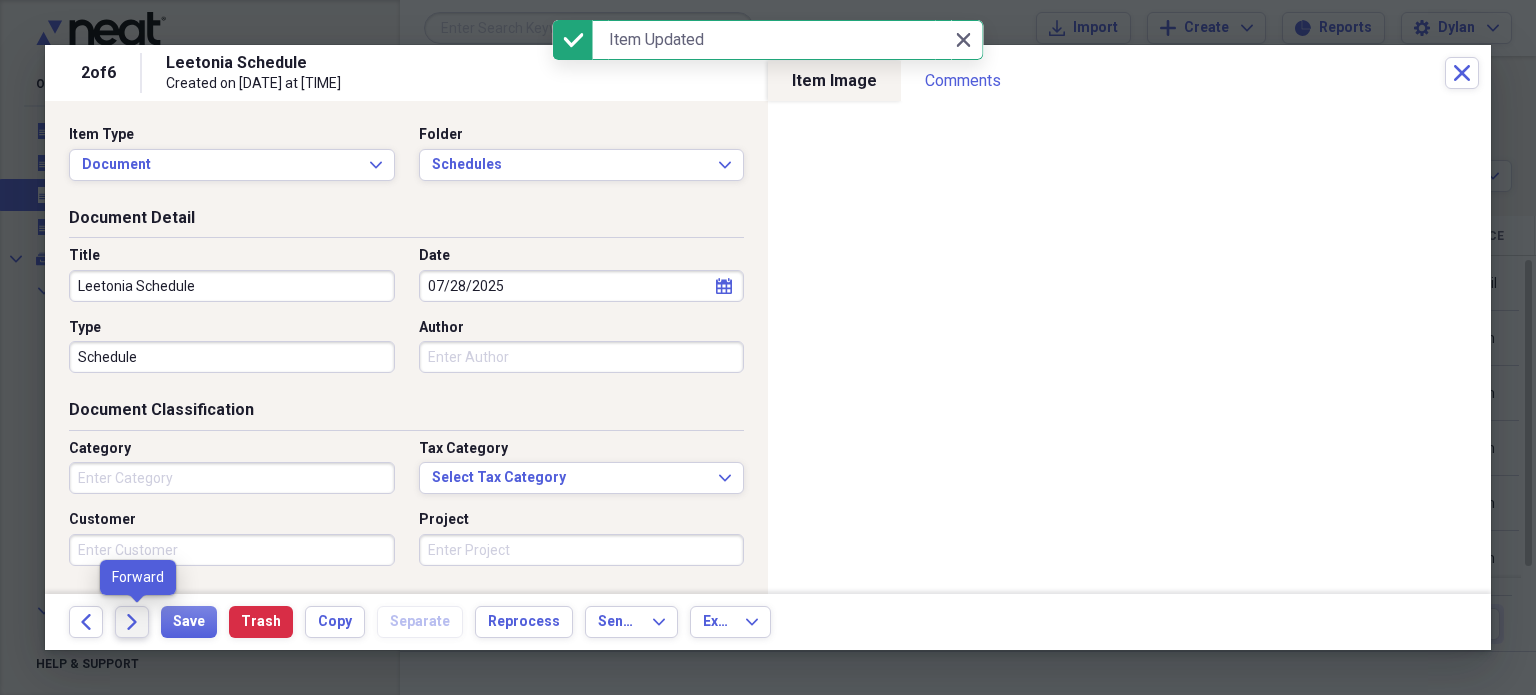 click on "Forward" 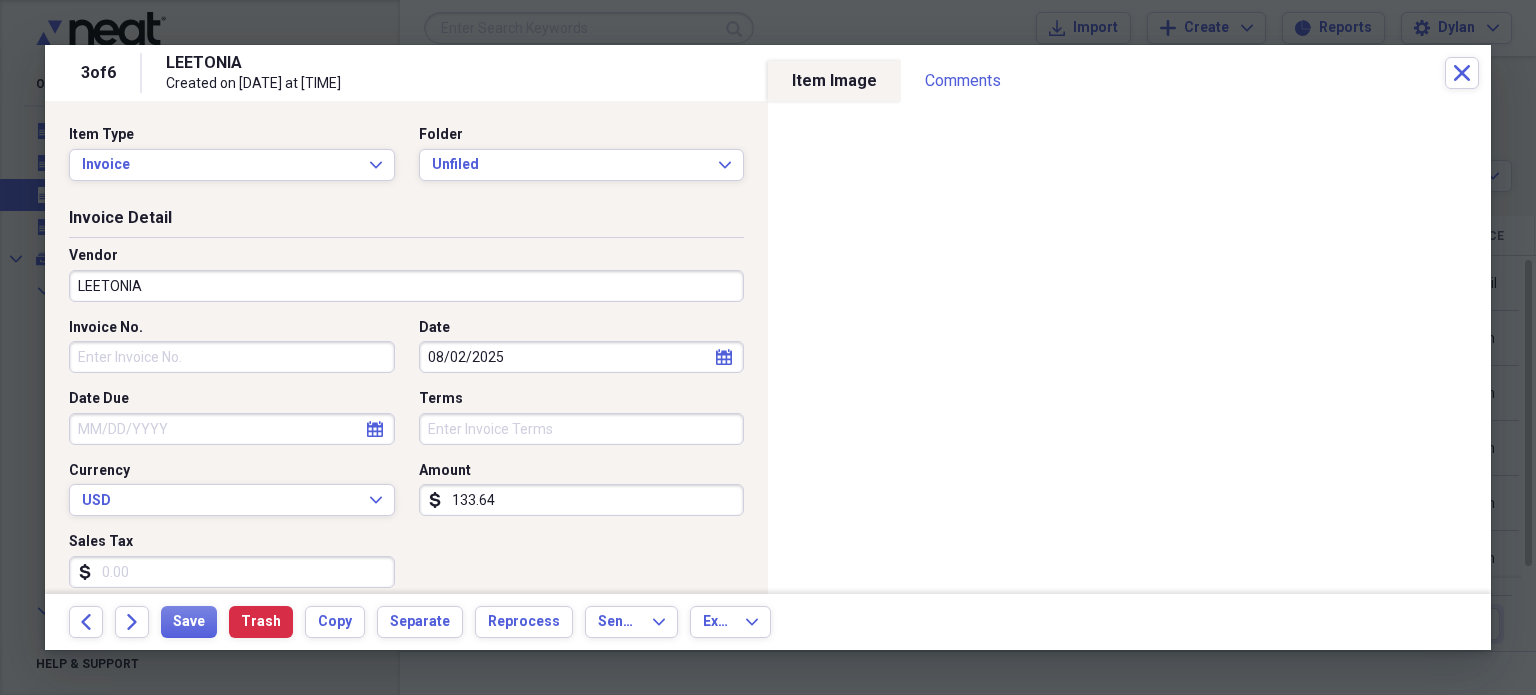 click on "LEETONIA" at bounding box center (406, 286) 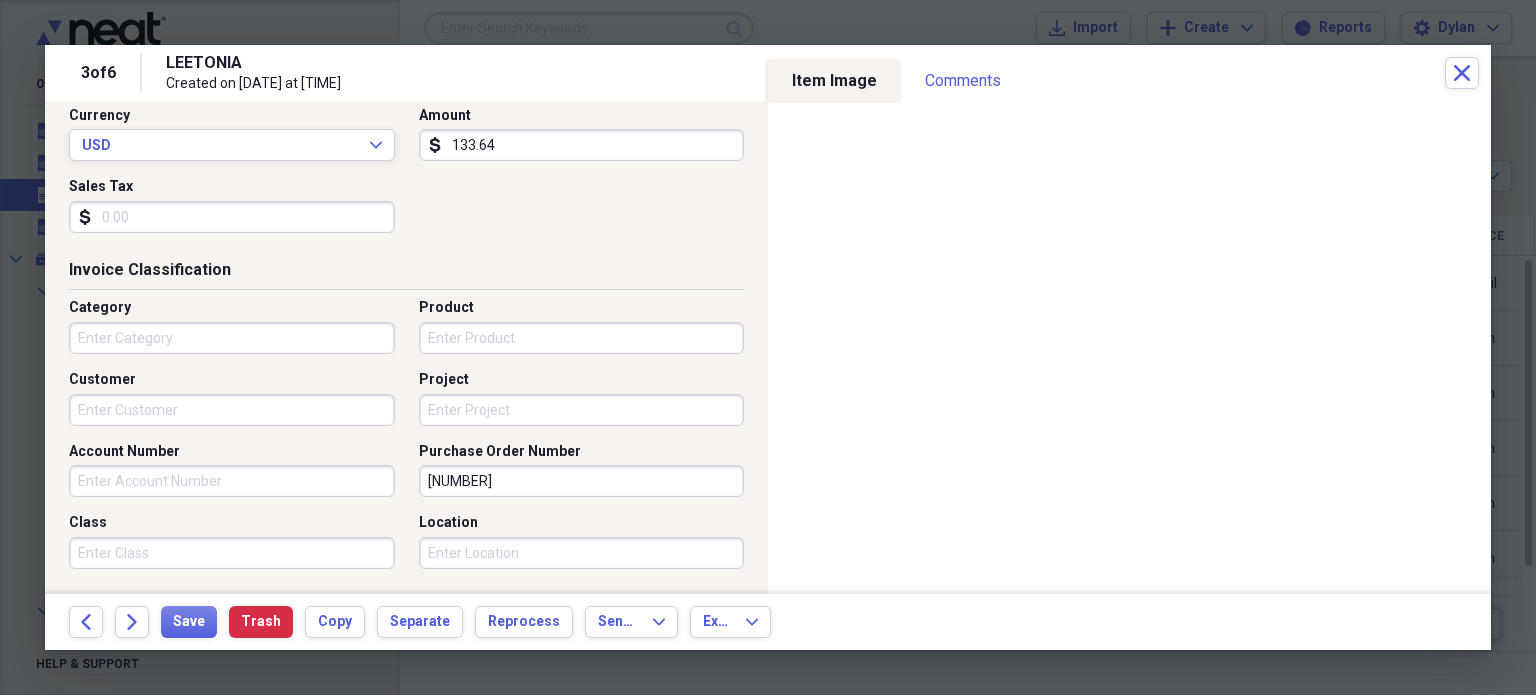 scroll, scrollTop: 356, scrollLeft: 0, axis: vertical 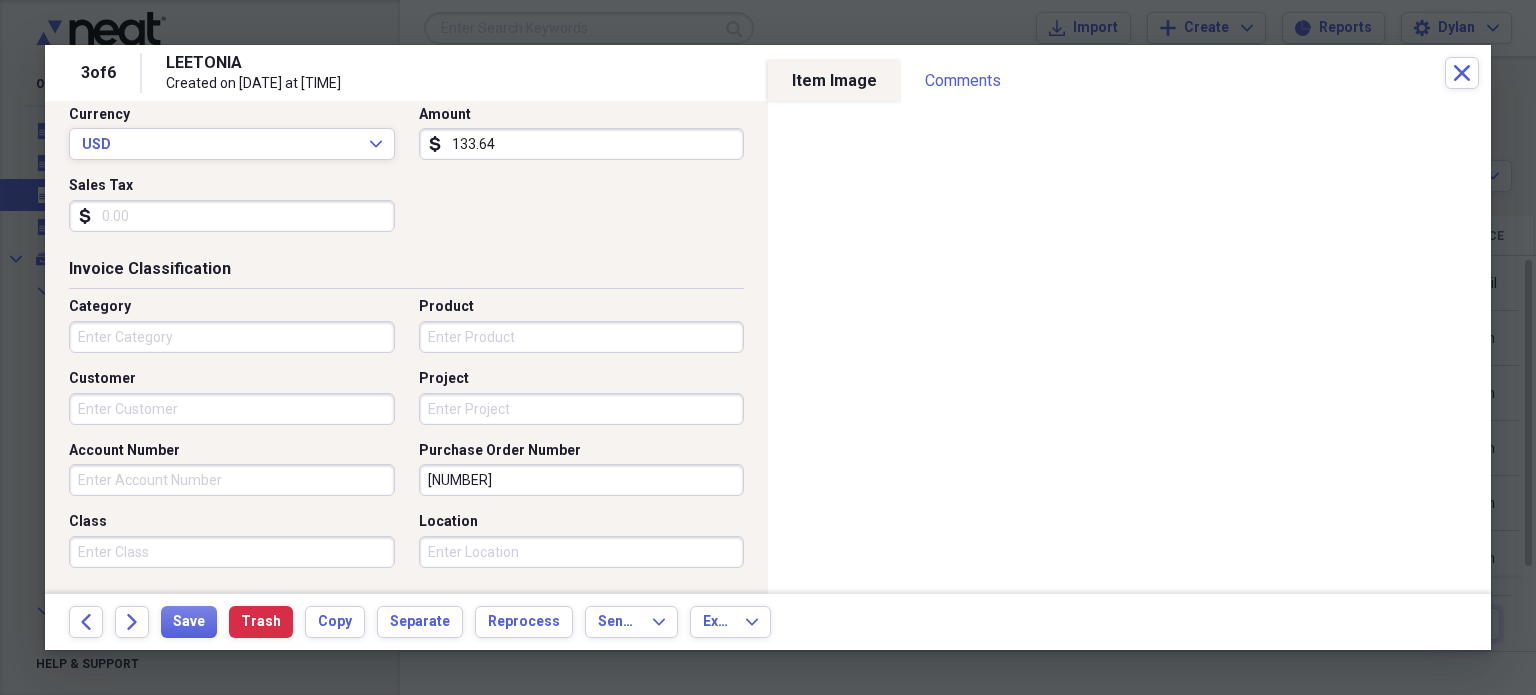 type on "Wasserstrom" 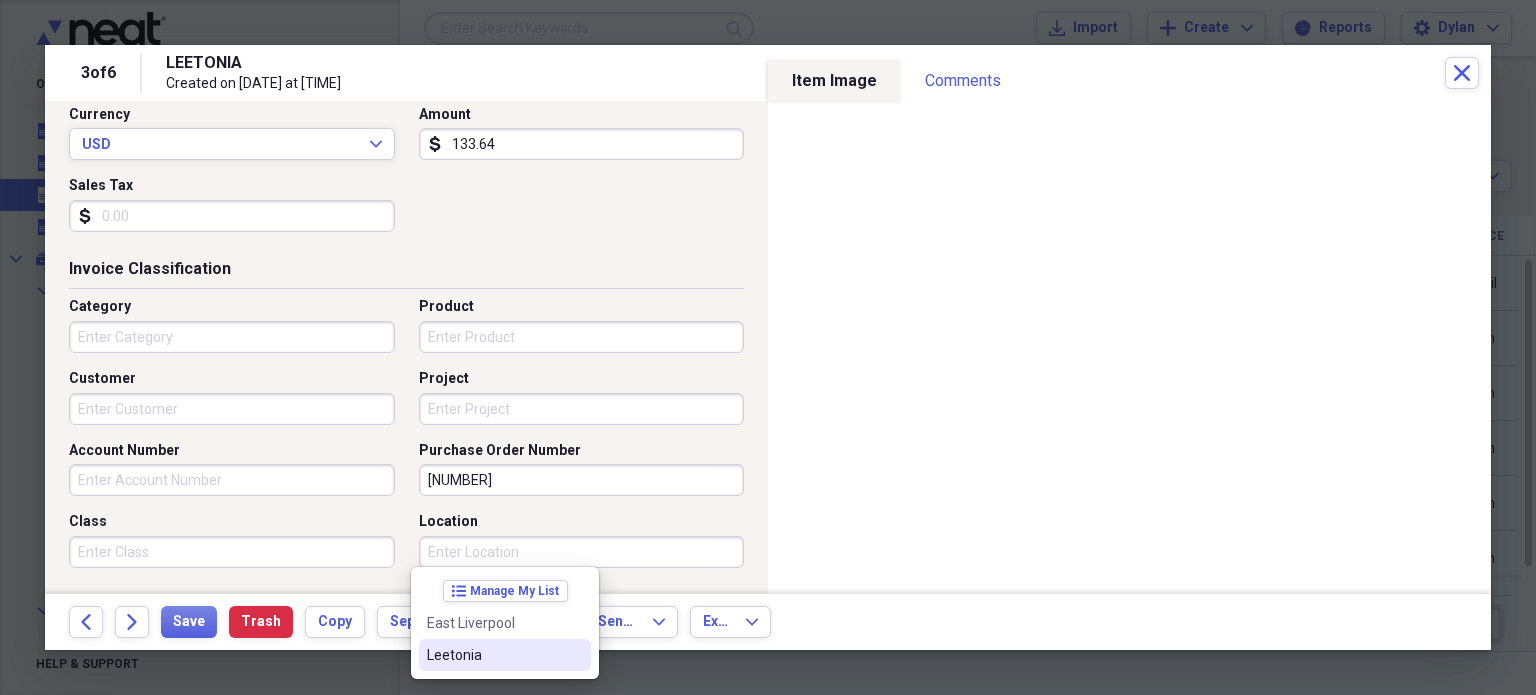 click on "Leetonia" at bounding box center (505, 655) 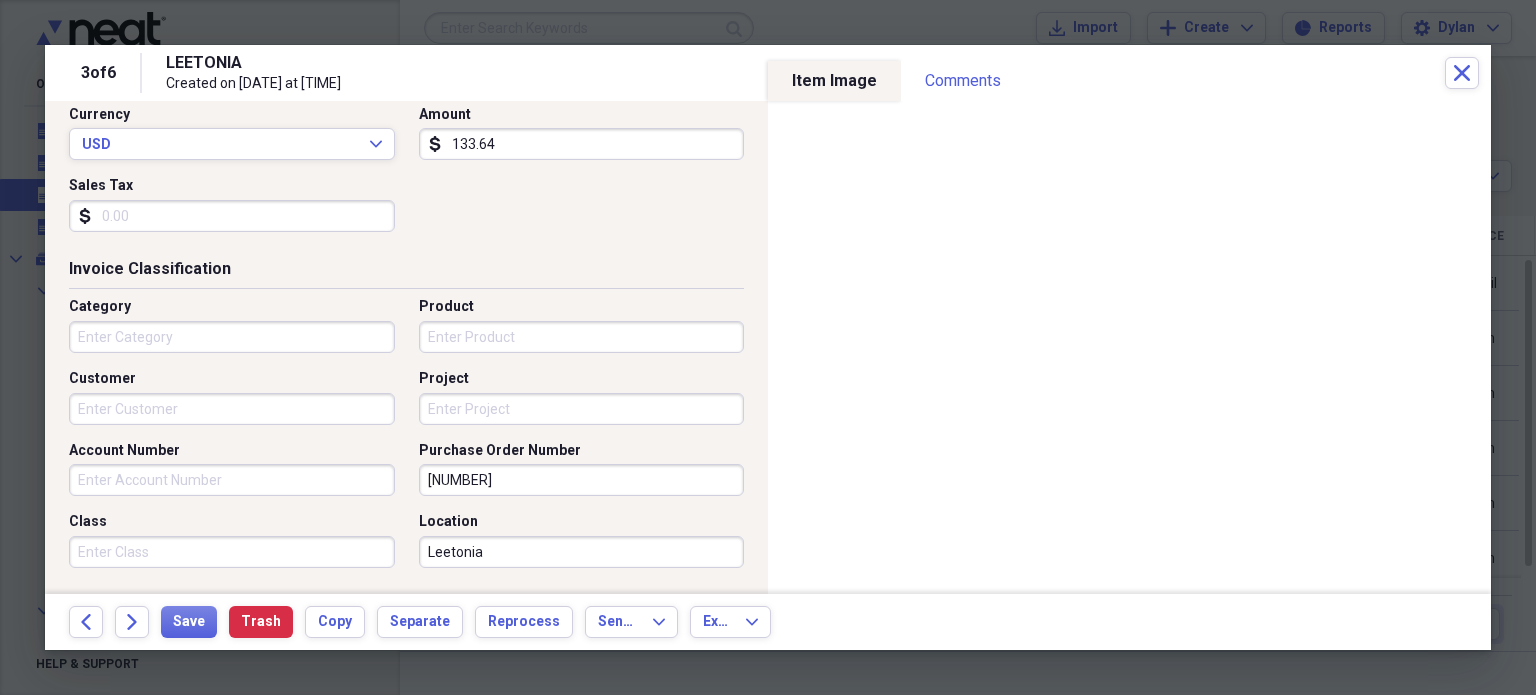 scroll, scrollTop: 0, scrollLeft: 0, axis: both 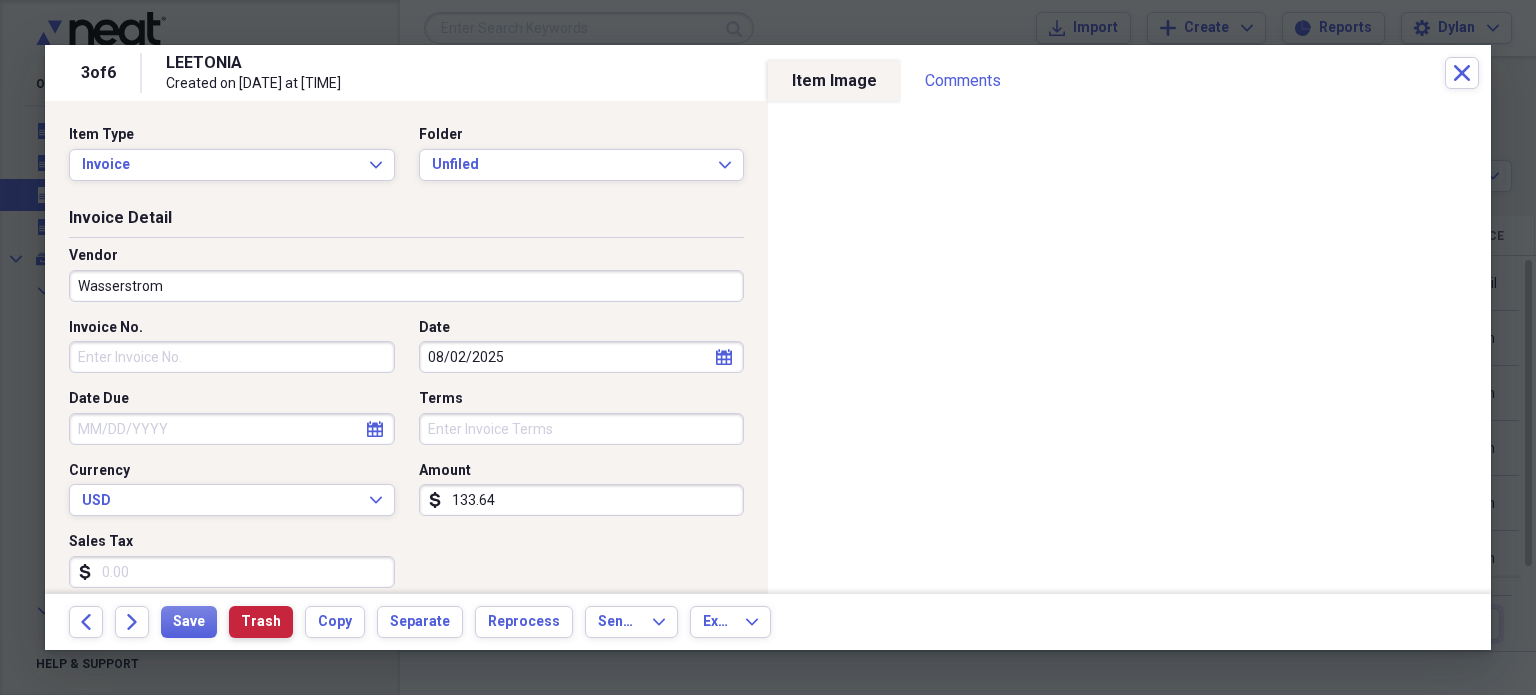 click on "Trash" at bounding box center (261, 622) 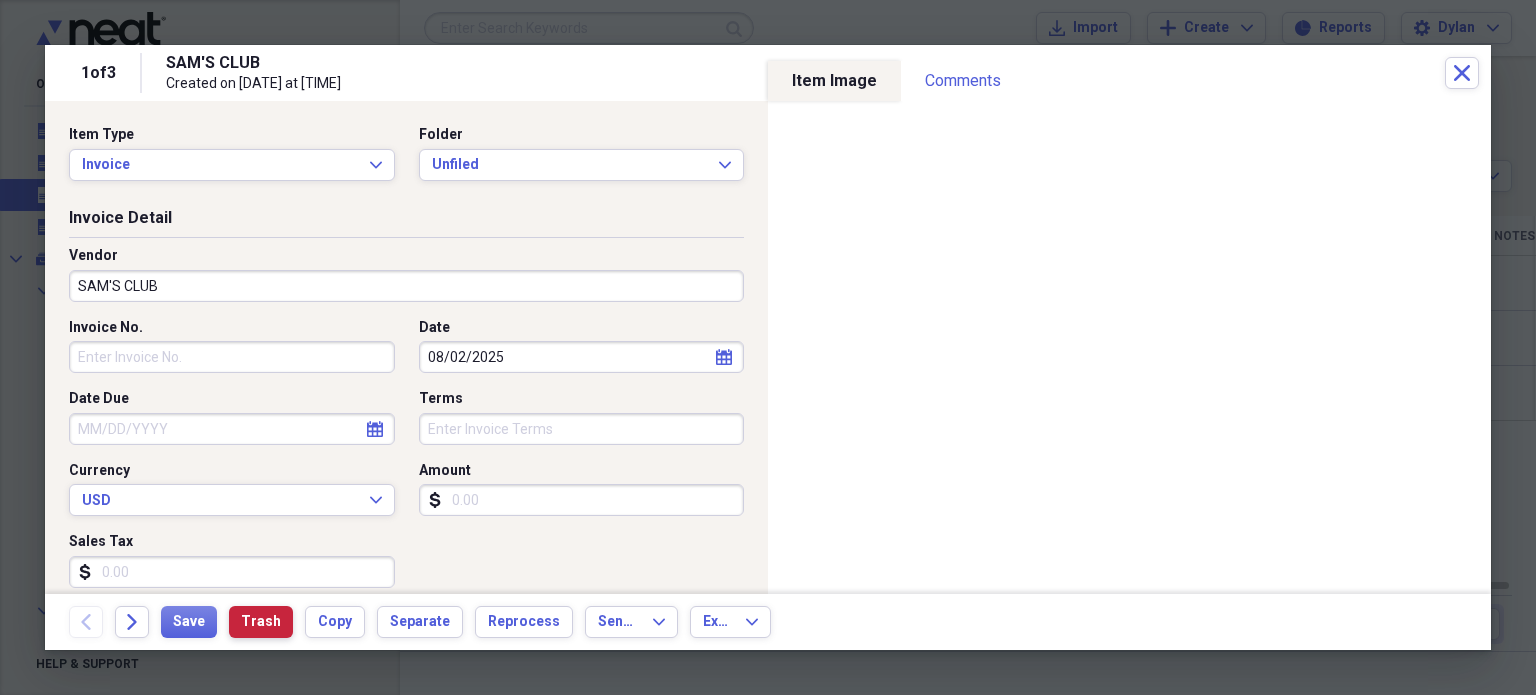 click on "Trash" at bounding box center [261, 622] 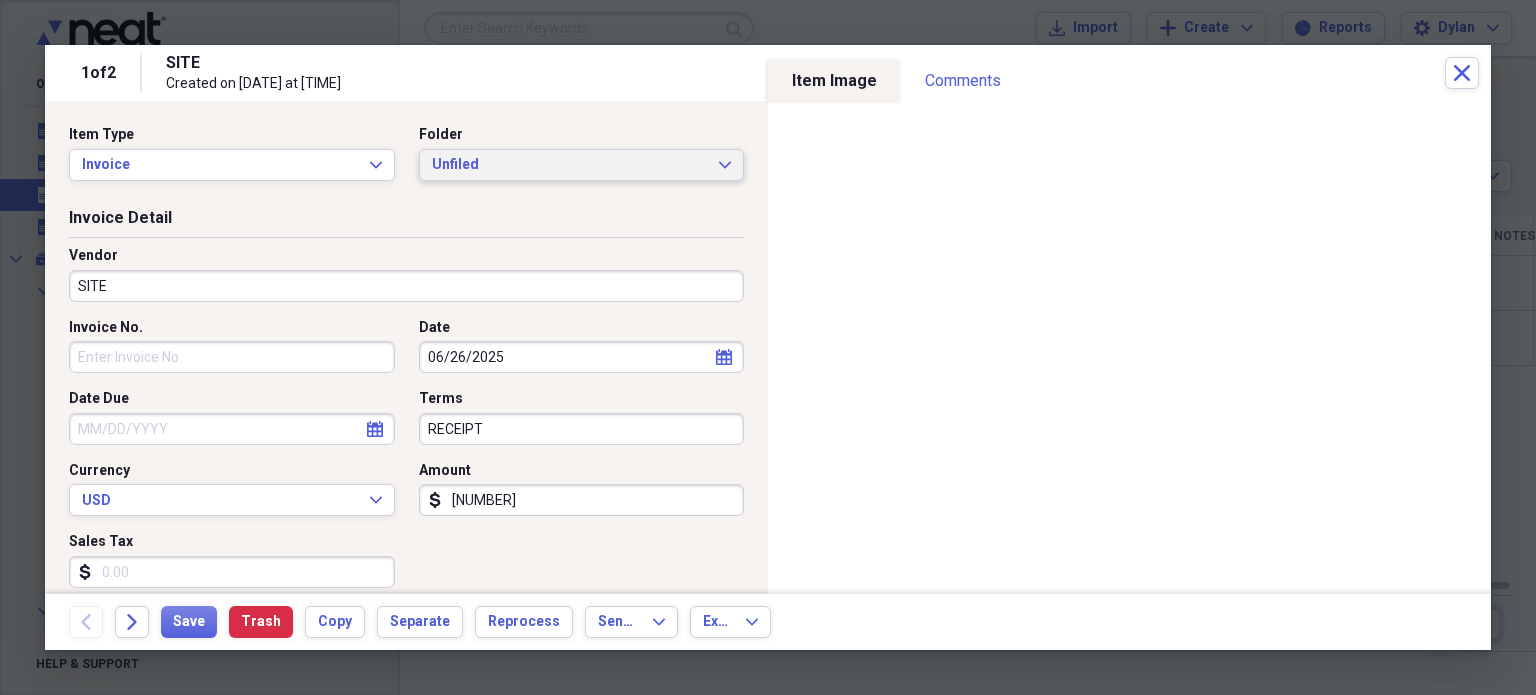 click on "Unfiled" at bounding box center (570, 165) 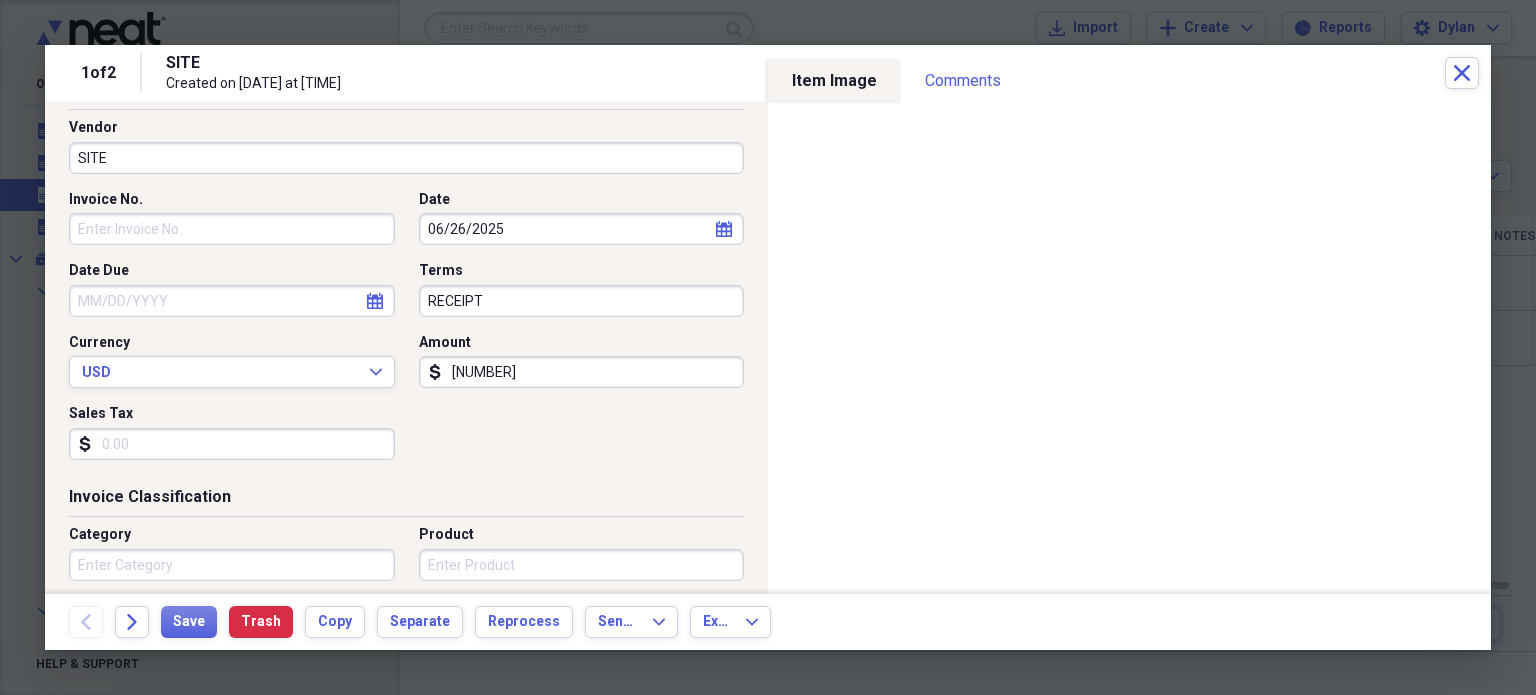 scroll, scrollTop: 0, scrollLeft: 0, axis: both 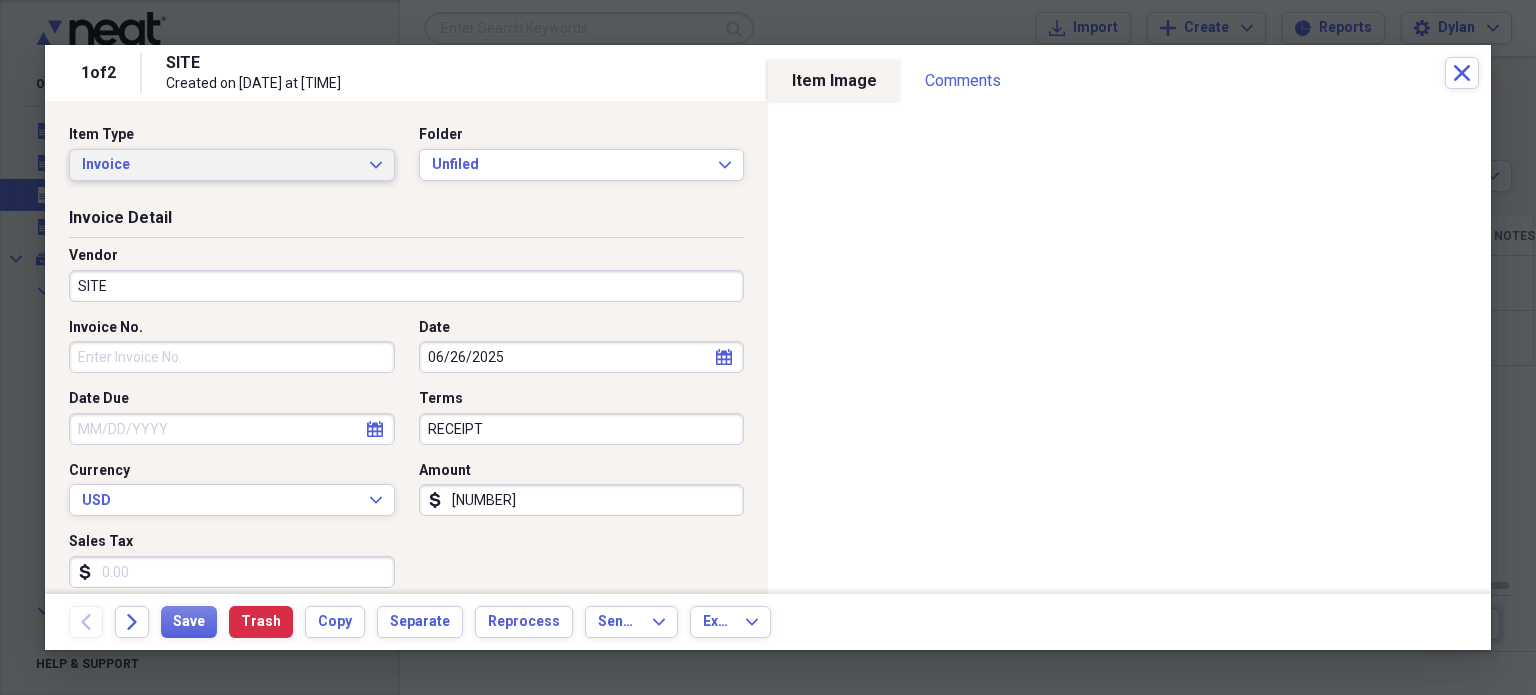 click on "Invoice" at bounding box center [220, 165] 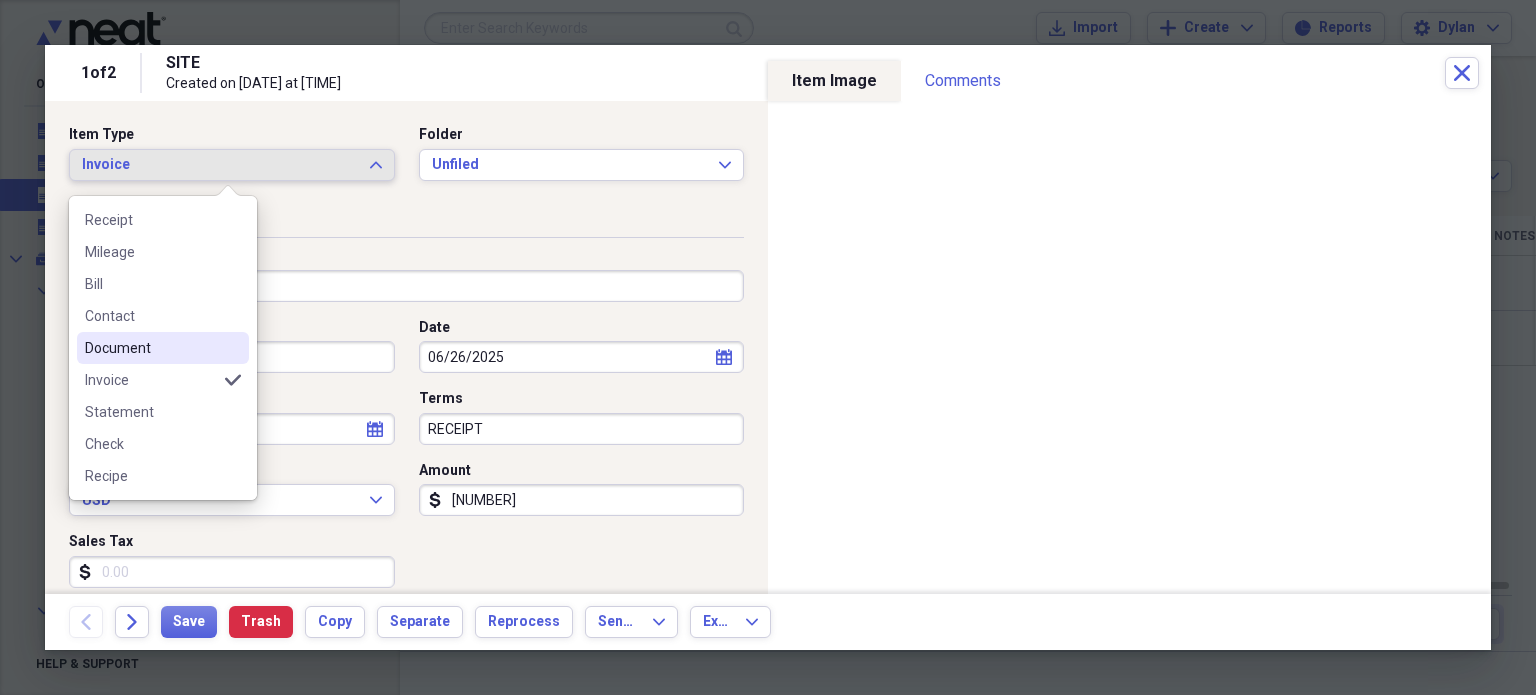 click on "Document" at bounding box center (151, 348) 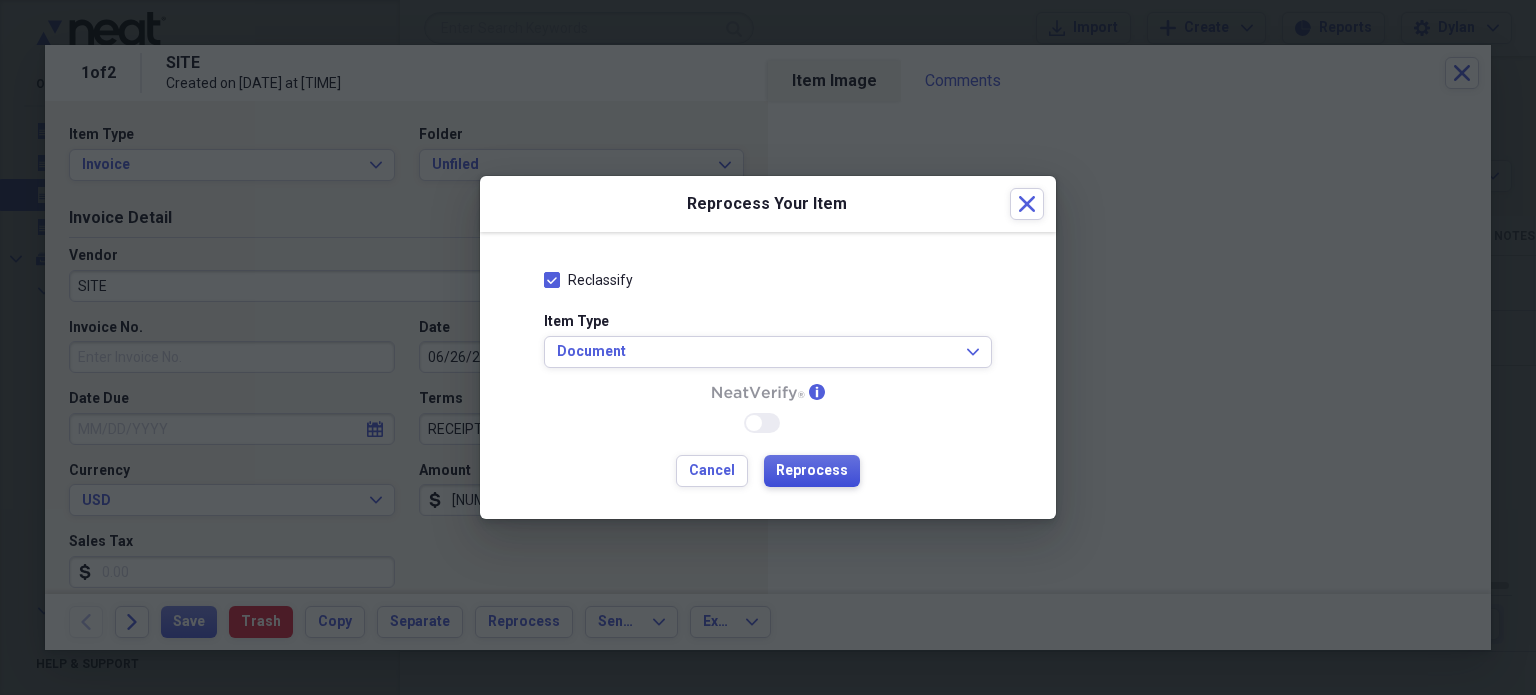 click on "Reprocess" at bounding box center (812, 471) 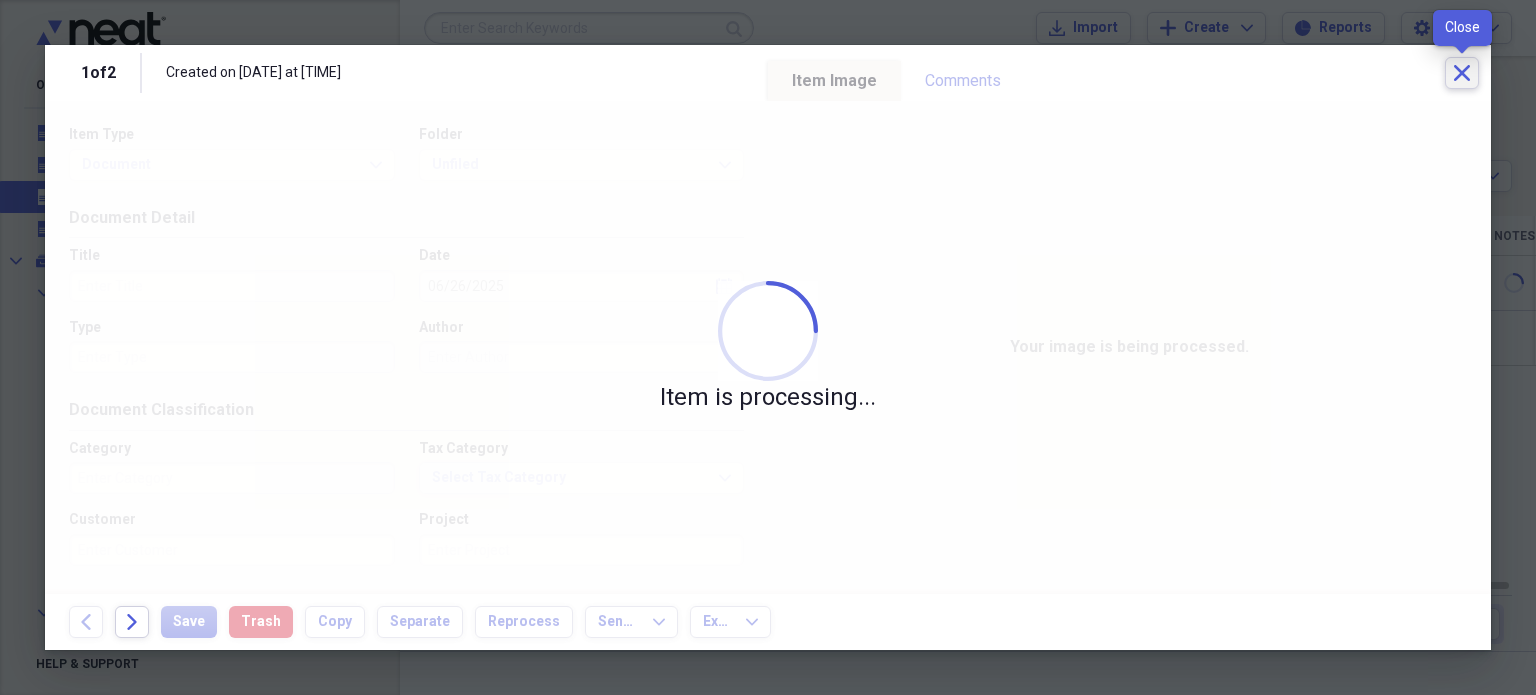 click on "Close" 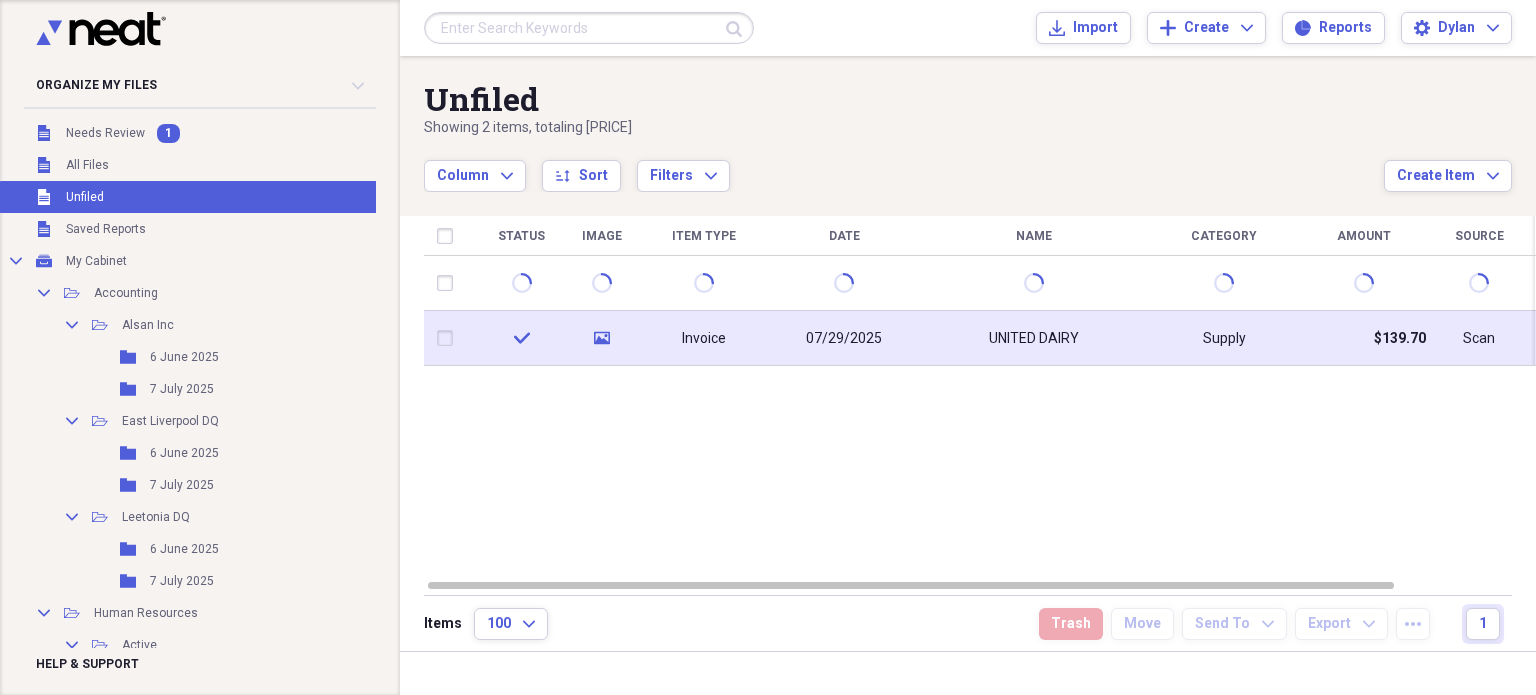 click on "Invoice" at bounding box center [704, 338] 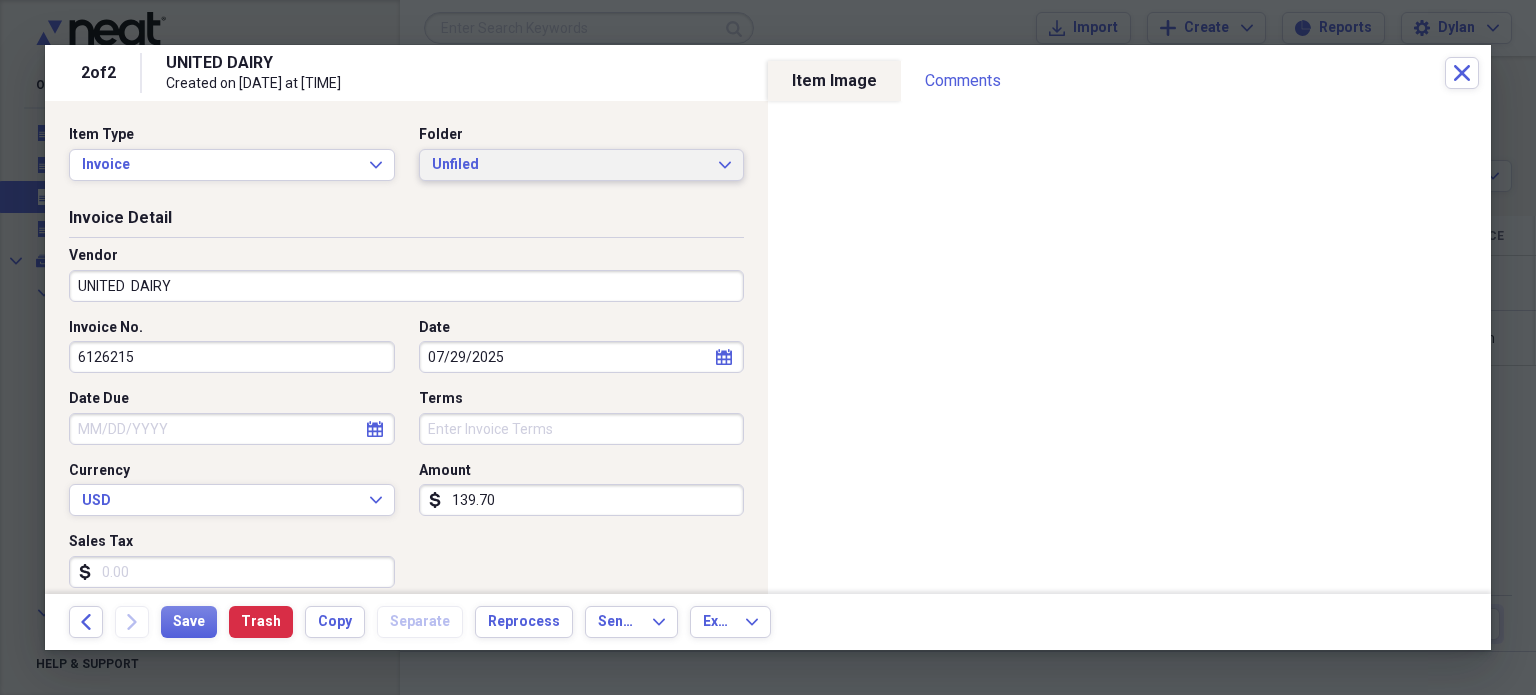 click on "Unfiled Expand" at bounding box center (582, 165) 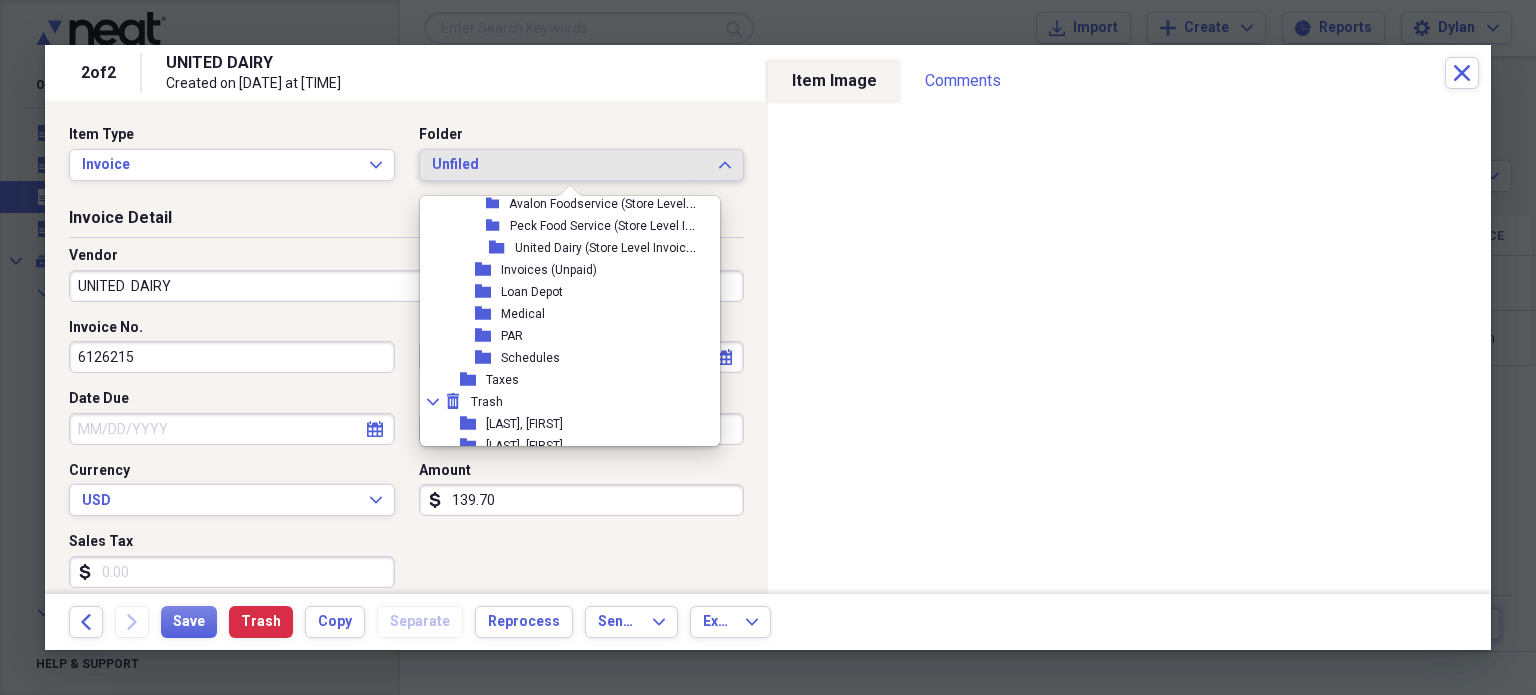 scroll, scrollTop: 4398, scrollLeft: 0, axis: vertical 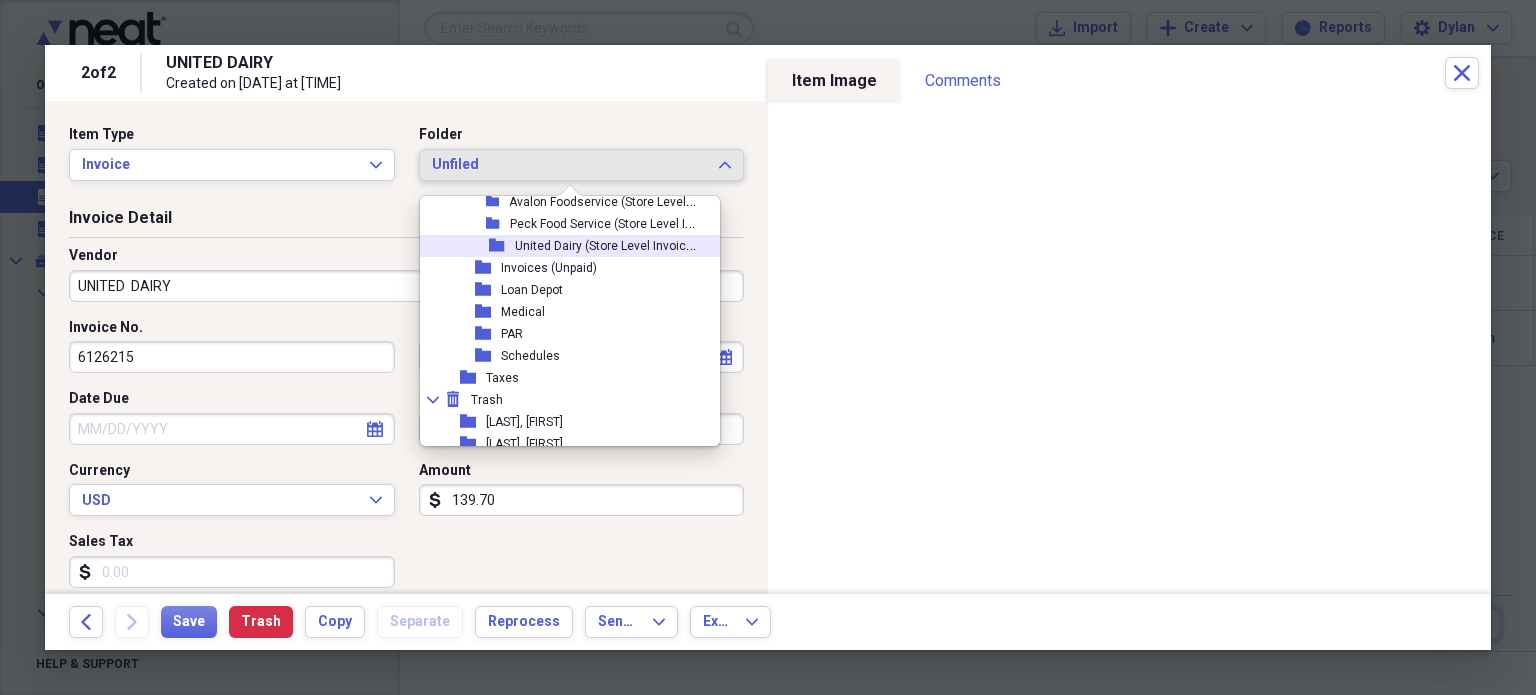 click on "United Dairy (Store Level Invoices)" at bounding box center [609, 244] 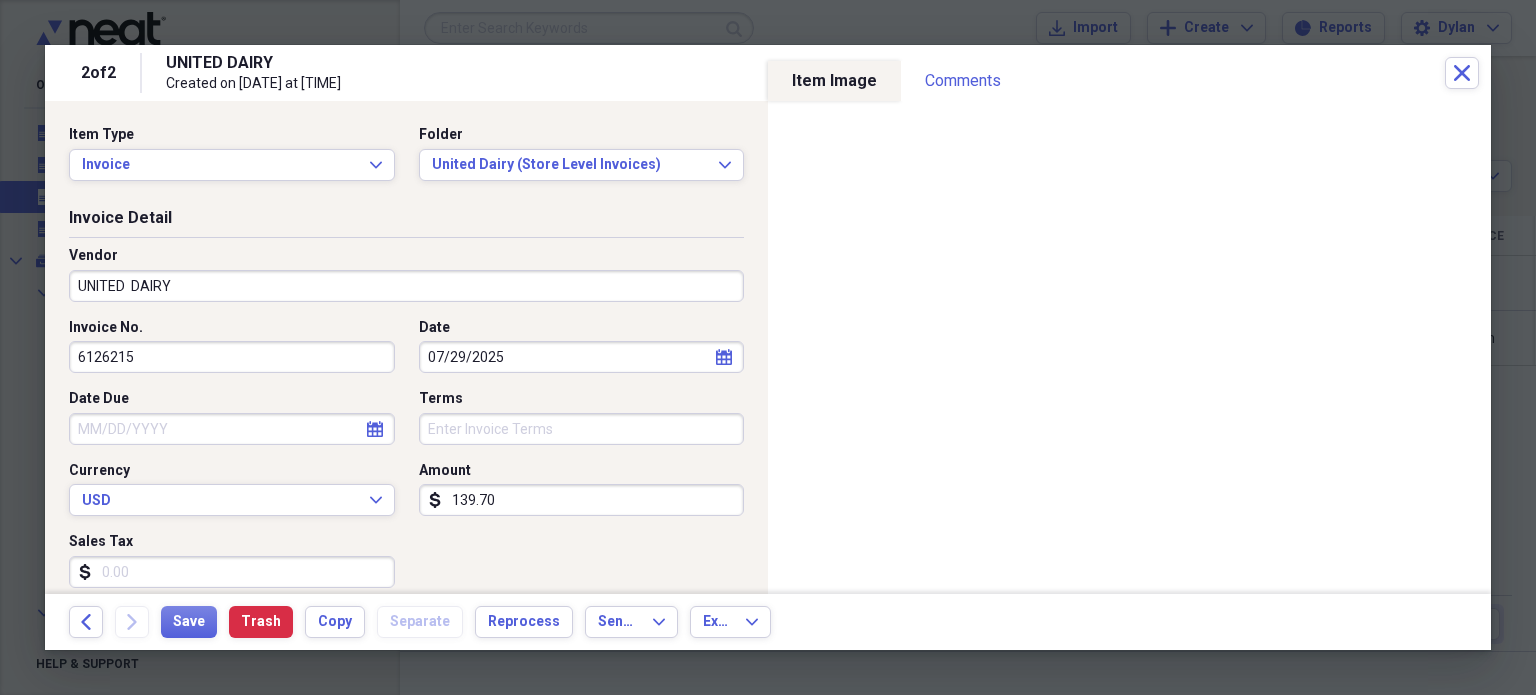 select on "7" 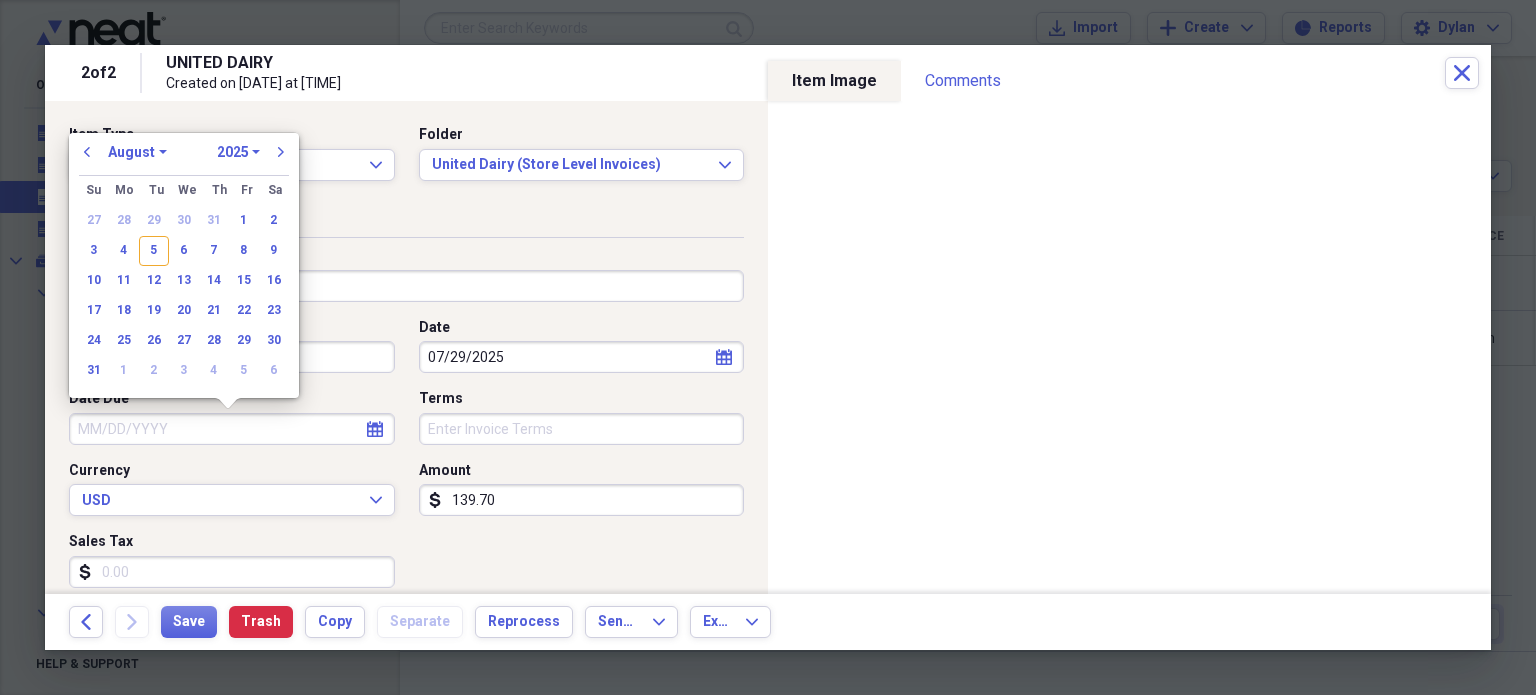 click on "Date Due" at bounding box center [232, 429] 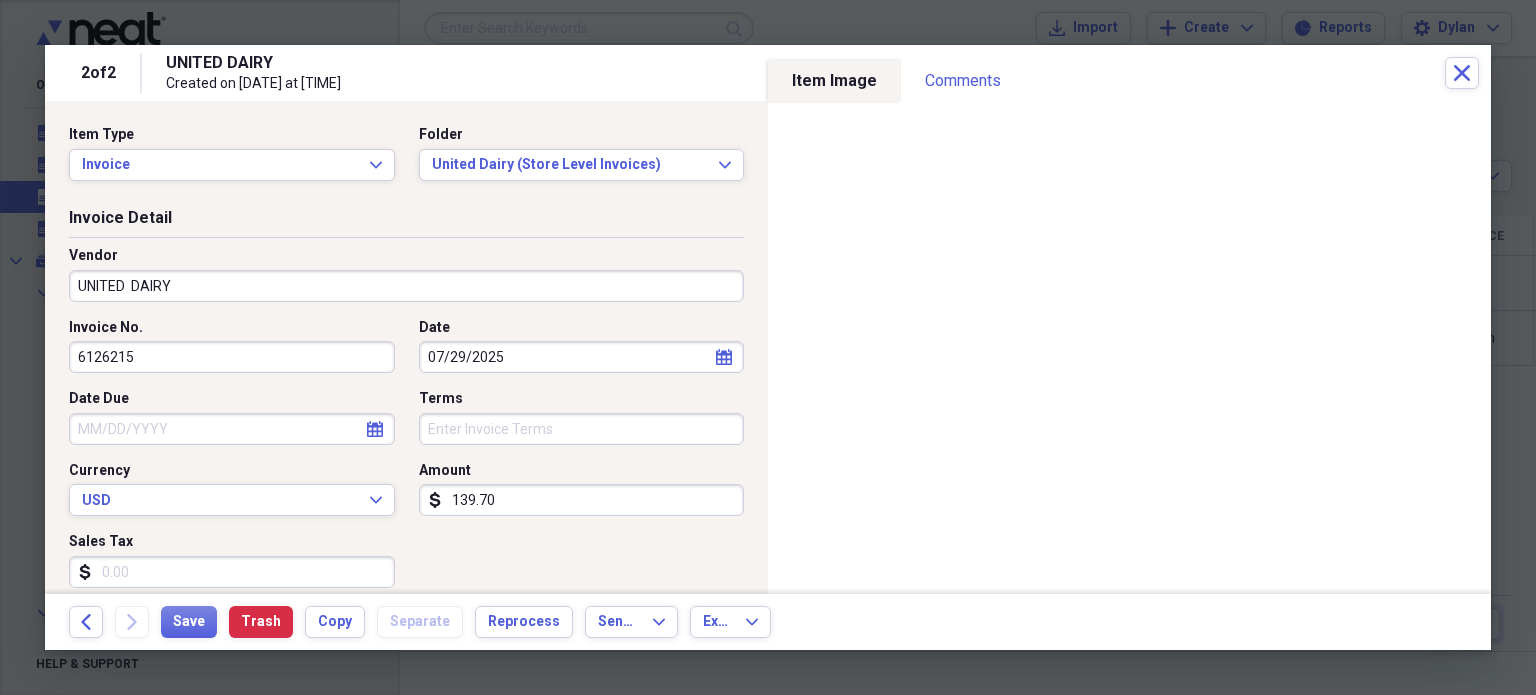 click on "Currency USD Expand" at bounding box center (238, 489) 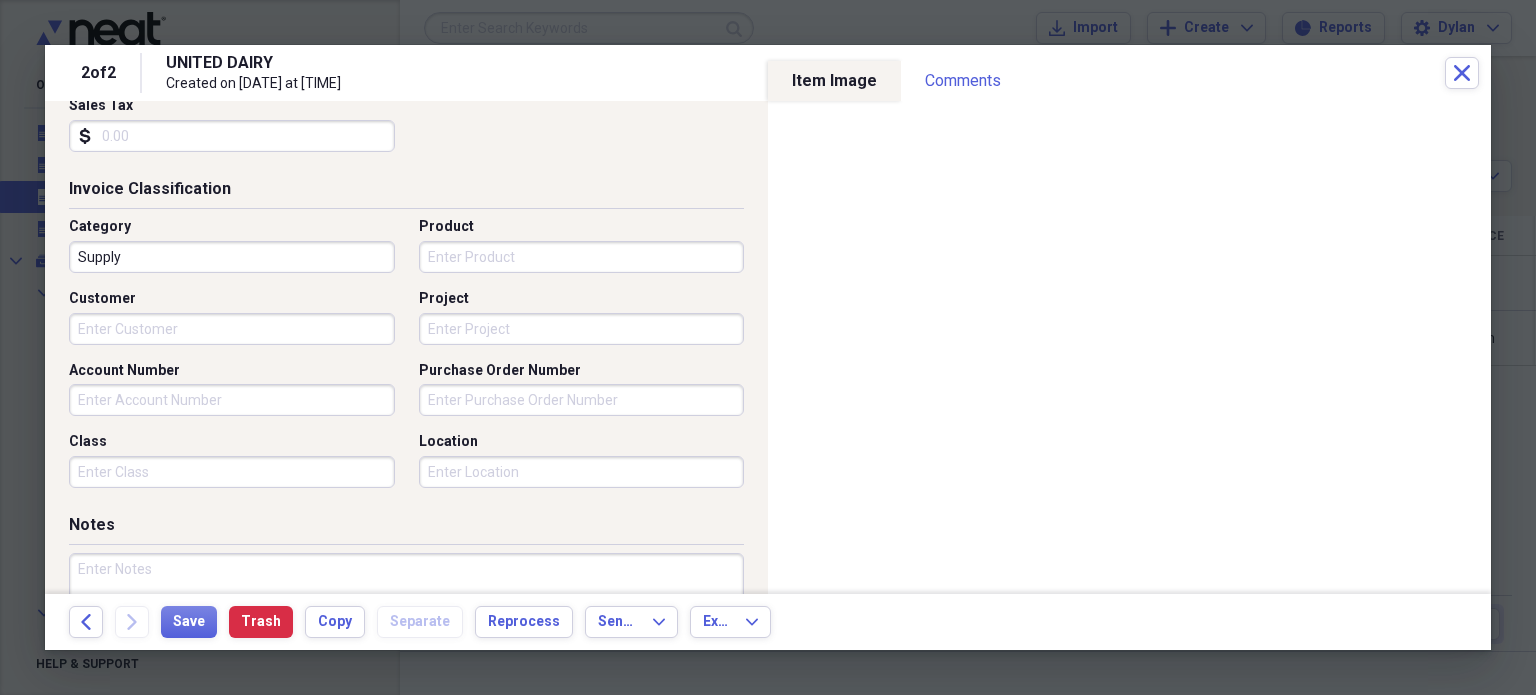 scroll, scrollTop: 439, scrollLeft: 0, axis: vertical 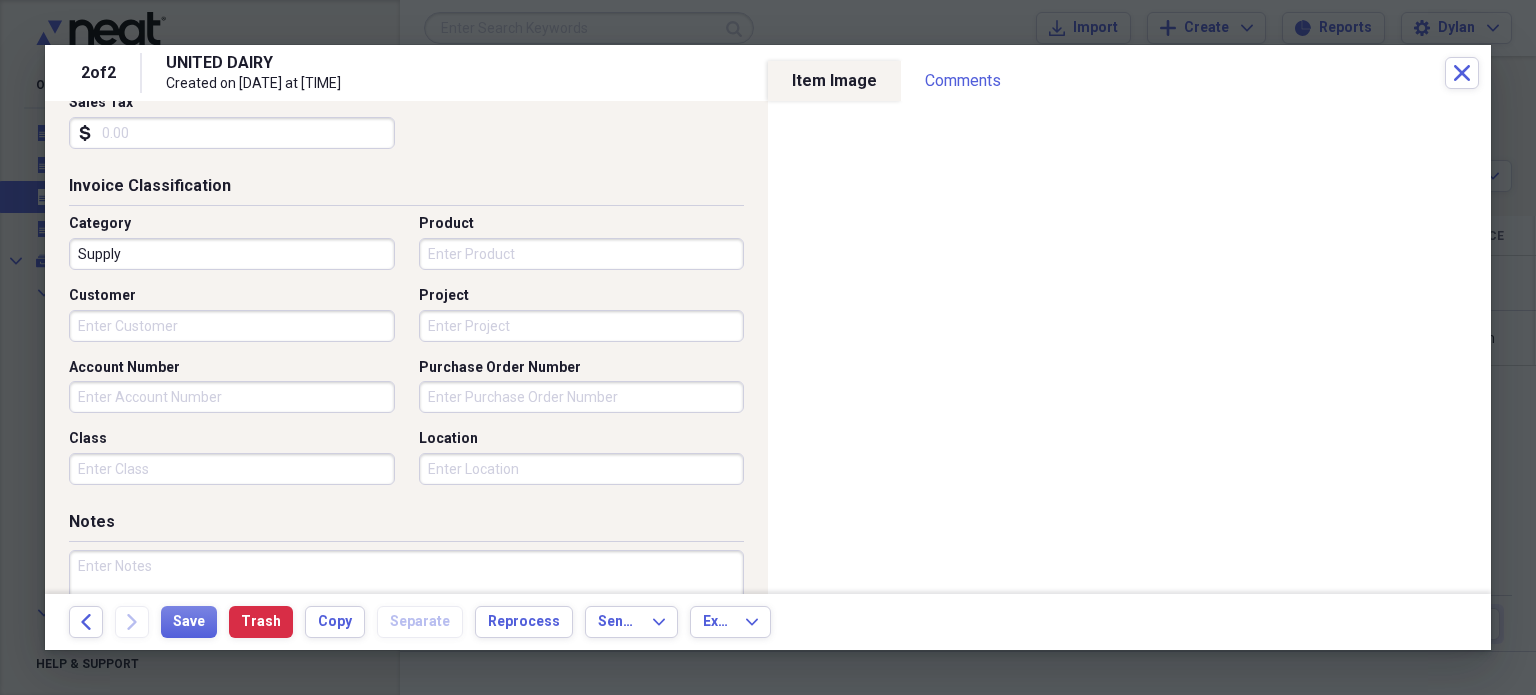 click on "Location" at bounding box center (582, 469) 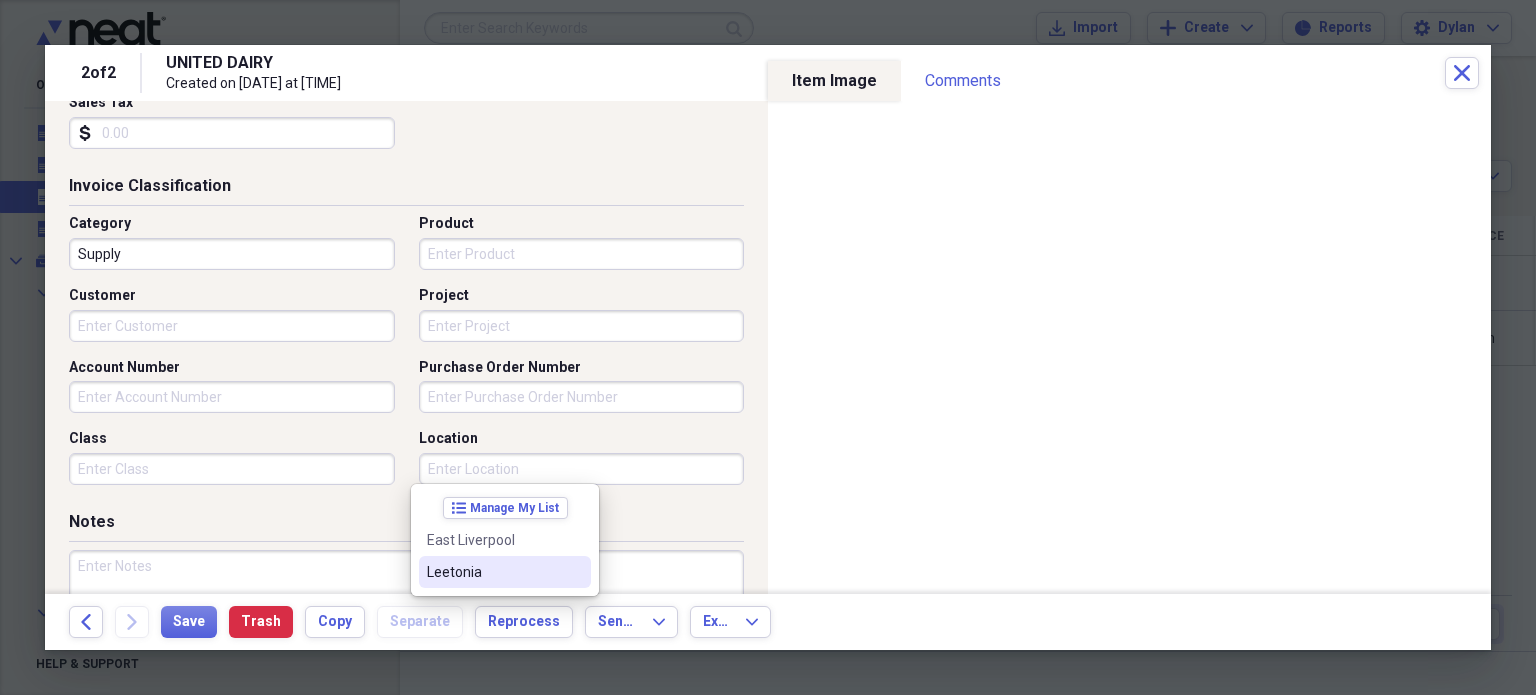 click on "Leetonia" at bounding box center (493, 572) 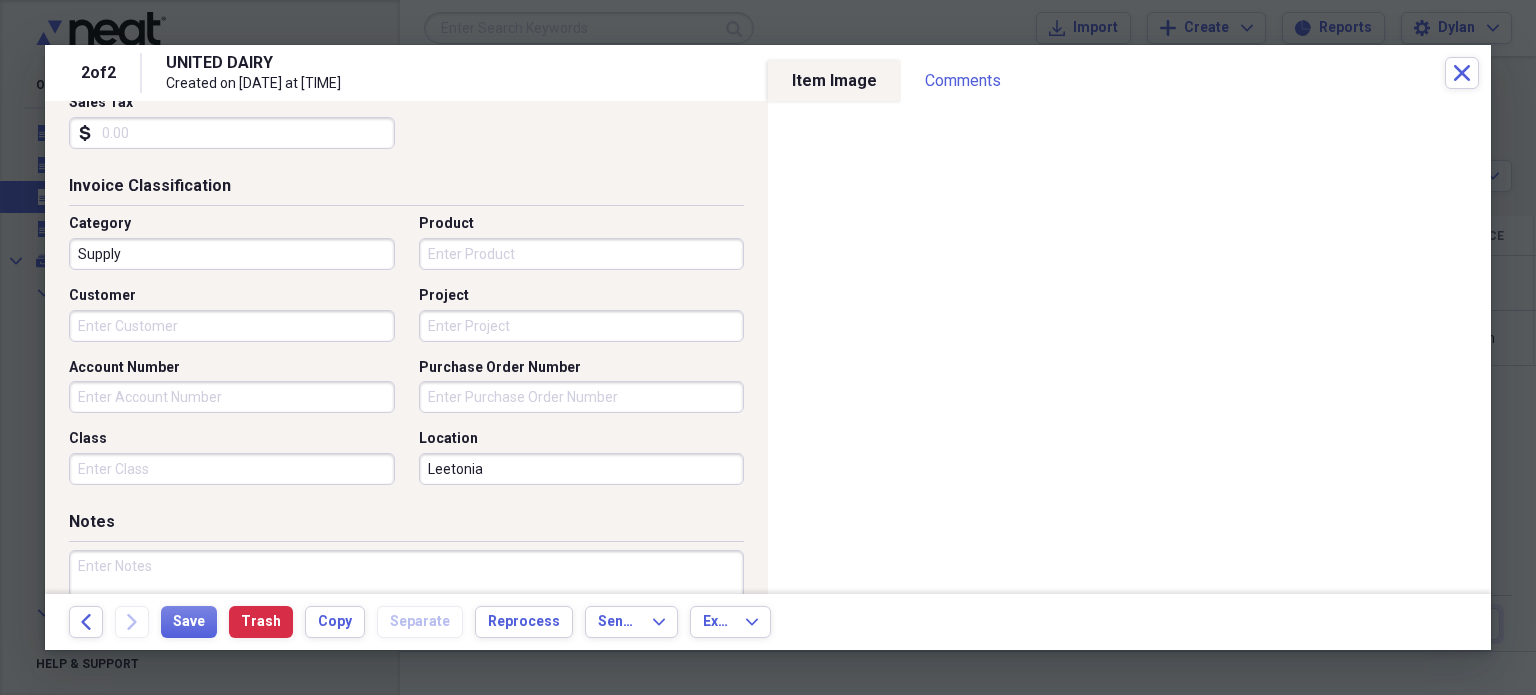 scroll, scrollTop: 0, scrollLeft: 0, axis: both 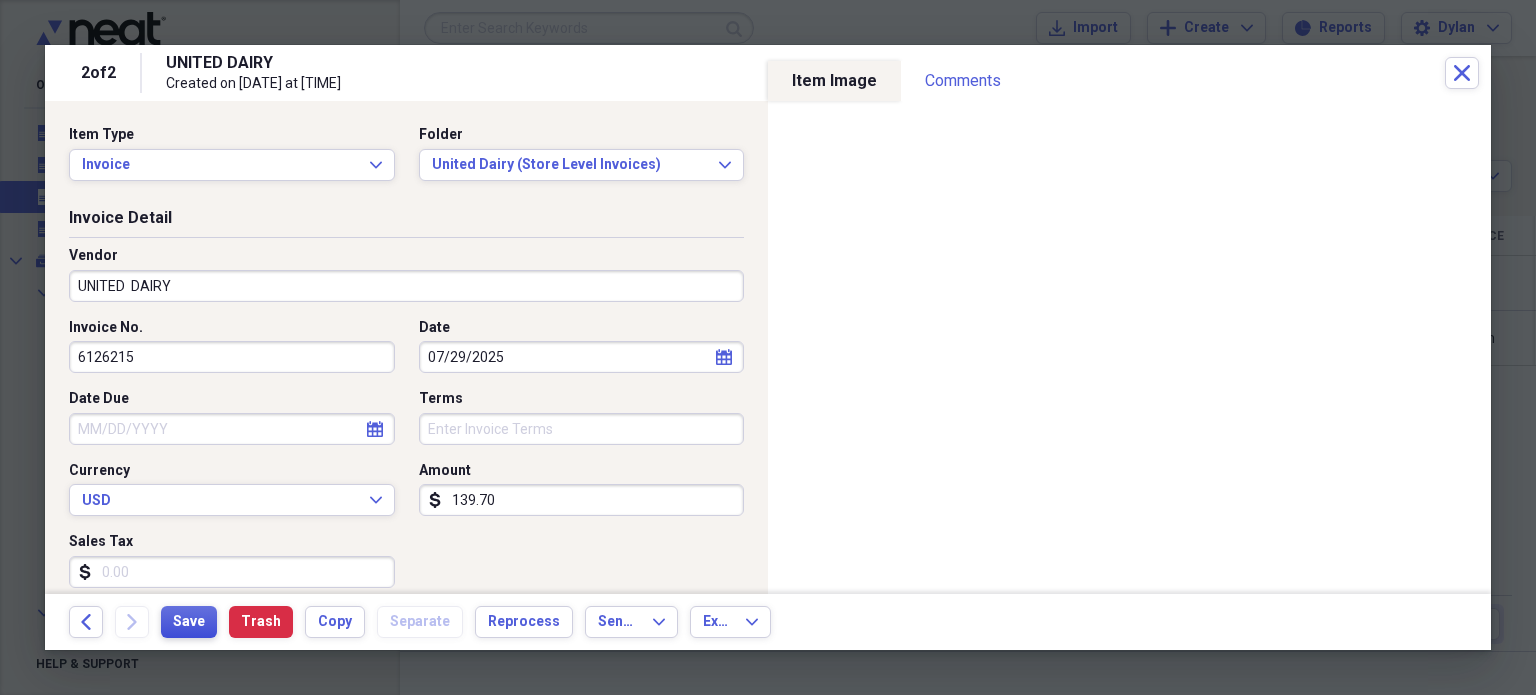 click on "Save" at bounding box center (189, 622) 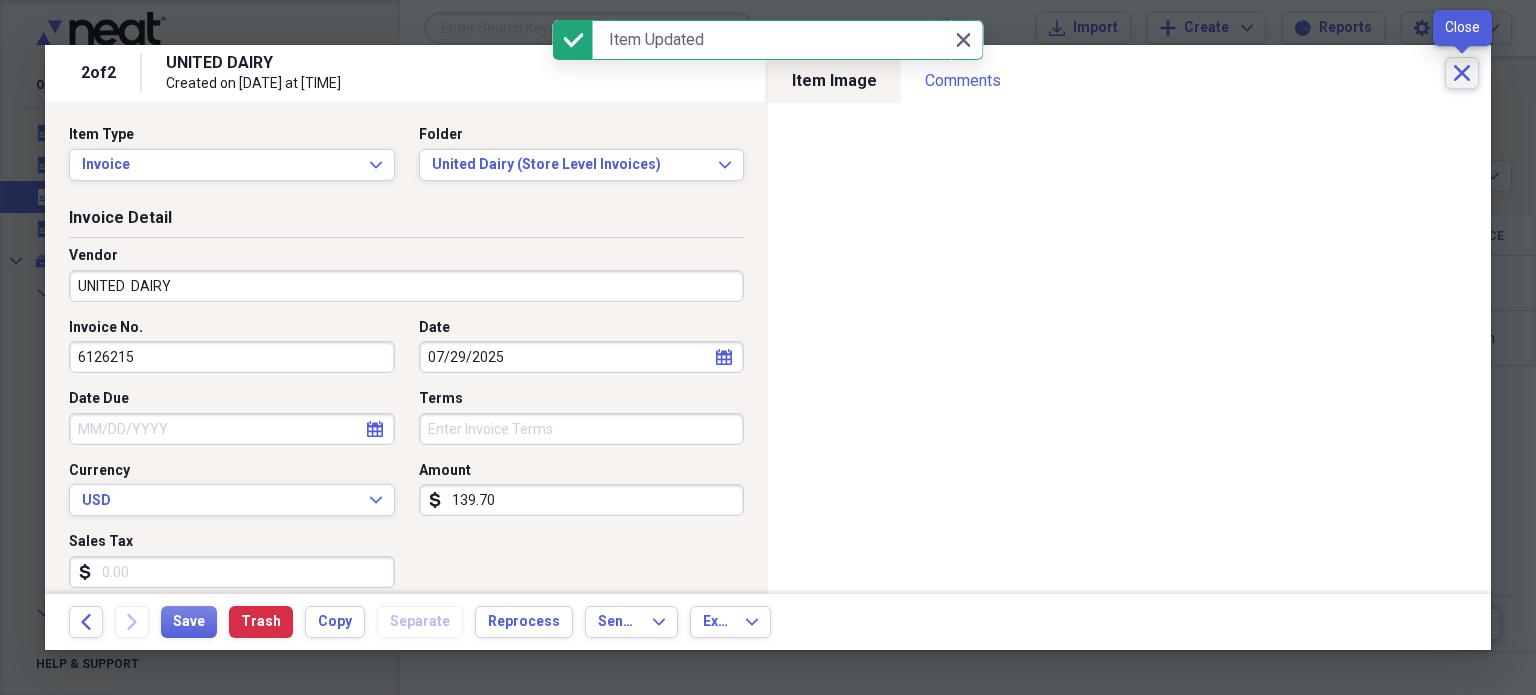 click on "Close" 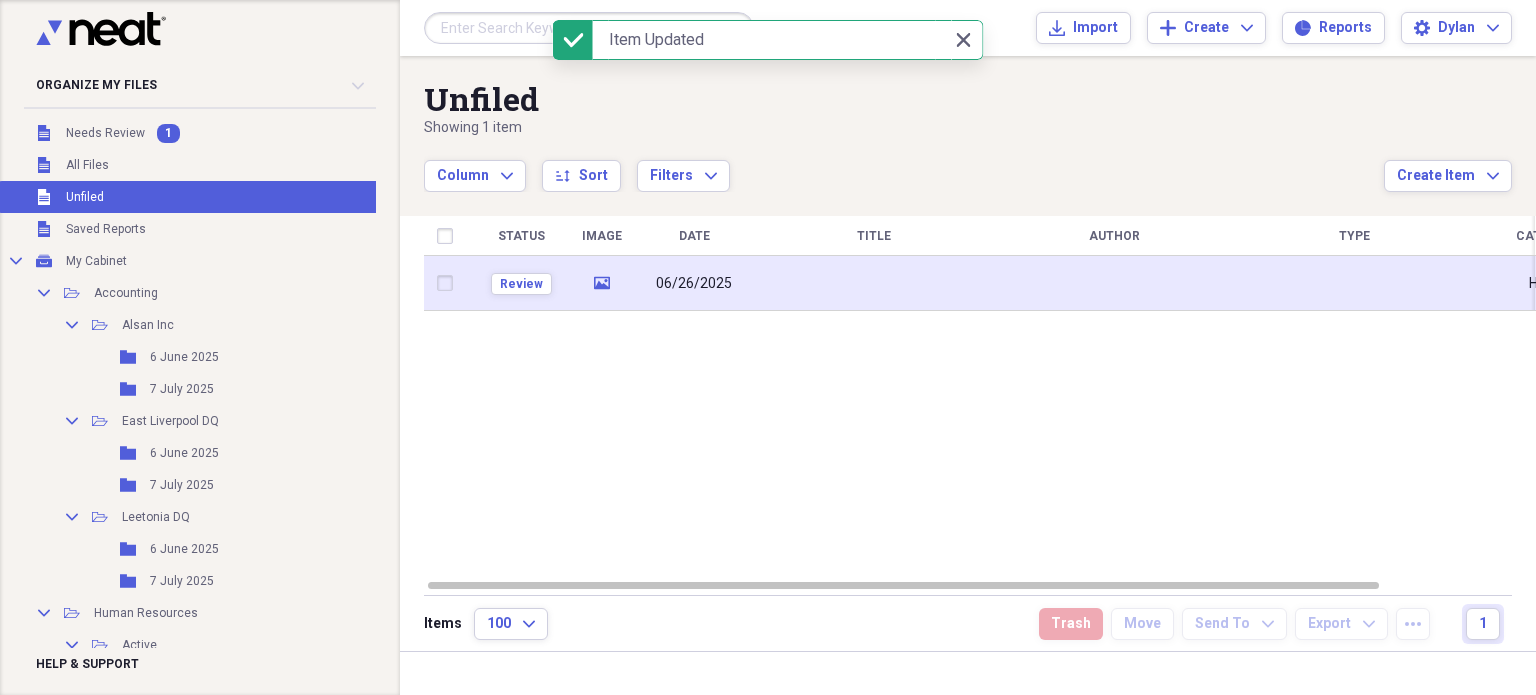 click on "06/26/2025" at bounding box center (694, 284) 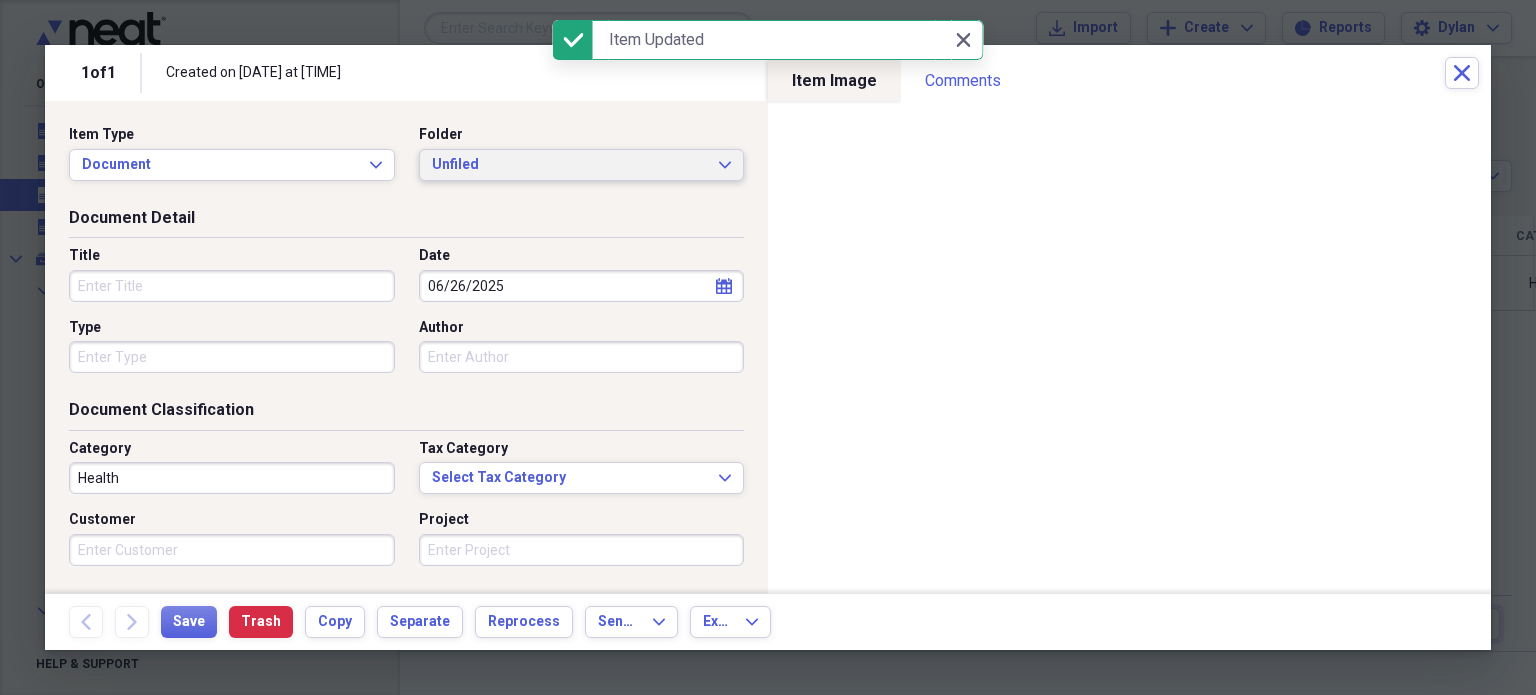 click on "Unfiled Expand" at bounding box center [582, 165] 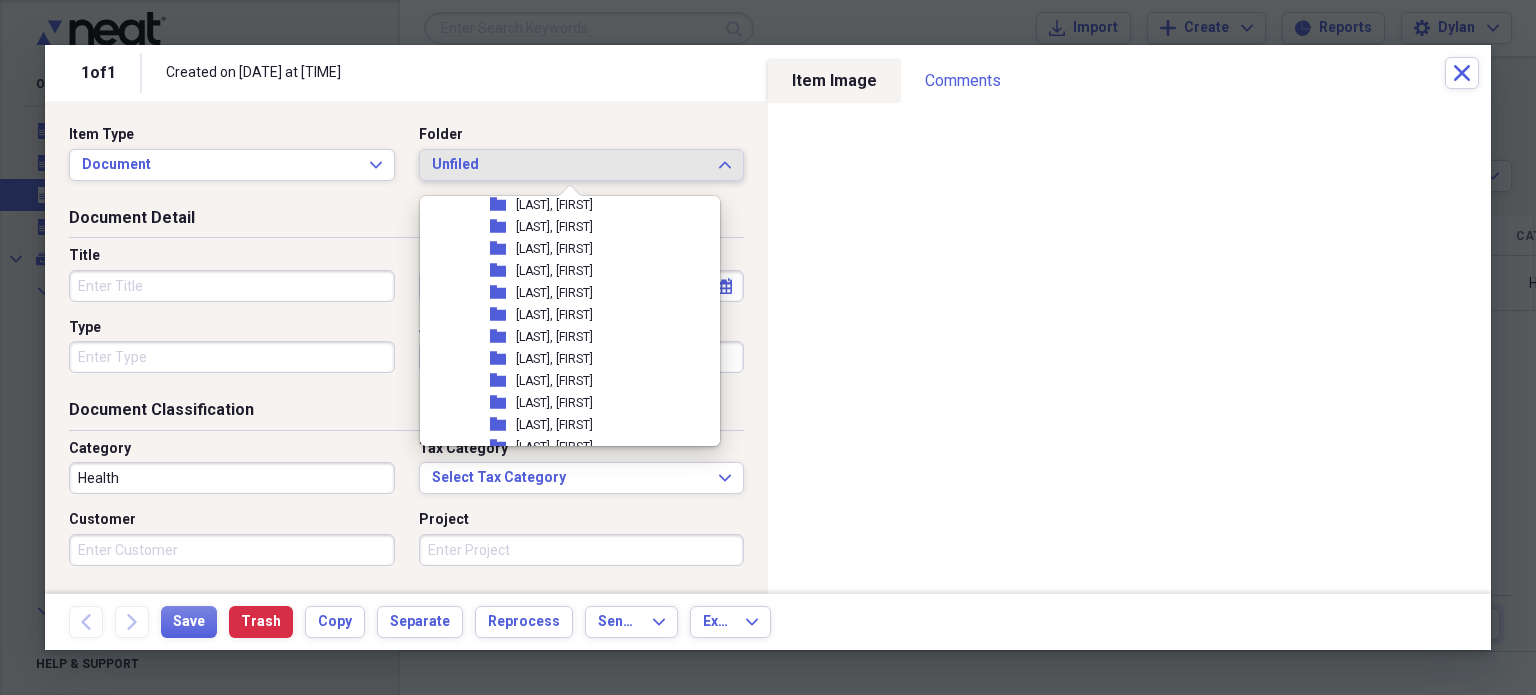 scroll, scrollTop: 1226, scrollLeft: 0, axis: vertical 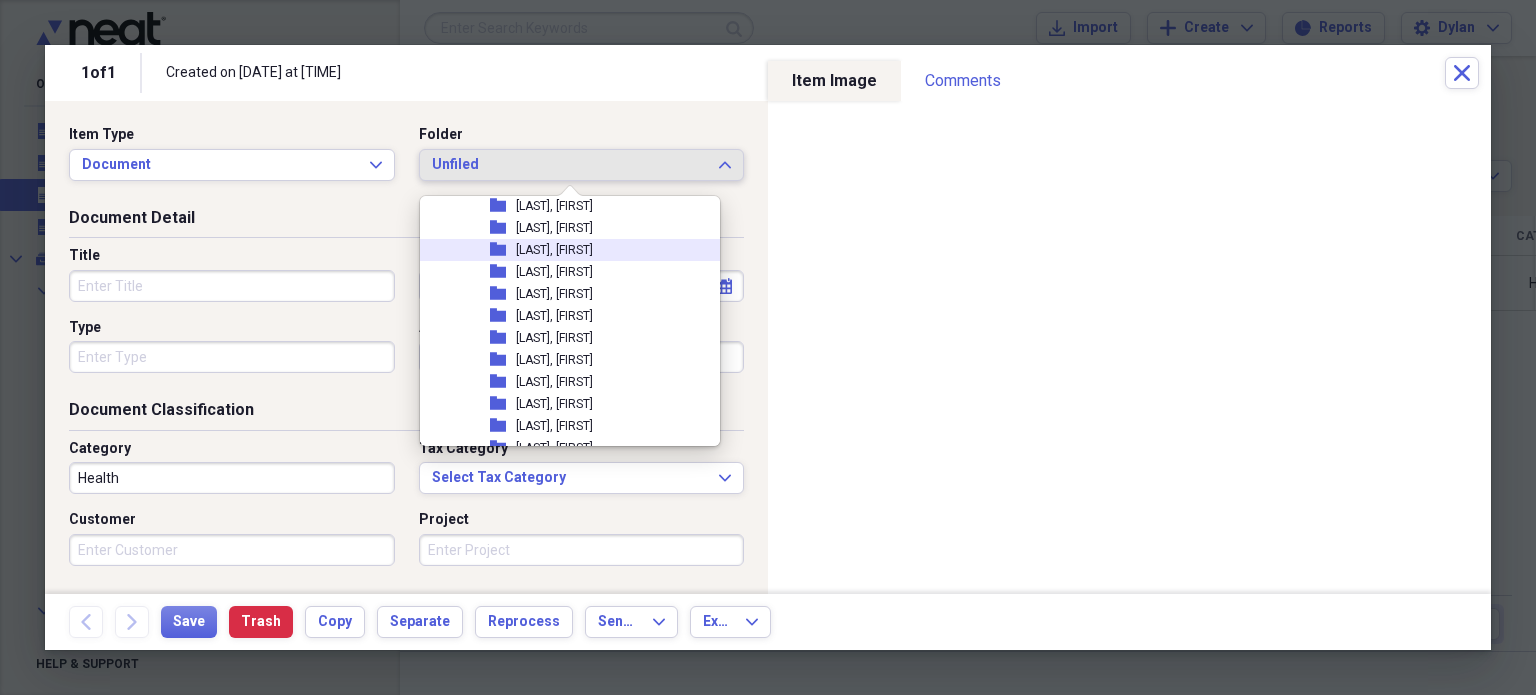 click on "[LAST], [FIRST]" at bounding box center (554, 250) 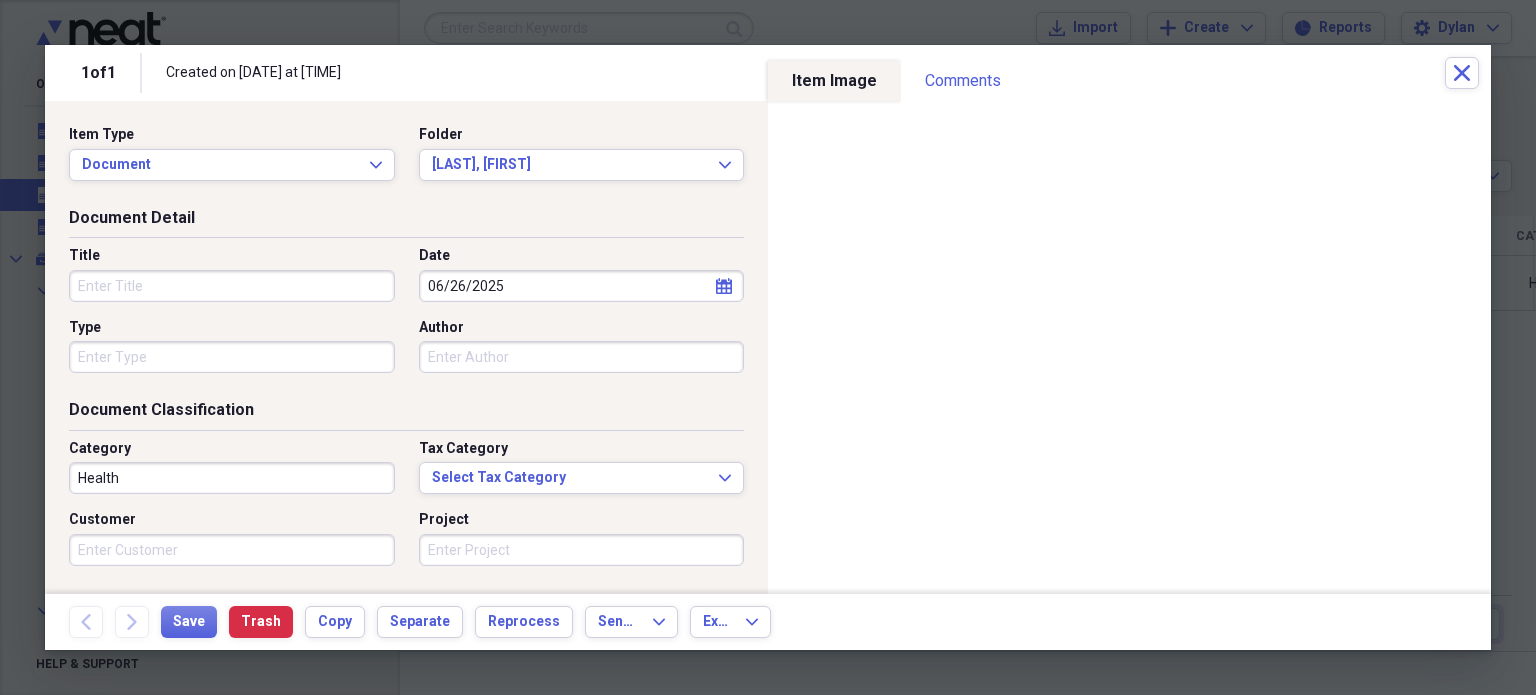 click on "Title" at bounding box center [232, 286] 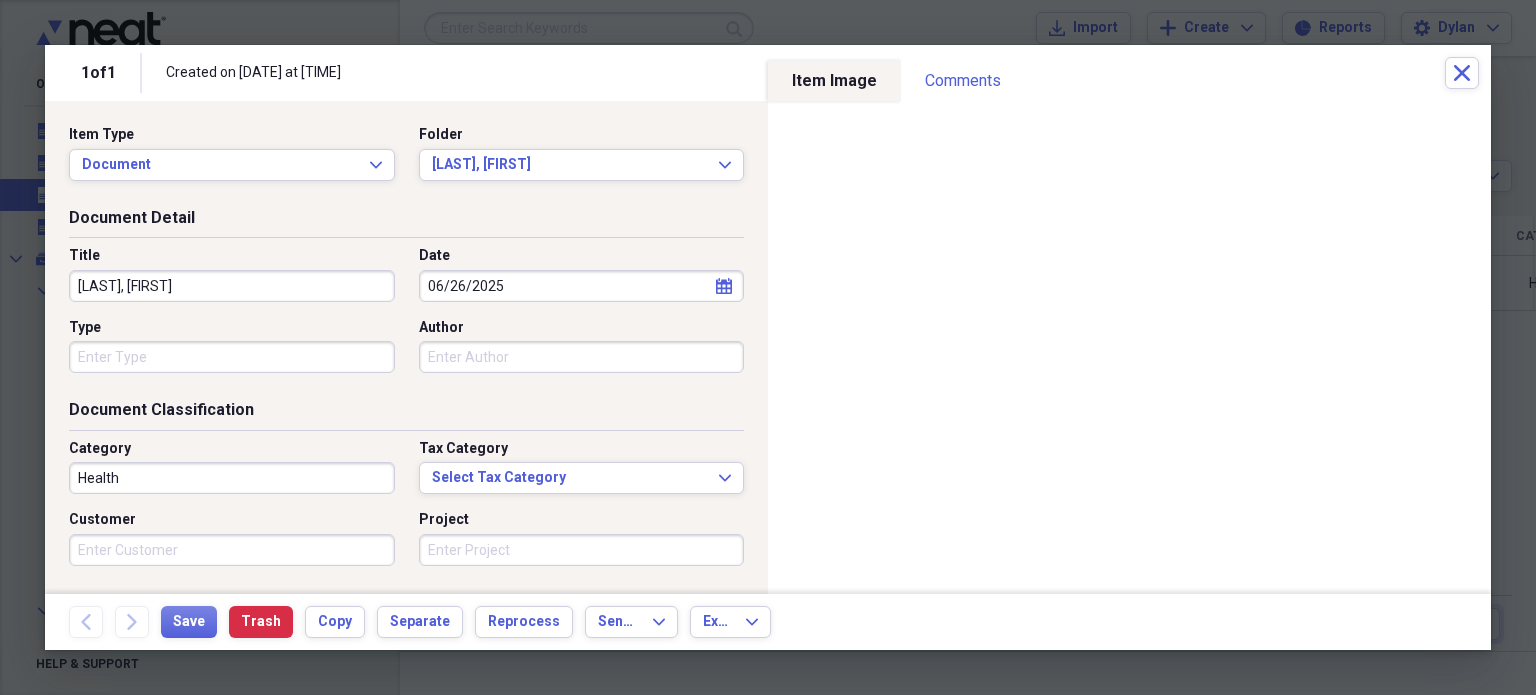 type on "[LAST], [FIRST]" 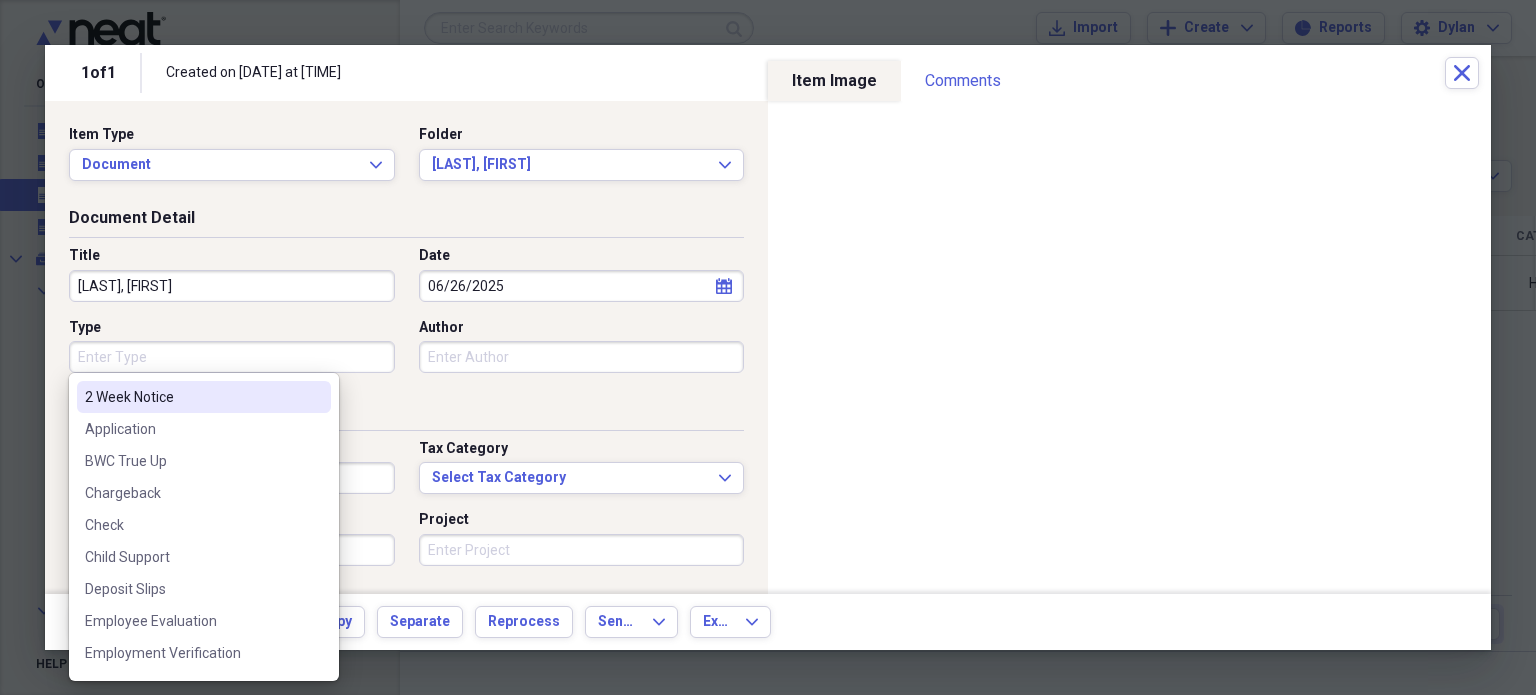 click on "Type" at bounding box center (232, 357) 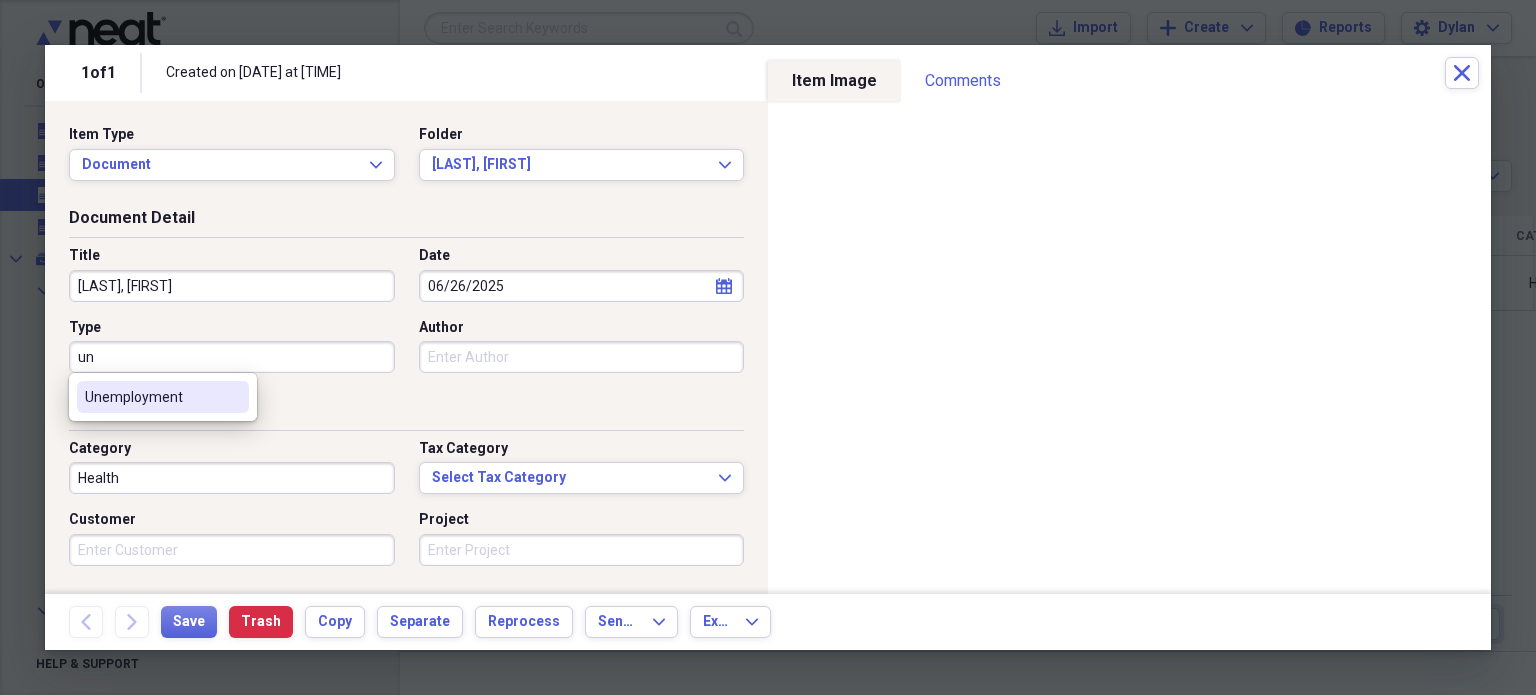 click on "Unemployment" at bounding box center (151, 397) 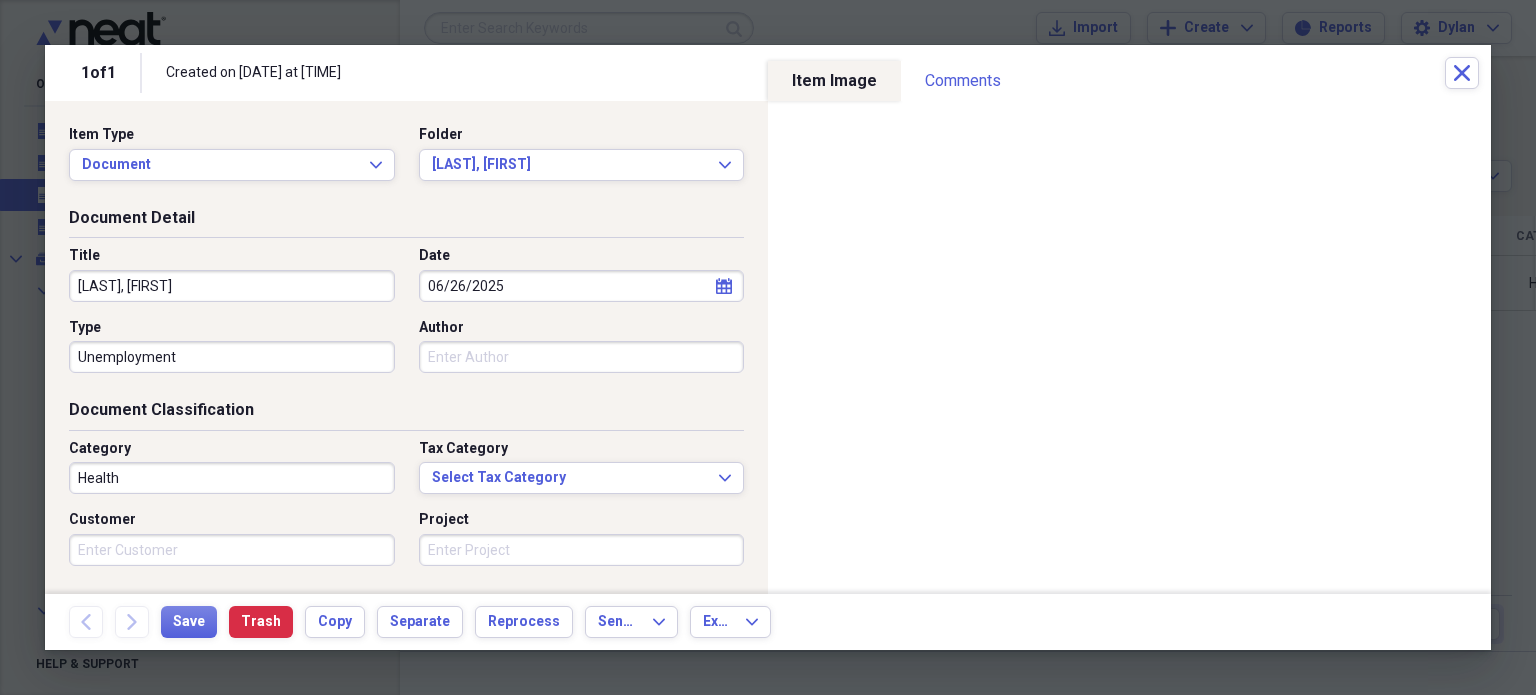 click on "Health" at bounding box center (232, 478) 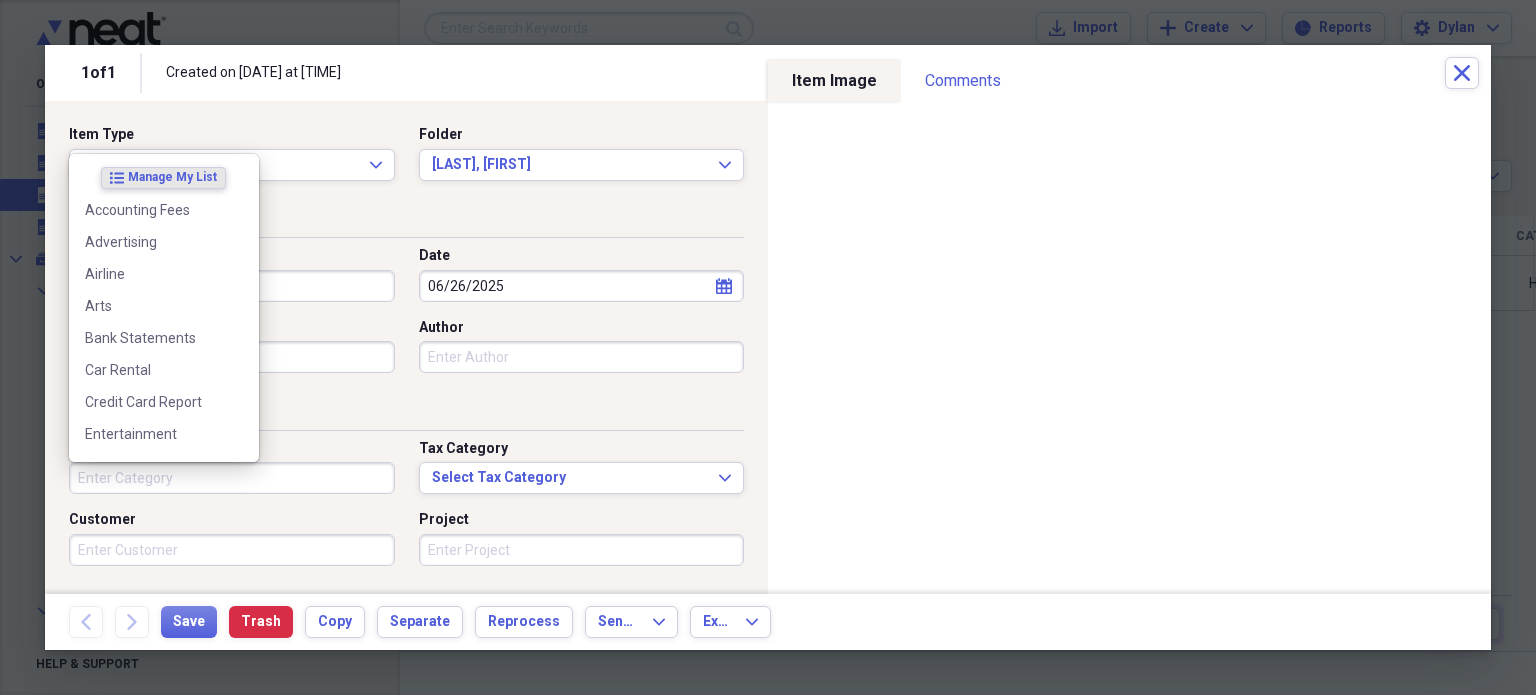 type 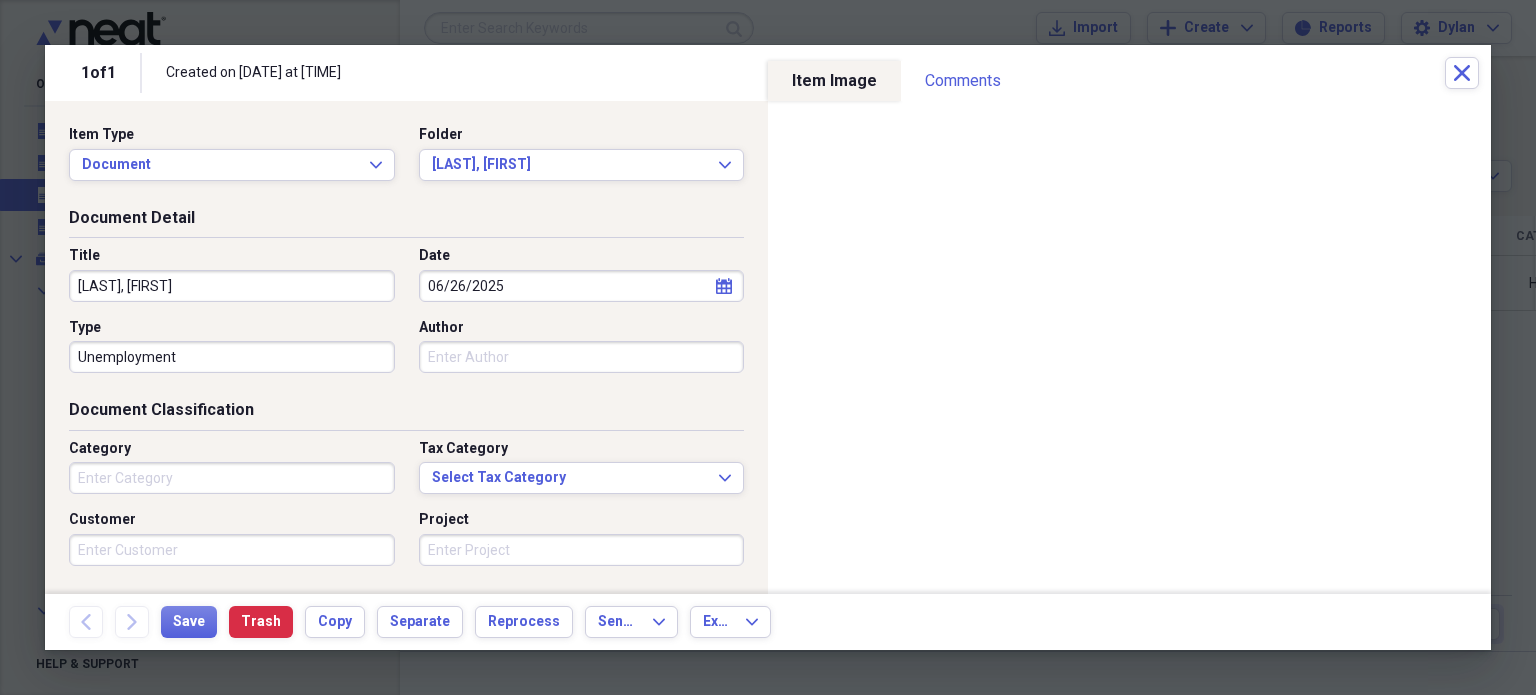 click on "Document Classification" at bounding box center (406, 414) 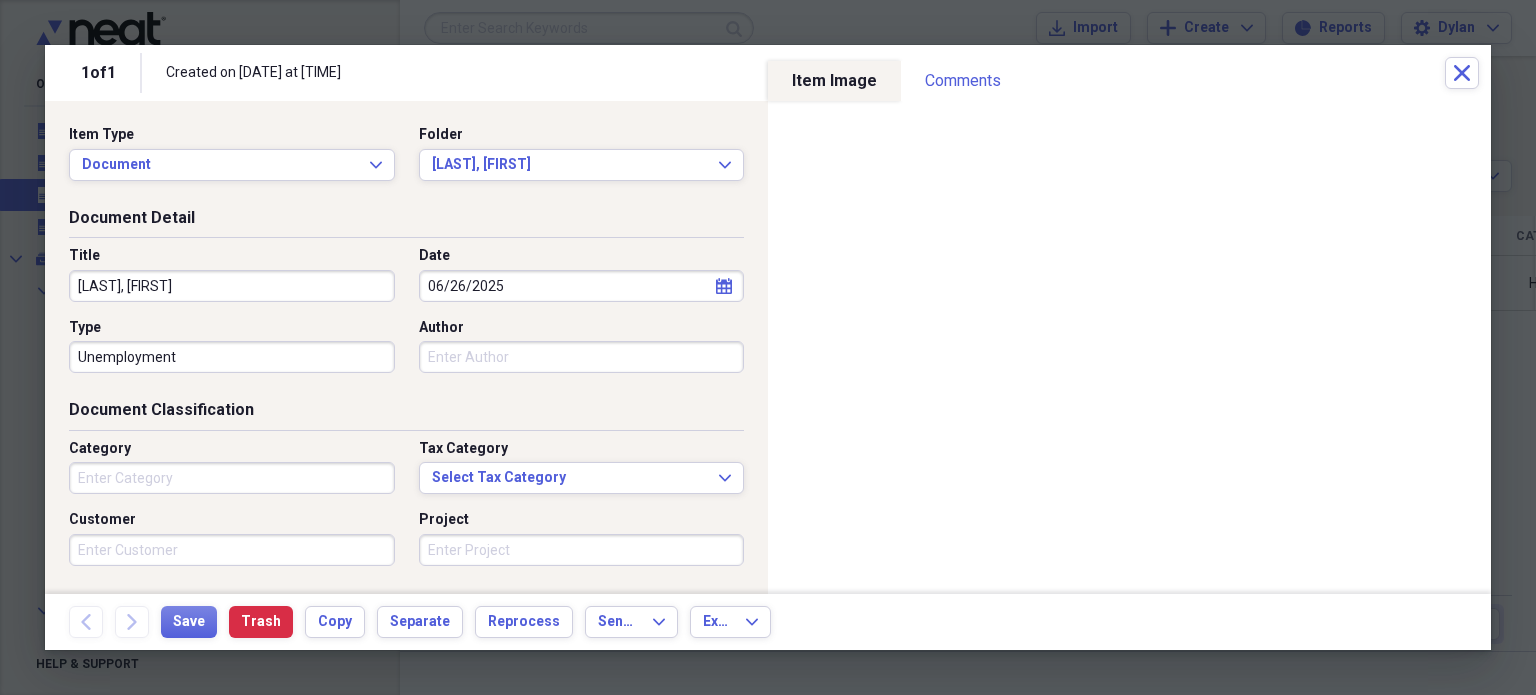 select on "5" 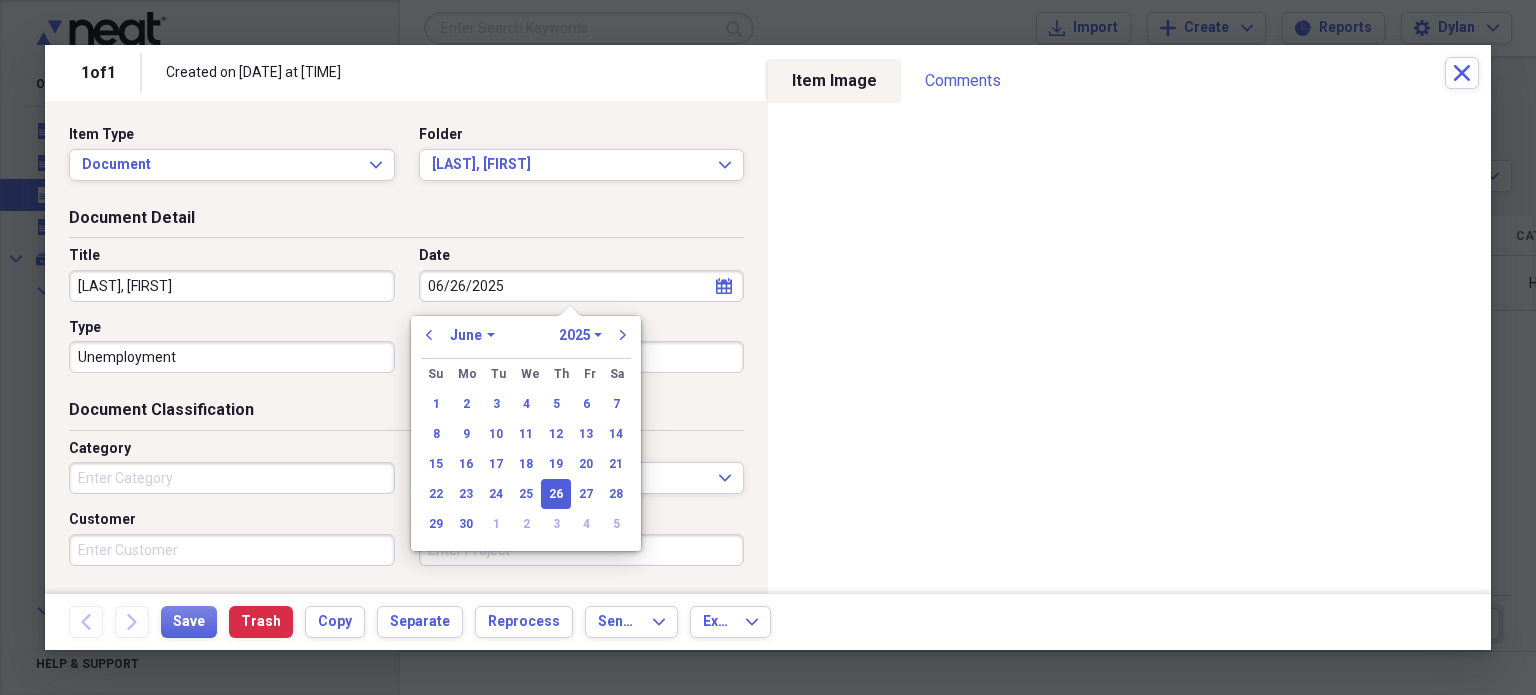 click on "06/26/2025" at bounding box center [582, 286] 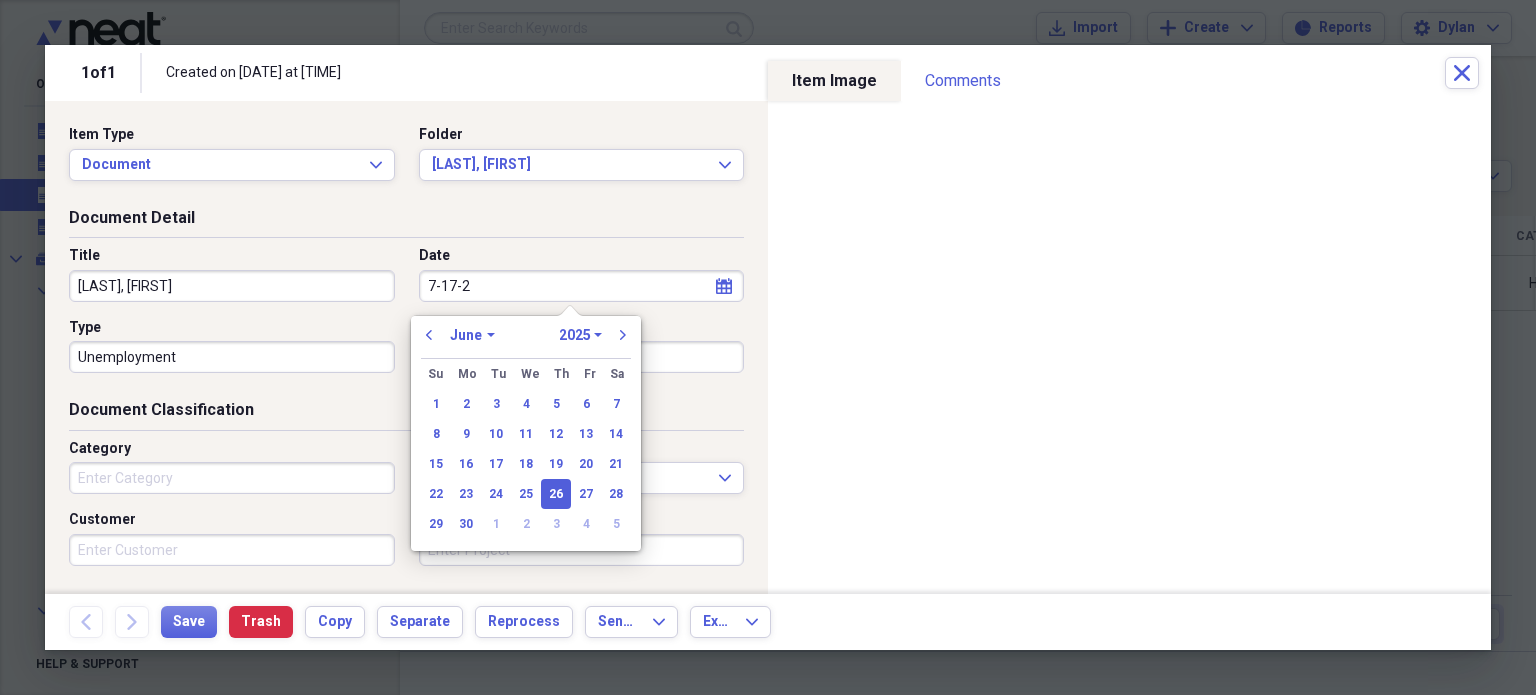 type on "[DATE]" 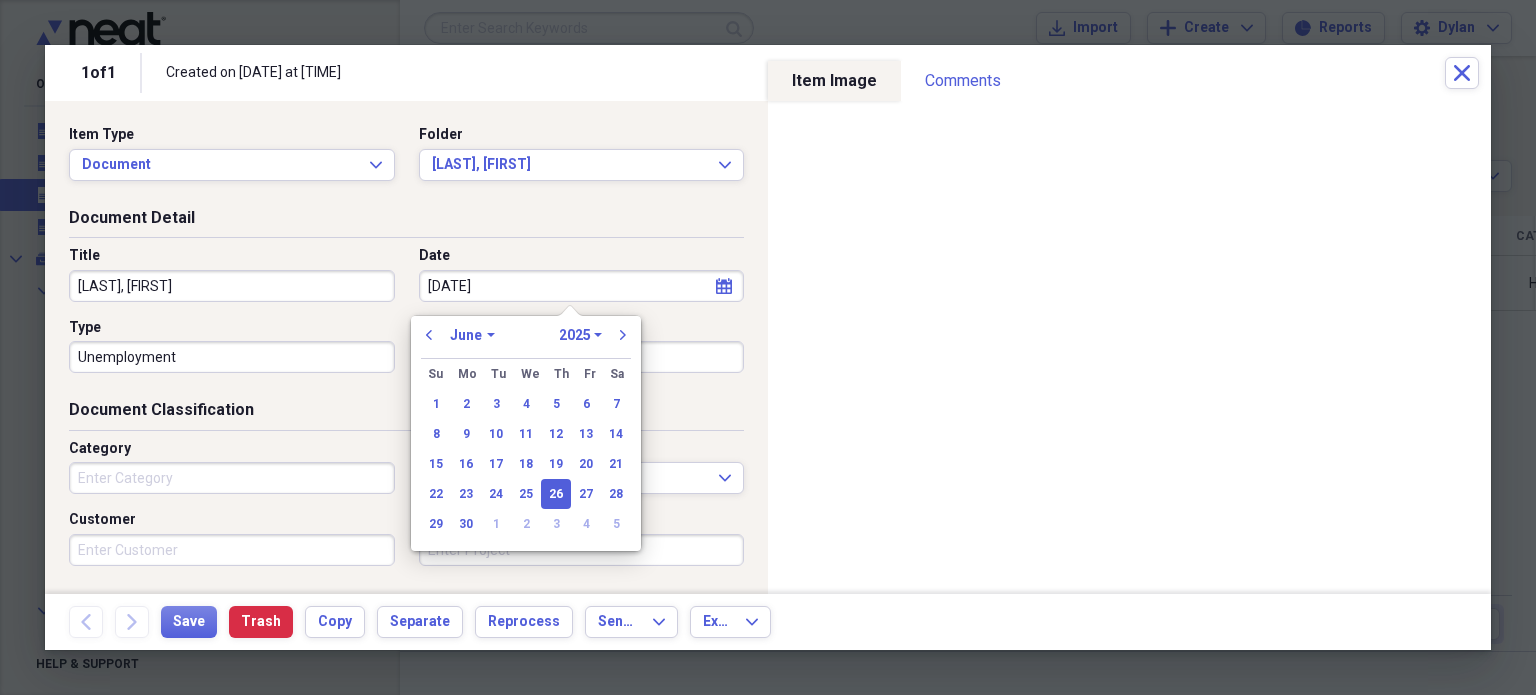 select on "6" 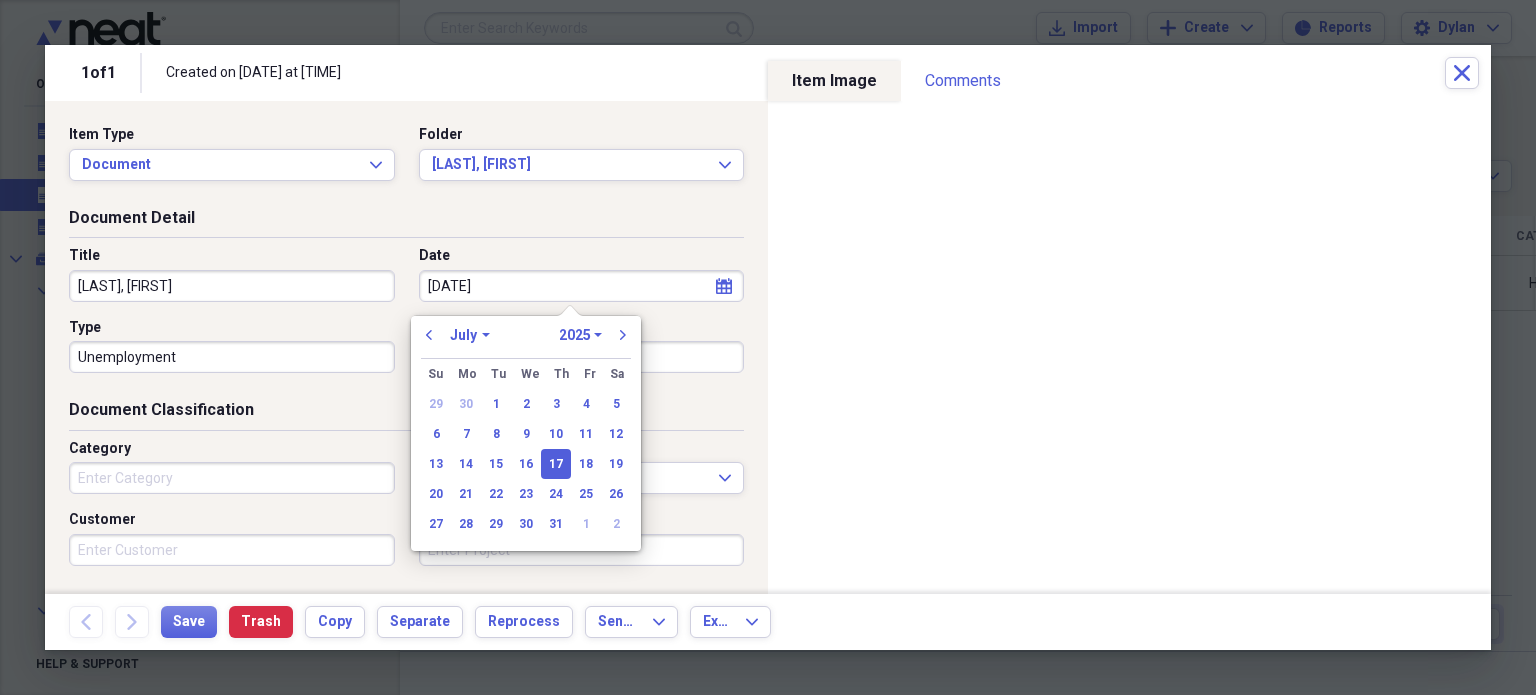 type on "07/17/2025" 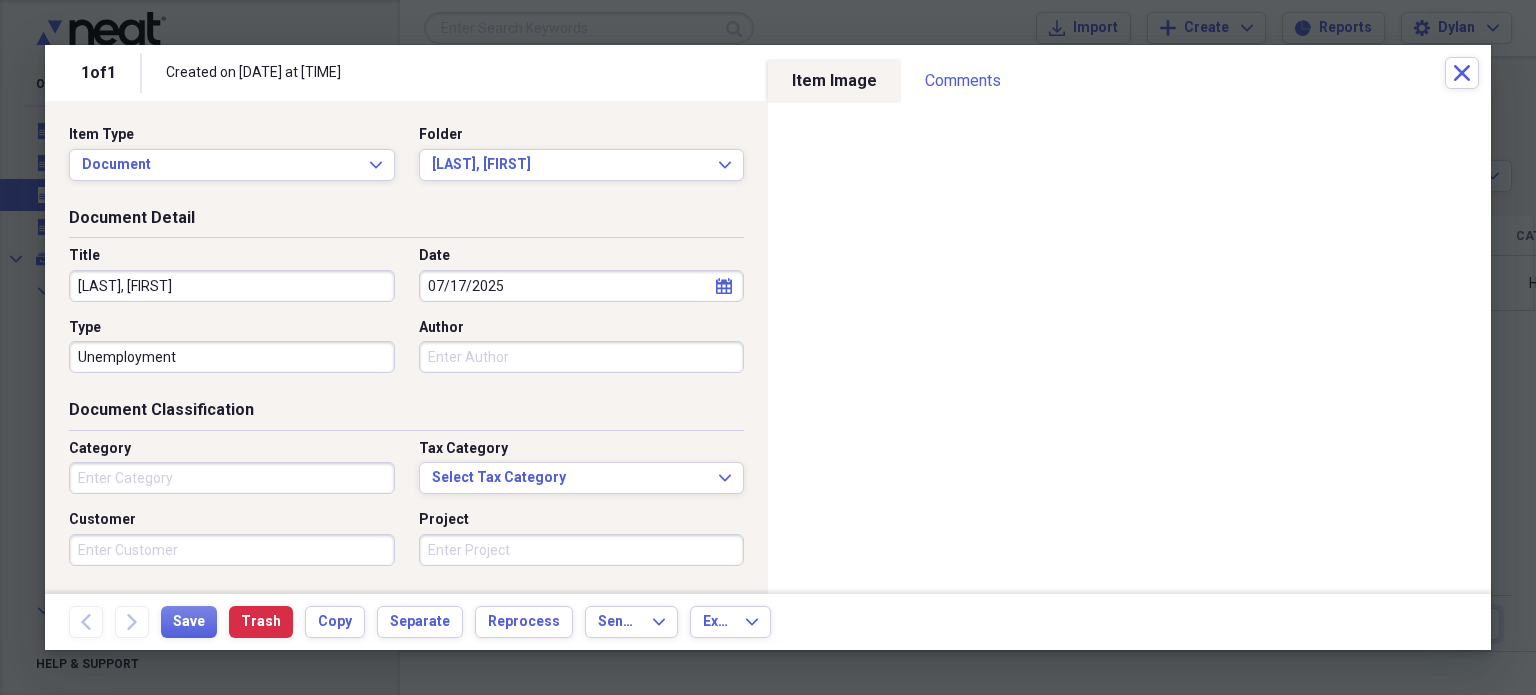 click on "Date" at bounding box center (582, 256) 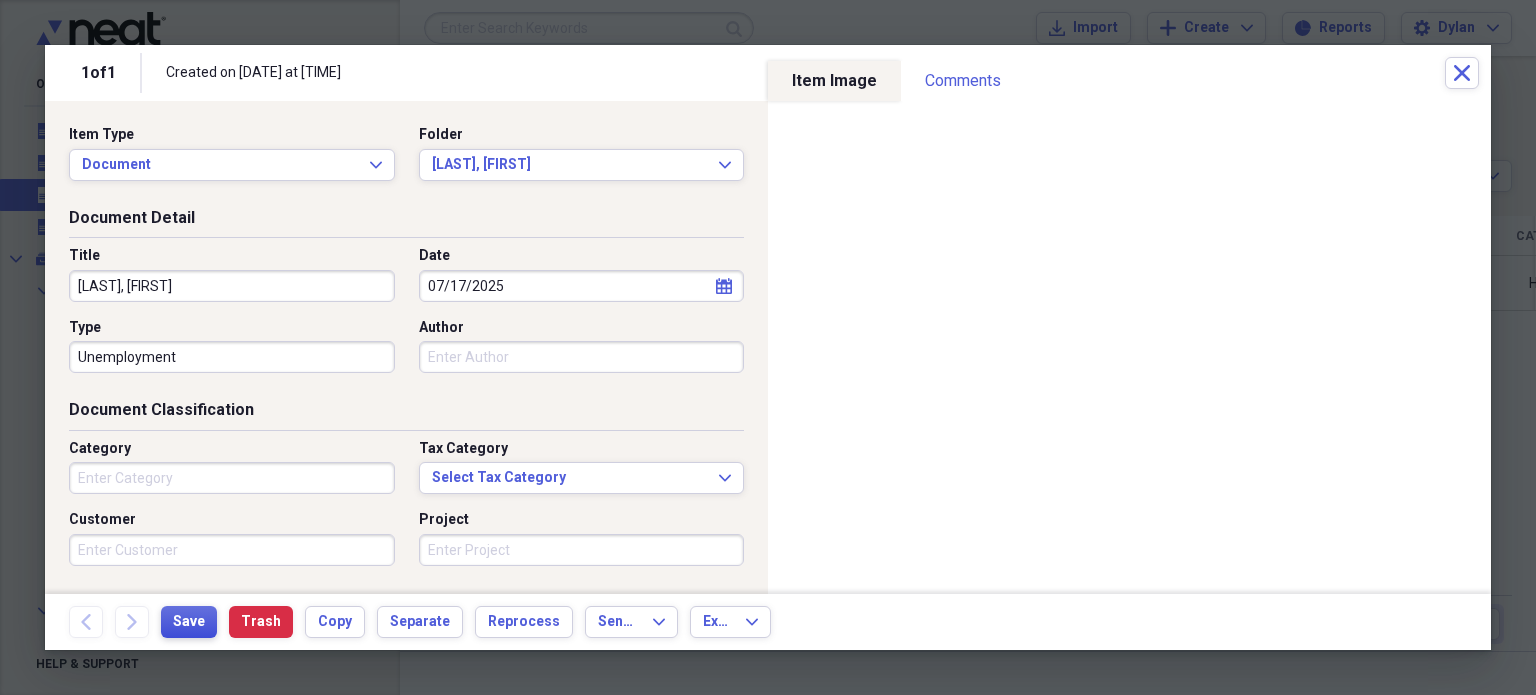 click on "Save" at bounding box center (189, 622) 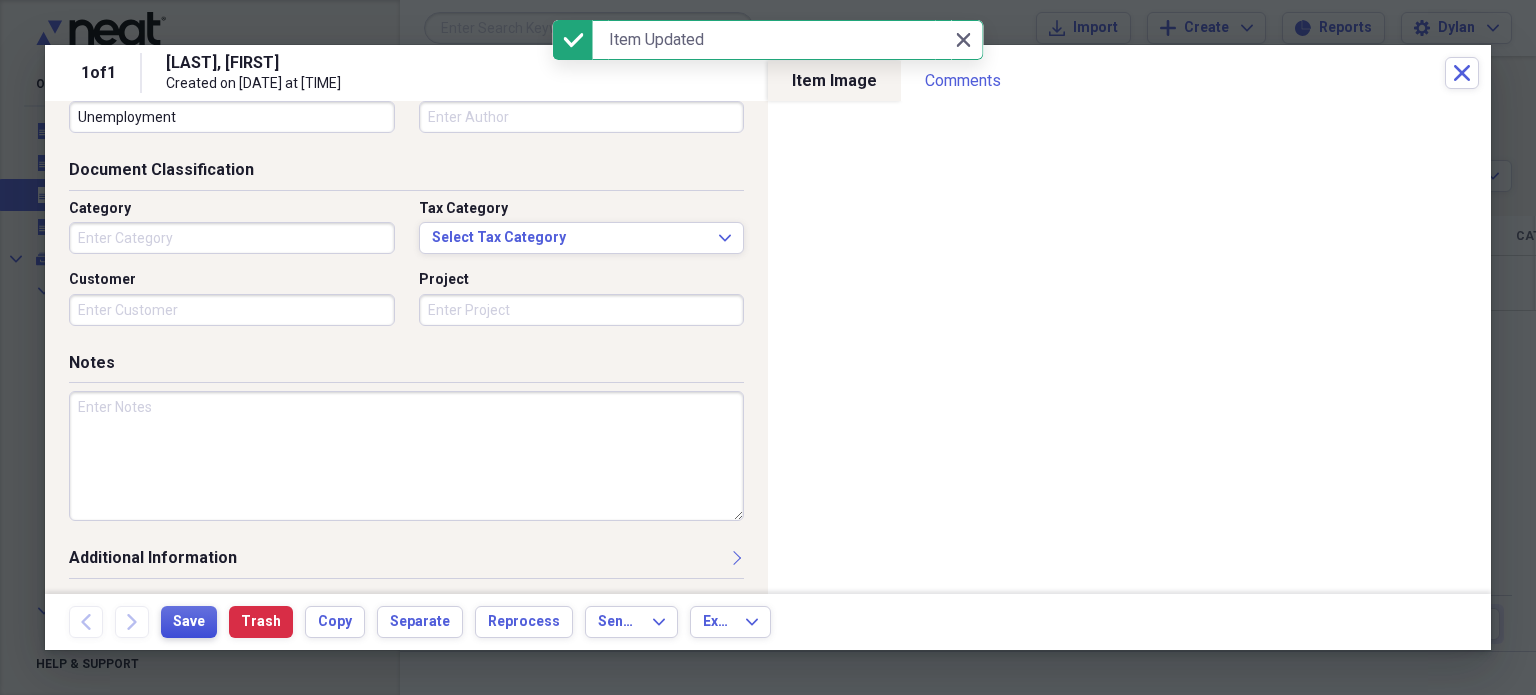 scroll, scrollTop: 0, scrollLeft: 0, axis: both 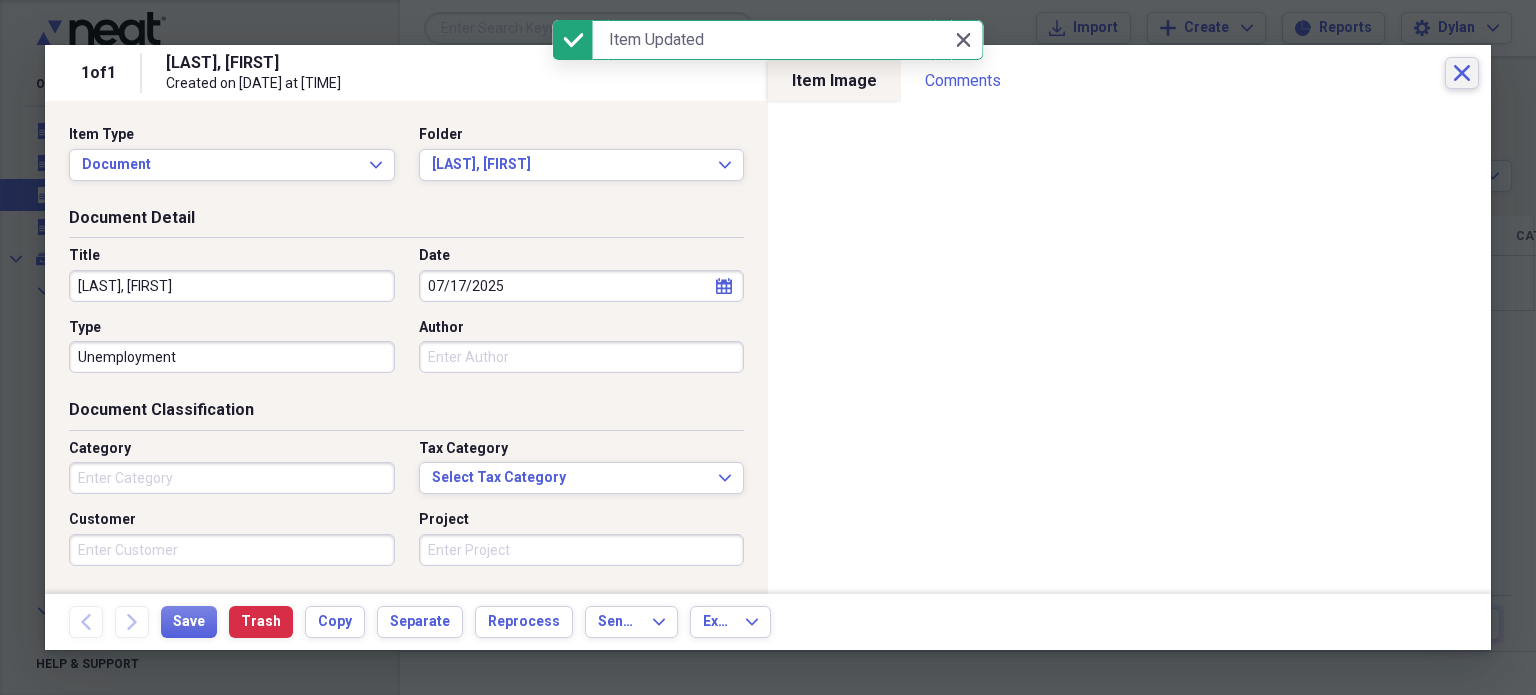 click on "Close" at bounding box center (1462, 73) 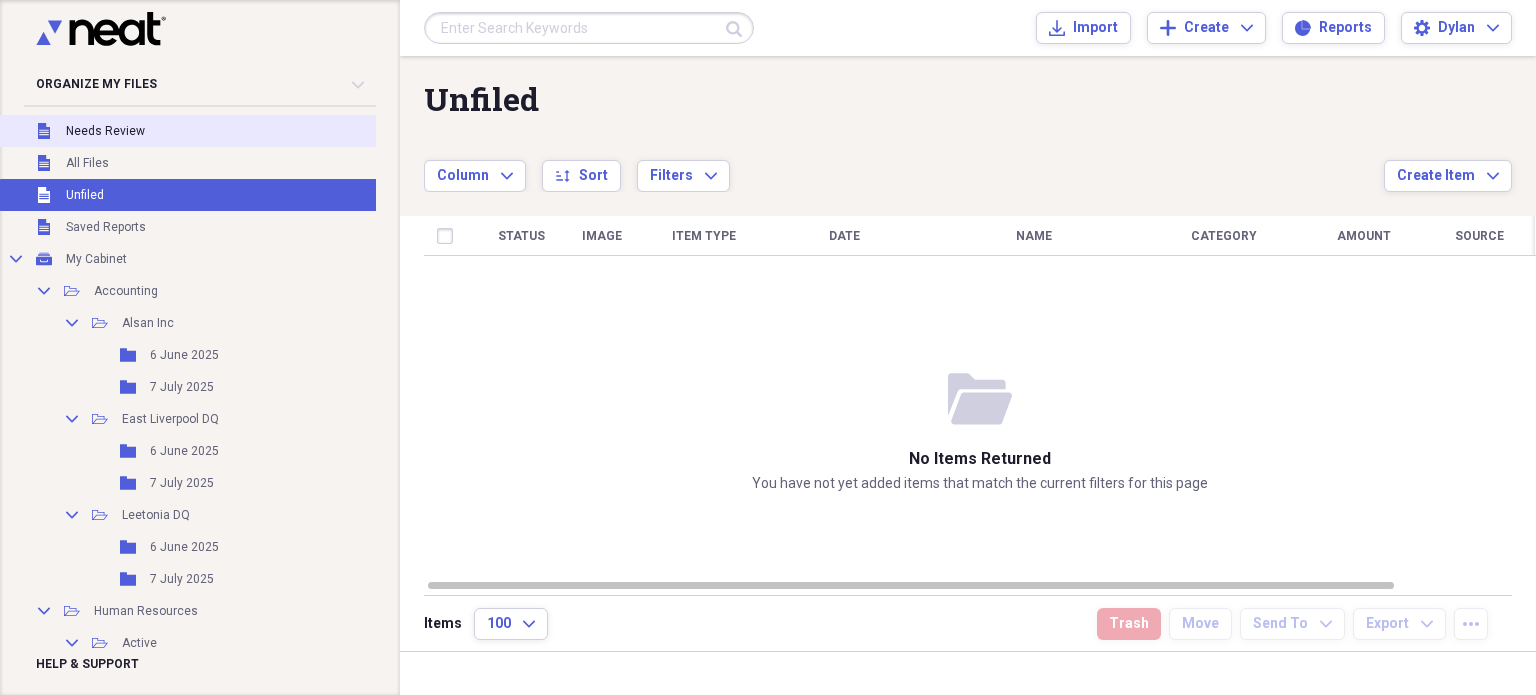 click on "Unfiled Needs Review" at bounding box center (221, 131) 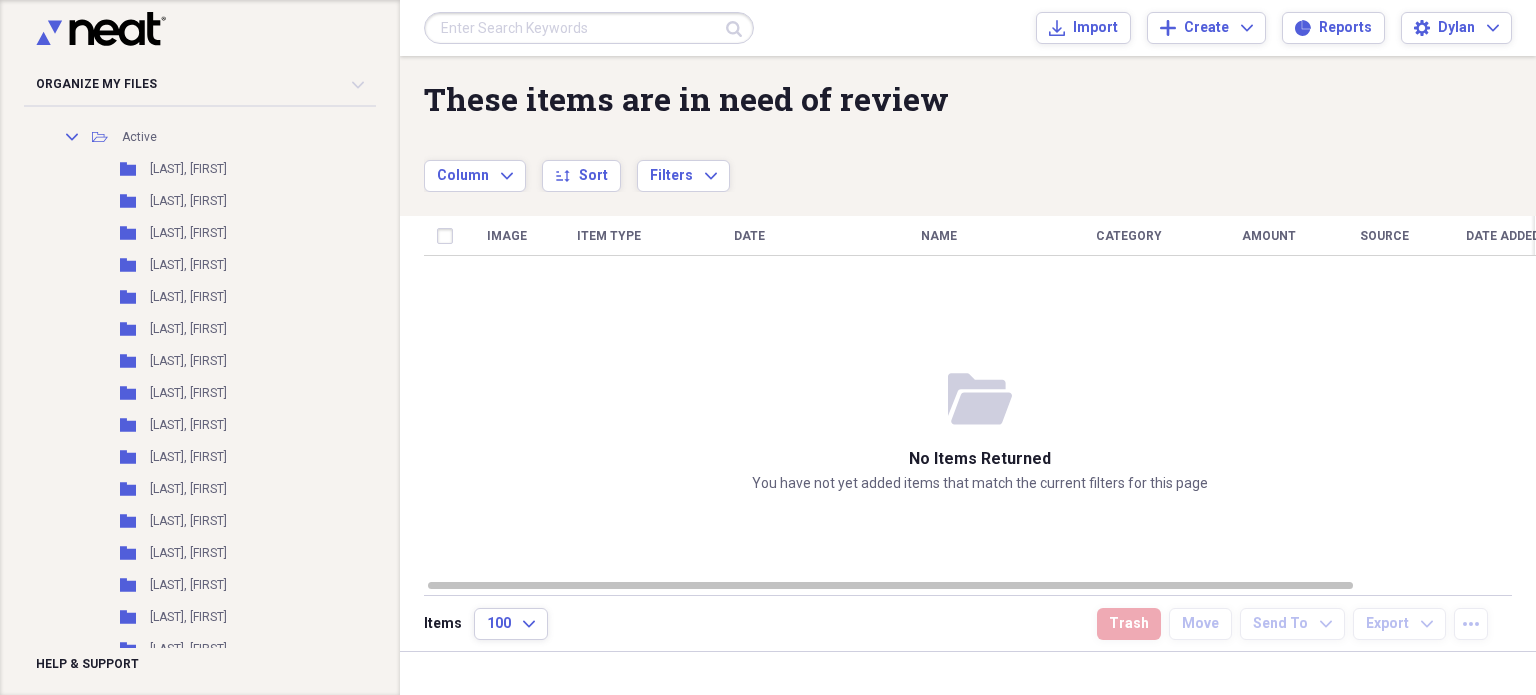 scroll, scrollTop: 507, scrollLeft: 0, axis: vertical 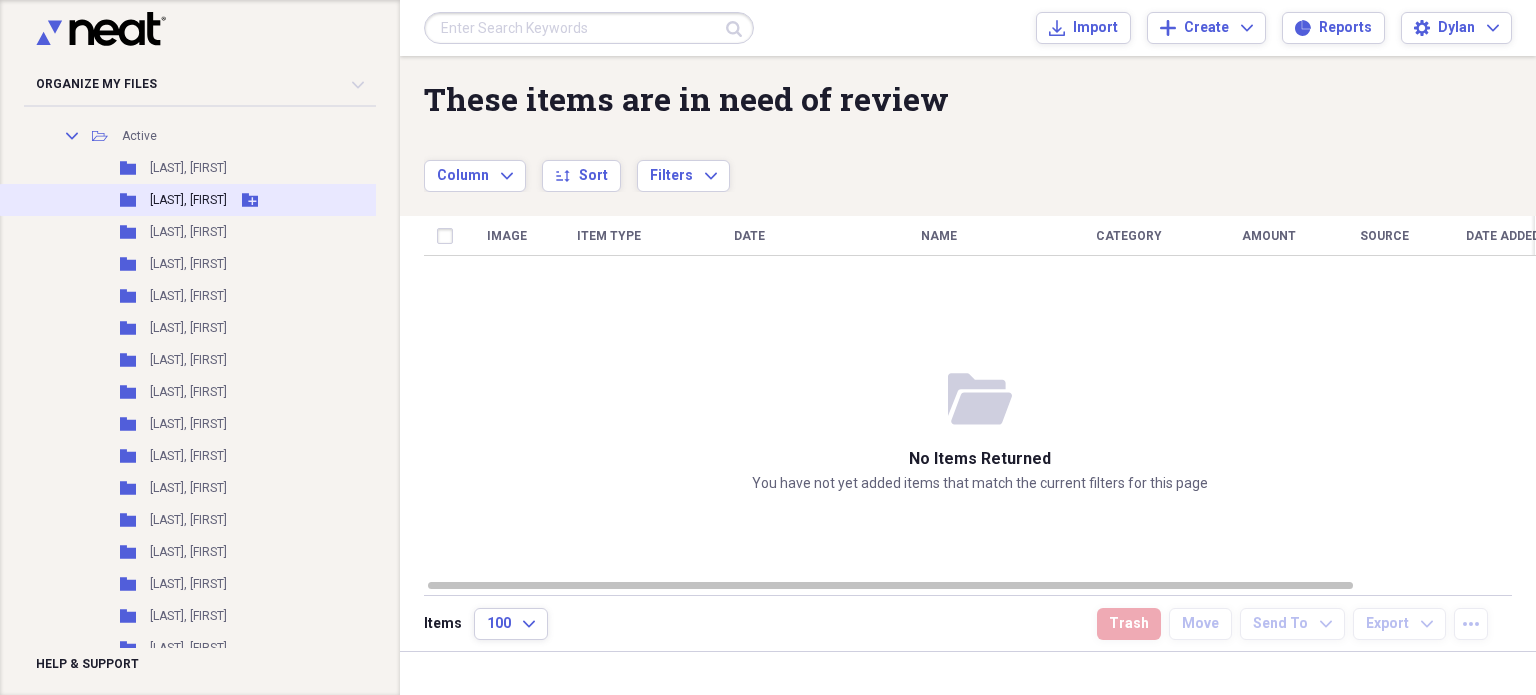 click on "[LAST], [FIRST]" at bounding box center [188, 200] 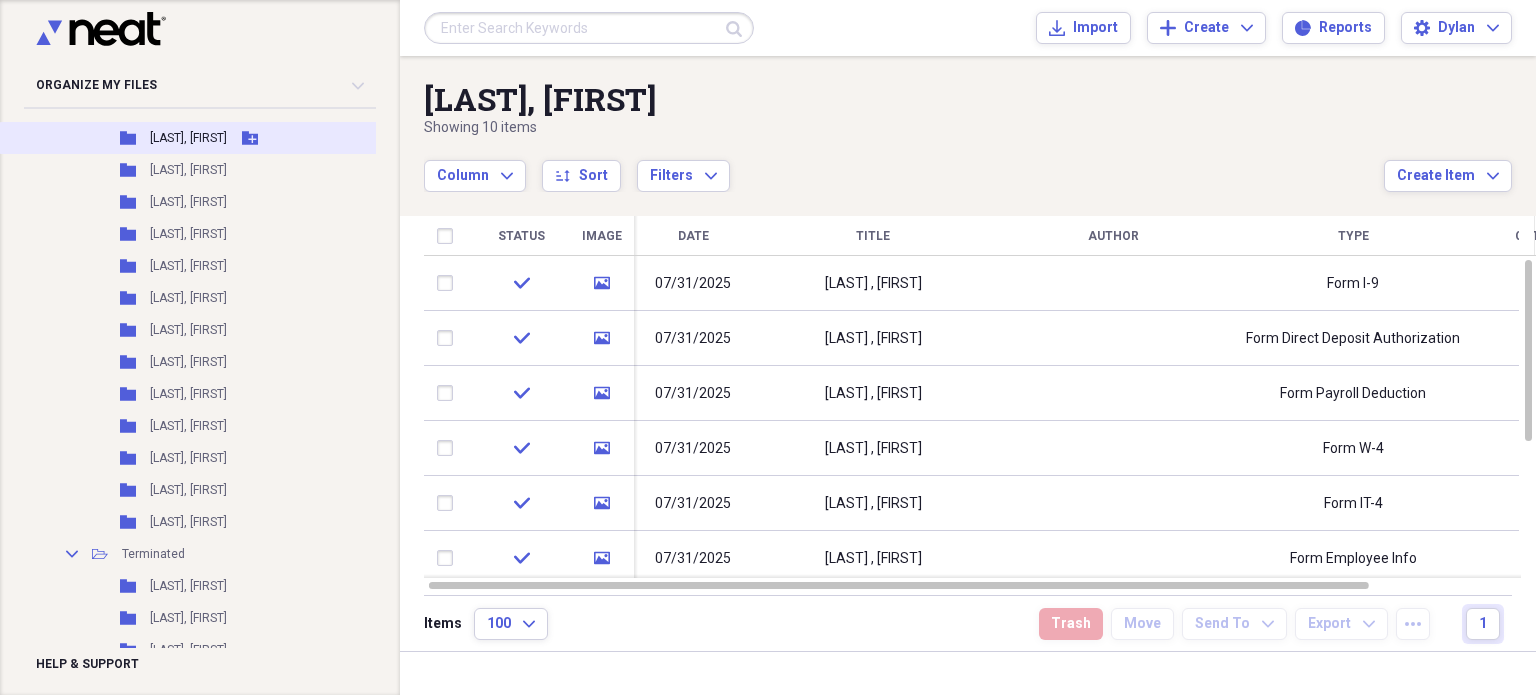 scroll, scrollTop: 0, scrollLeft: 0, axis: both 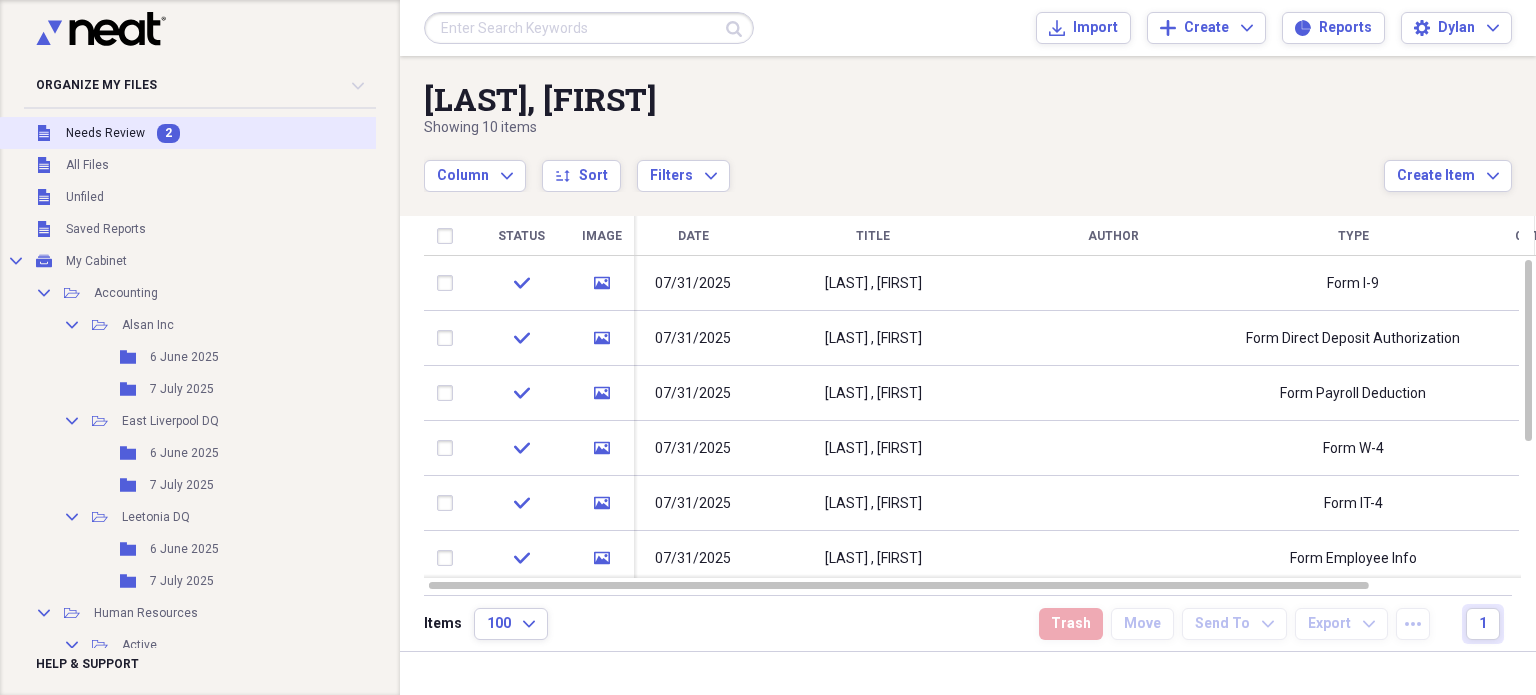 click on "Needs Review" at bounding box center (105, 133) 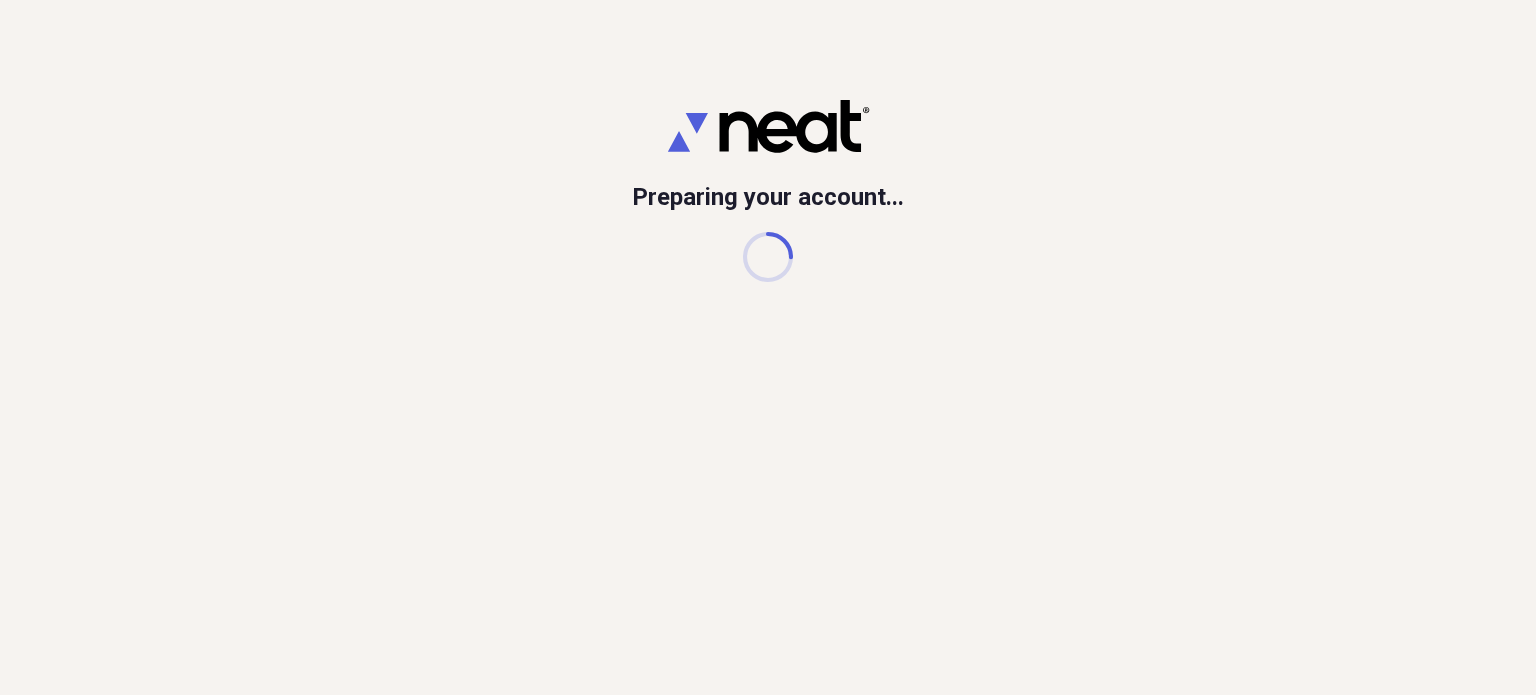 scroll, scrollTop: 0, scrollLeft: 0, axis: both 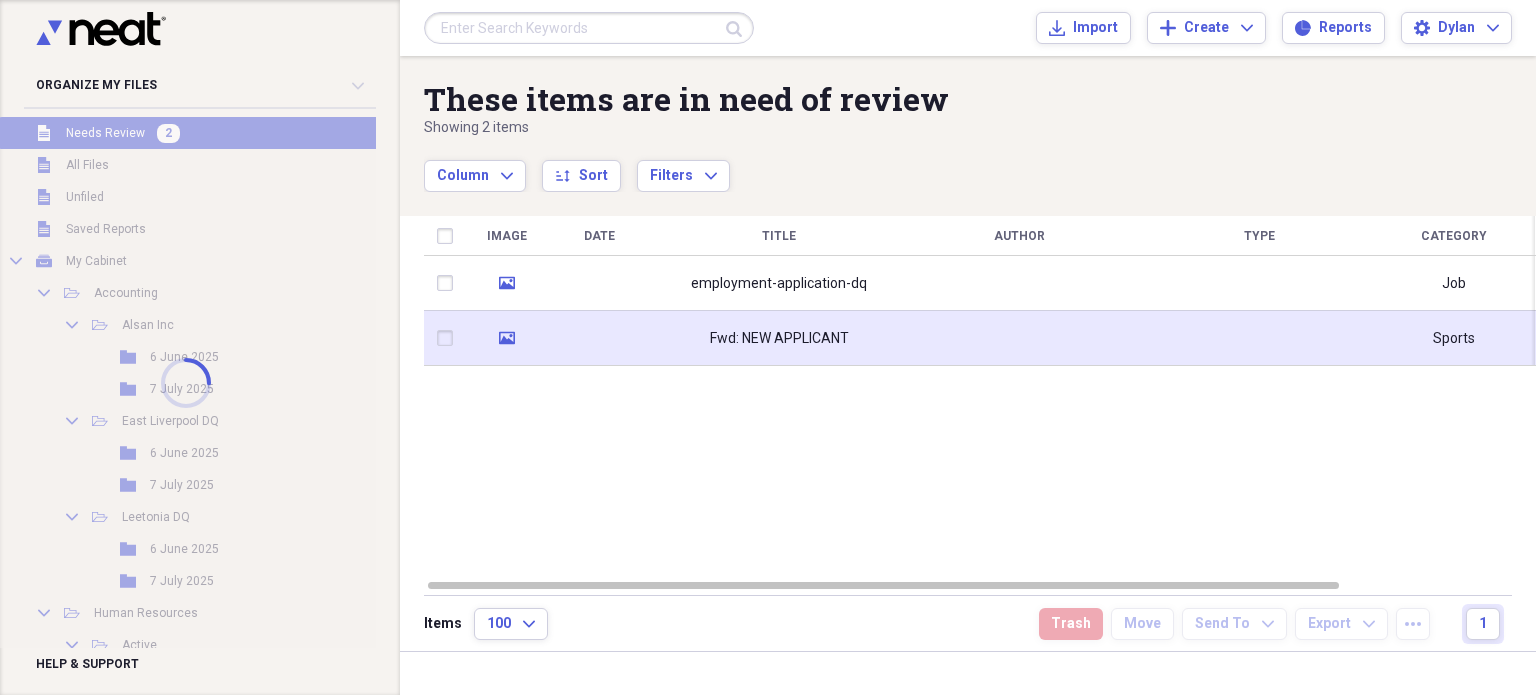 click on "Fwd: NEW APPLICANT" at bounding box center (779, 339) 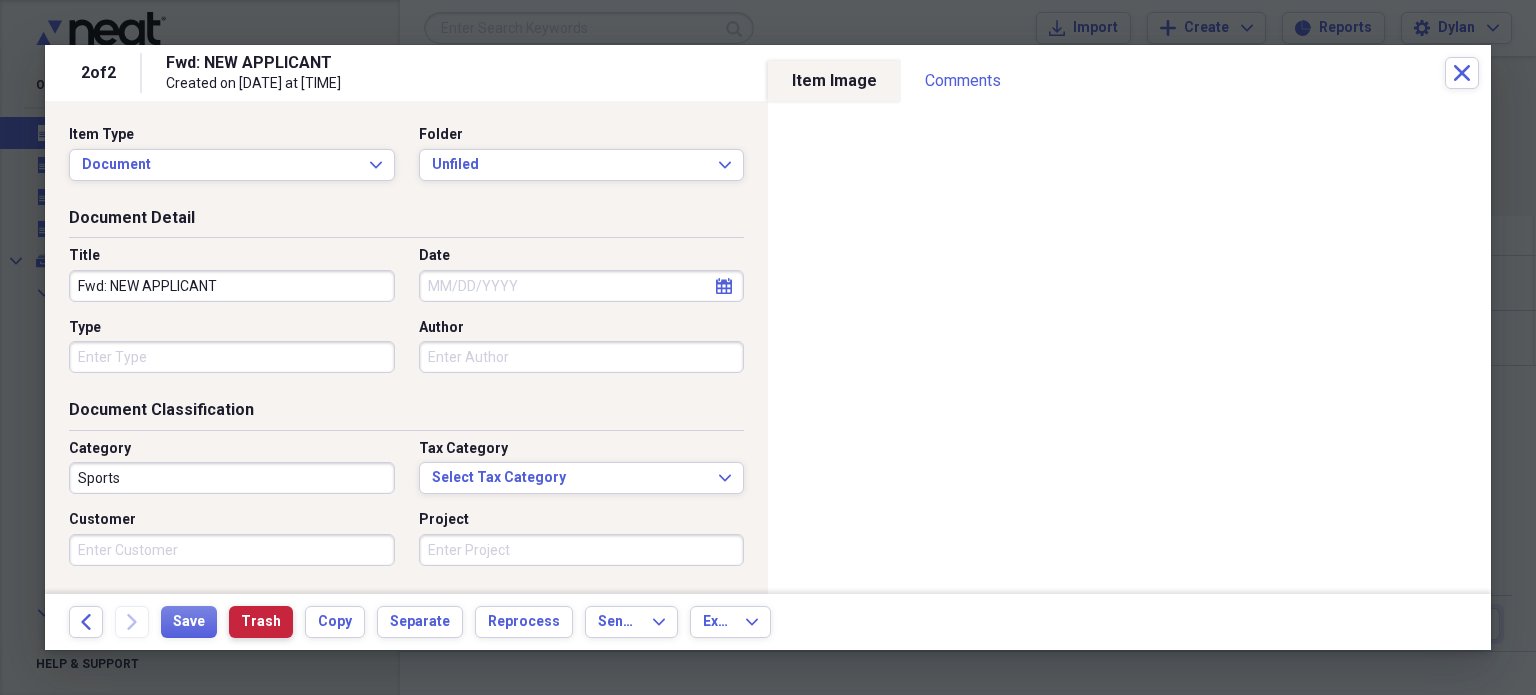 click on "Trash" at bounding box center (261, 622) 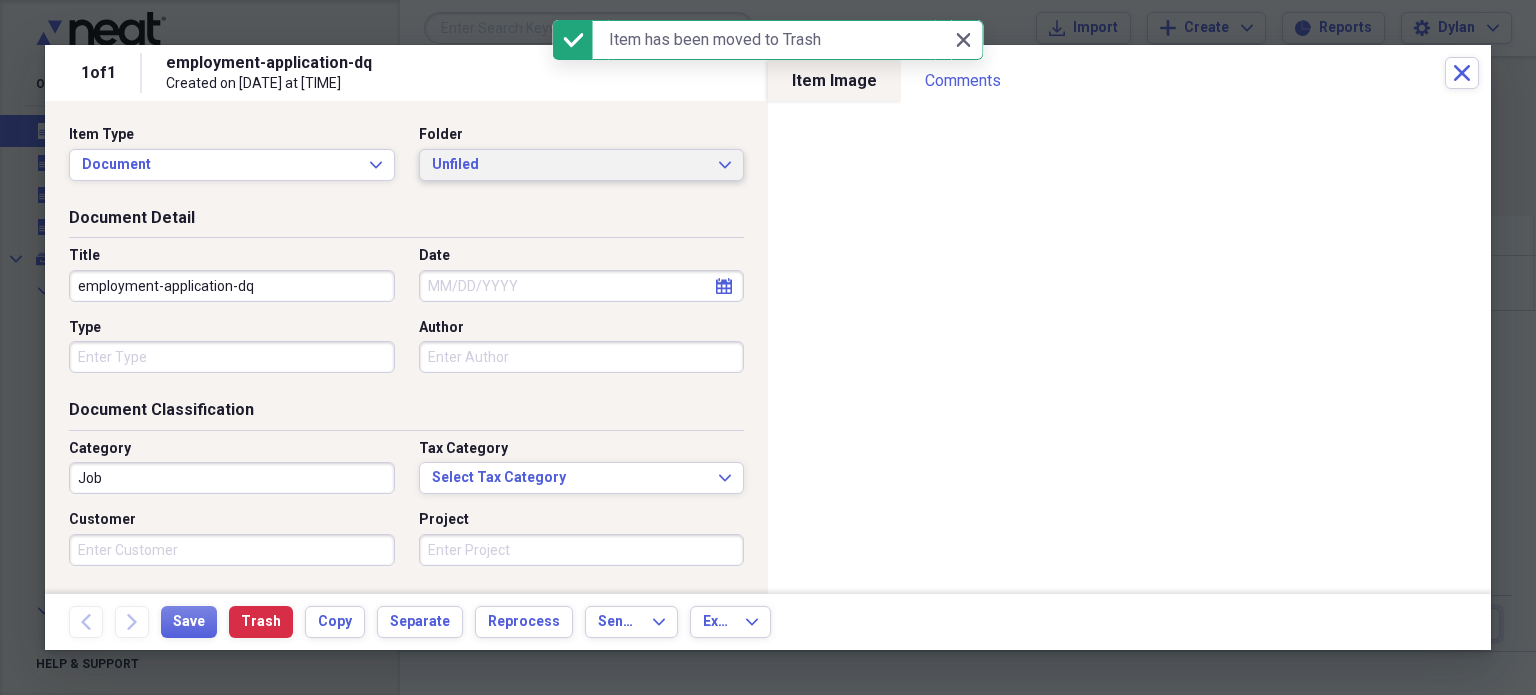 click on "Unfiled" at bounding box center [570, 165] 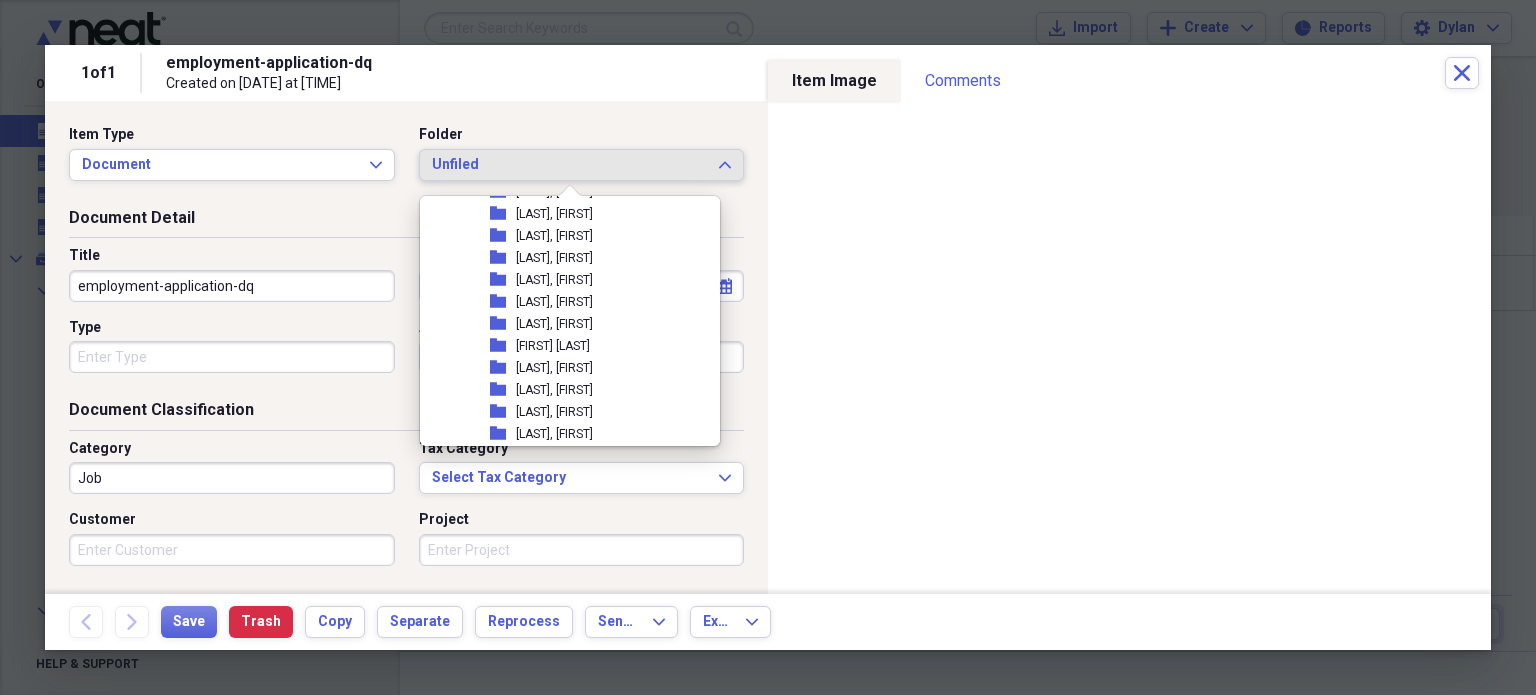 scroll, scrollTop: 348, scrollLeft: 0, axis: vertical 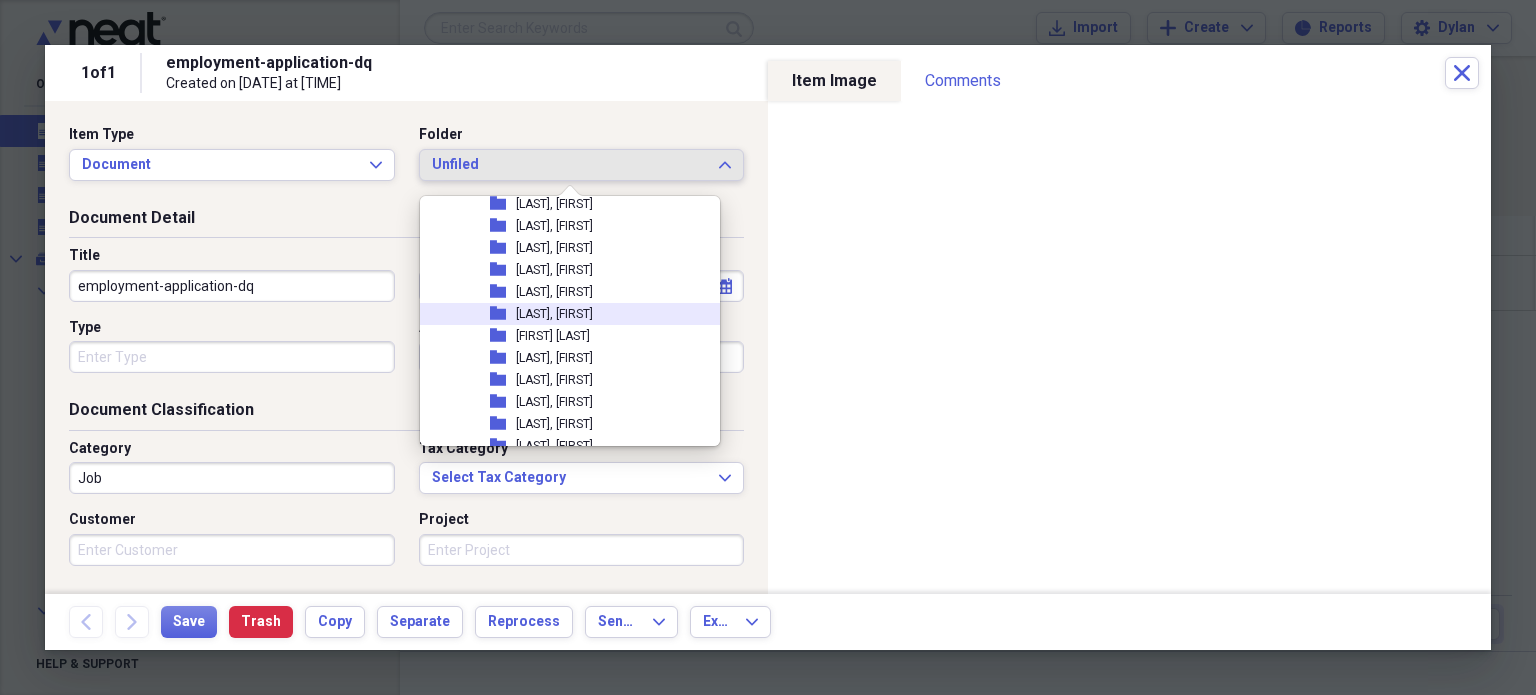 click on "[LAST], [FIRST]" at bounding box center [554, 314] 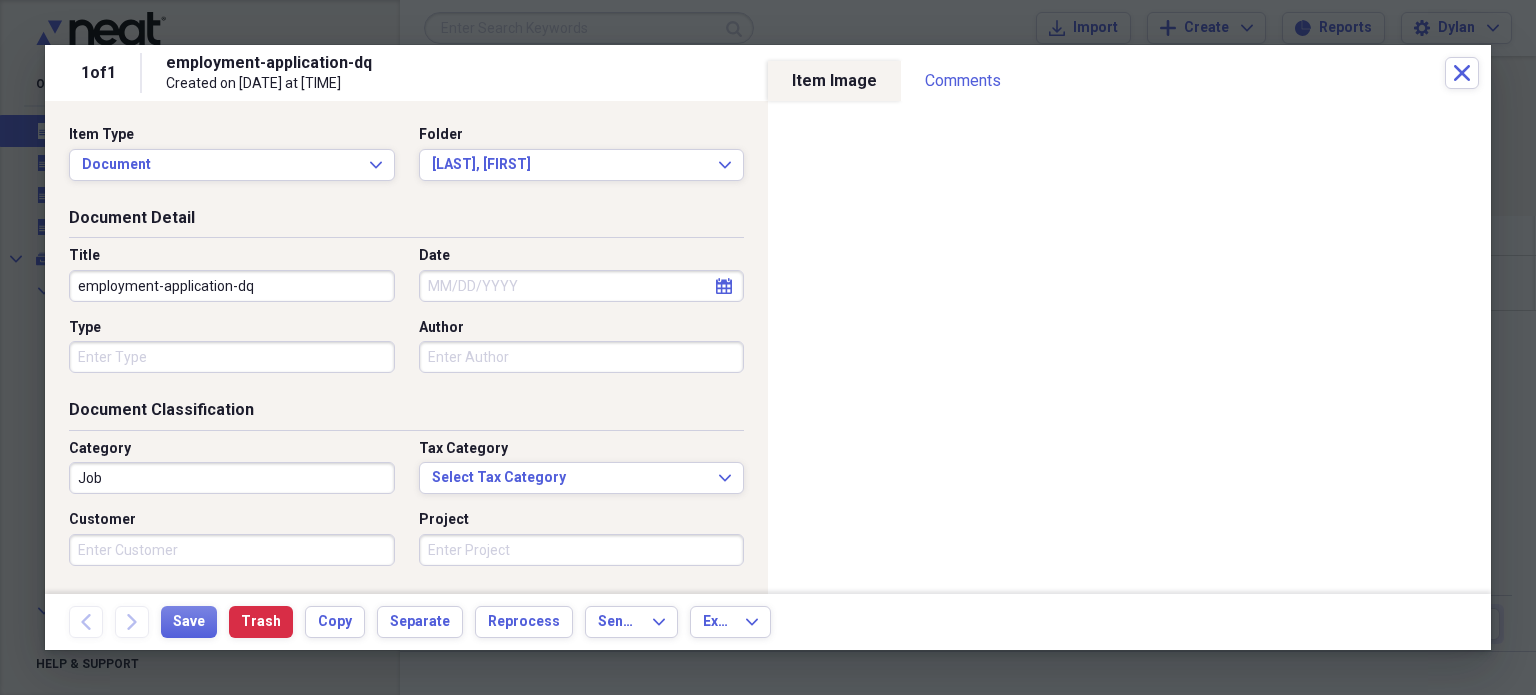 click on "employment-application-dq" at bounding box center [232, 286] 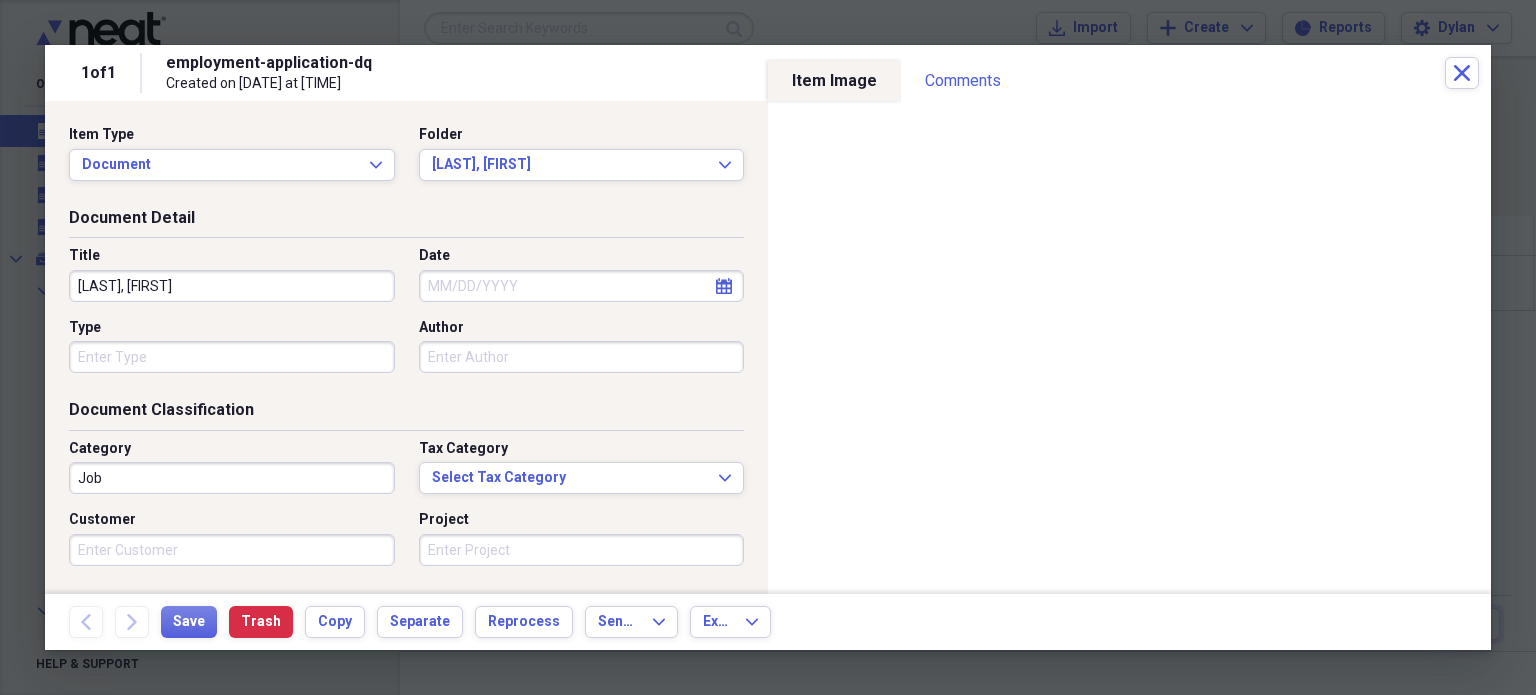 type on "[LAST], [FIRST]" 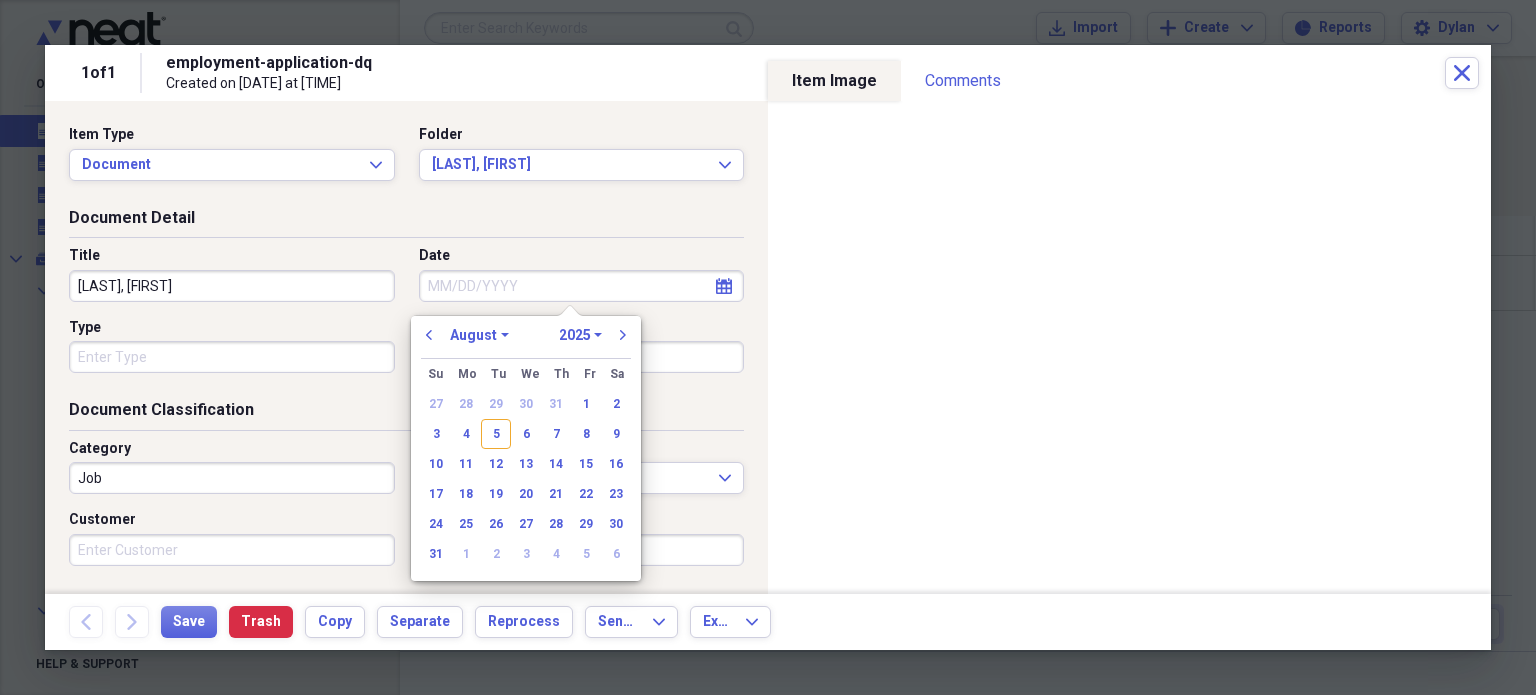 click on "Date" at bounding box center [582, 286] 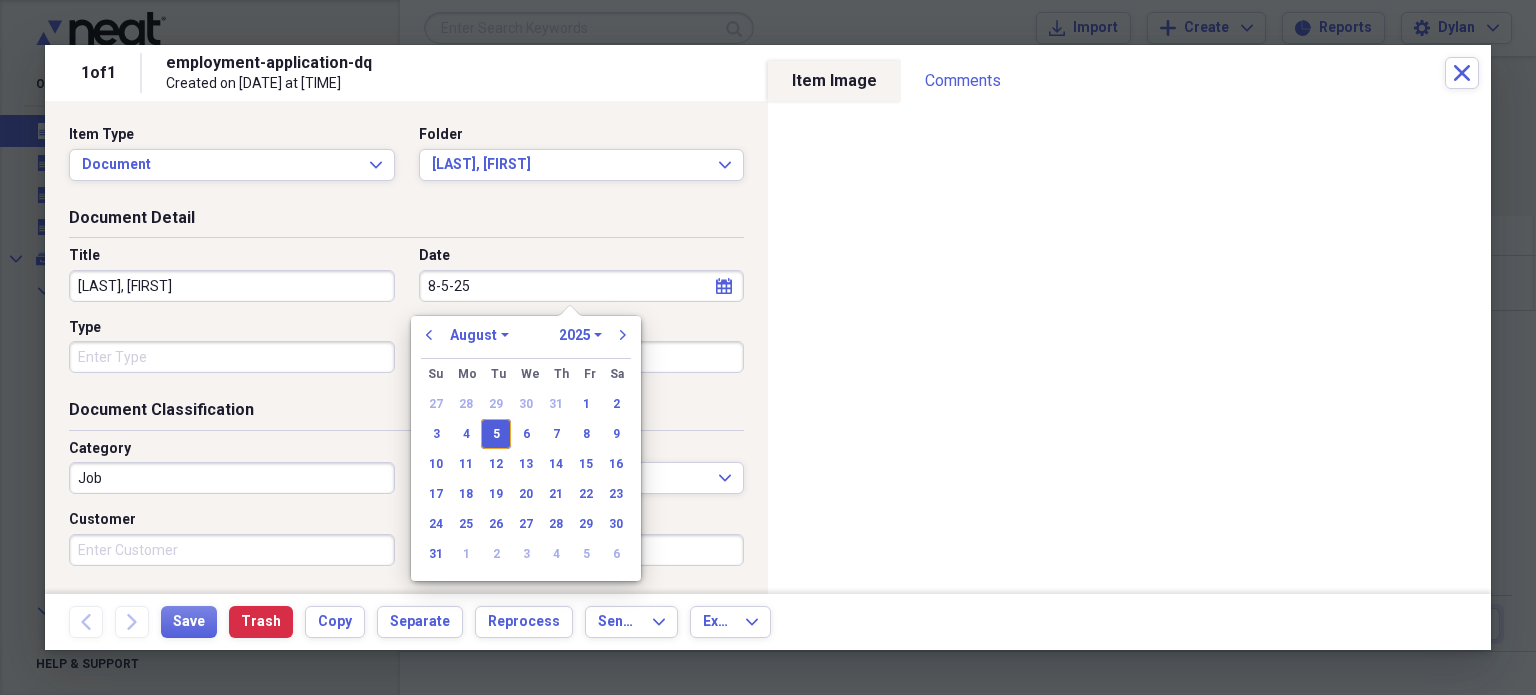 type on "08/05/2025" 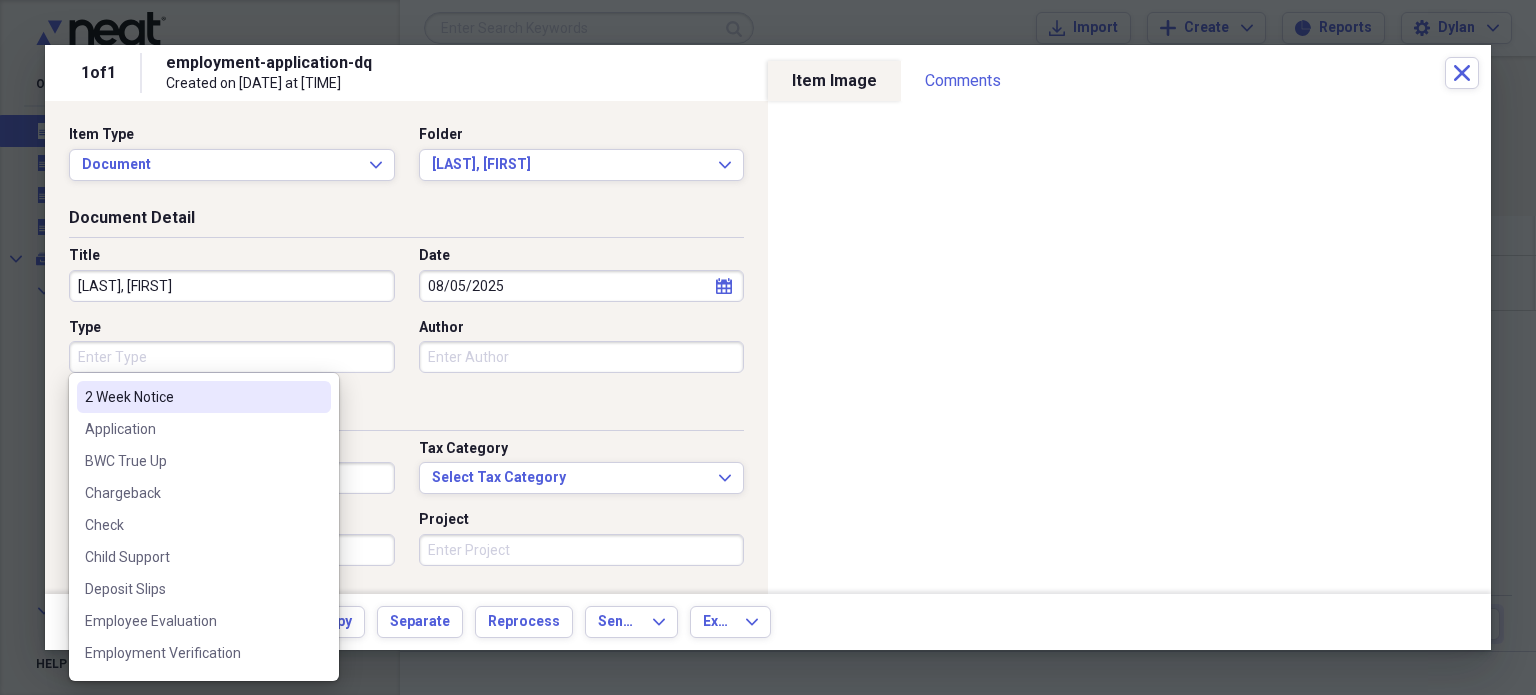 click on "Type" at bounding box center (232, 357) 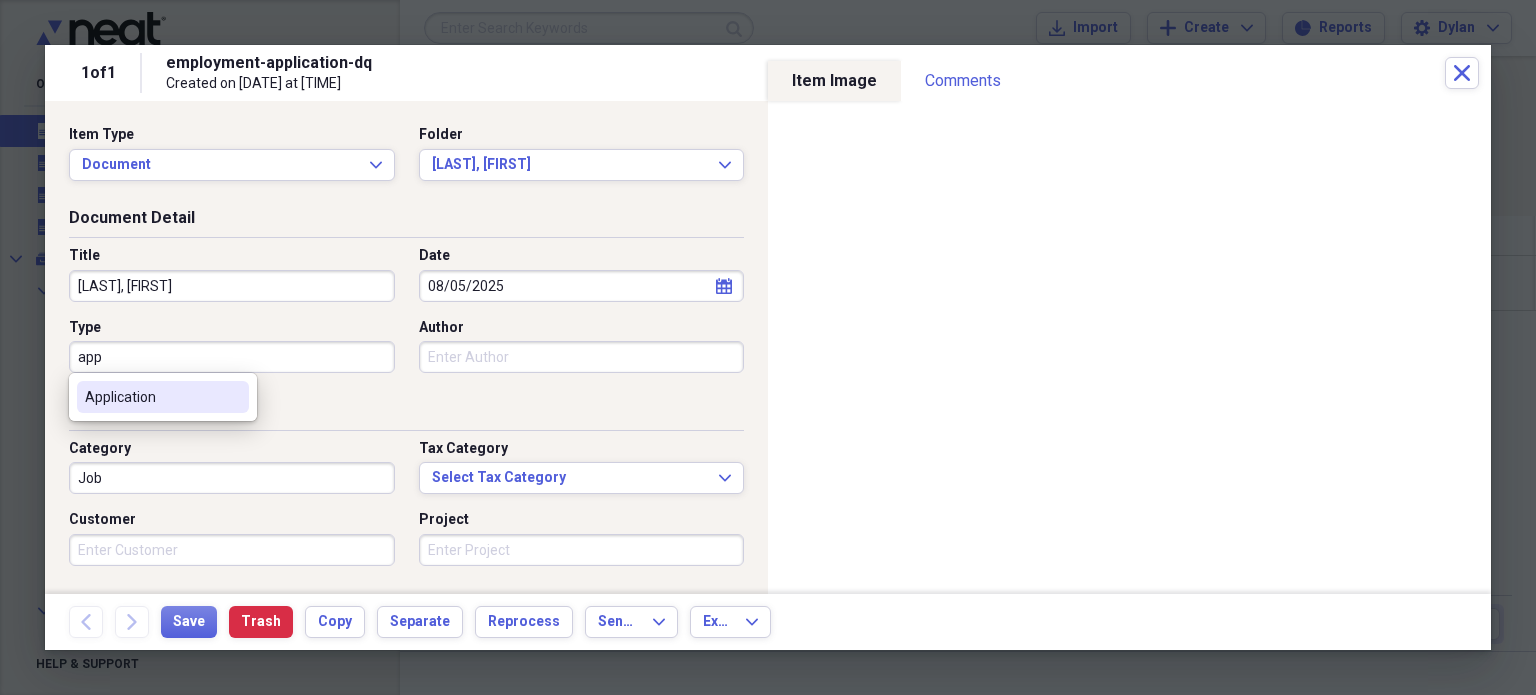 type on "Application" 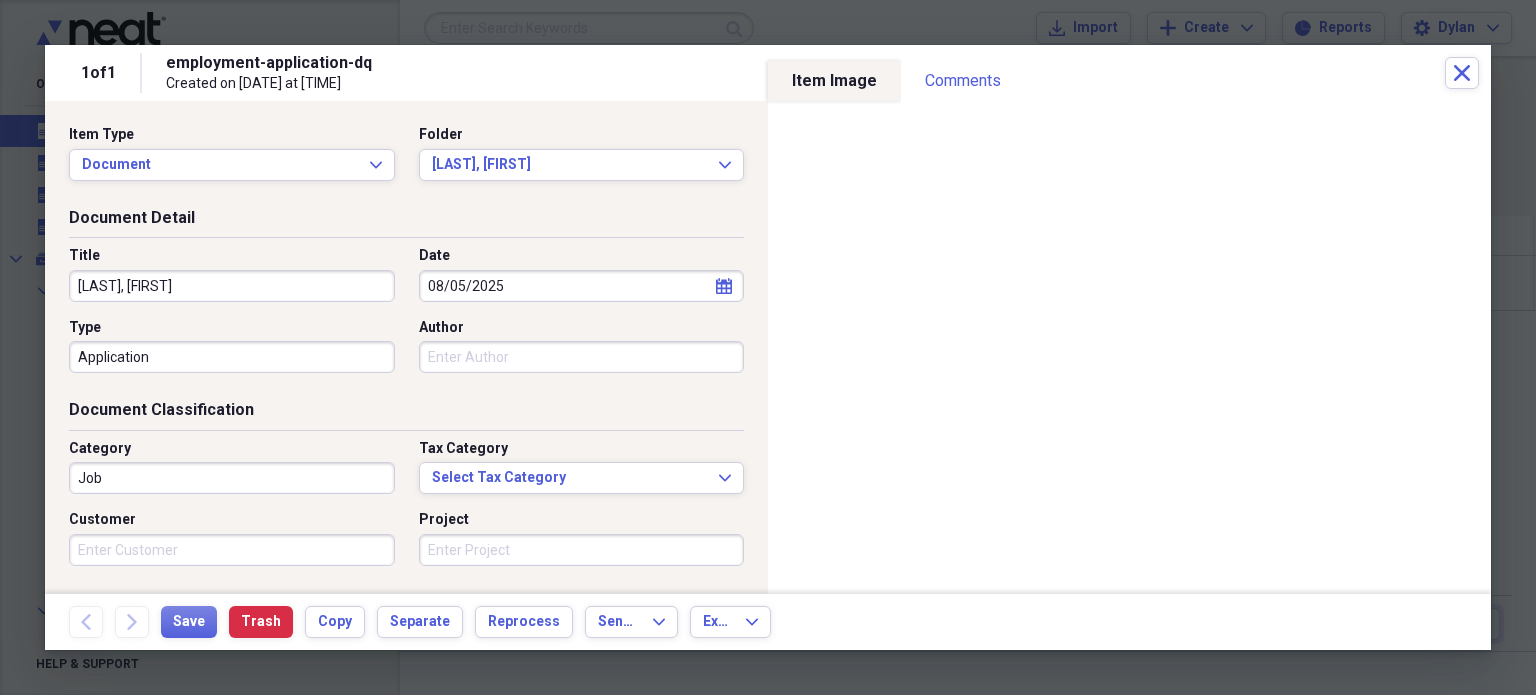 click on "Category" at bounding box center (232, 449) 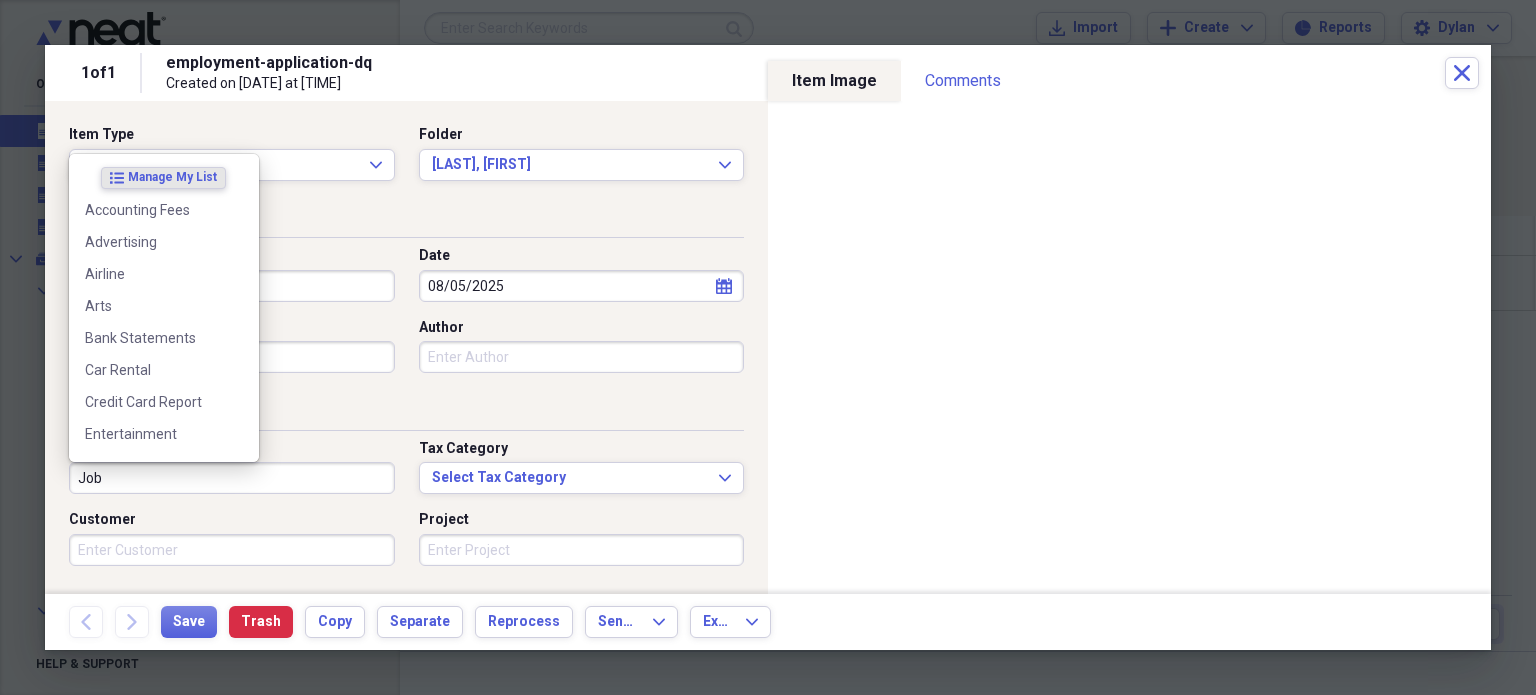 click on "Job" at bounding box center (232, 478) 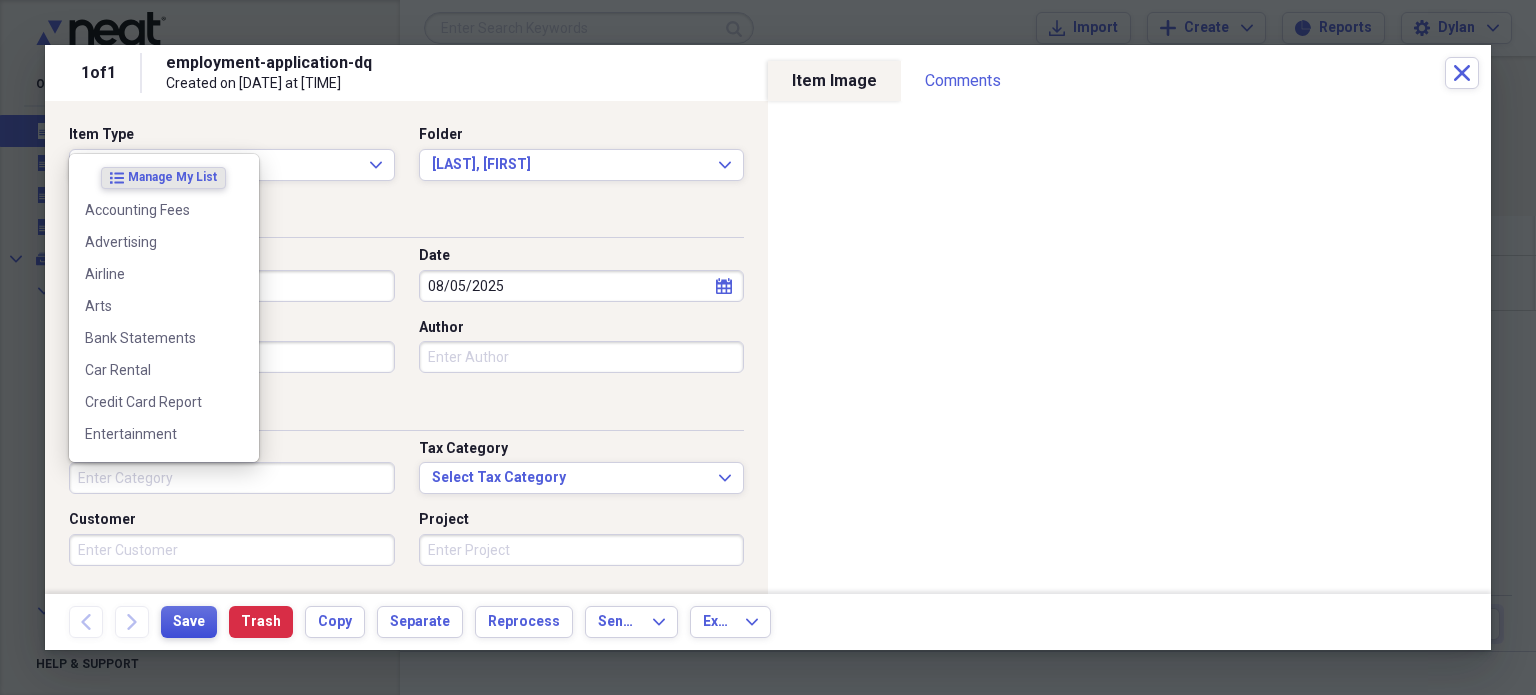 type 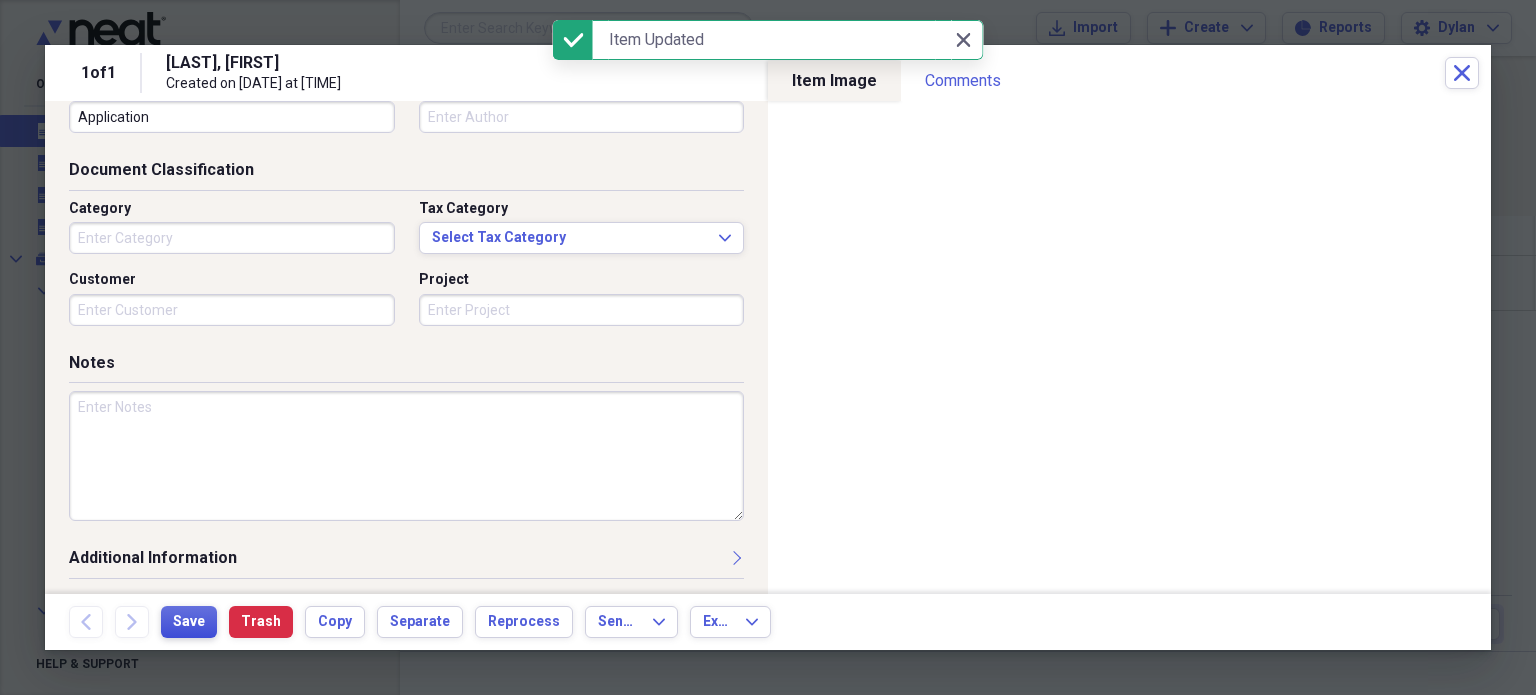 scroll, scrollTop: 0, scrollLeft: 0, axis: both 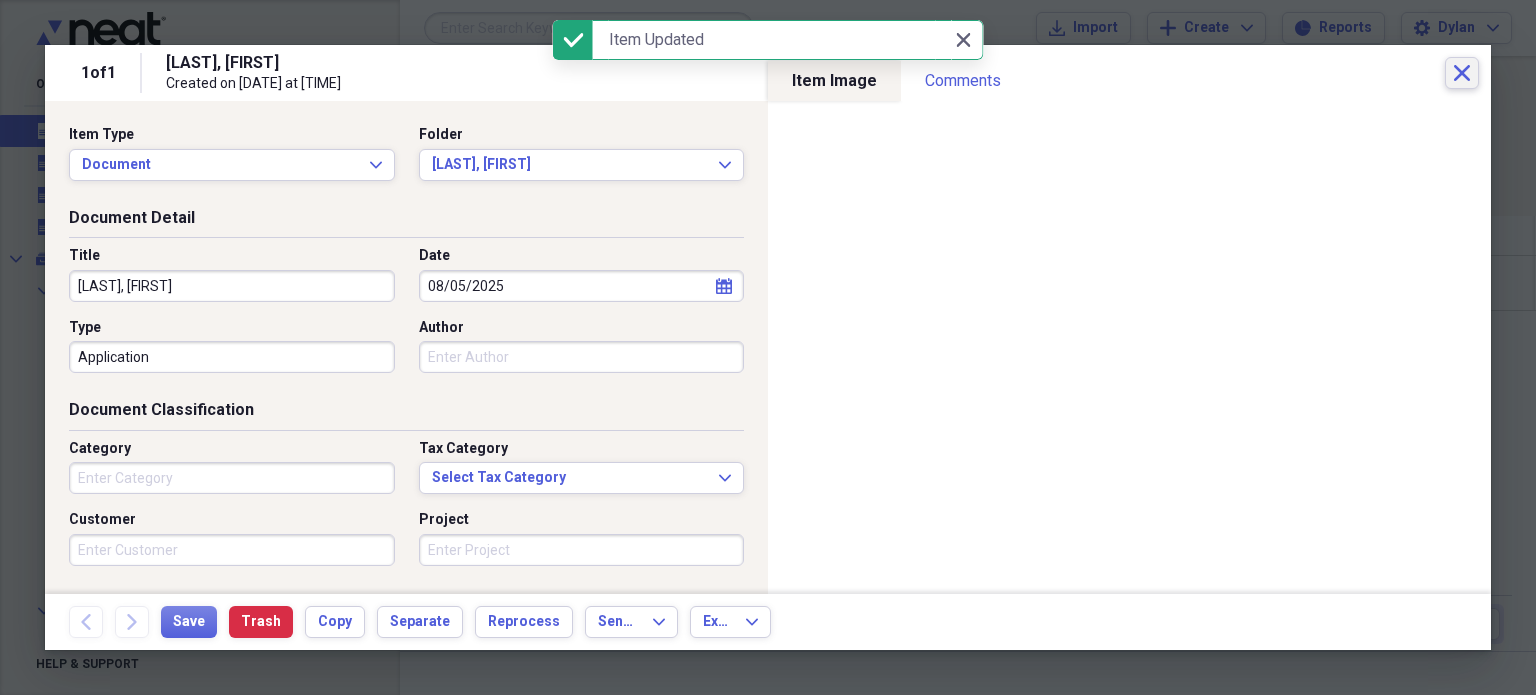 click on "Close" at bounding box center (1462, 73) 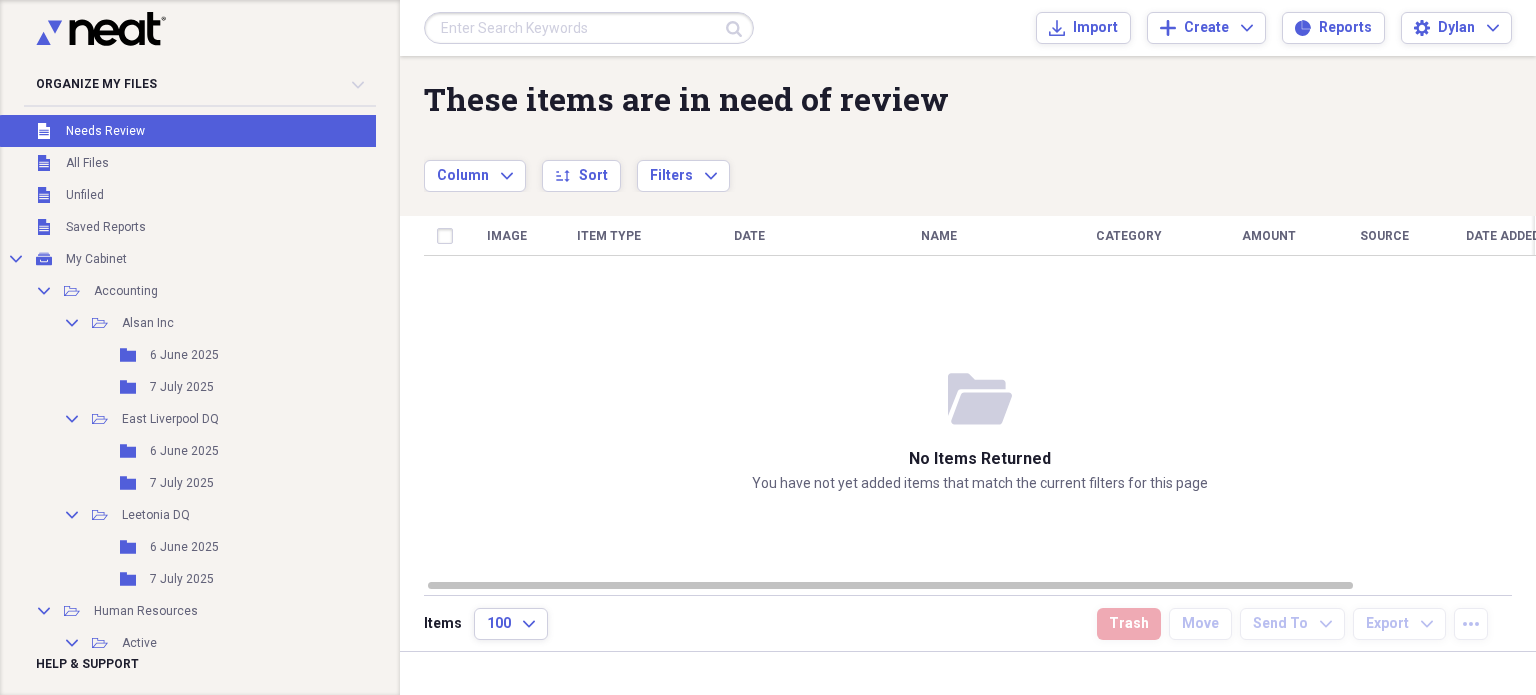 click on "Unfiled Needs Review" at bounding box center (221, 131) 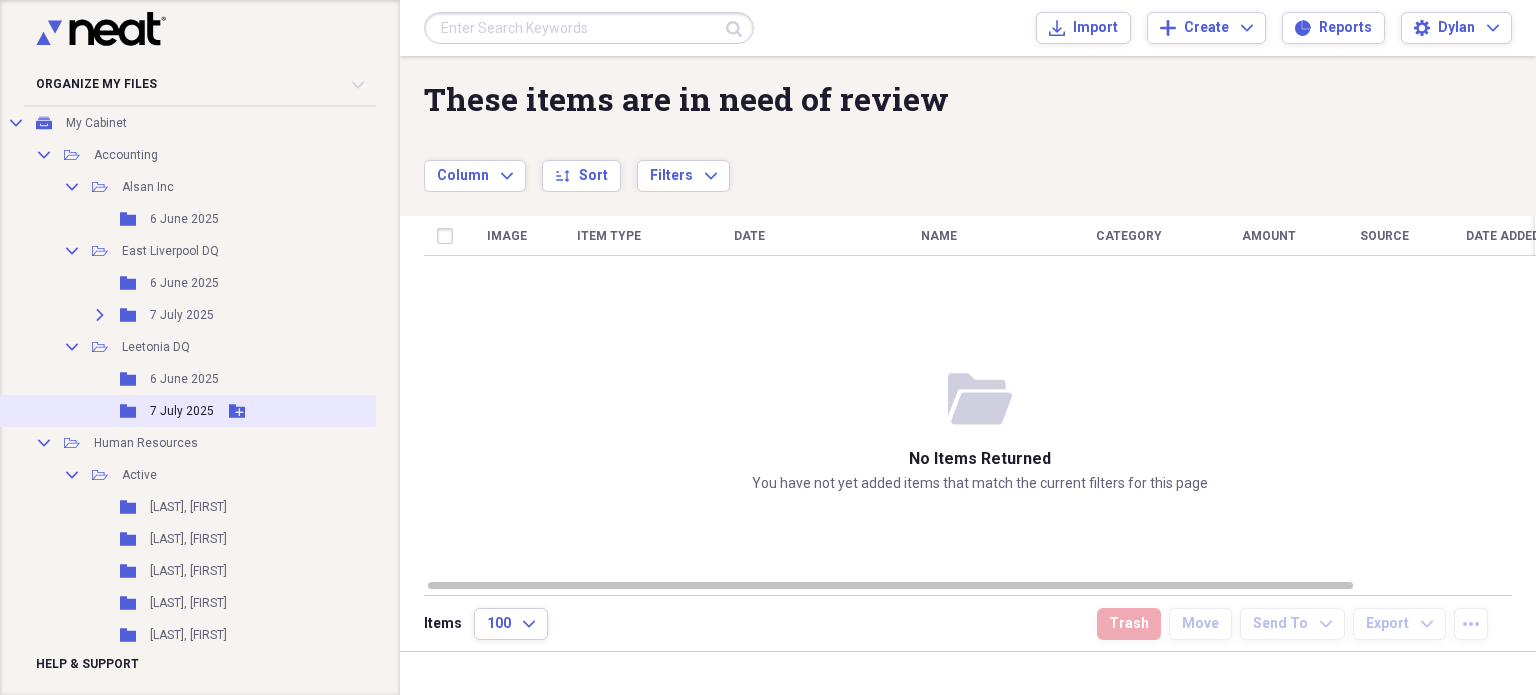 scroll, scrollTop: 136, scrollLeft: 0, axis: vertical 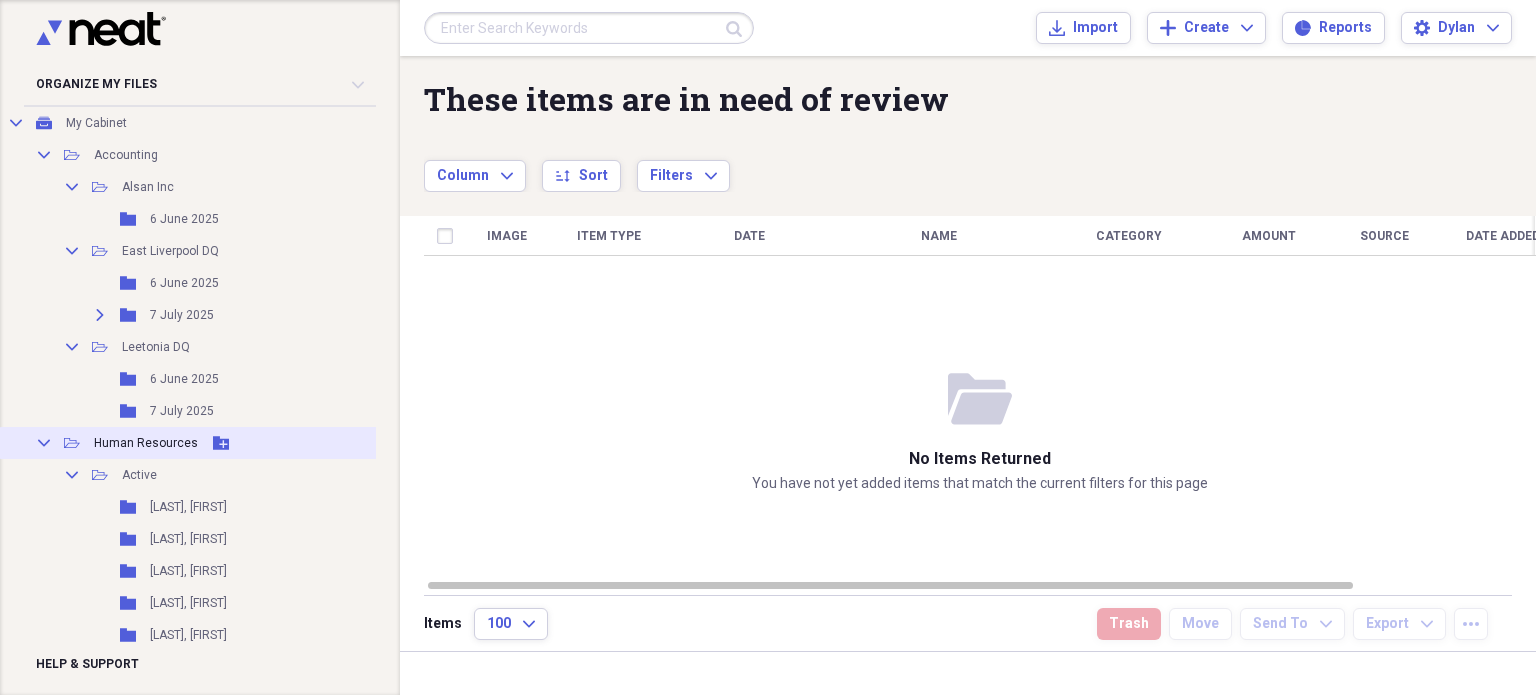 click on "Collapse" 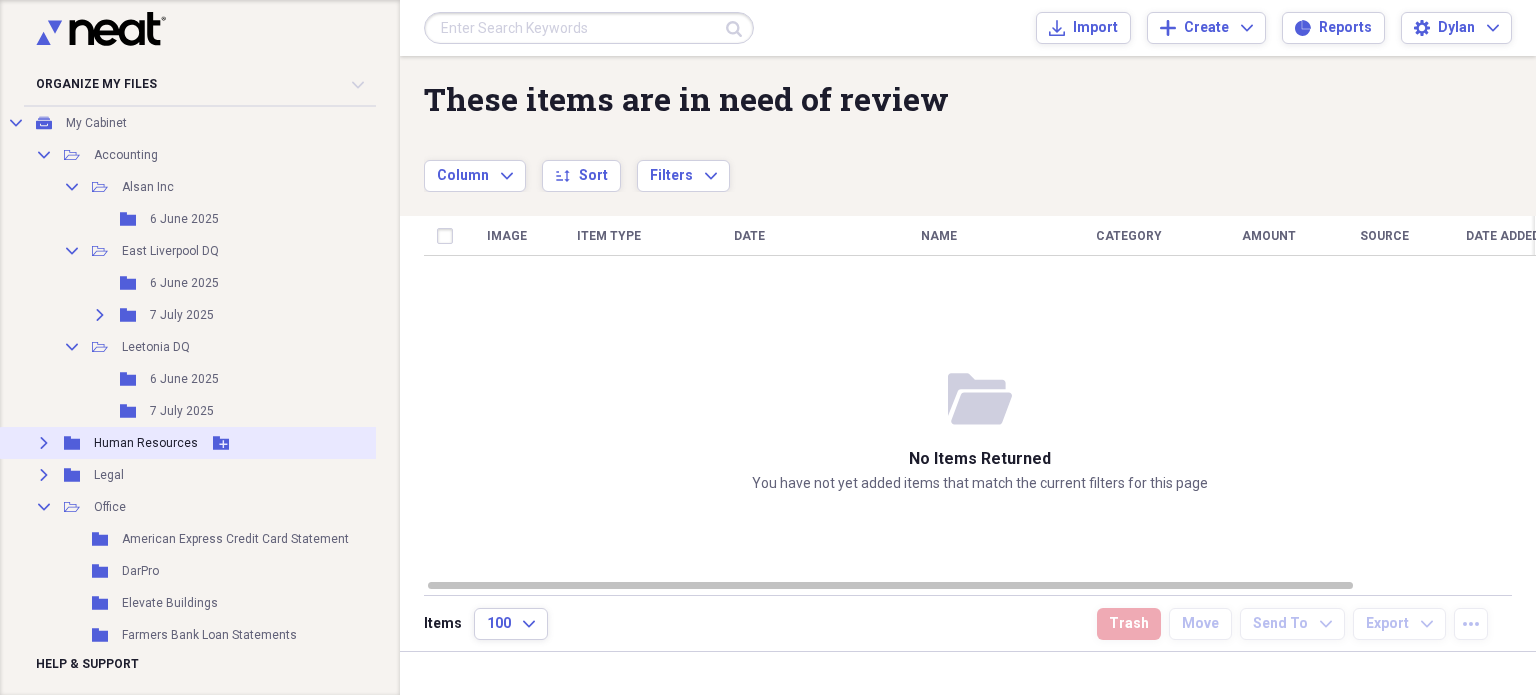 click on "Expand" at bounding box center [44, 443] 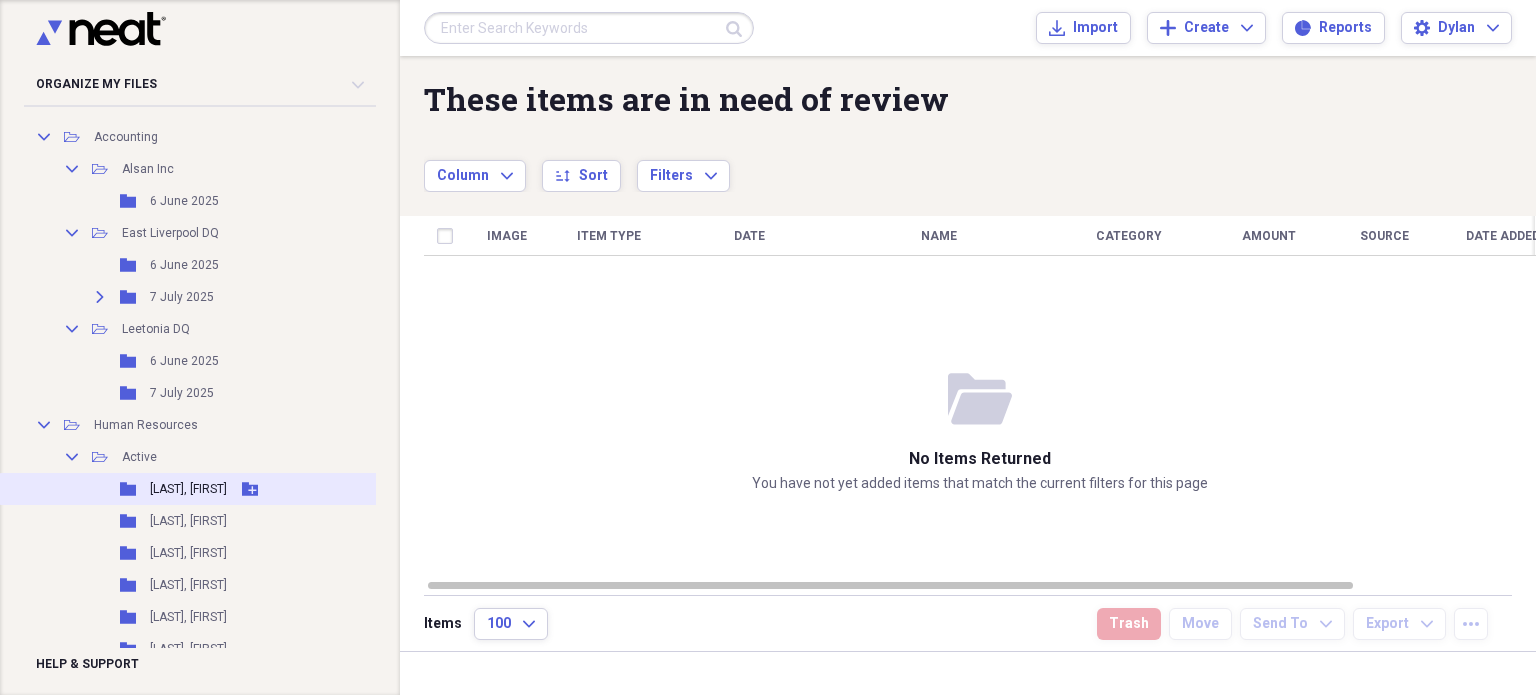 scroll, scrollTop: 156, scrollLeft: 0, axis: vertical 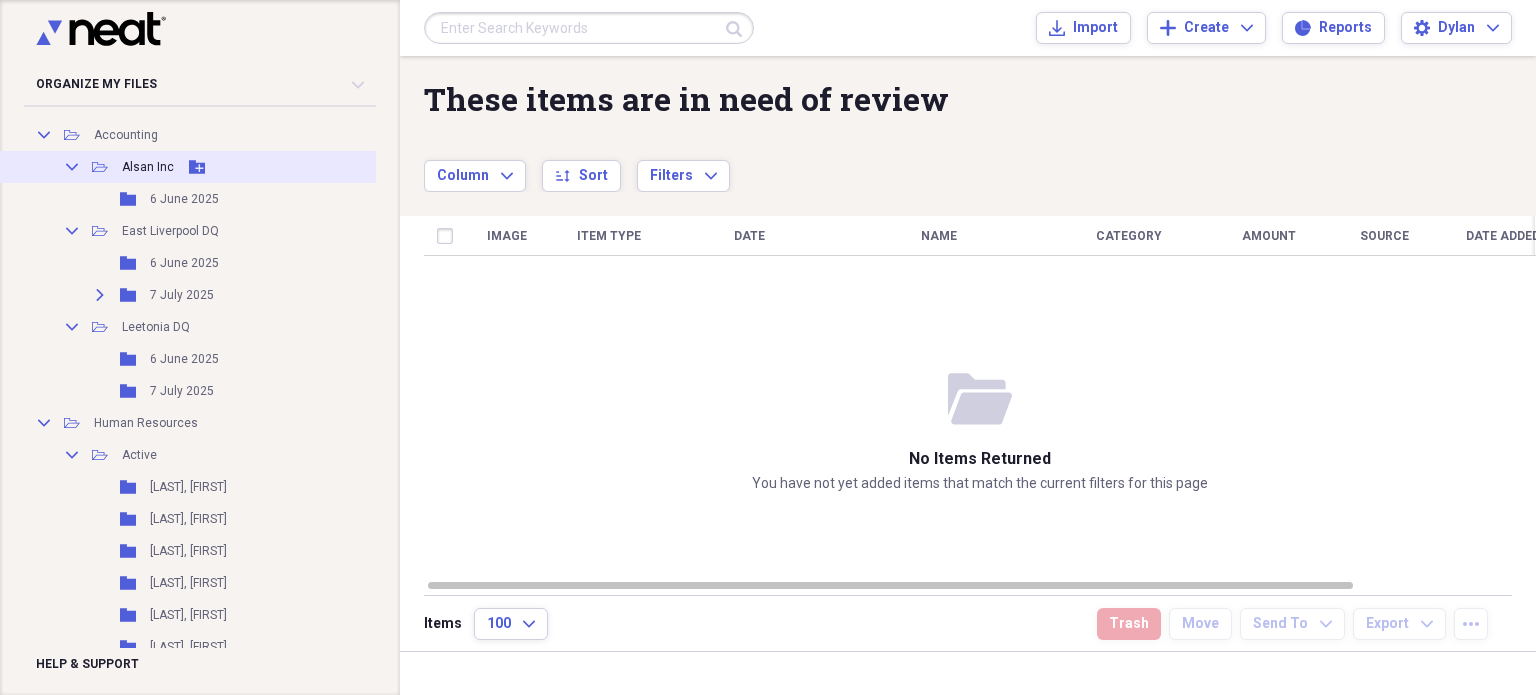 type 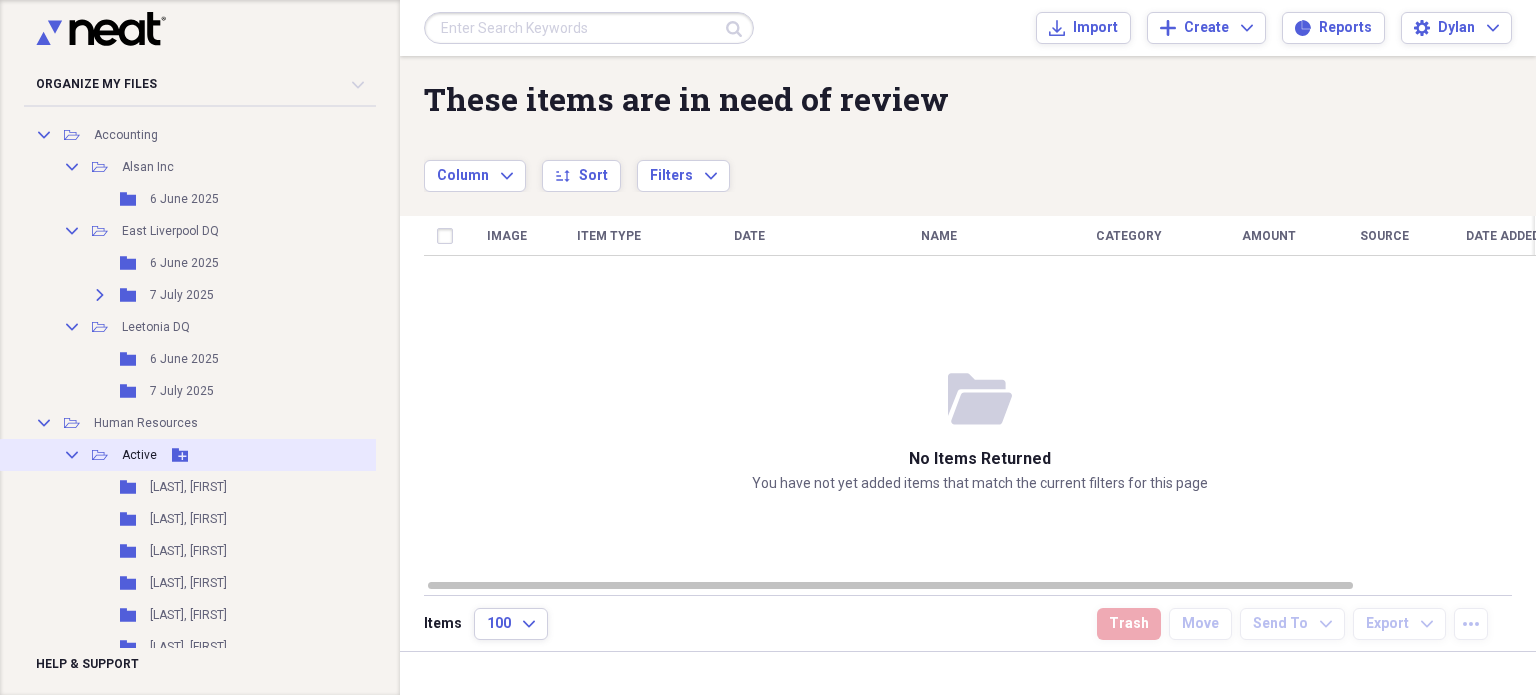 click on "Collapse" at bounding box center [72, 455] 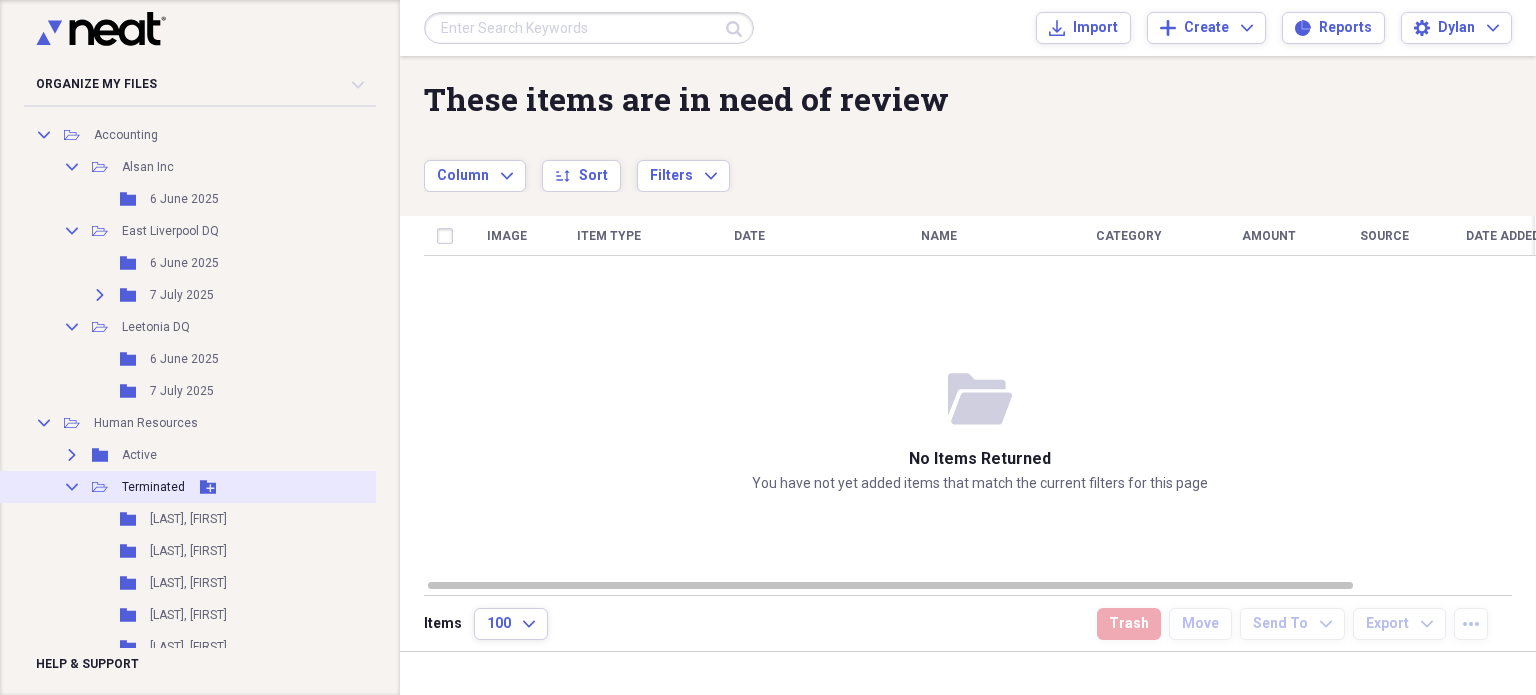 click on "Collapse Open Folder Terminated Add Folder" at bounding box center [221, 487] 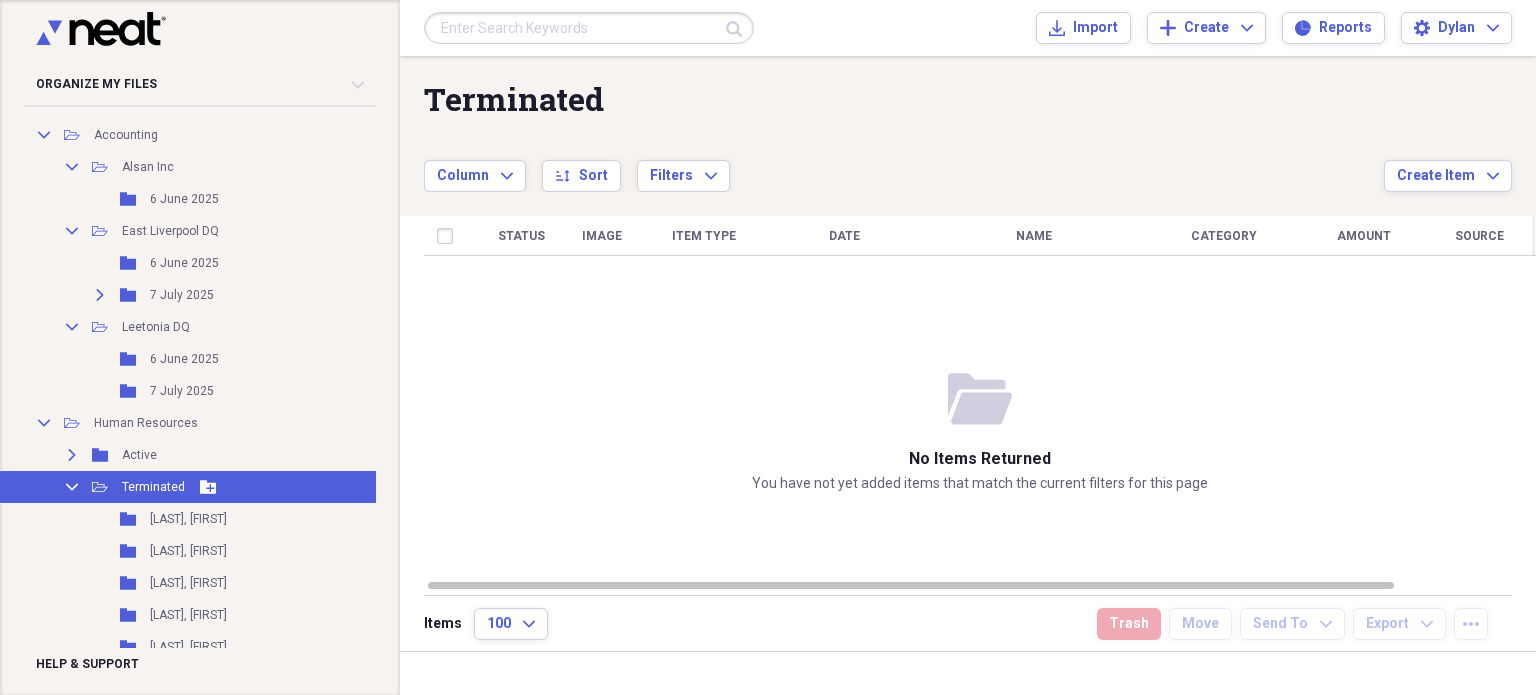 click on "Collapse" 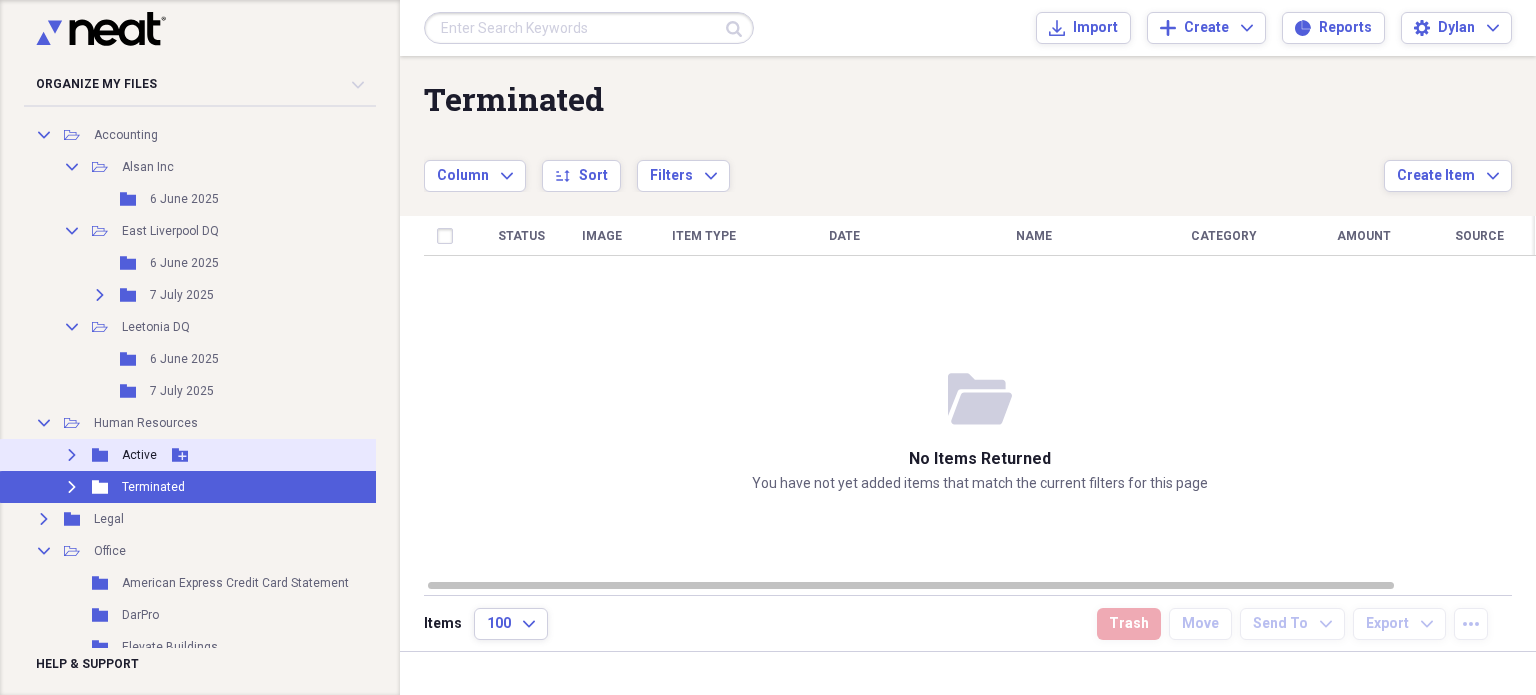 click 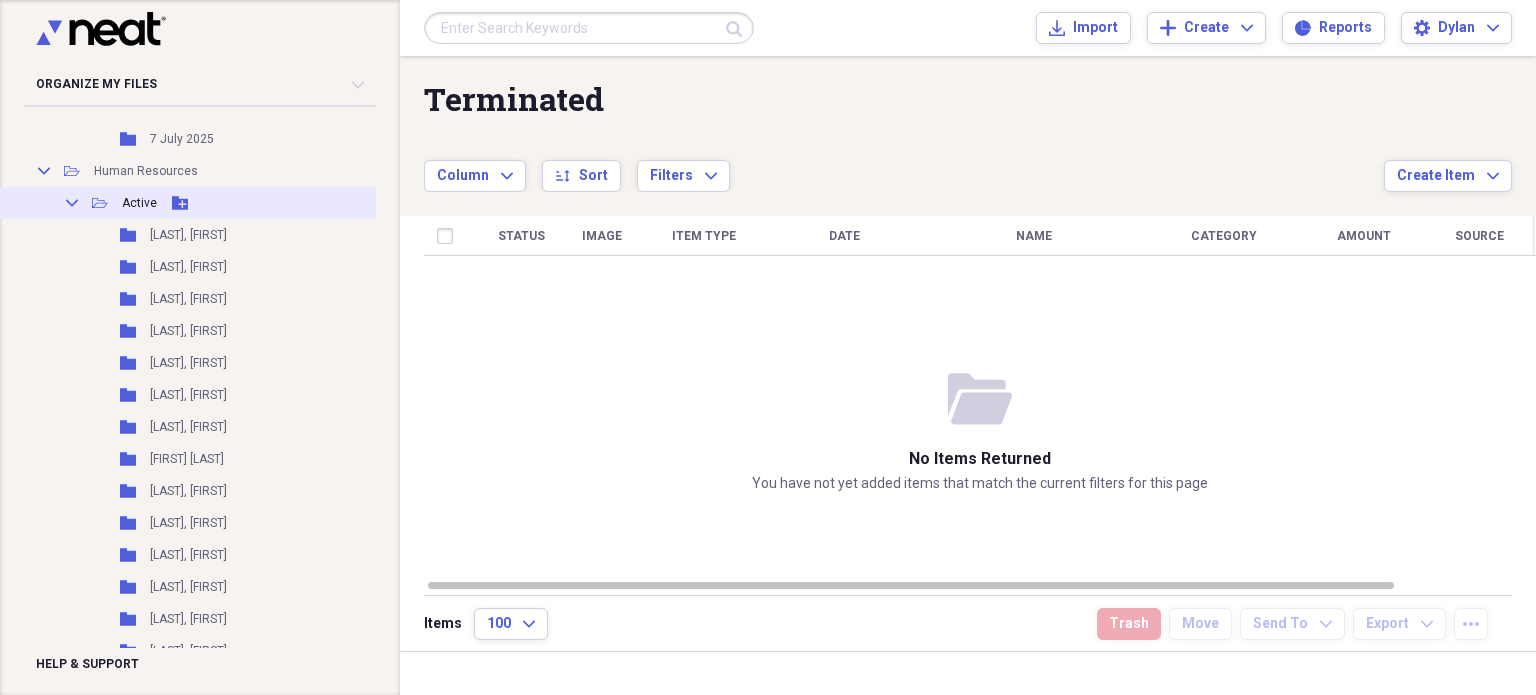 scroll, scrollTop: 403, scrollLeft: 0, axis: vertical 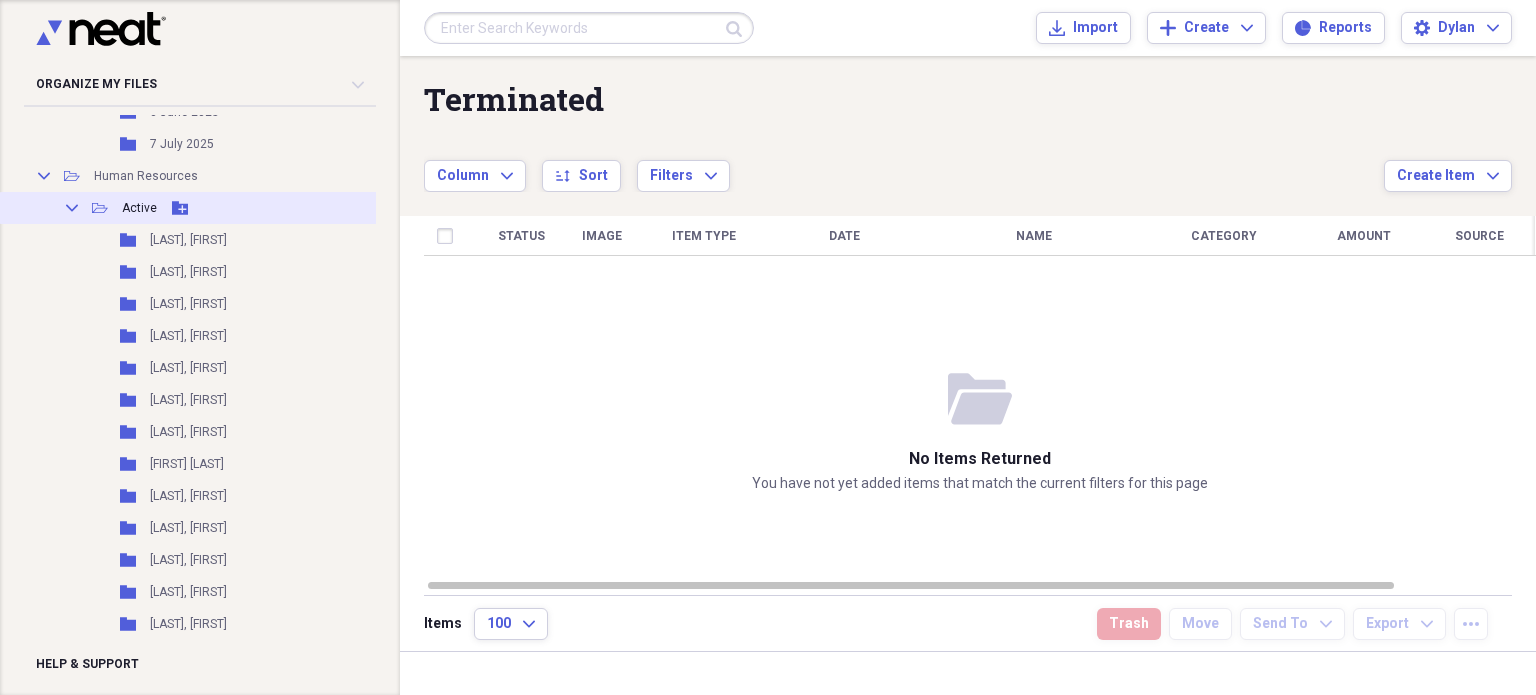 click 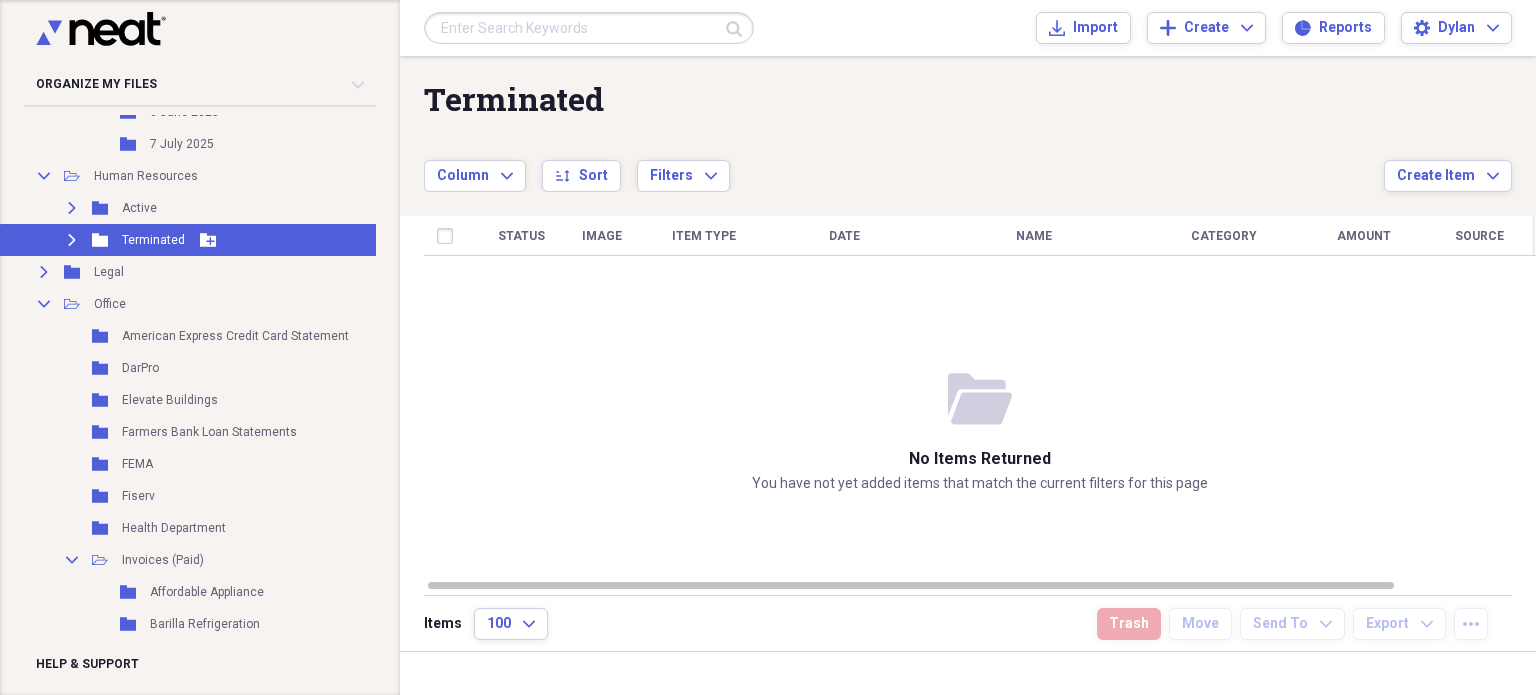 click on "Expand" at bounding box center [72, 240] 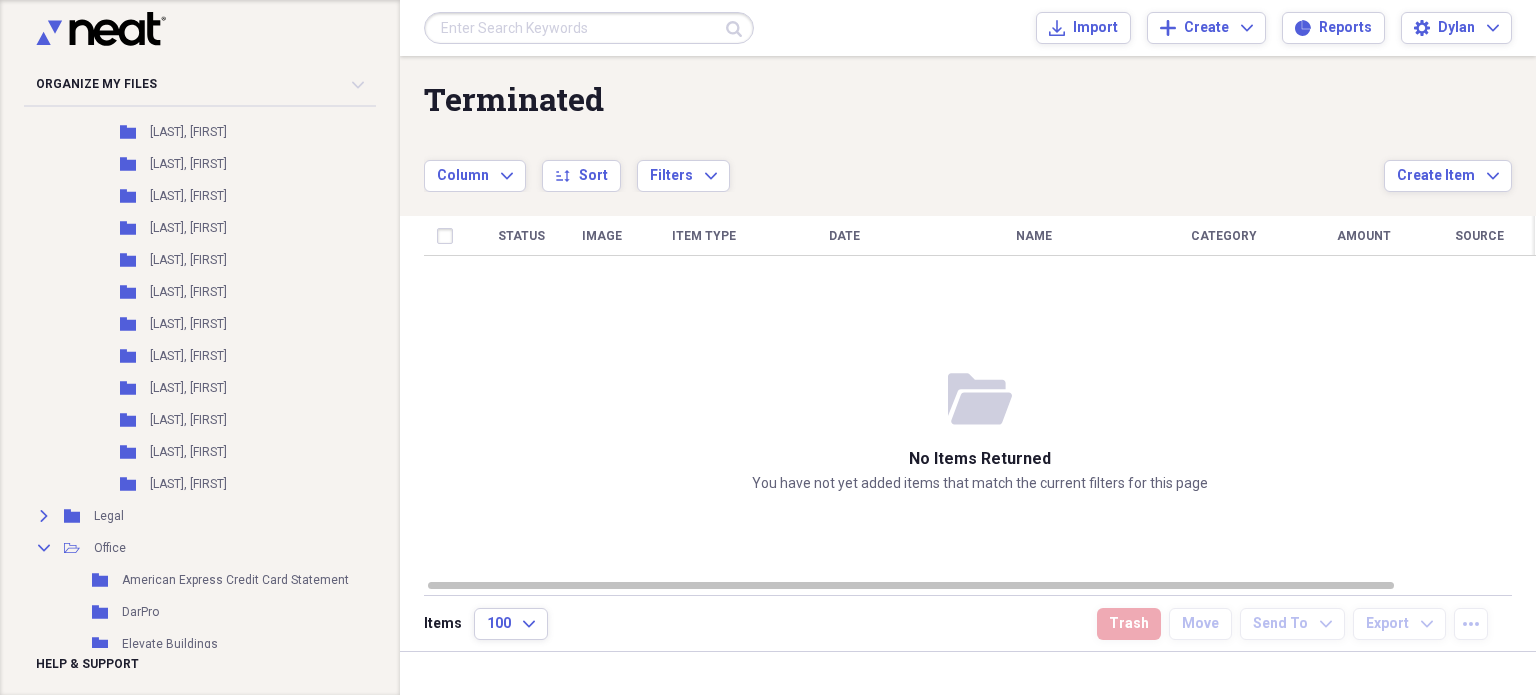 scroll, scrollTop: 3618, scrollLeft: 0, axis: vertical 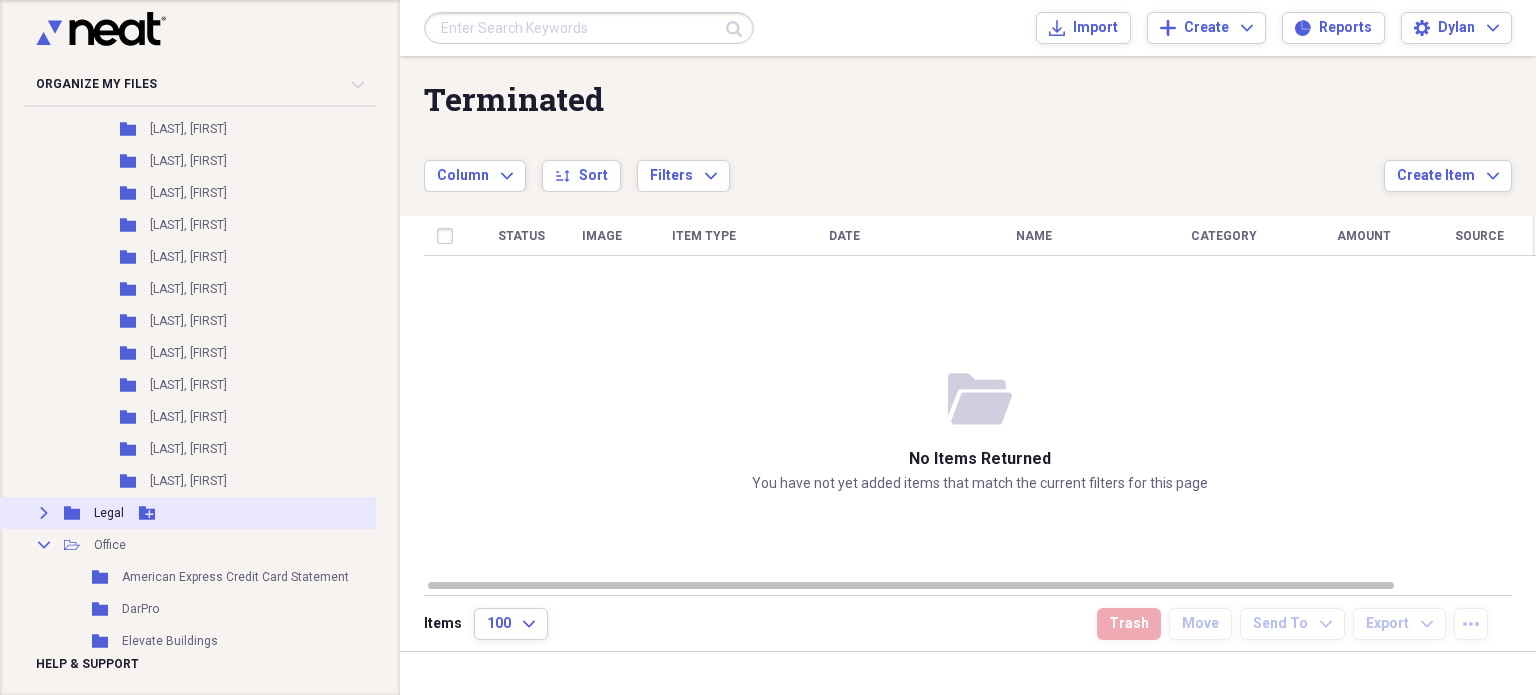 click 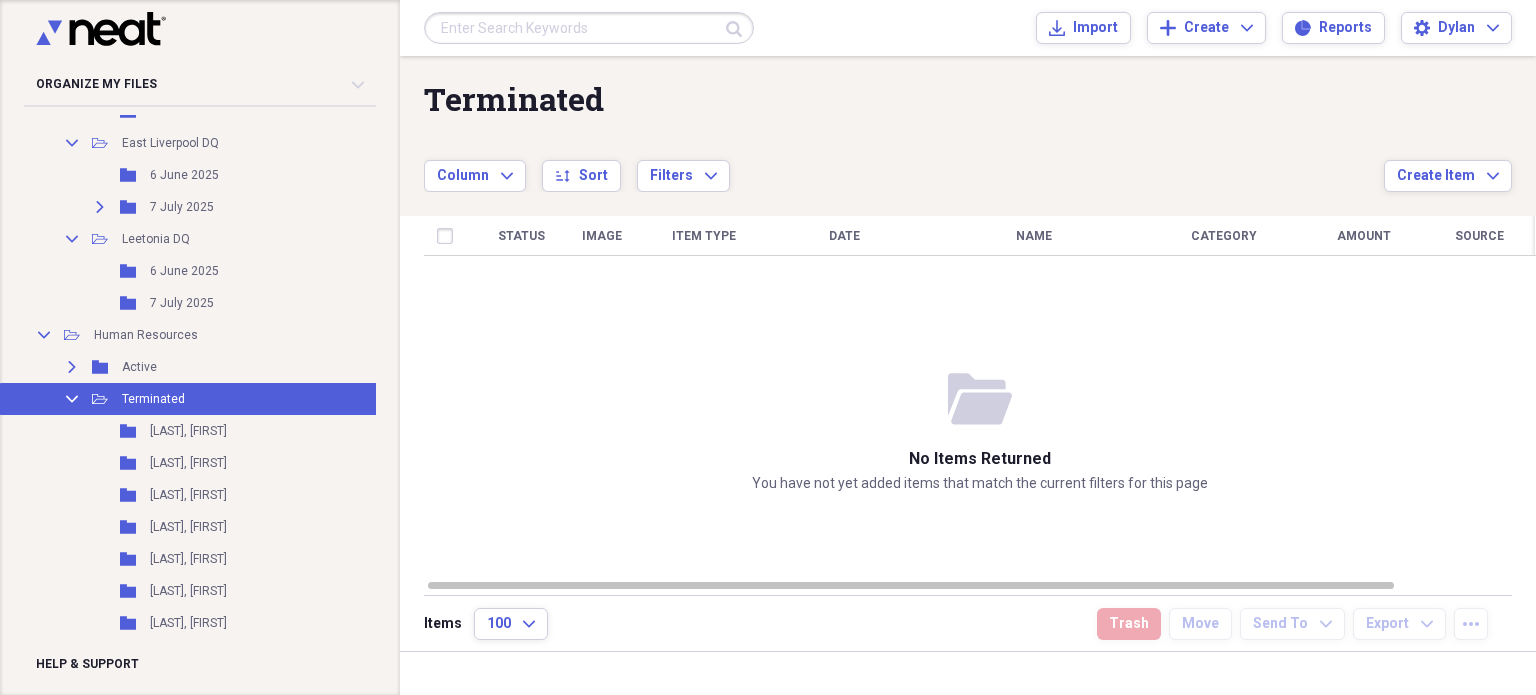 scroll, scrollTop: 300, scrollLeft: 0, axis: vertical 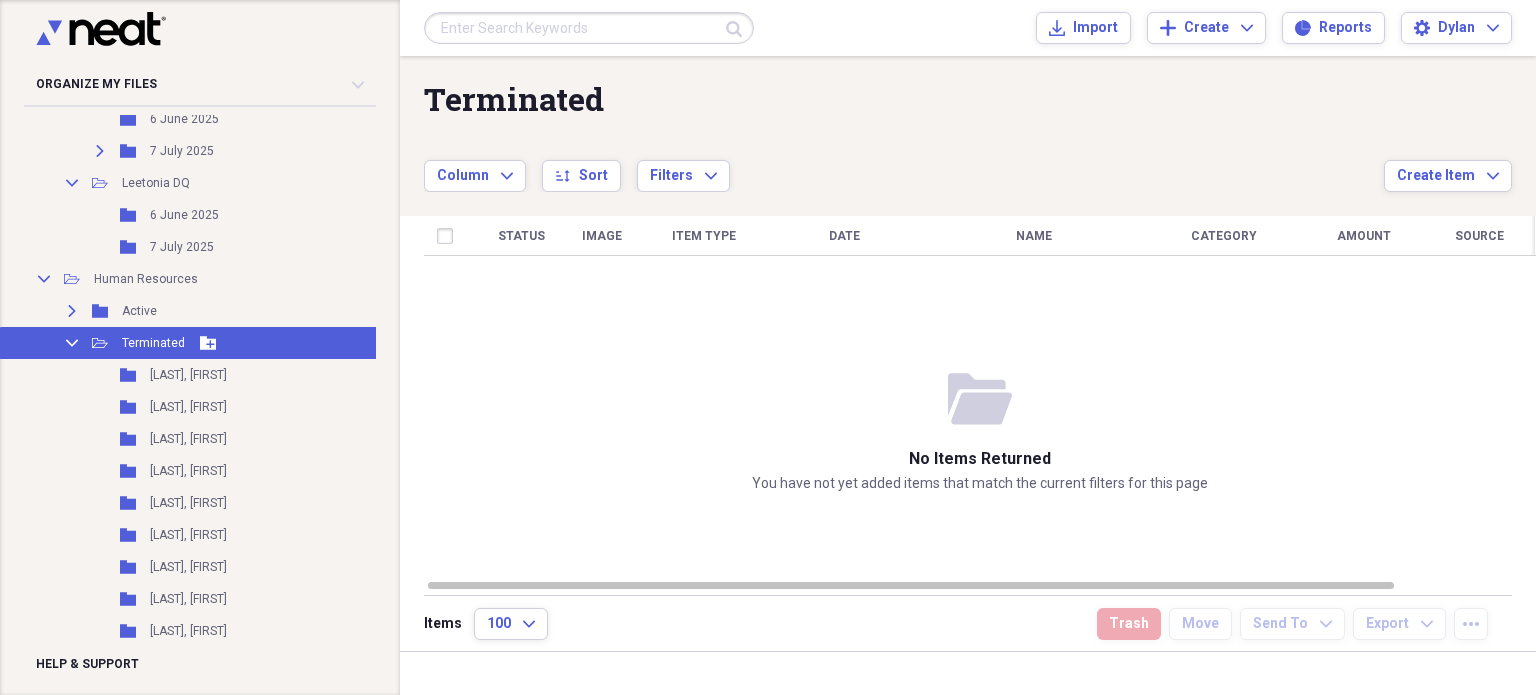 click on "Collapse" 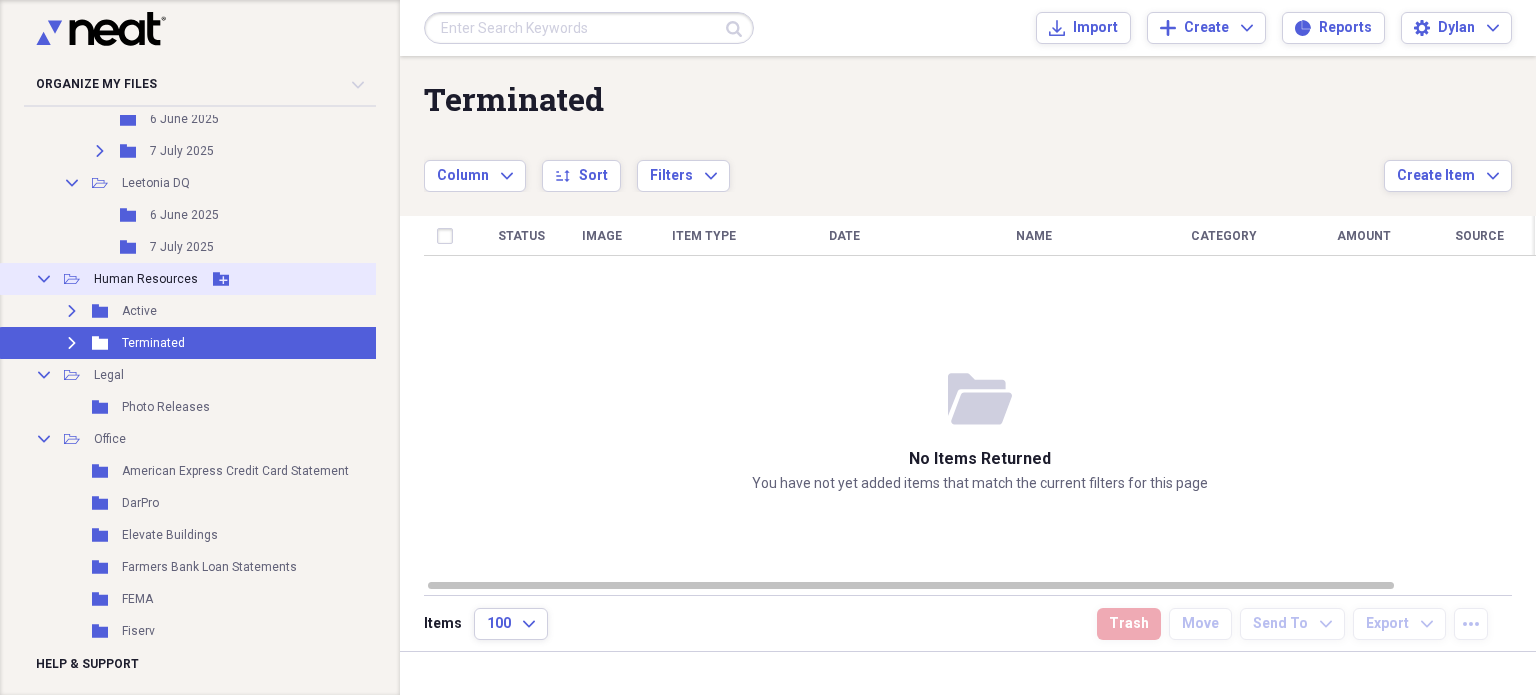 click 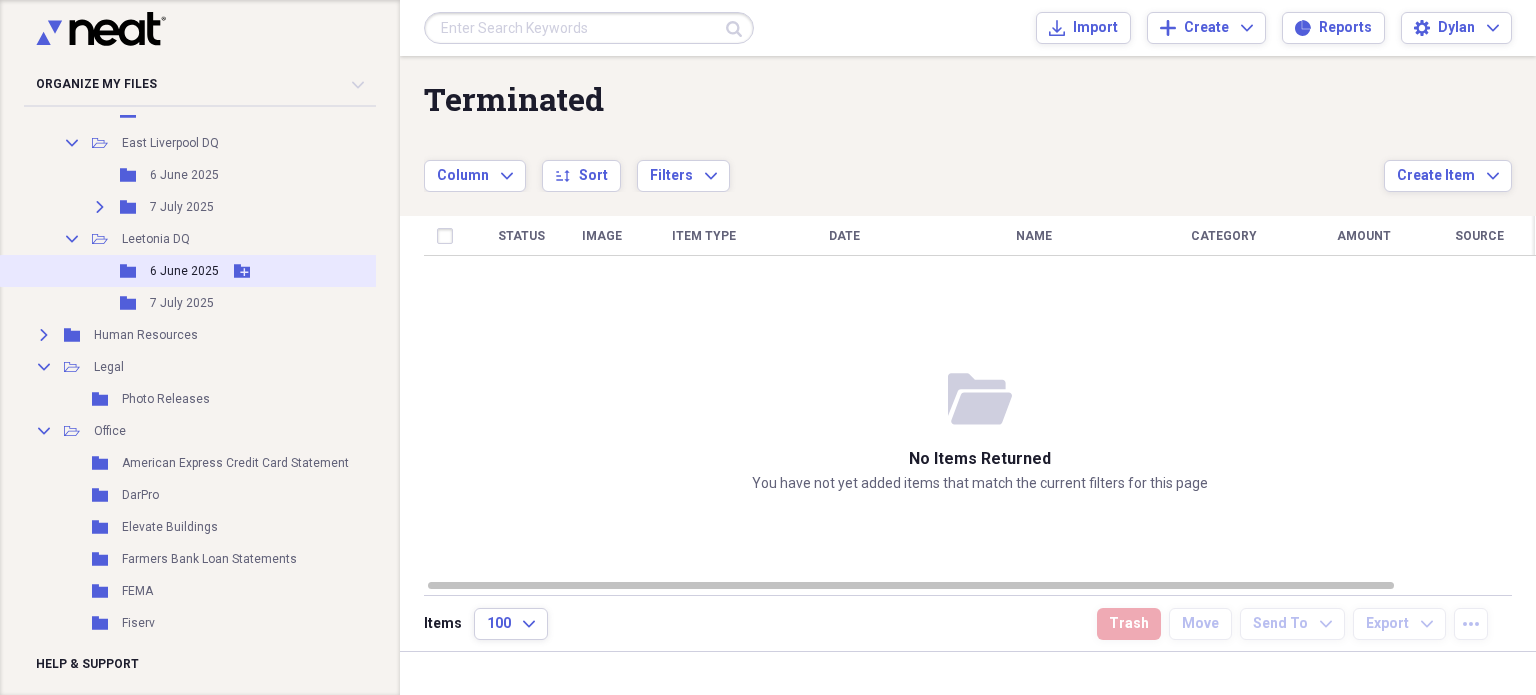 scroll, scrollTop: 243, scrollLeft: 0, axis: vertical 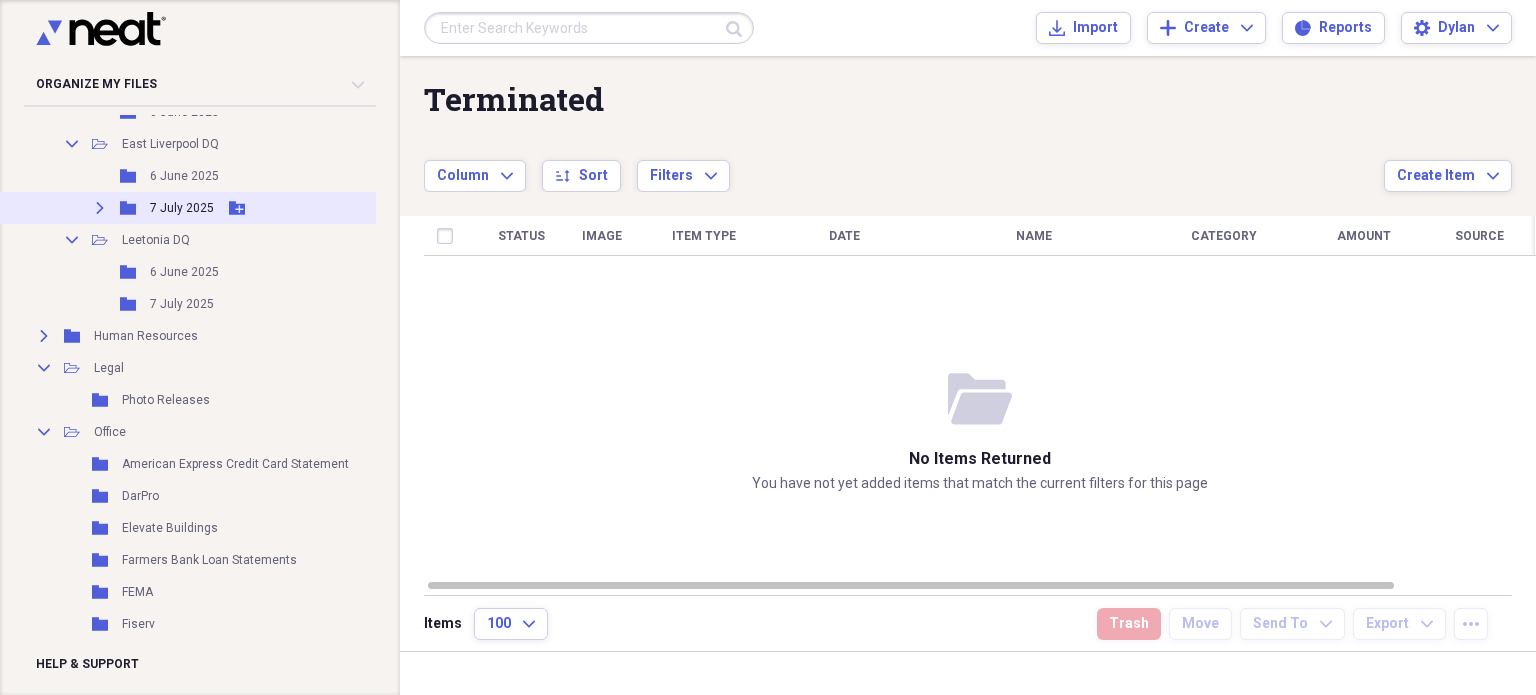 click on "Expand" at bounding box center (100, 208) 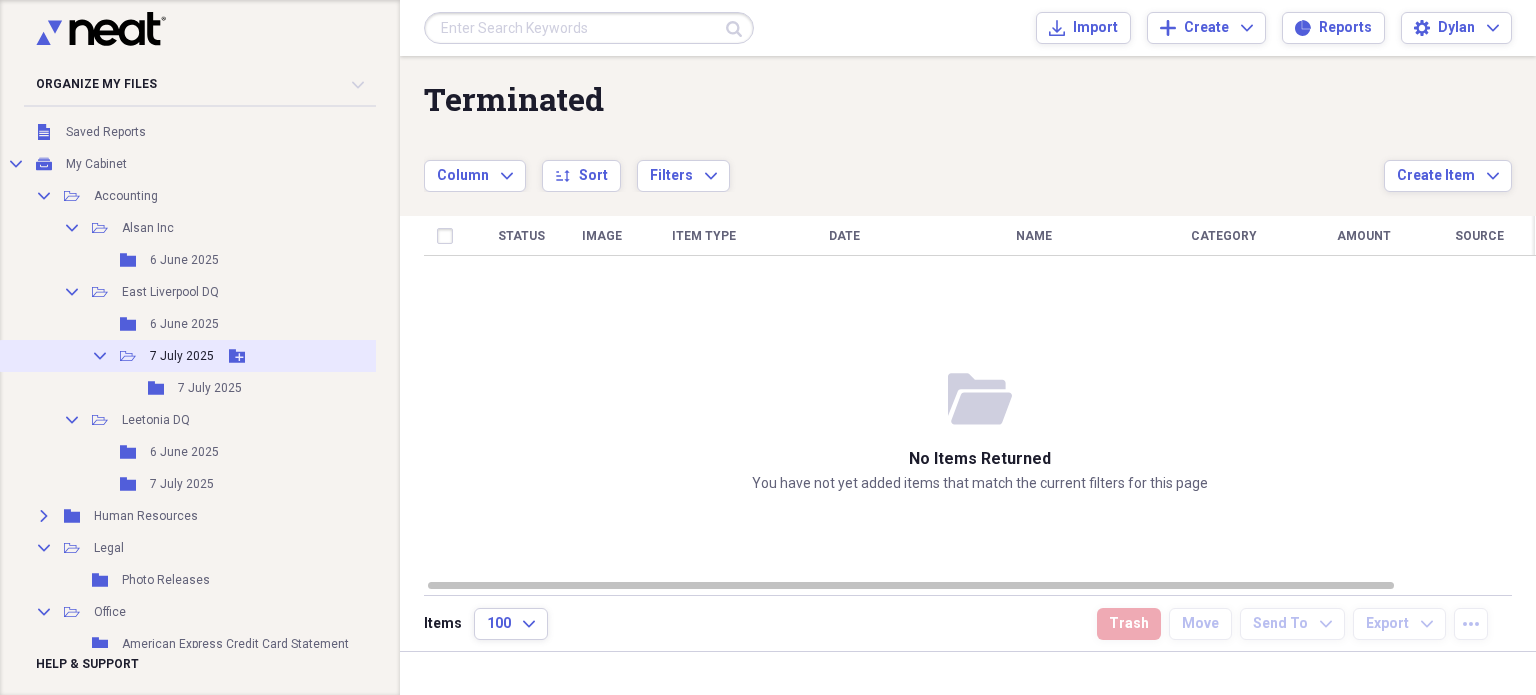 scroll, scrollTop: 84, scrollLeft: 0, axis: vertical 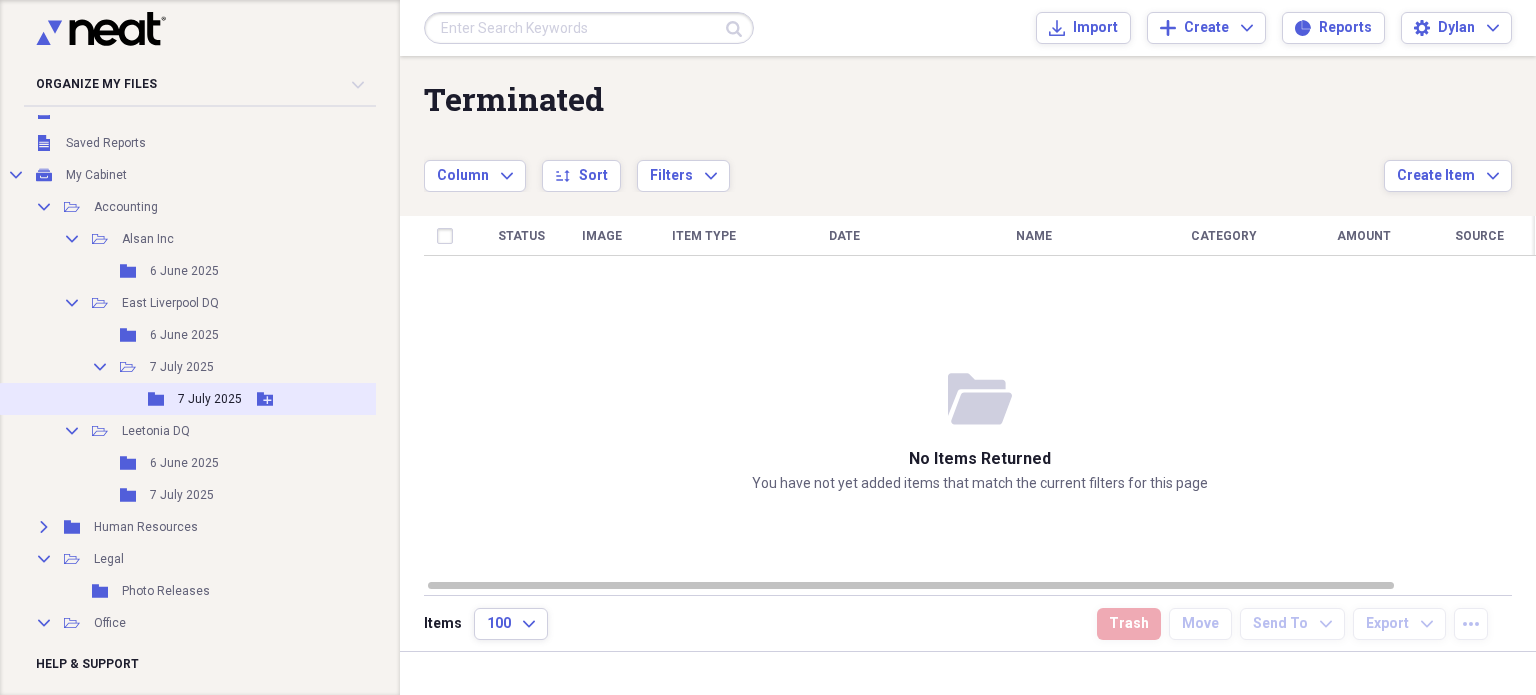 click on "Folder 7 July 2025 Add Folder" at bounding box center (221, 399) 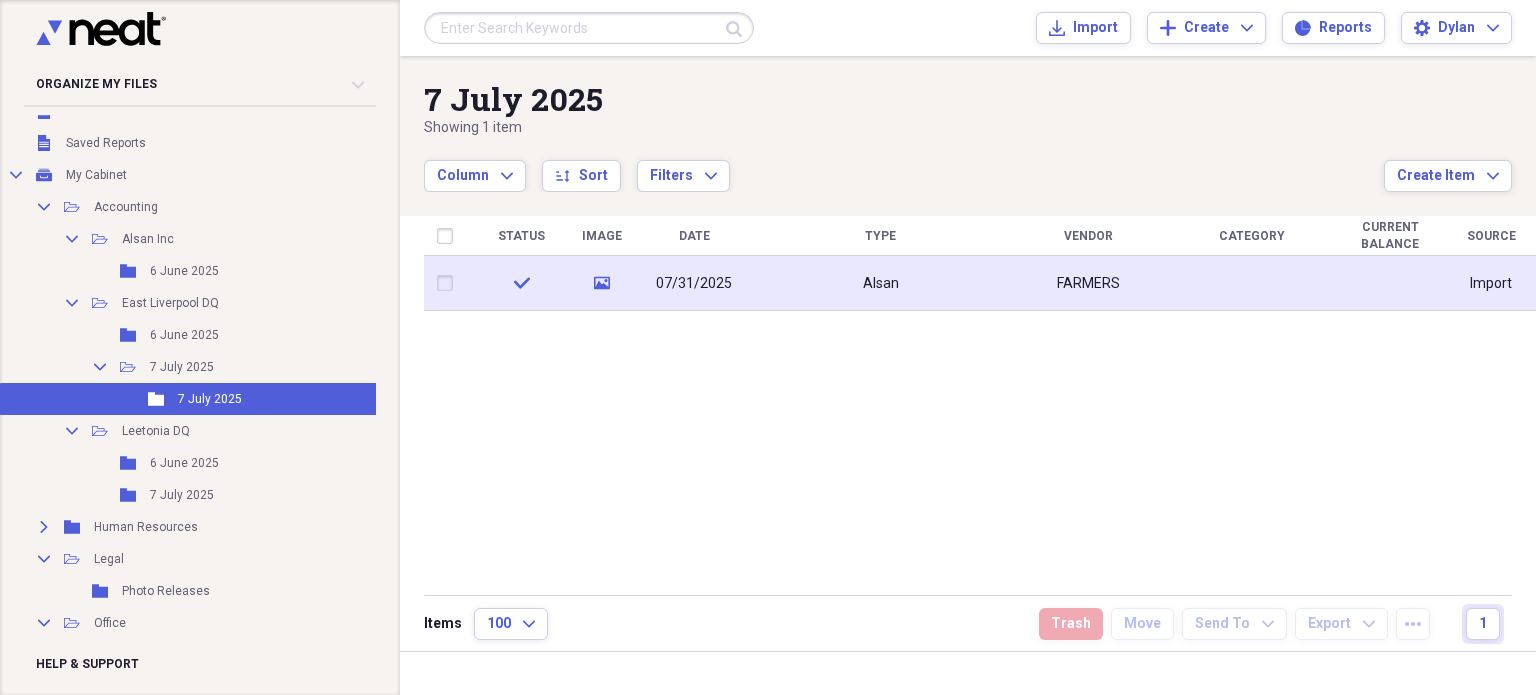 click on "media" 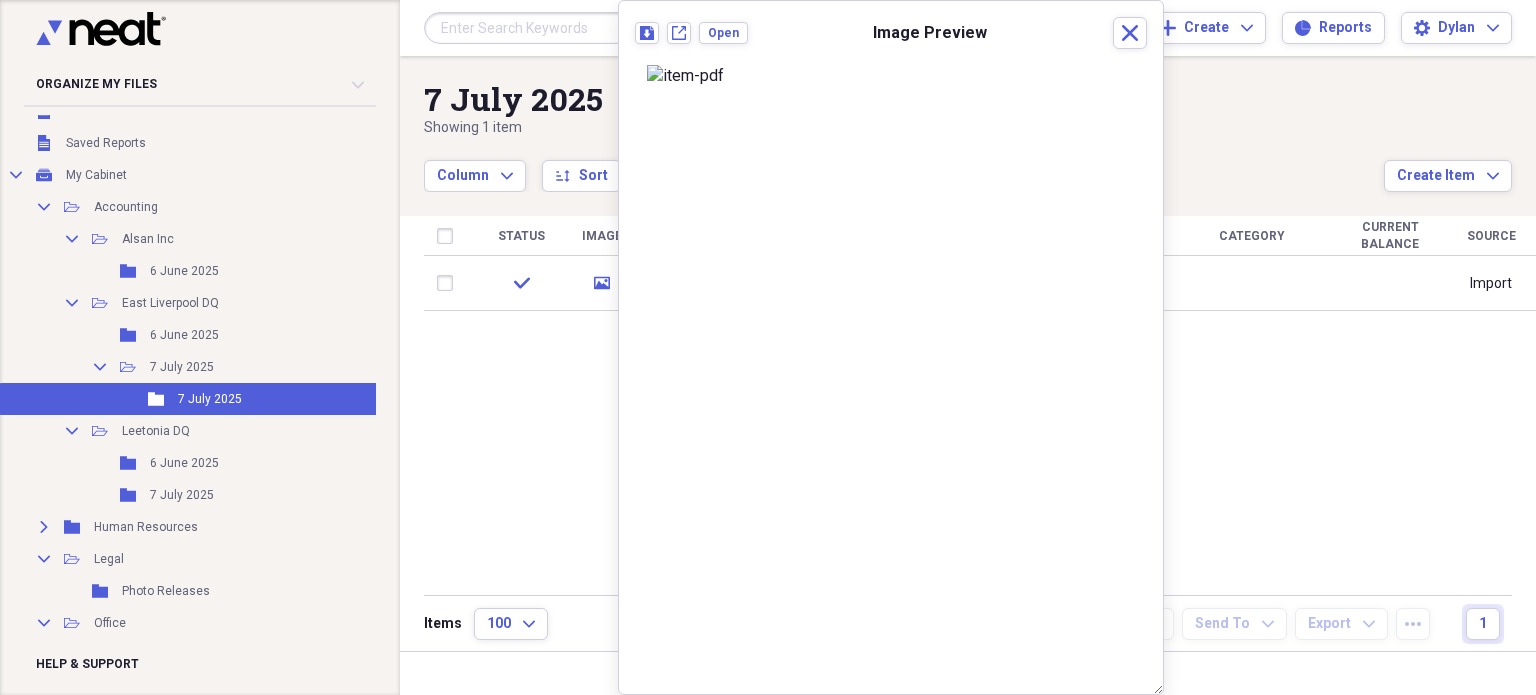 click on "Status Image Date Type Vendor Category Current Balance Source check media 07/31/2025 Alsan FARMERS Import" at bounding box center [980, 404] 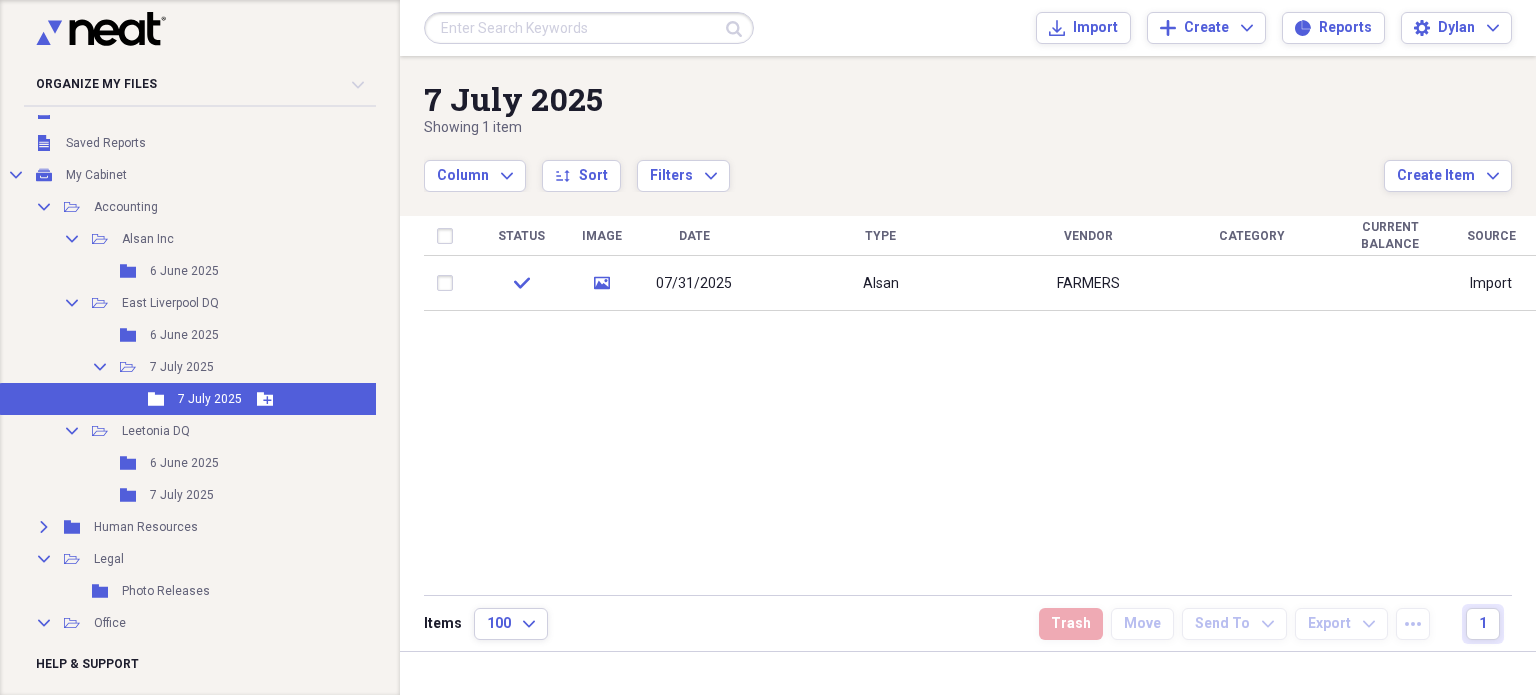 click on "7 July 2025" at bounding box center (210, 399) 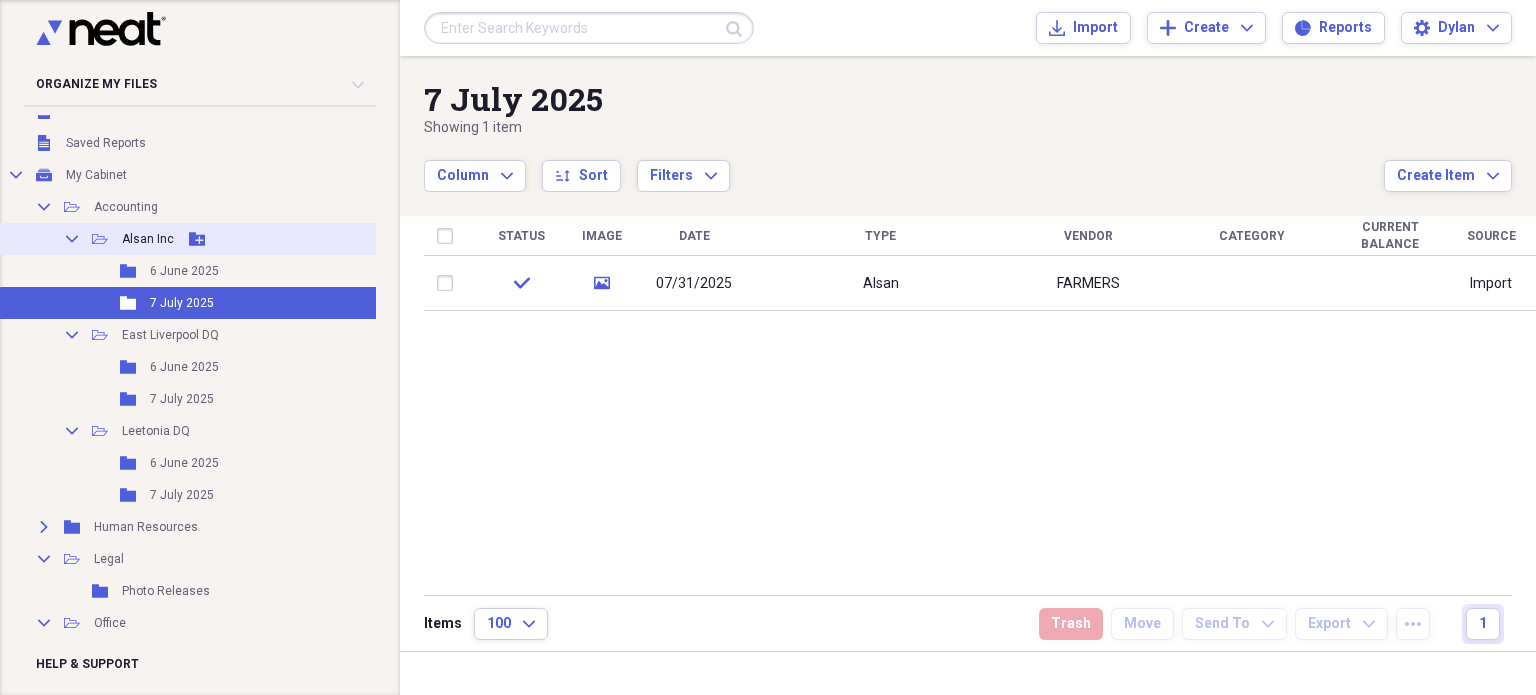 drag, startPoint x: 199, startPoint y: 391, endPoint x: 140, endPoint y: 233, distance: 168.65645 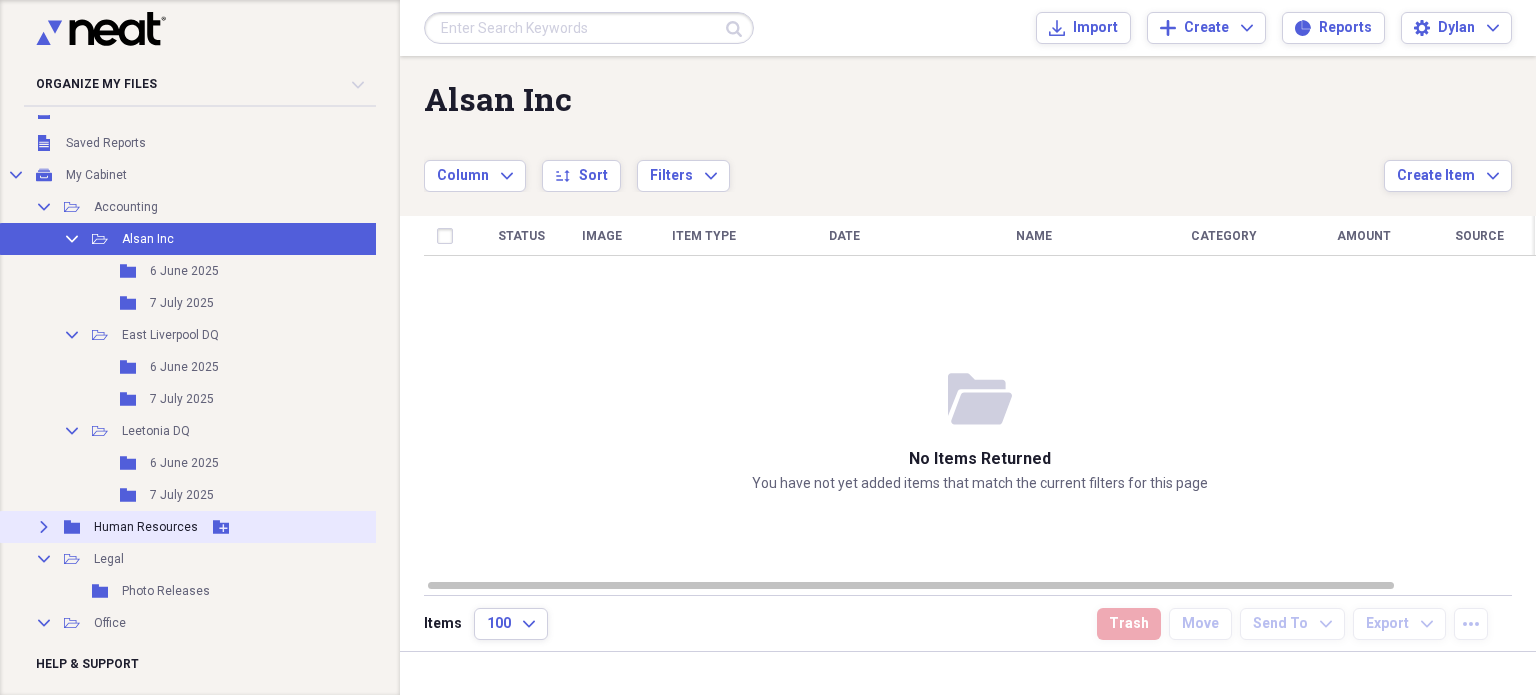 click on "Expand" at bounding box center (44, 527) 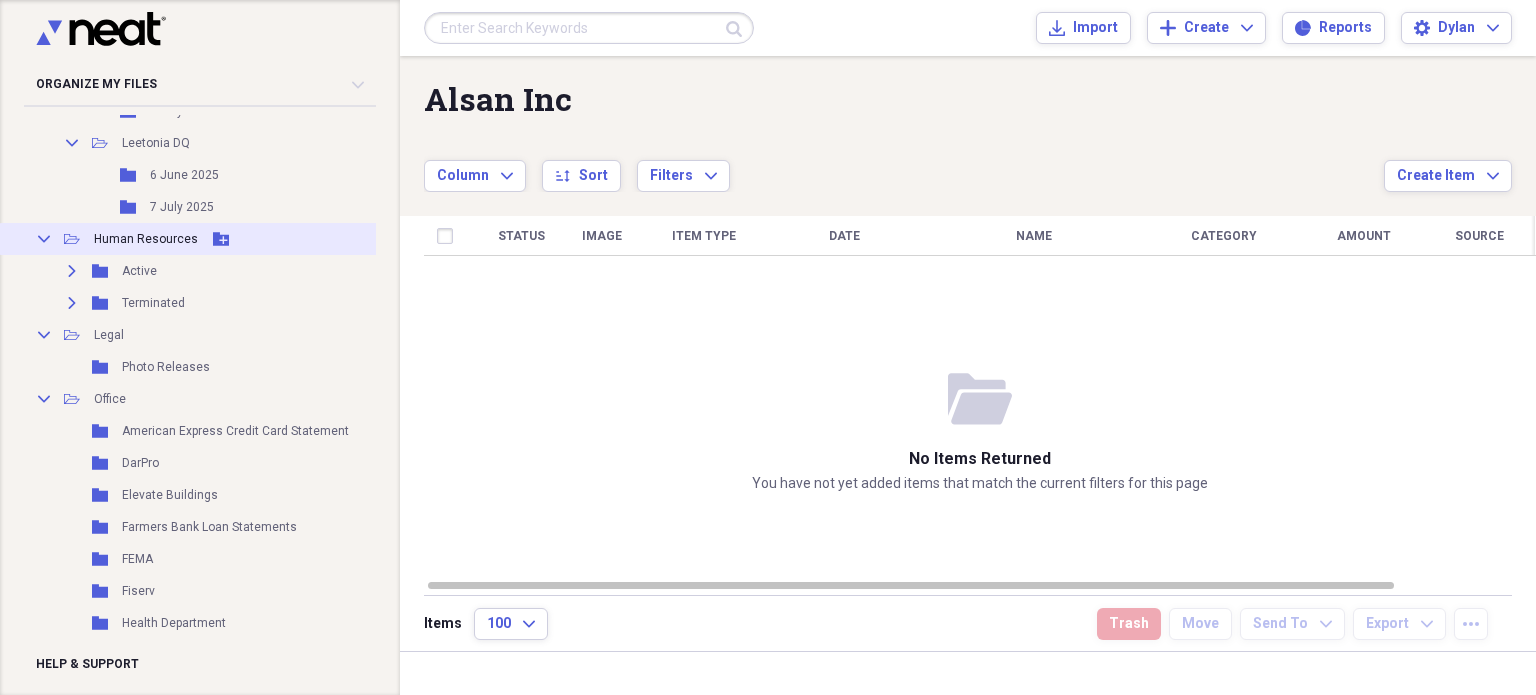 scroll, scrollTop: 372, scrollLeft: 0, axis: vertical 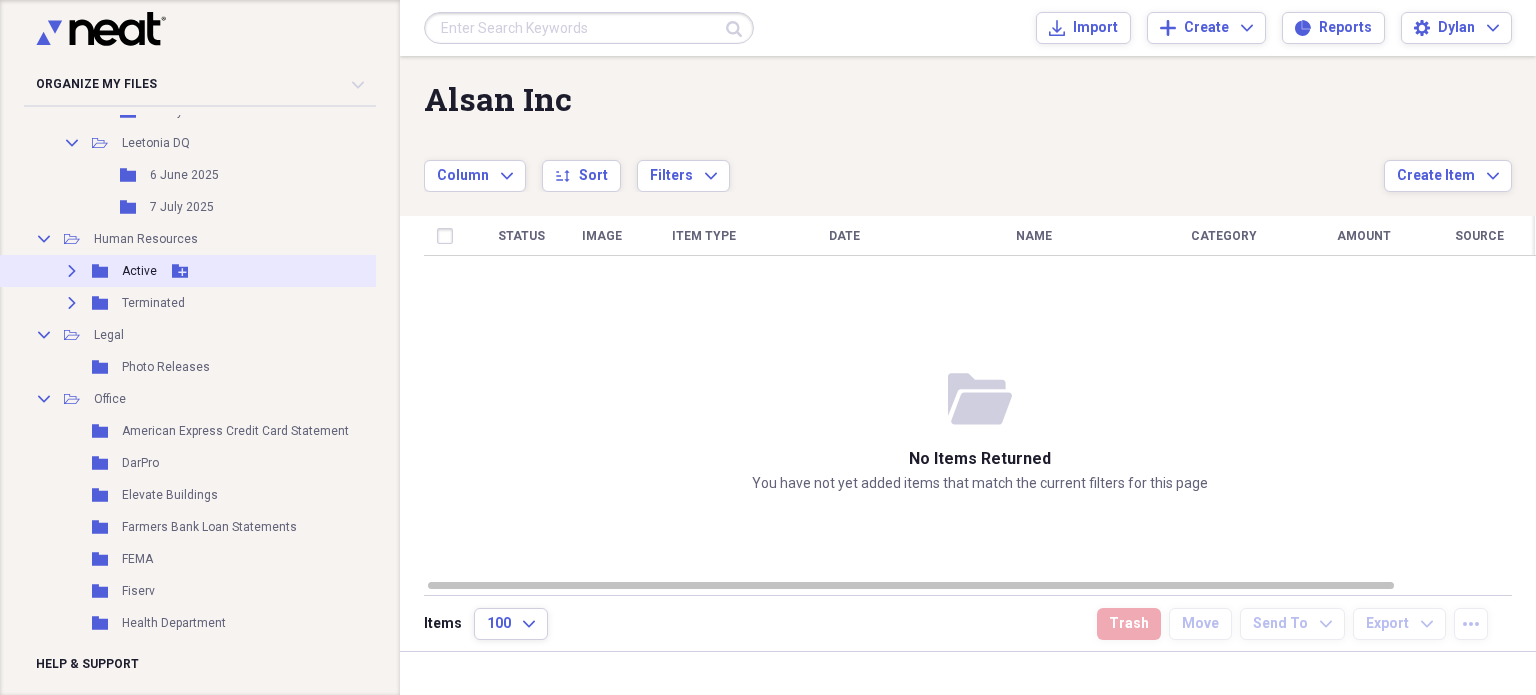 click on "Expand" 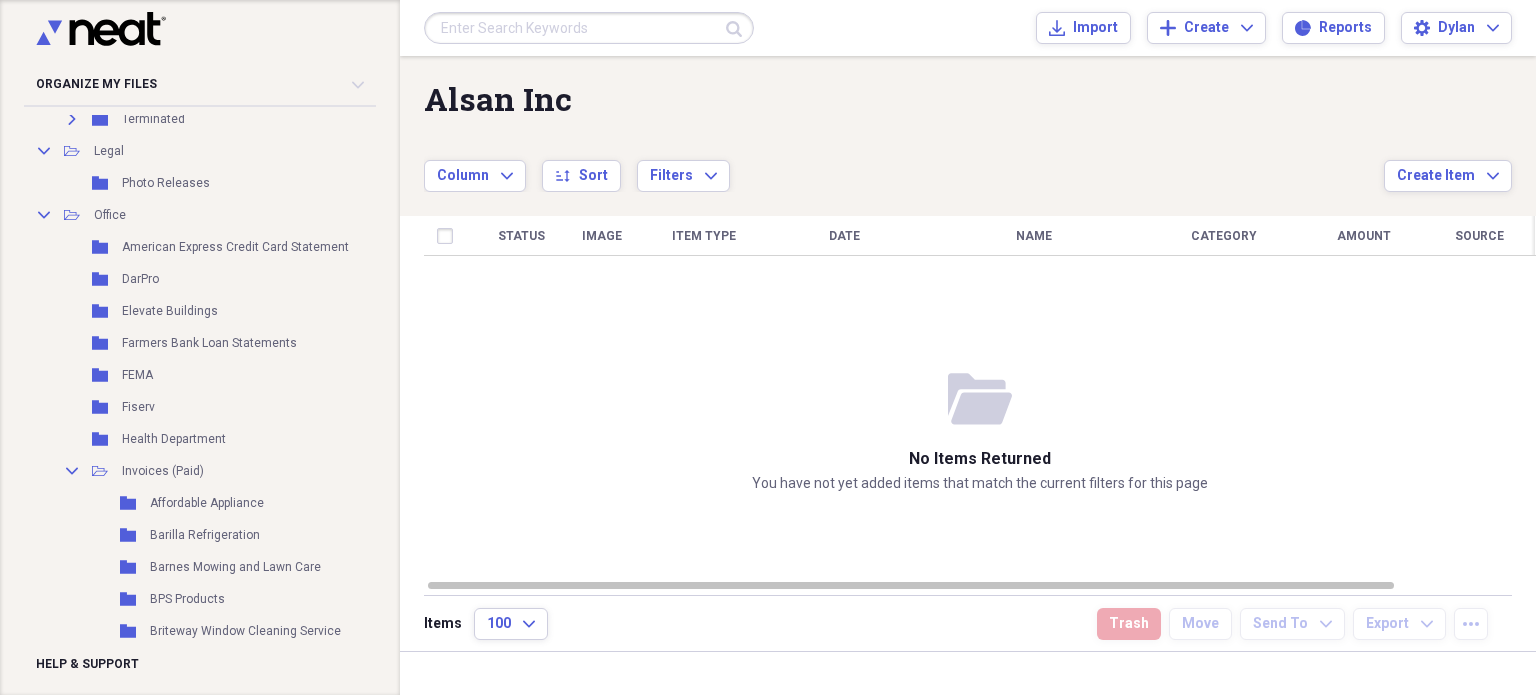 scroll, scrollTop: 1228, scrollLeft: 0, axis: vertical 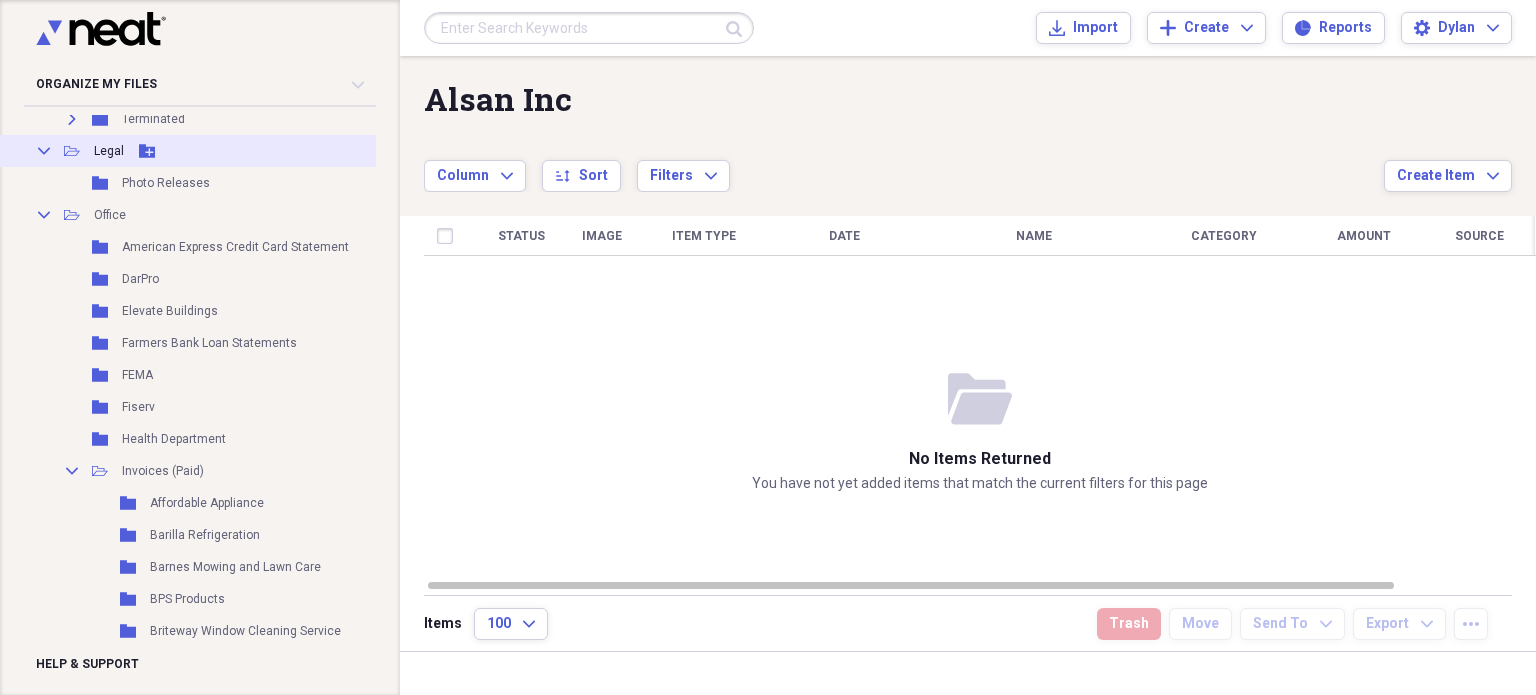 click on "Collapse" 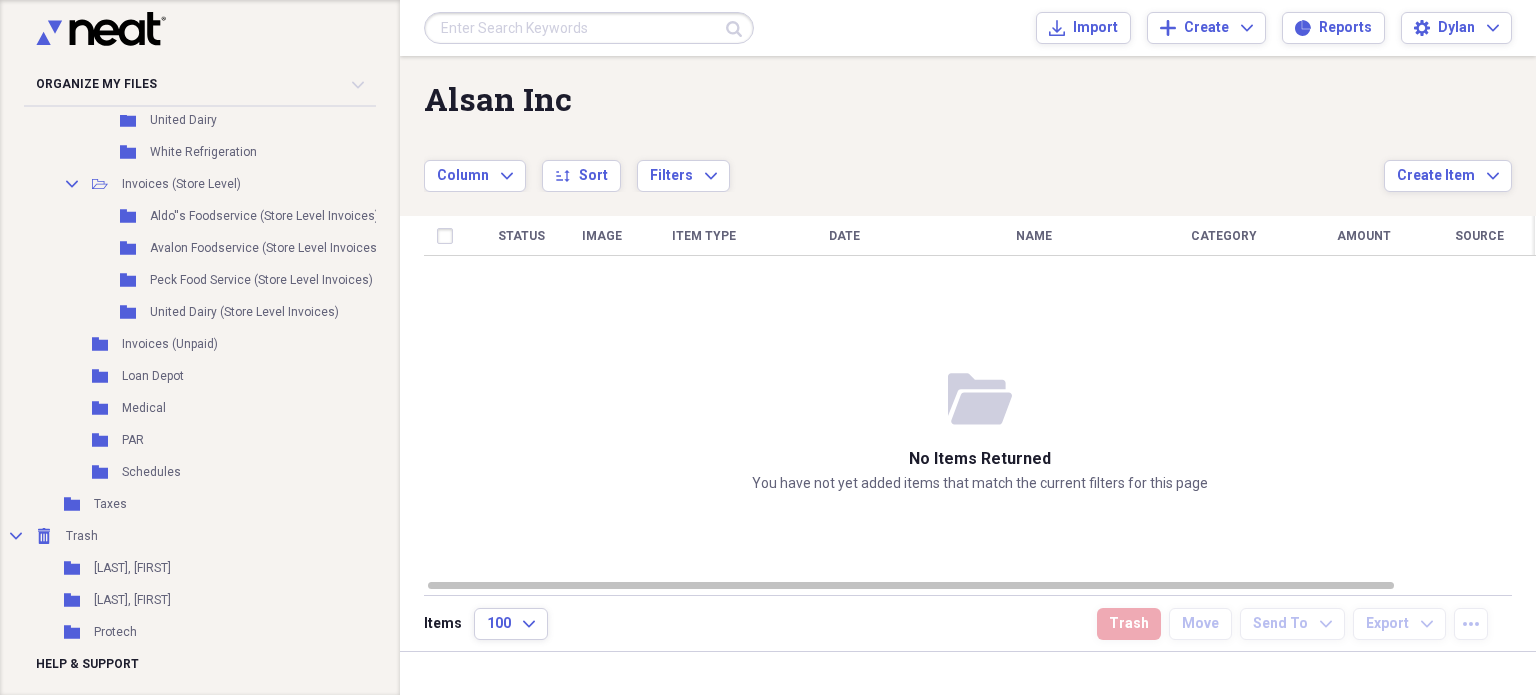 scroll, scrollTop: 2904, scrollLeft: 0, axis: vertical 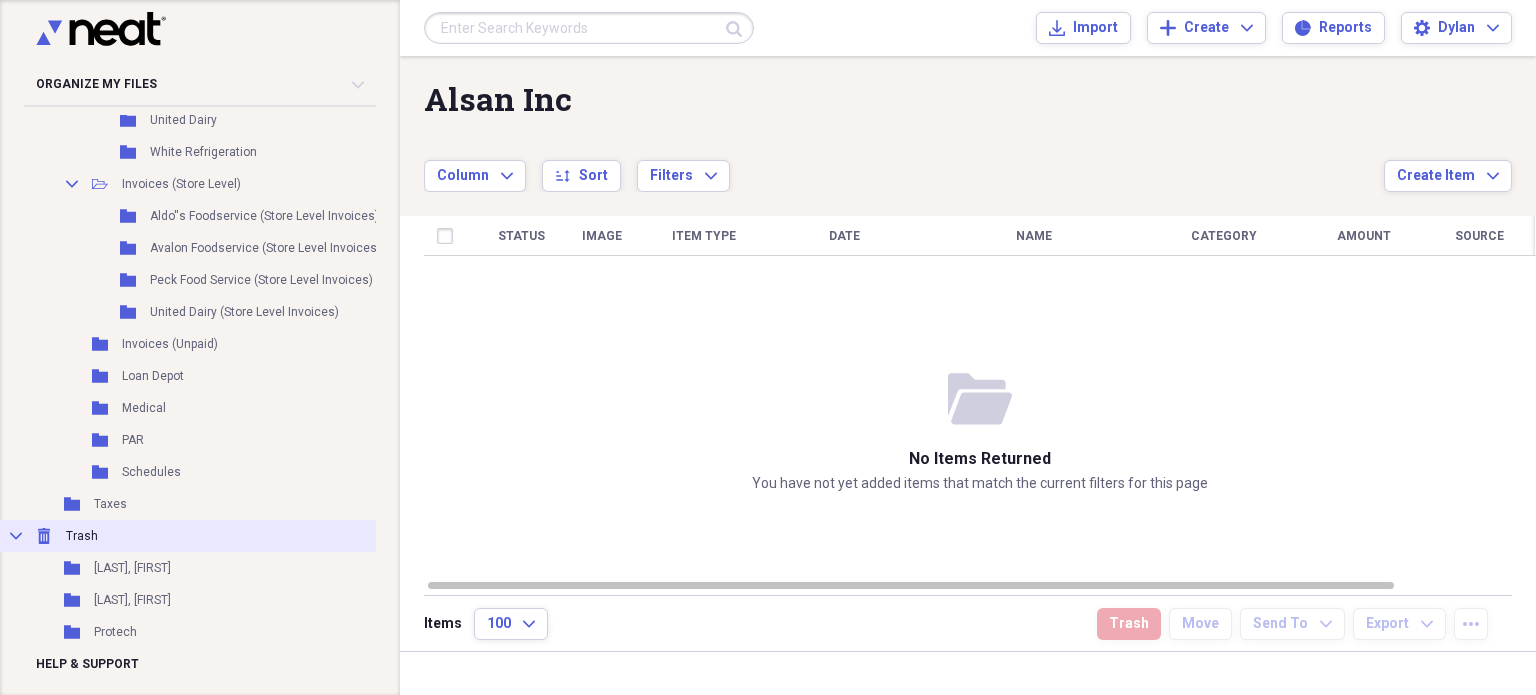 click on "Trash" at bounding box center (82, 536) 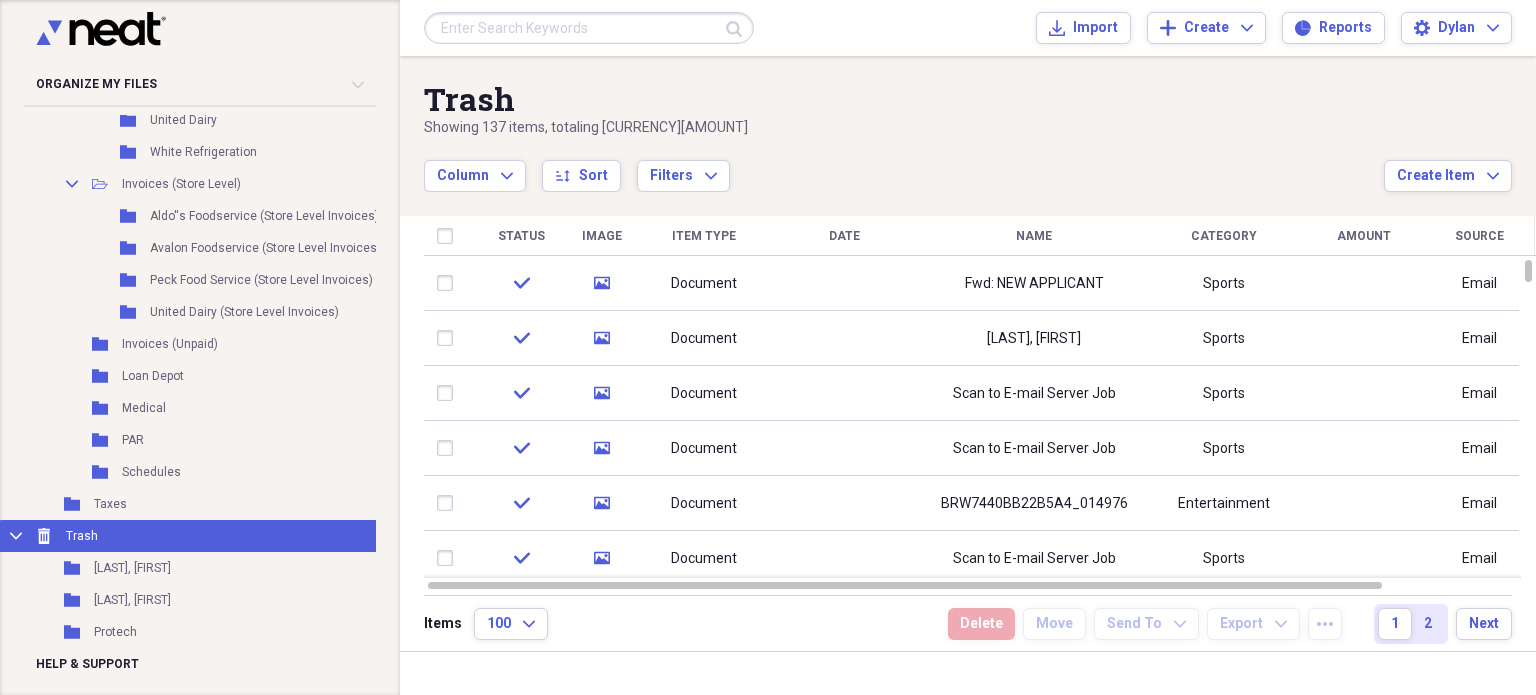 click 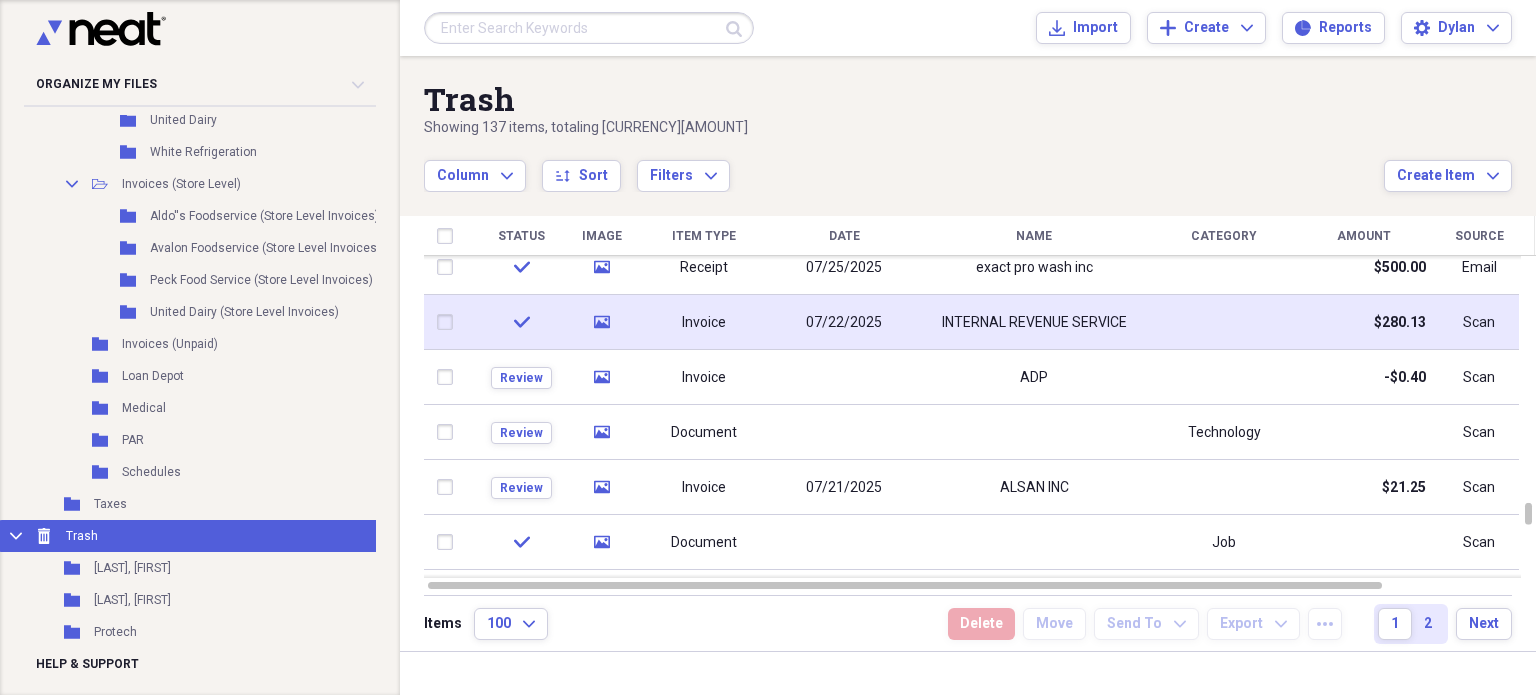 click 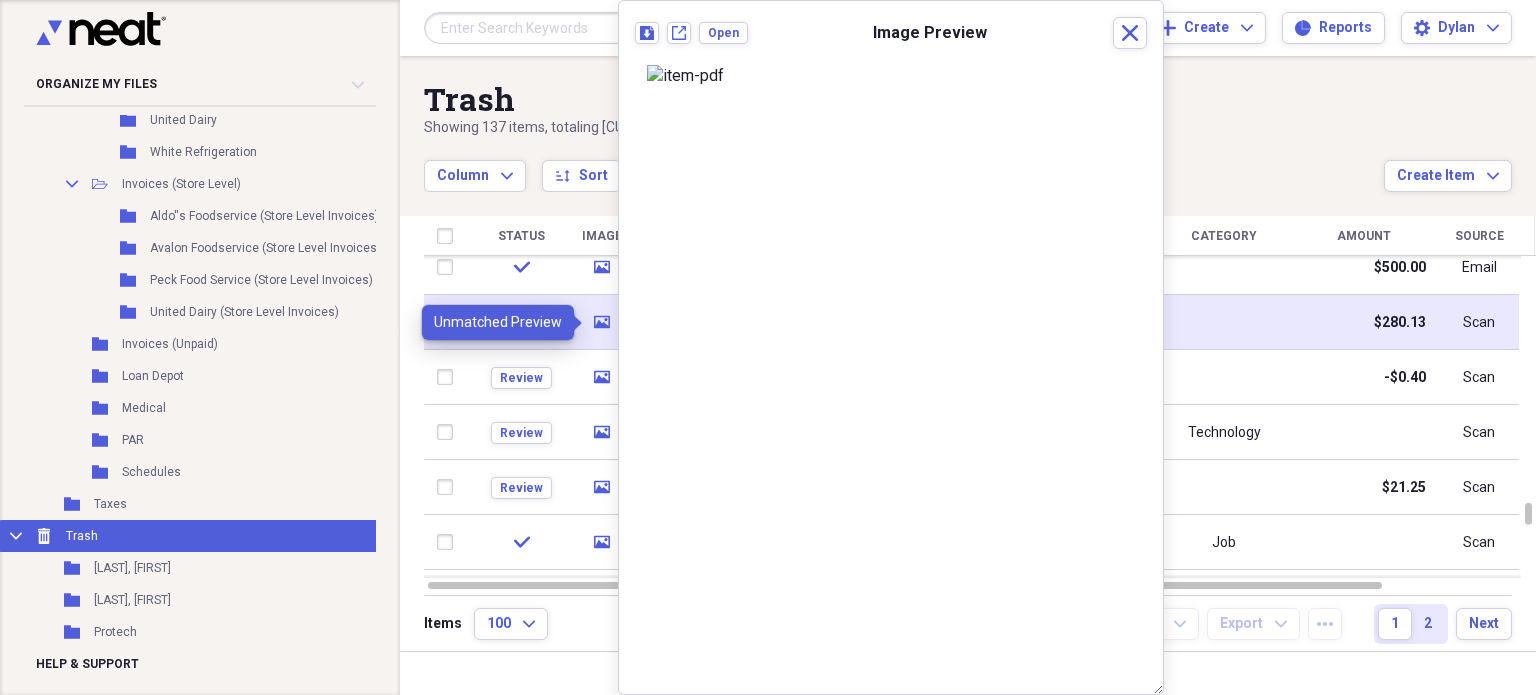 click 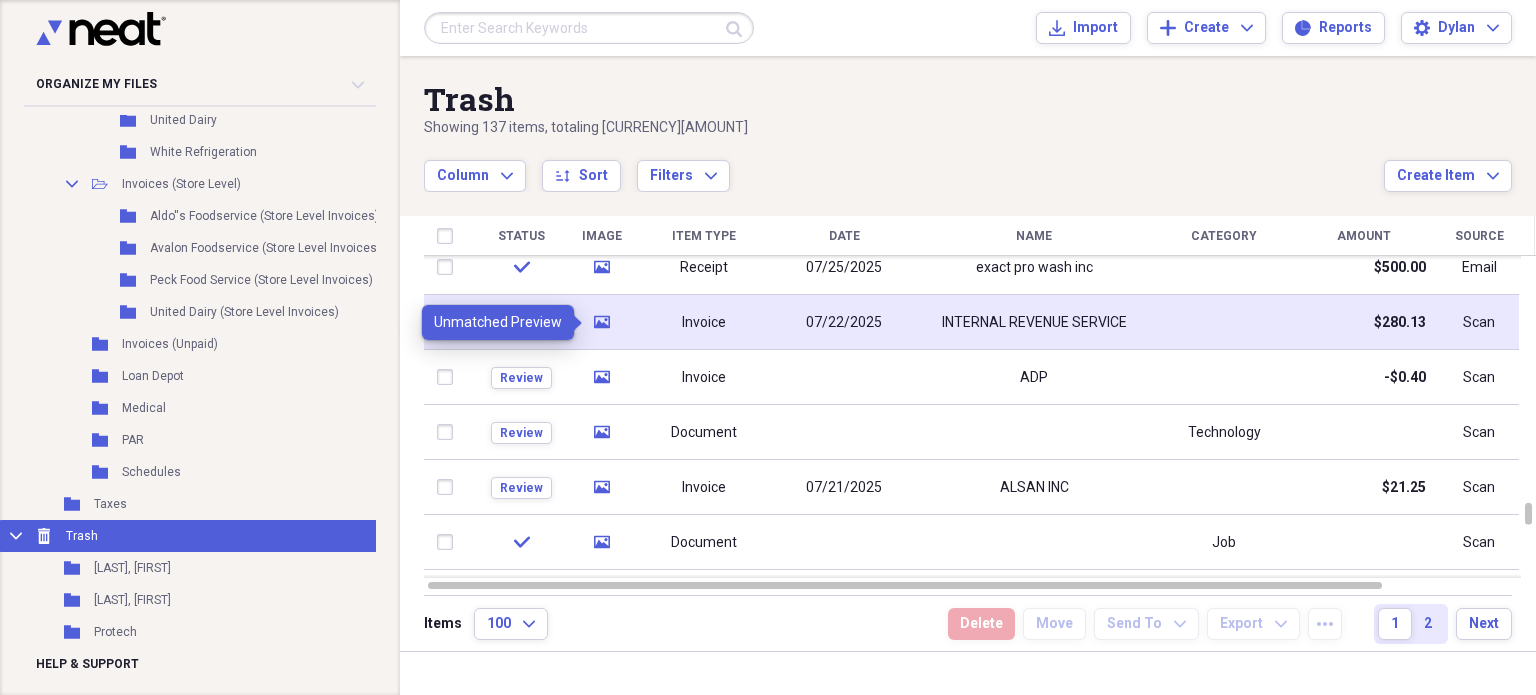 click 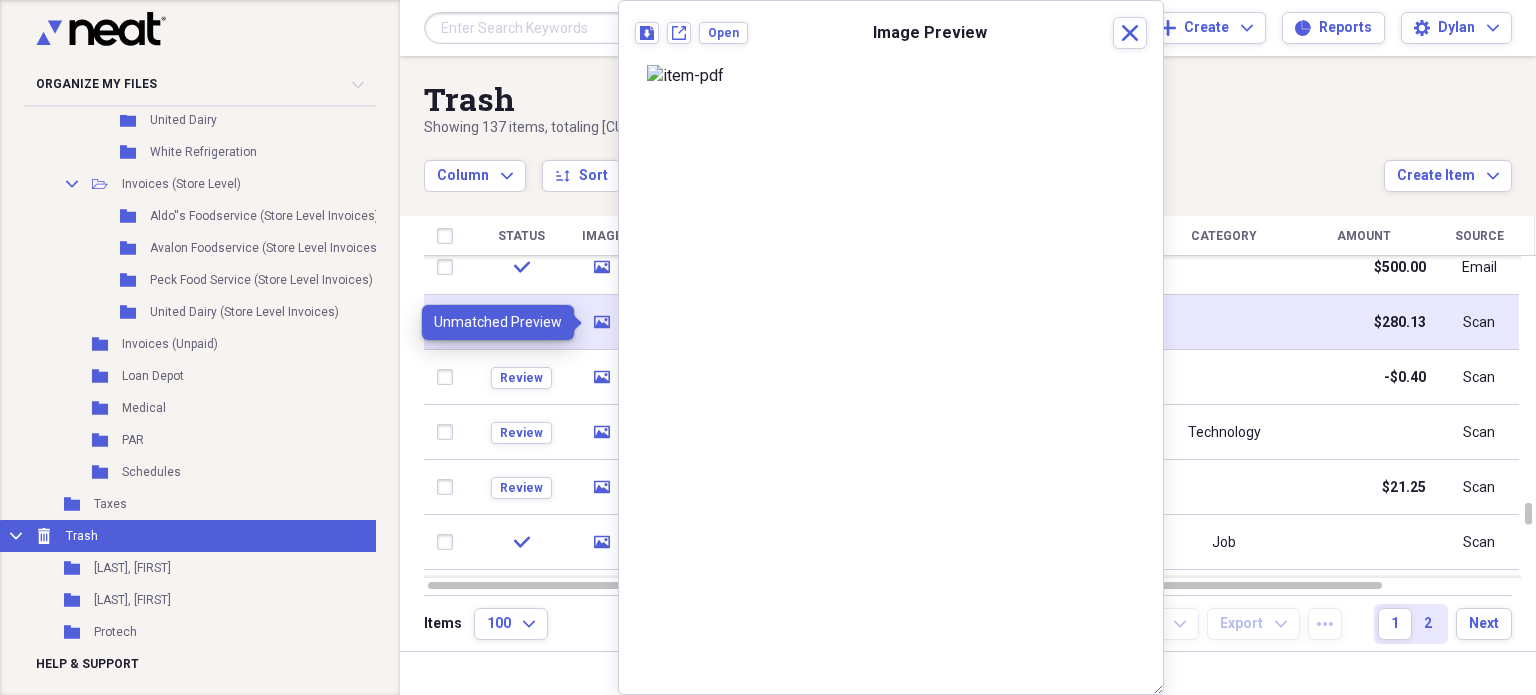 click 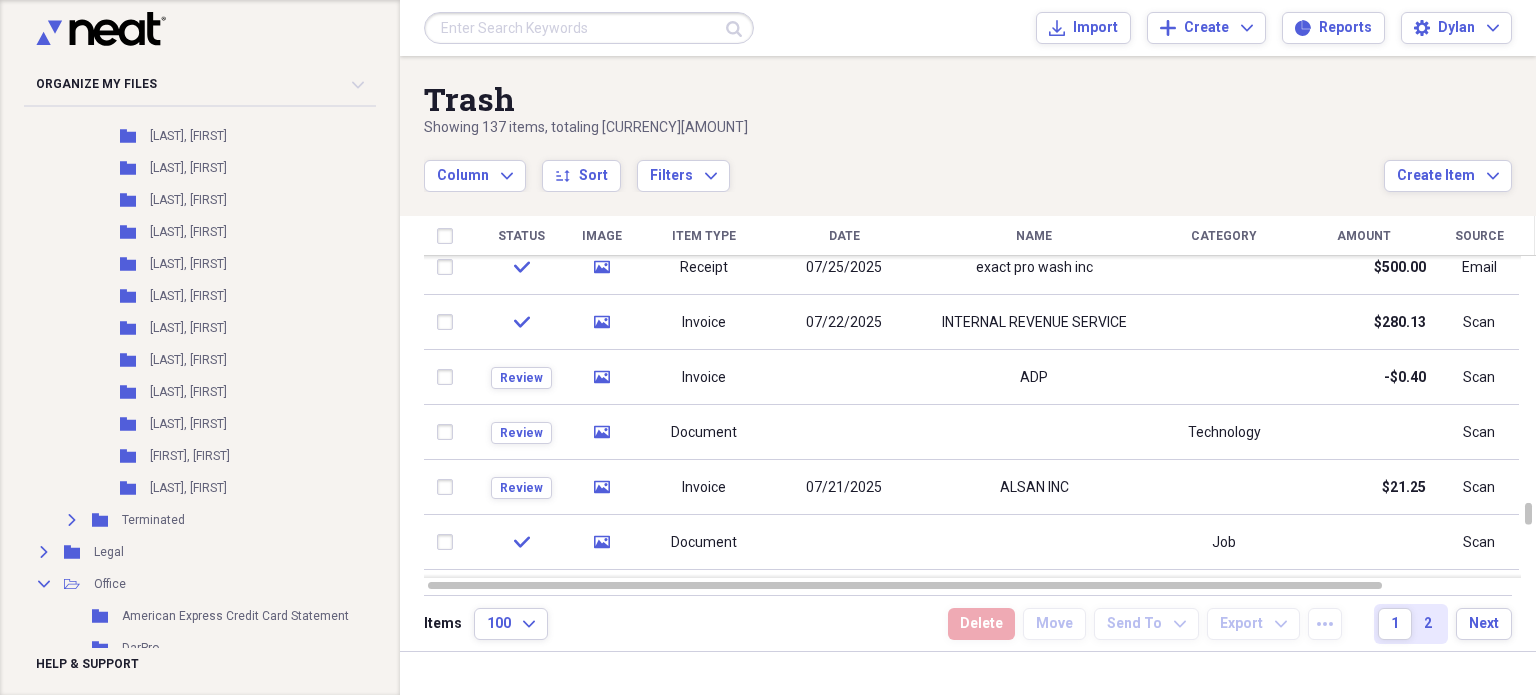 scroll, scrollTop: 826, scrollLeft: 0, axis: vertical 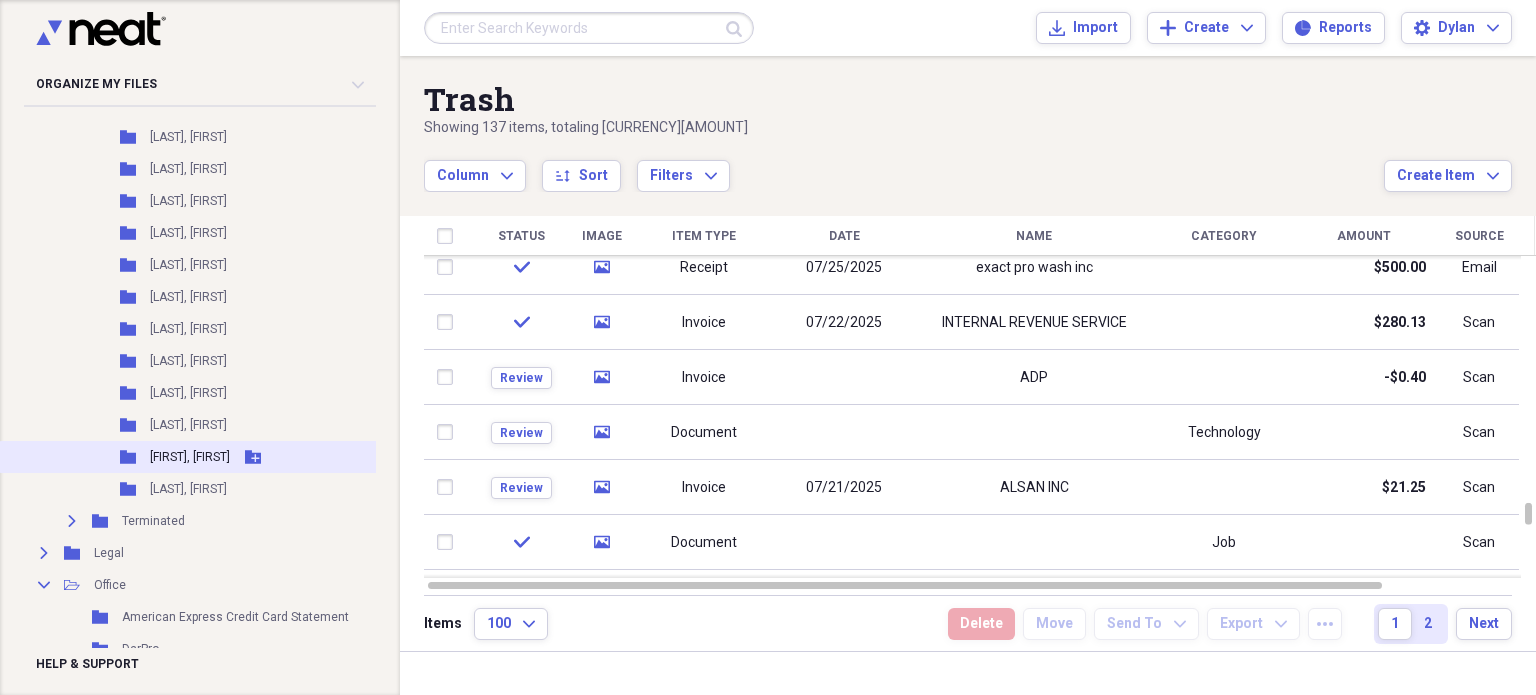 click on "Folder Trevor, Trey Add Folder" at bounding box center [221, 457] 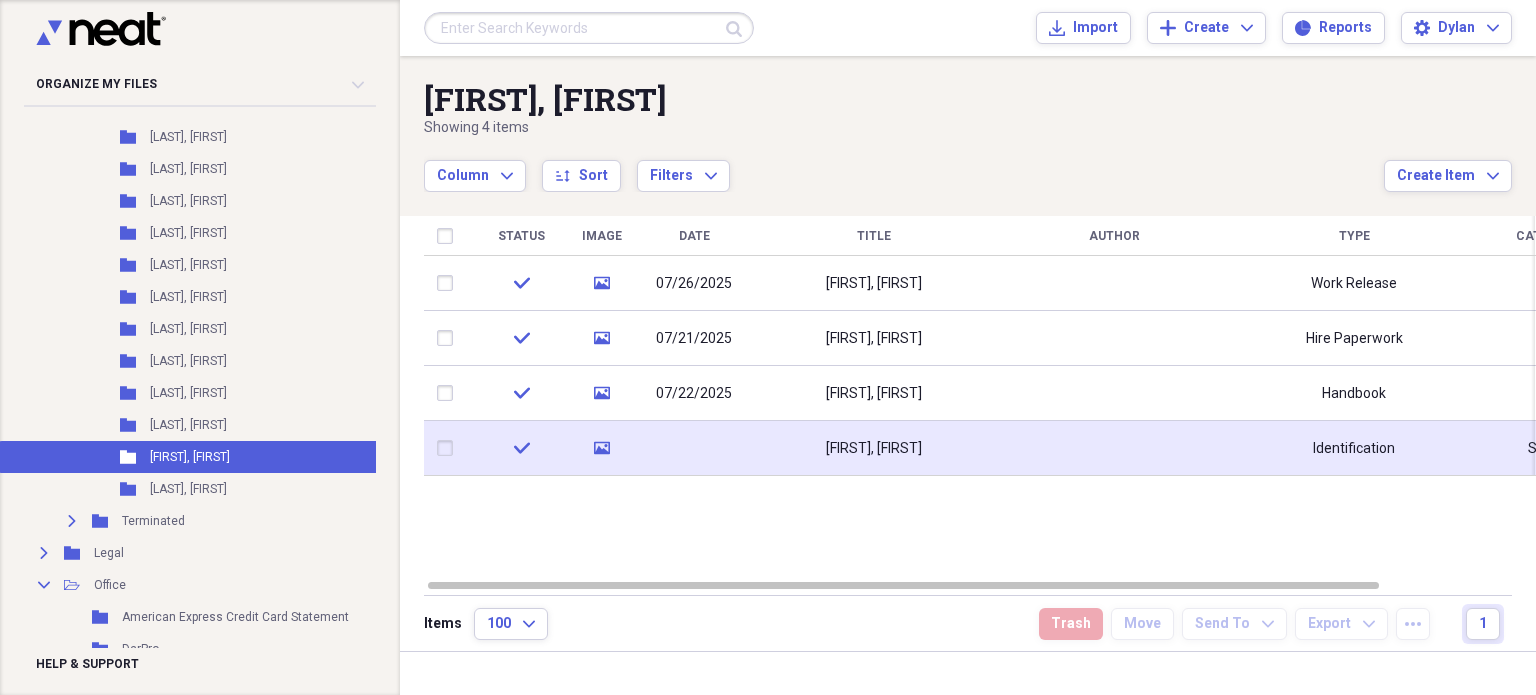 click 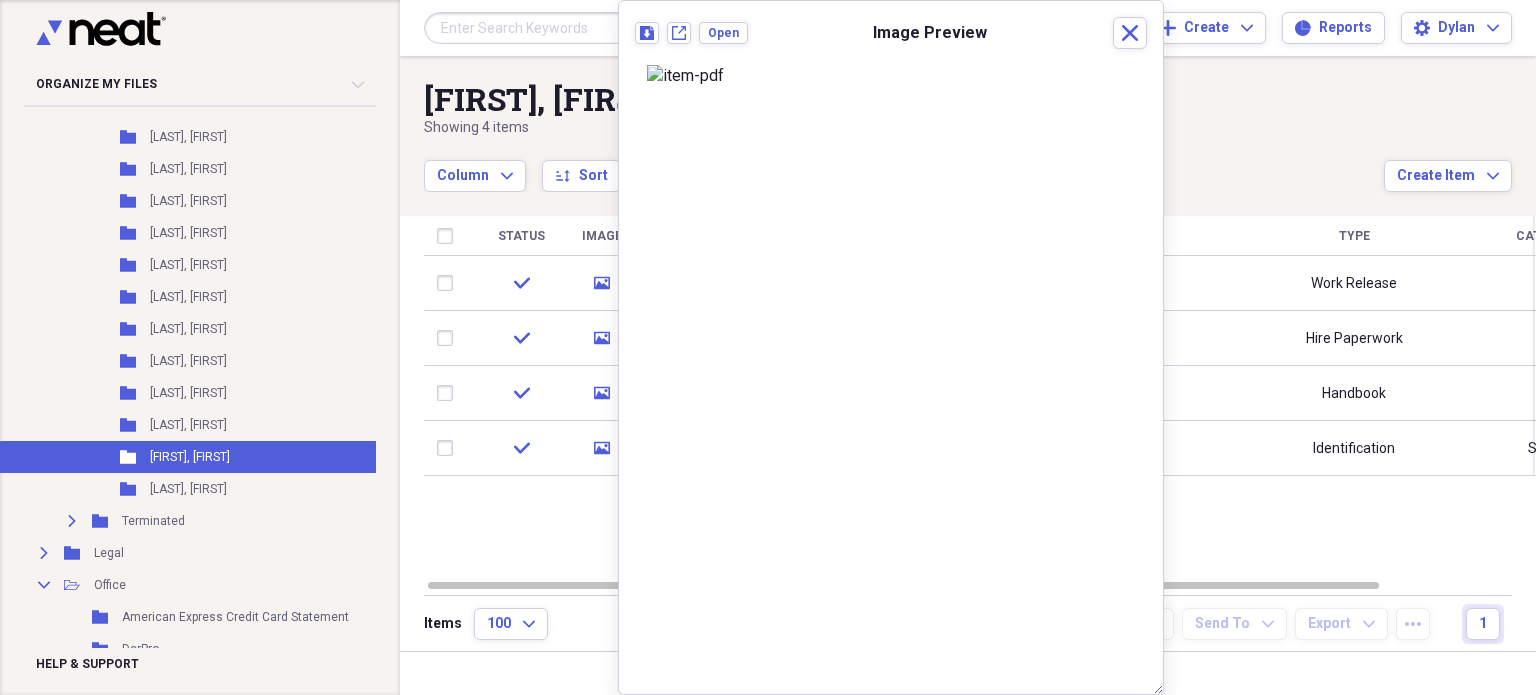click on "Status Image Date Title Author Type Category Source check media 07/26/2025 Trevor, Trey Work Release Scan check media 07/21/2025 Trevor, Trey Hire Paperwork Scan check media 07/22/2025 Trevor, Trey Handbook Scan check media Trevor, Trey Identification Sports Scan" at bounding box center [980, 397] 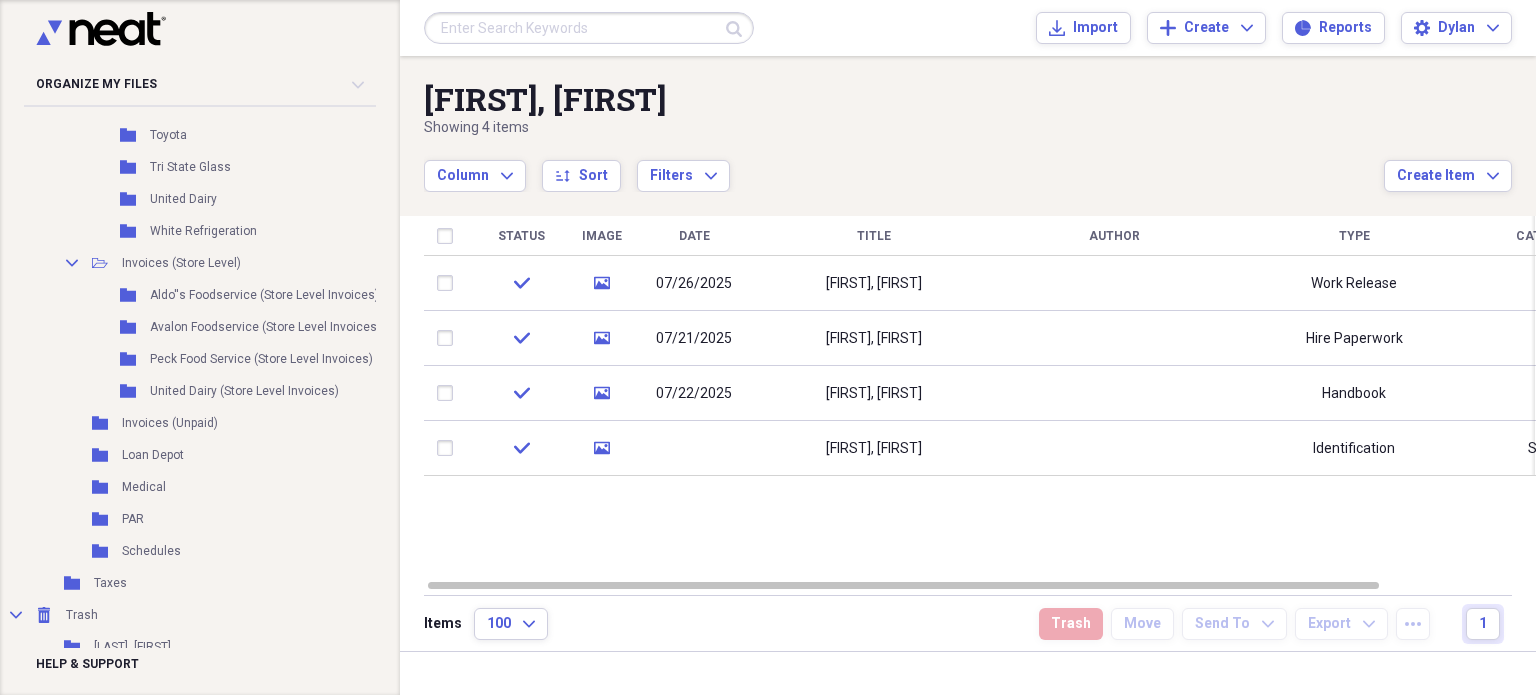 scroll, scrollTop: 2904, scrollLeft: 0, axis: vertical 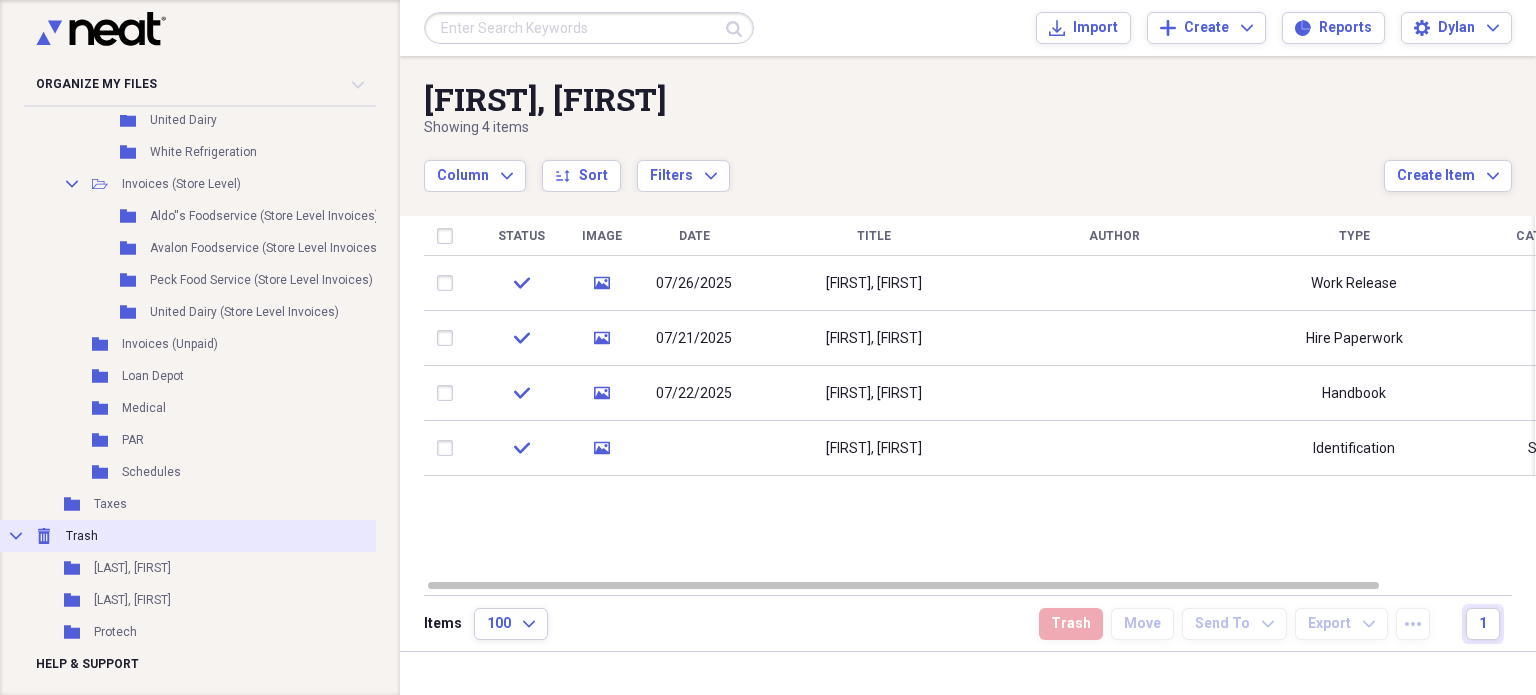 click on "Collapse Trash Trash" at bounding box center [221, 536] 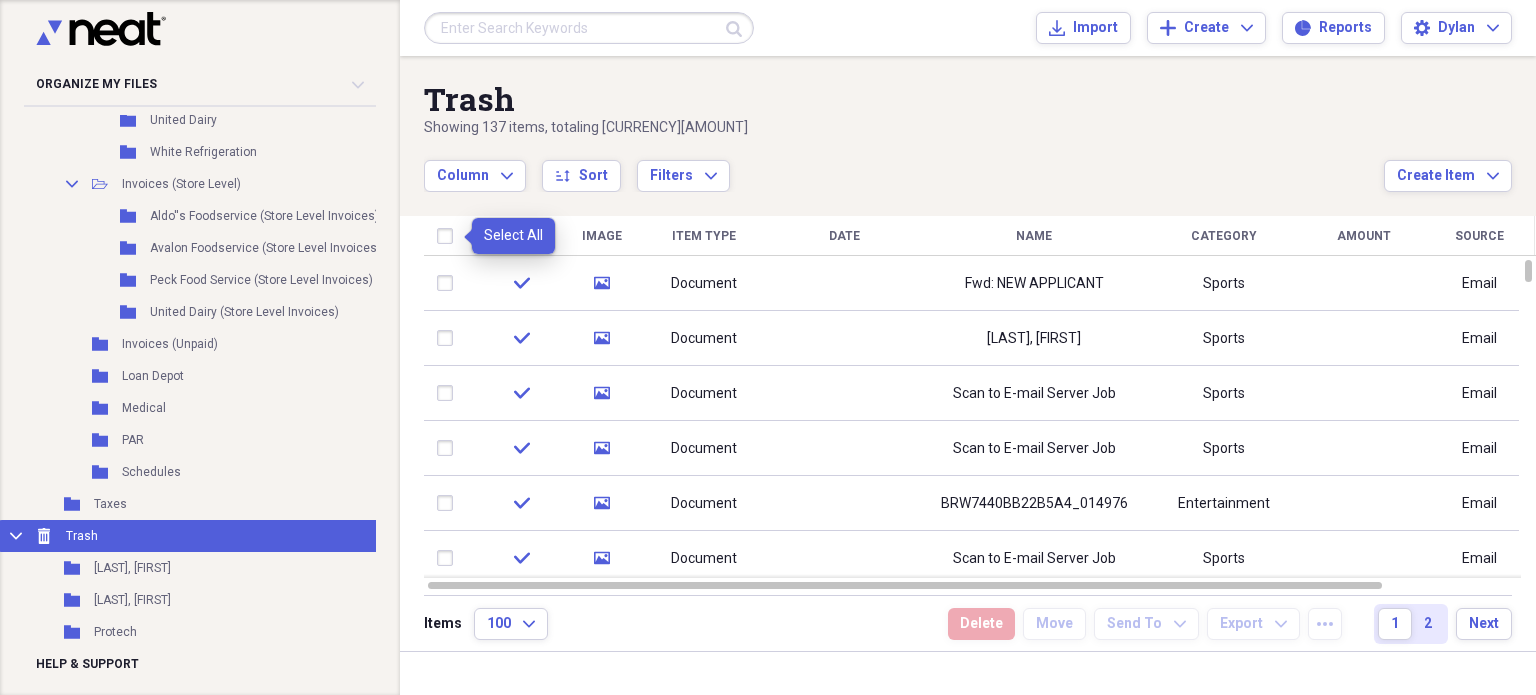 click at bounding box center (449, 236) 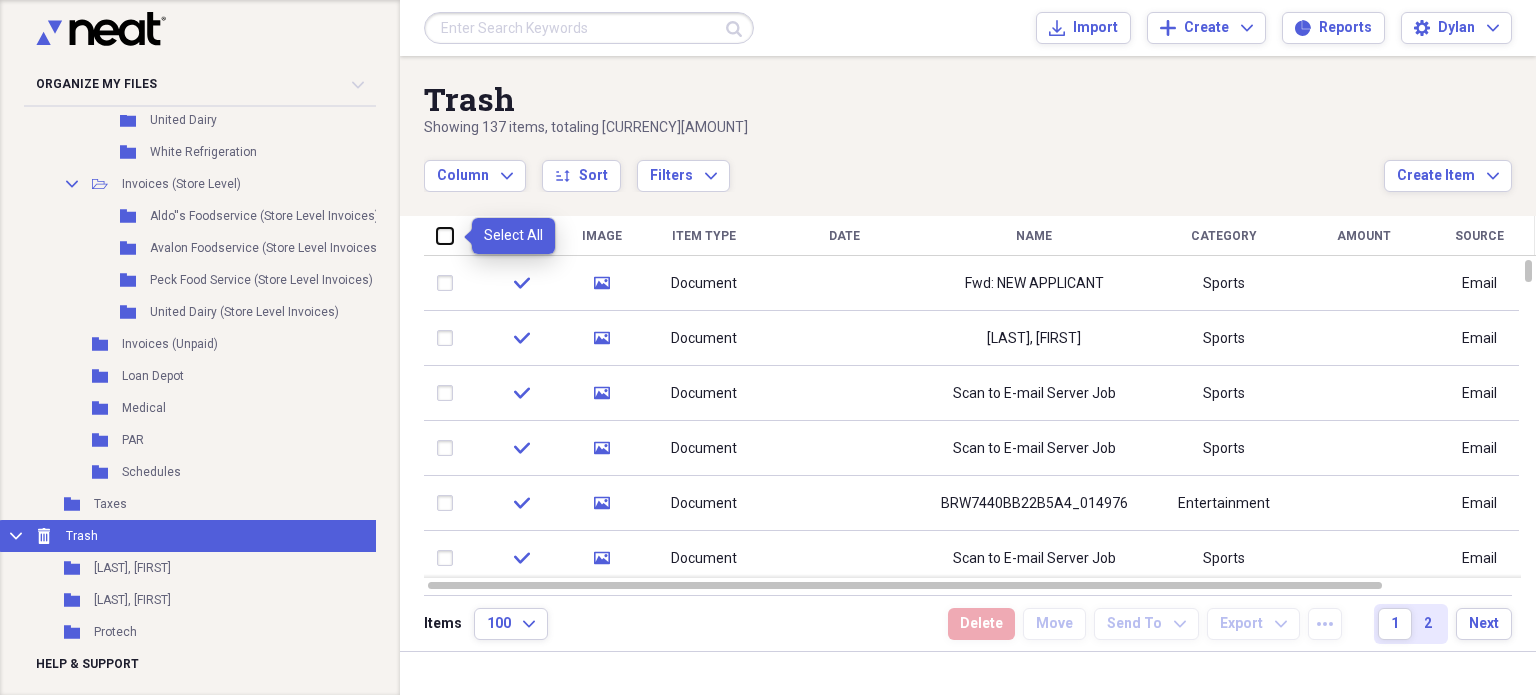 click at bounding box center (437, 235) 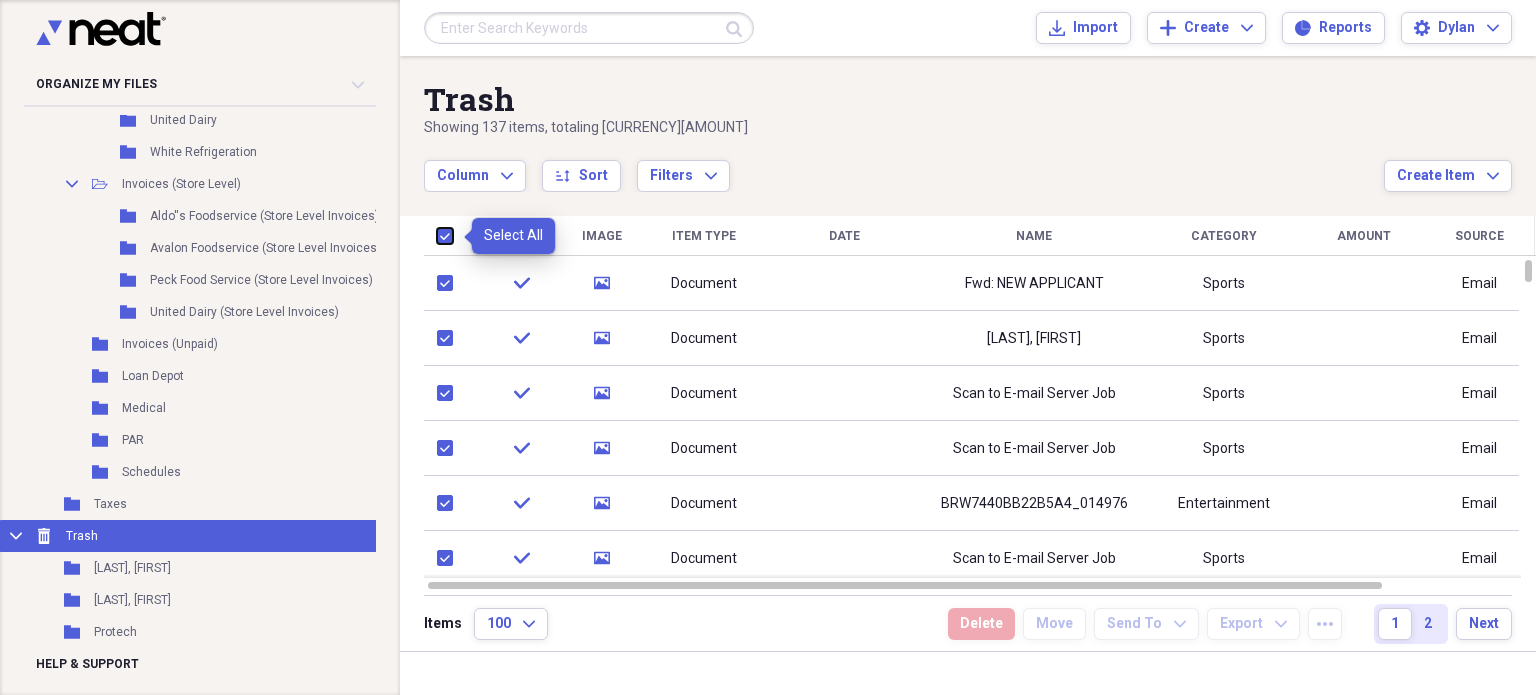 checkbox on "true" 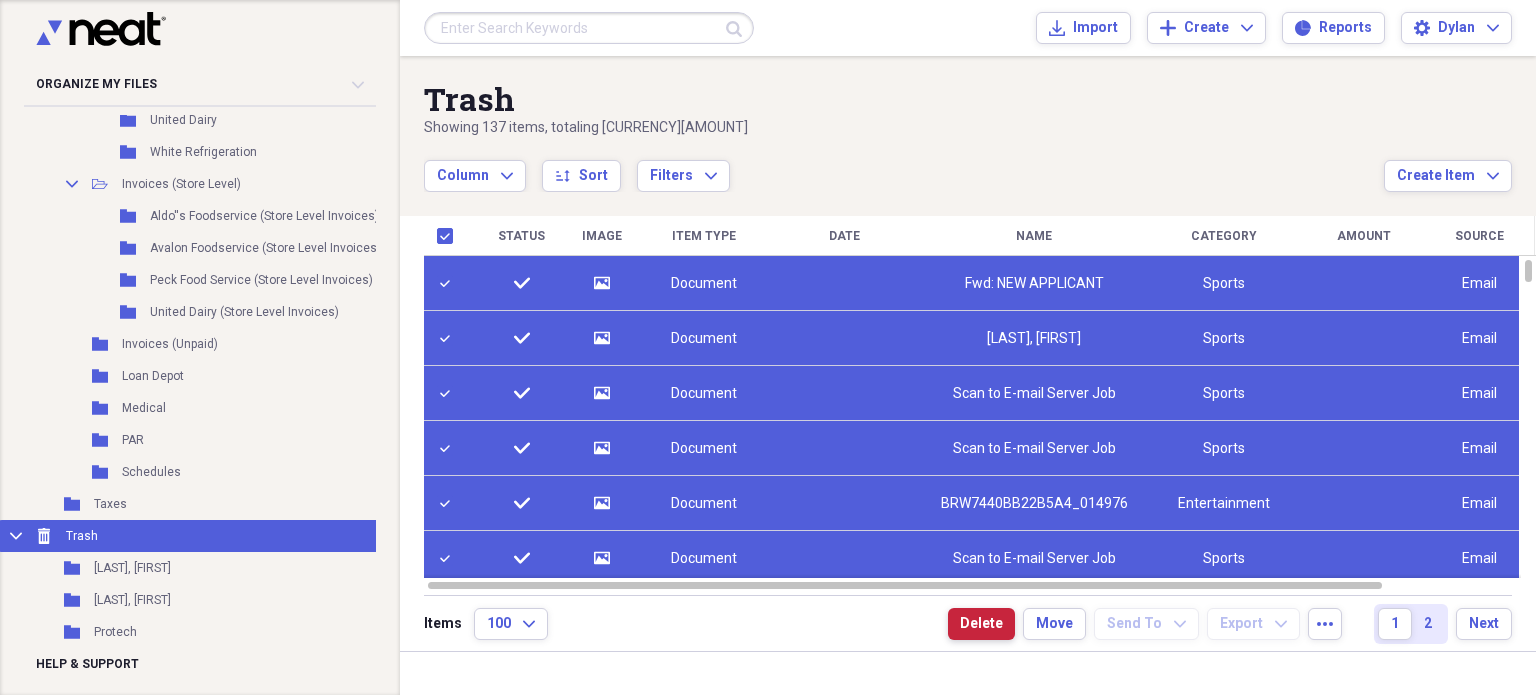 click on "Delete" at bounding box center [981, 624] 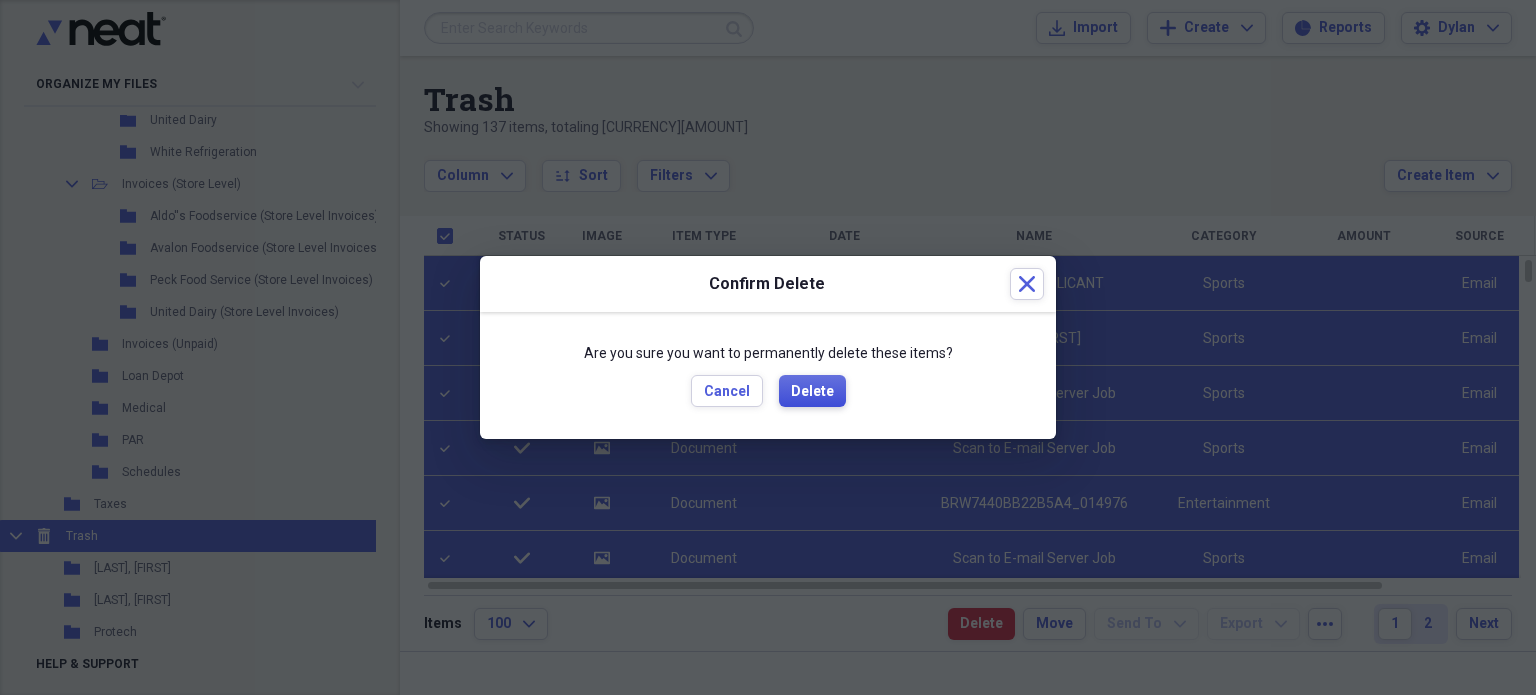 click on "Delete" at bounding box center (812, 391) 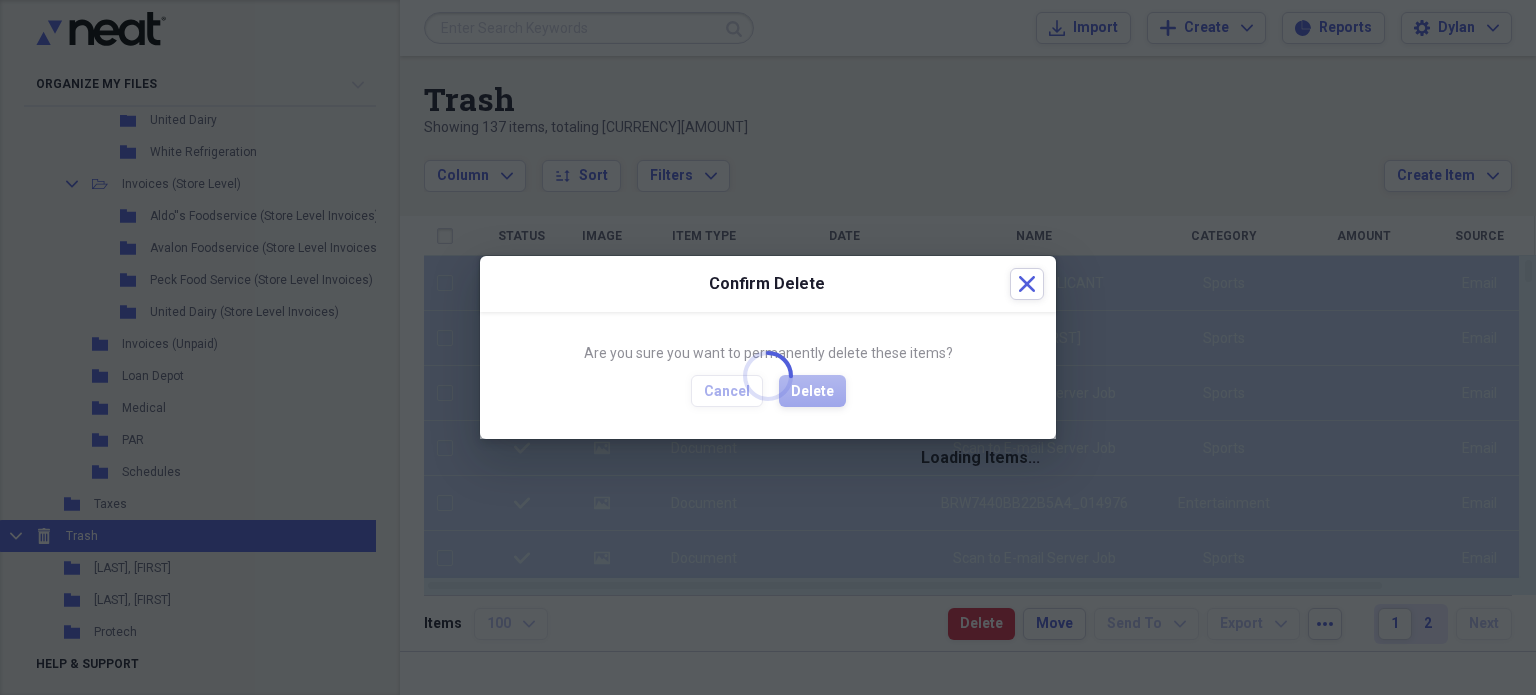 checkbox on "false" 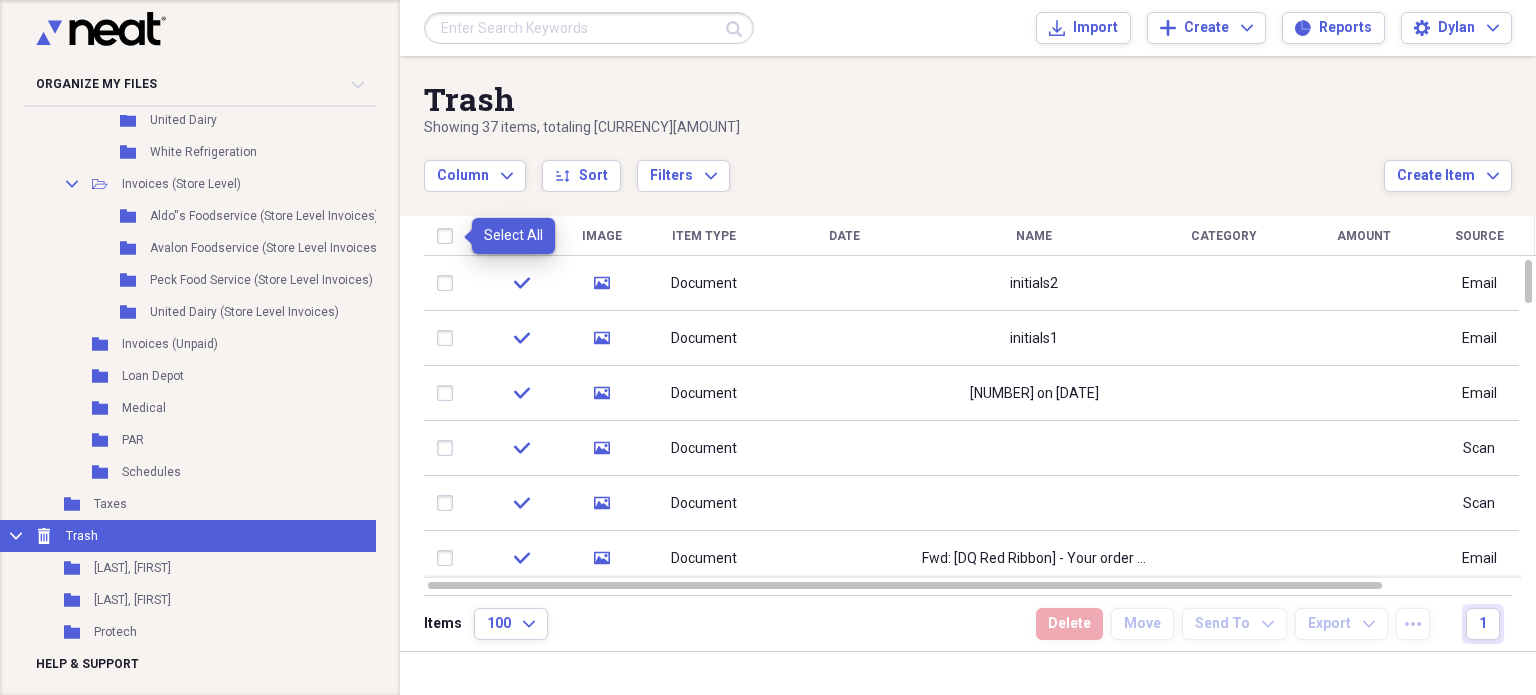 click at bounding box center (449, 236) 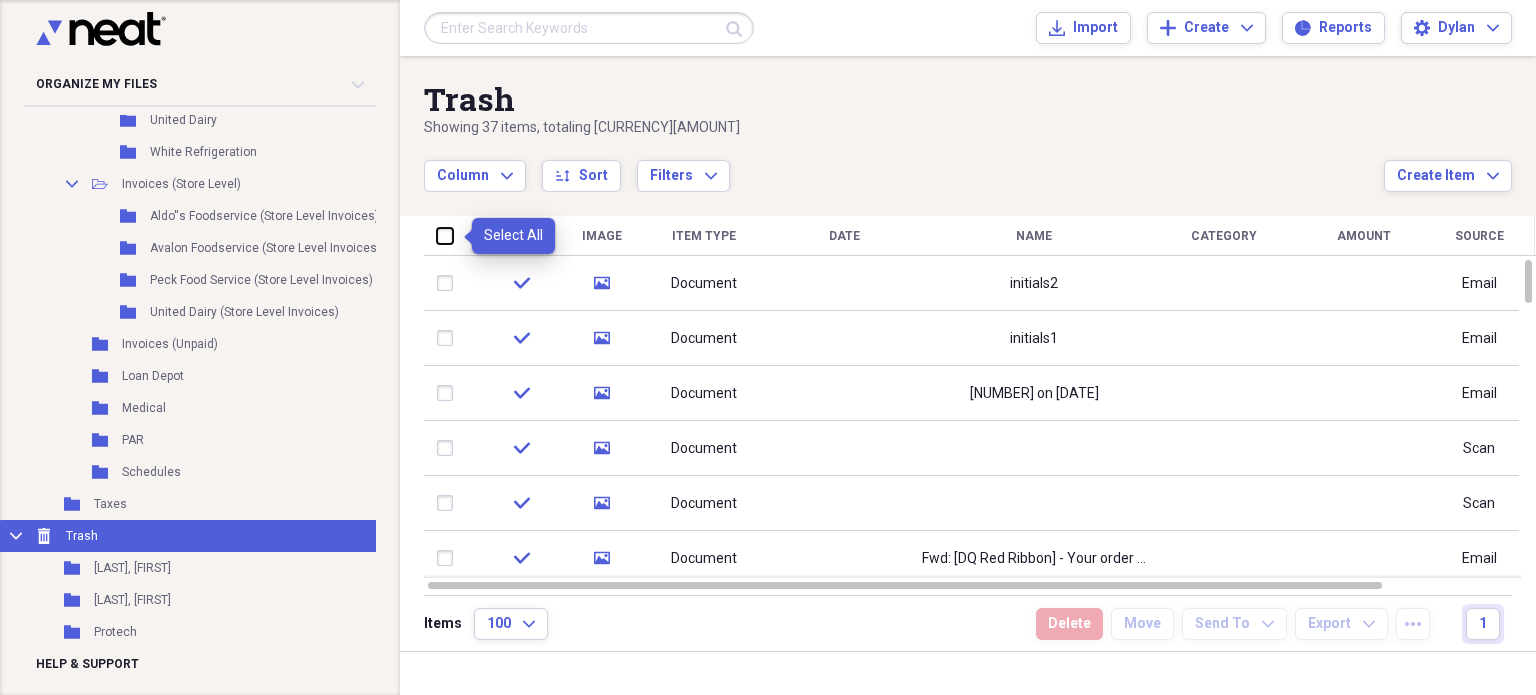 click at bounding box center [437, 235] 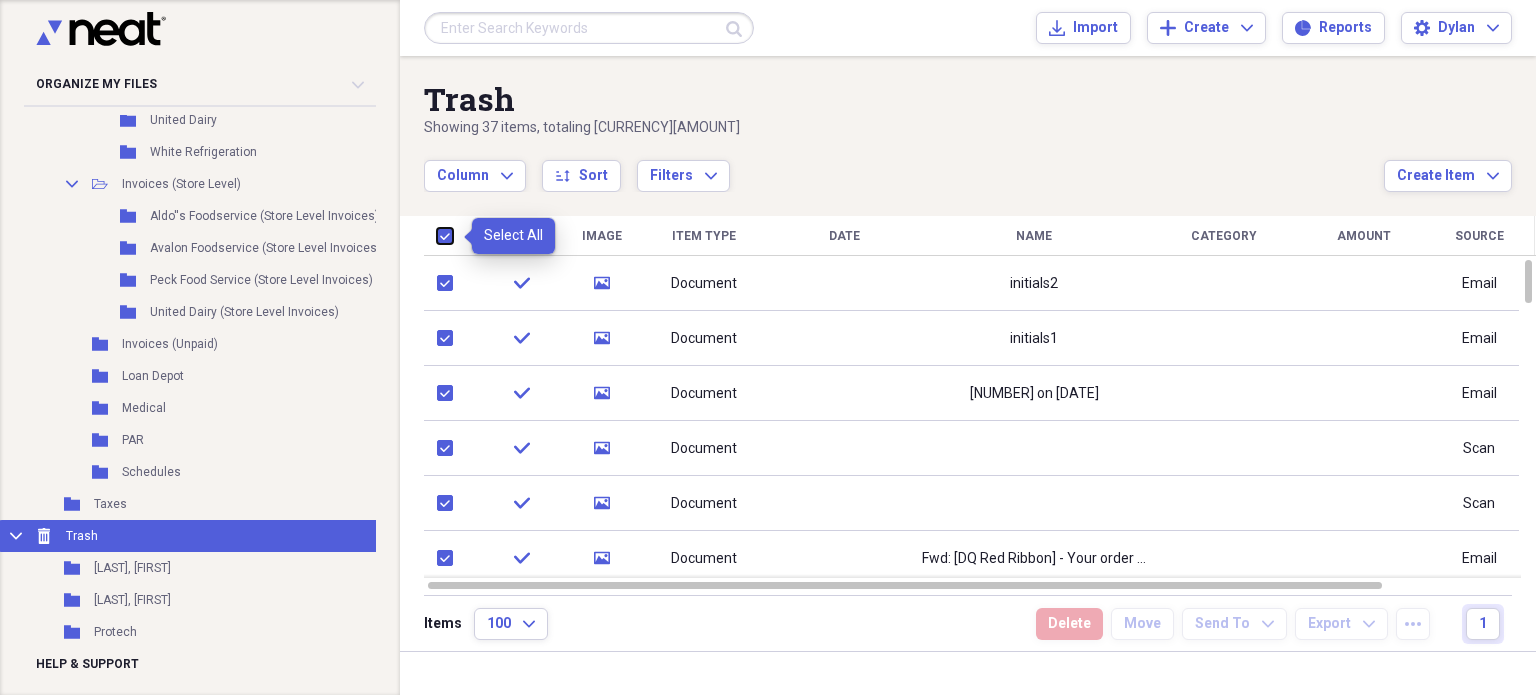 checkbox on "true" 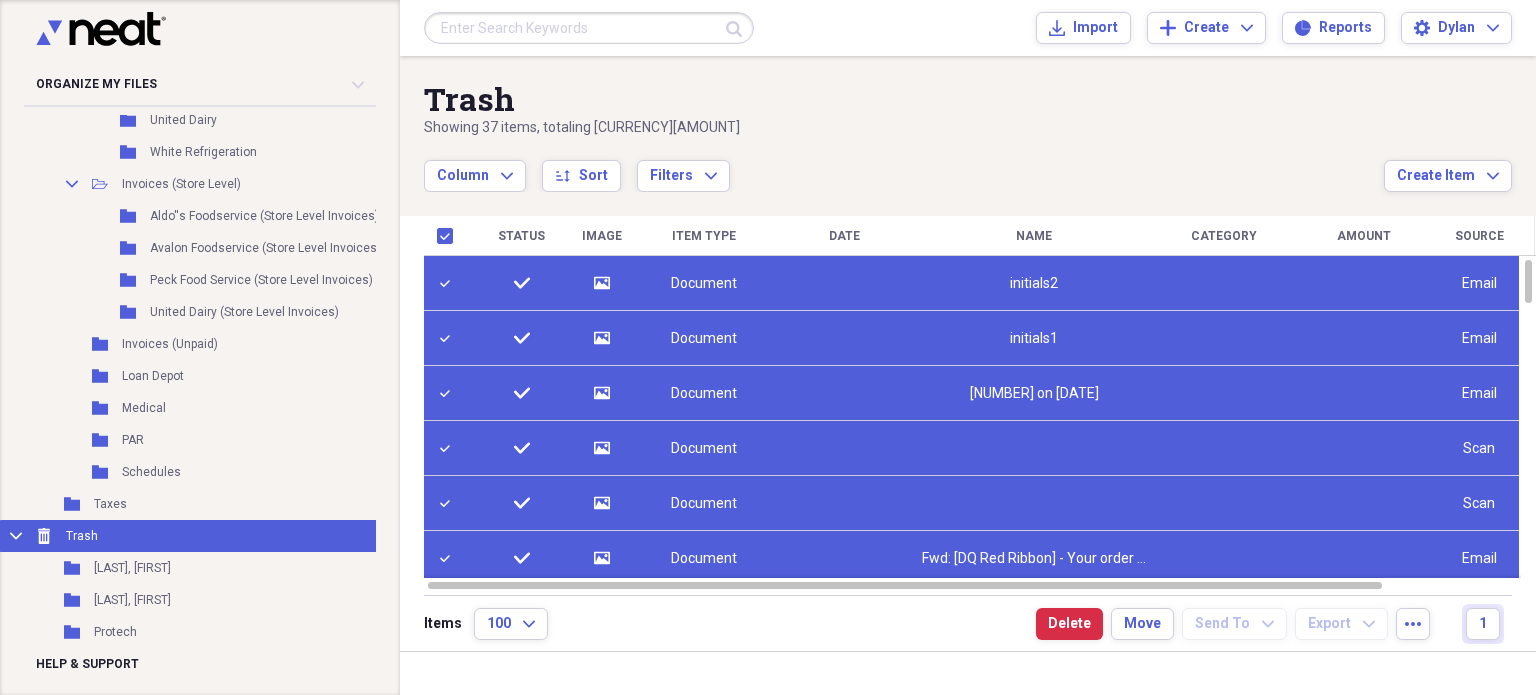 click 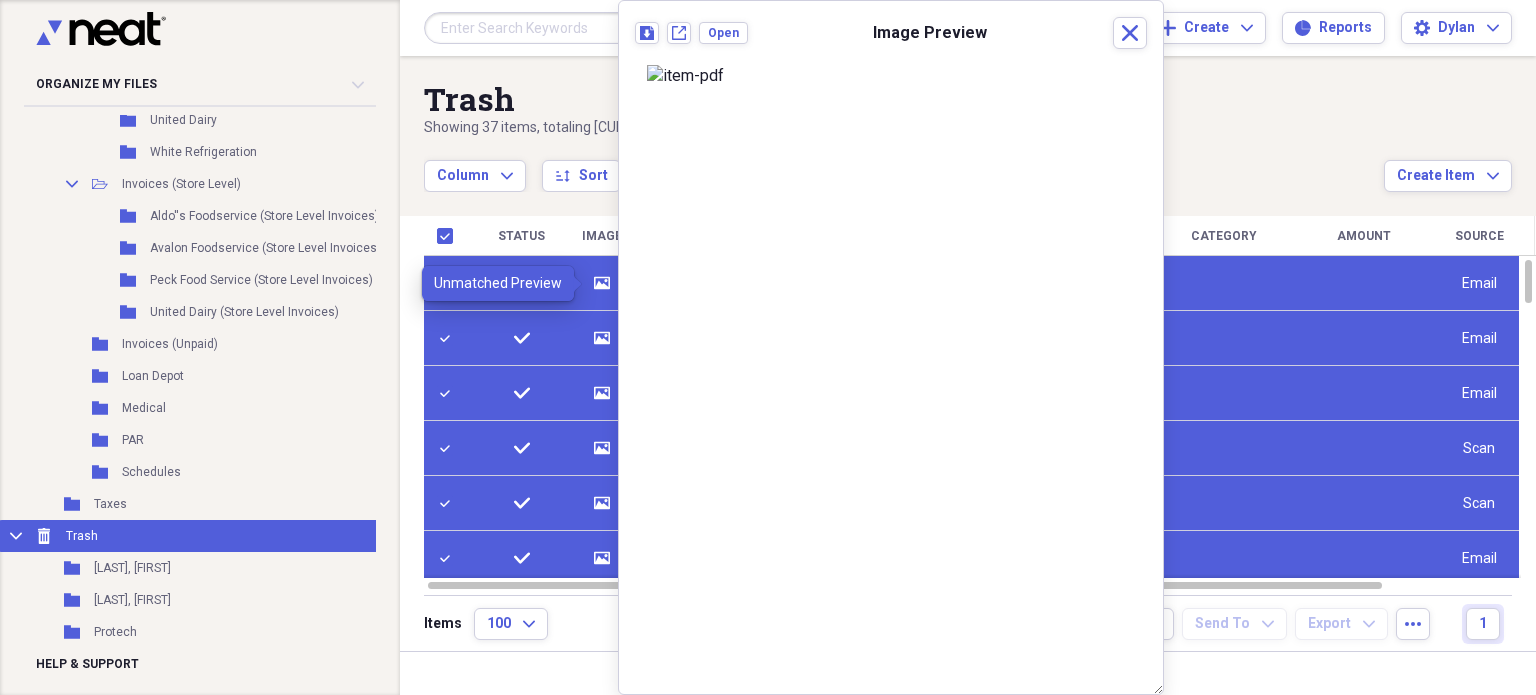 click 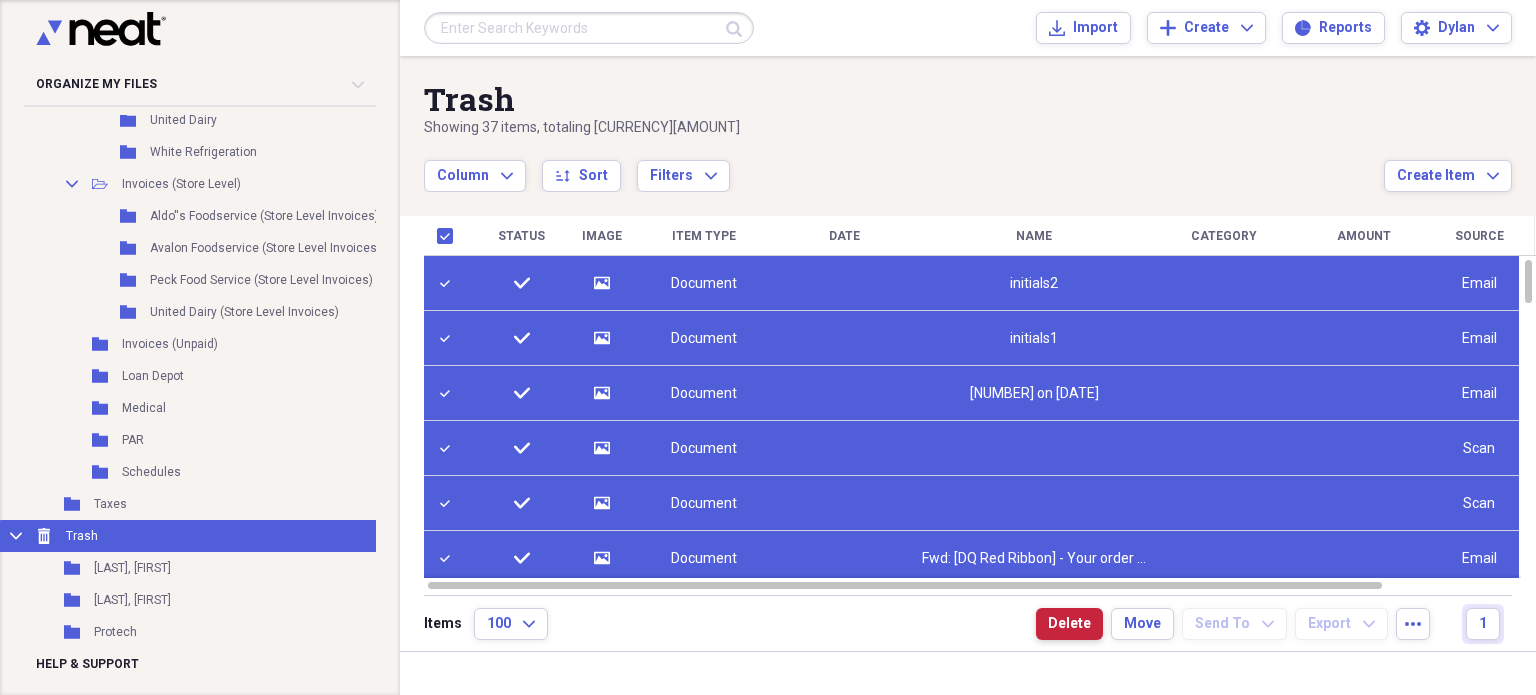click on "Delete" at bounding box center [1069, 624] 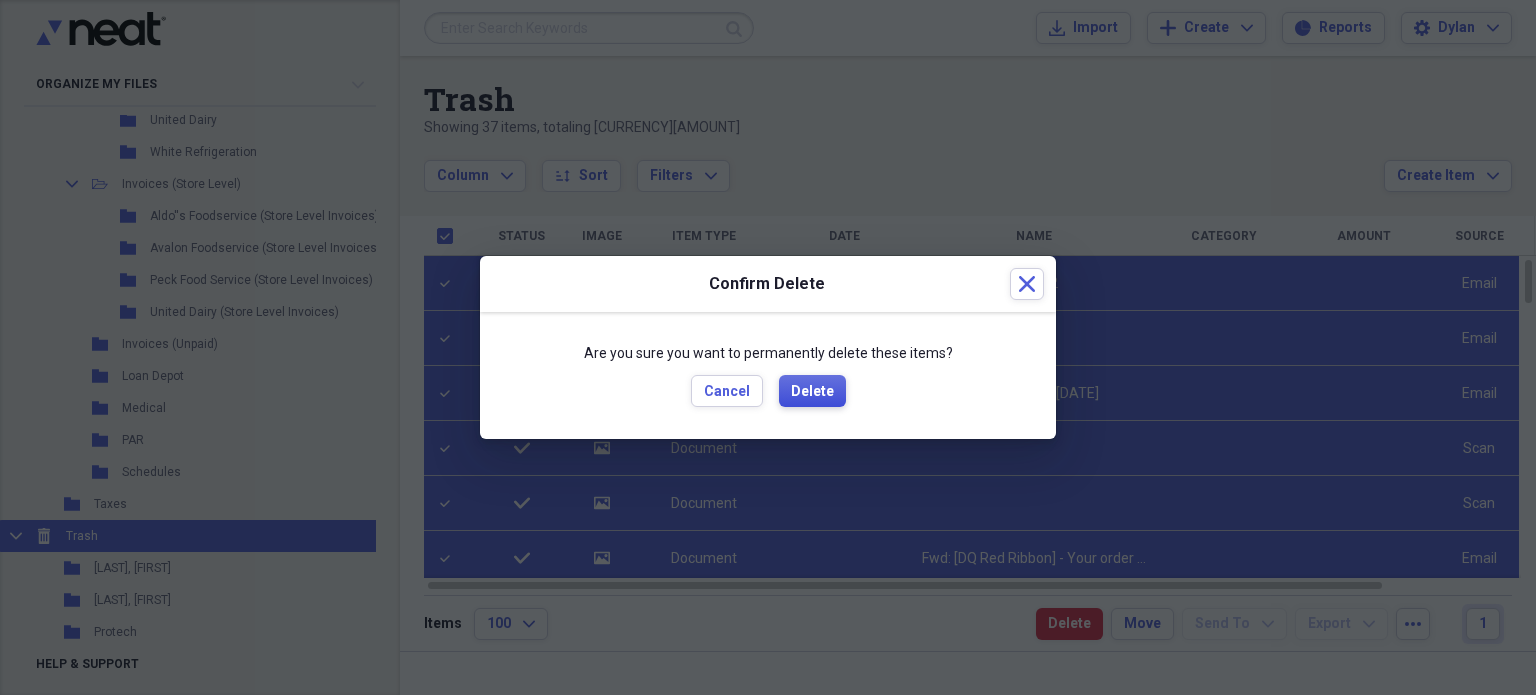 click on "Delete" at bounding box center [812, 392] 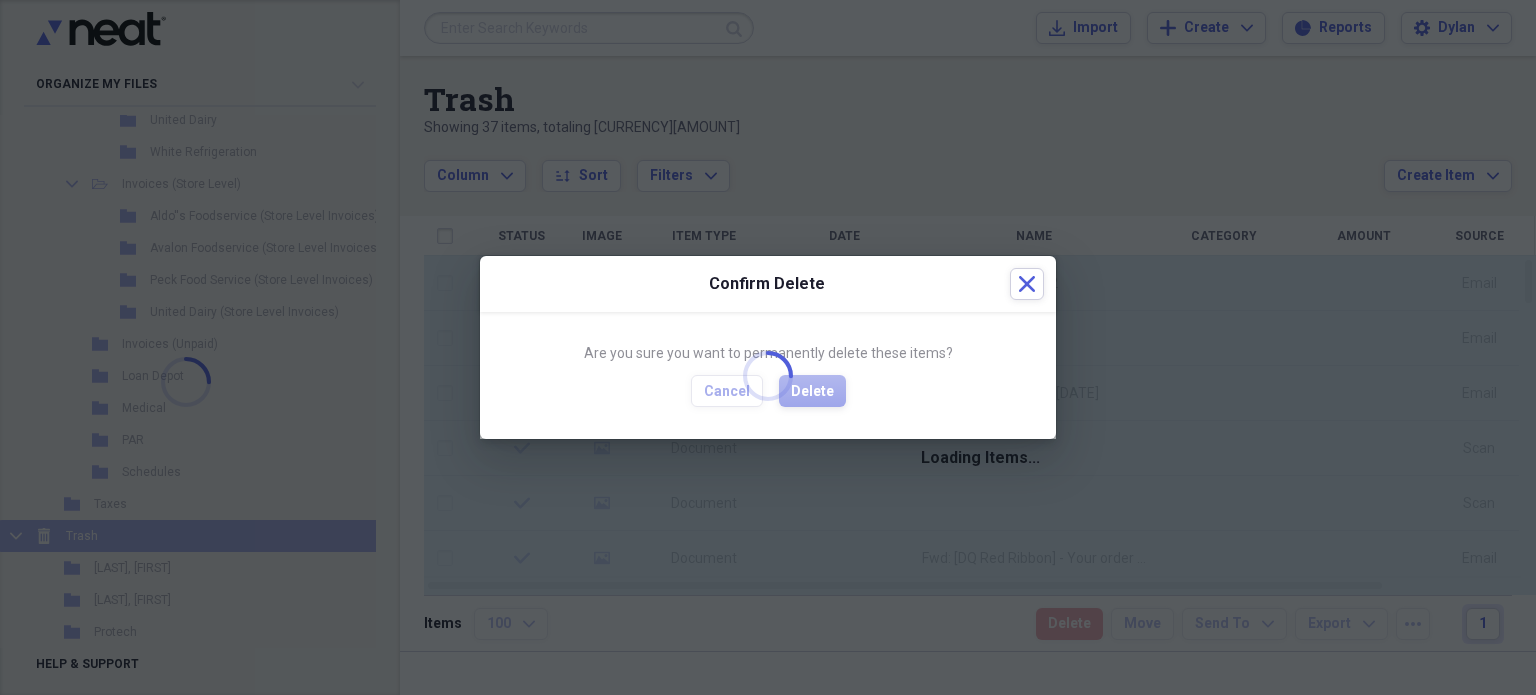 checkbox on "false" 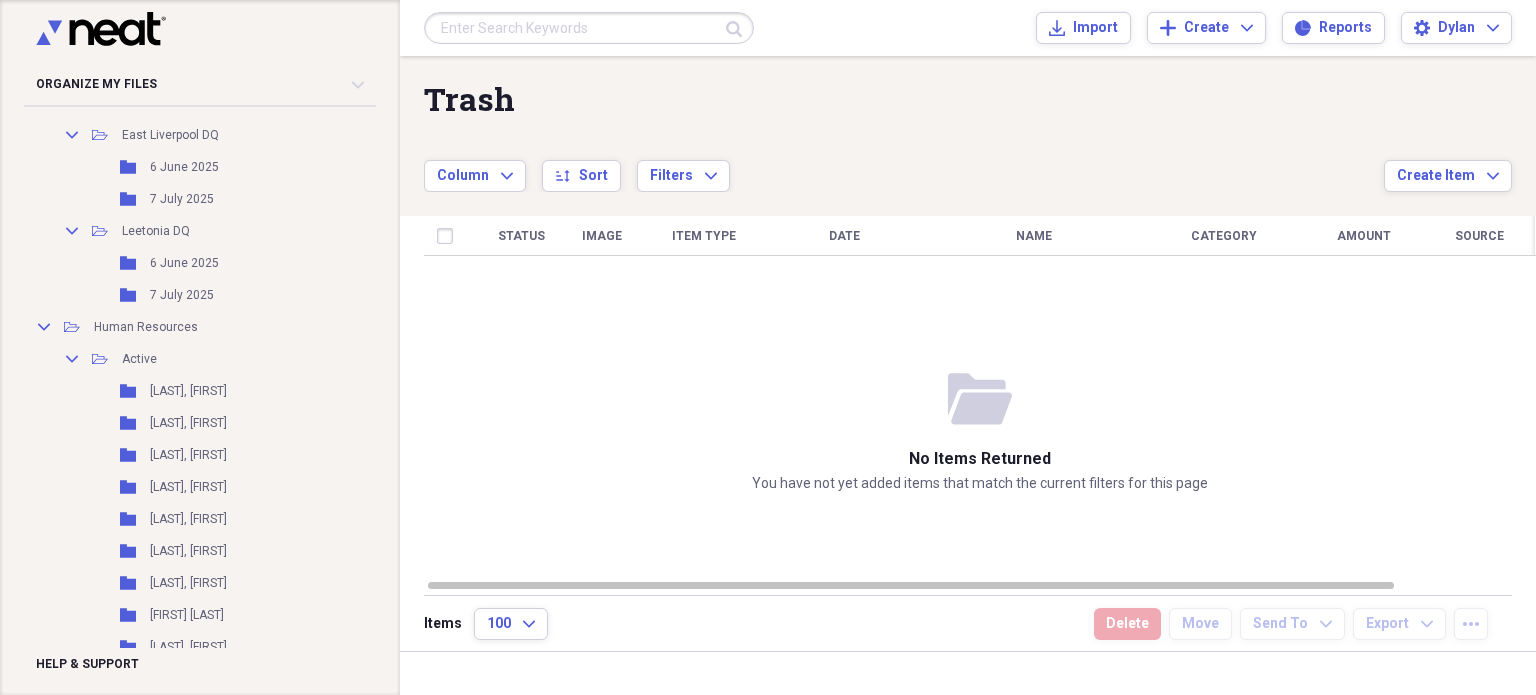 scroll, scrollTop: 0, scrollLeft: 0, axis: both 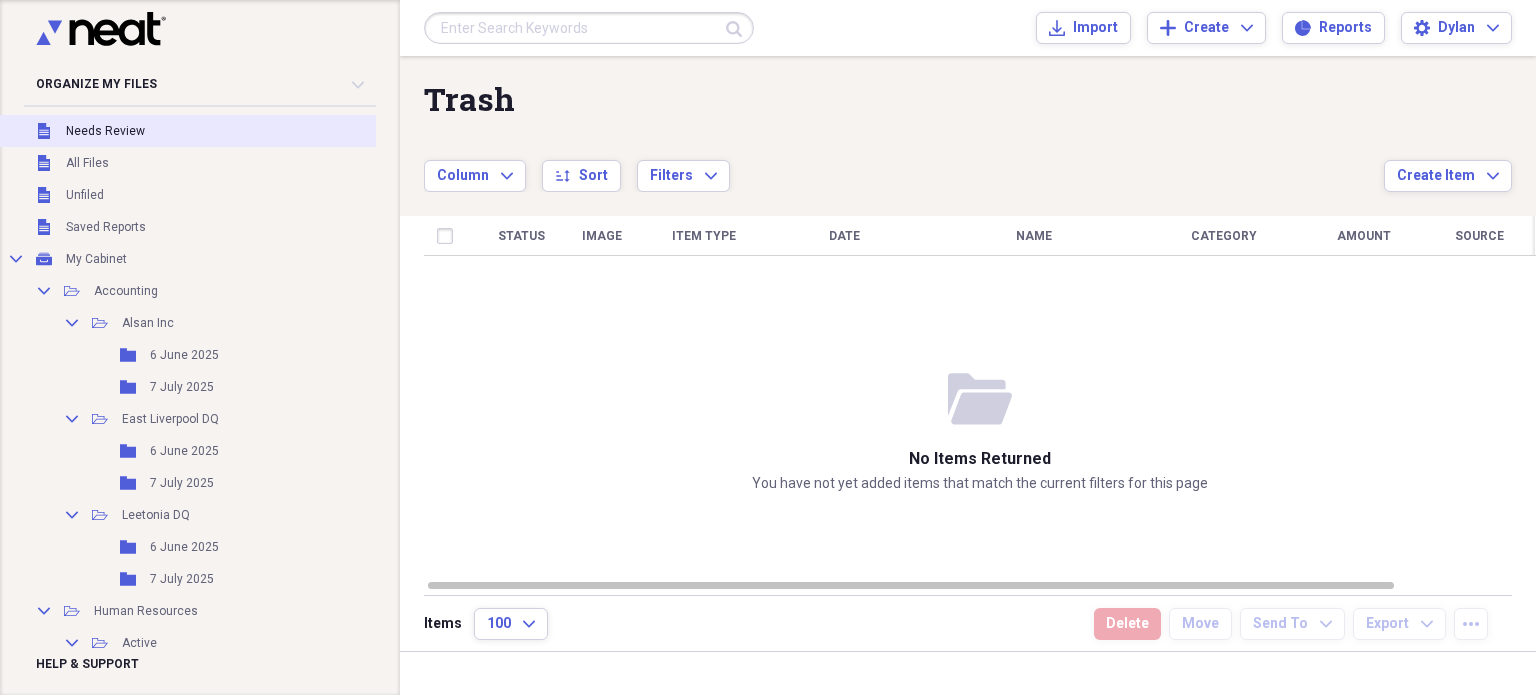 click on "Unfiled Needs Review" at bounding box center (221, 131) 